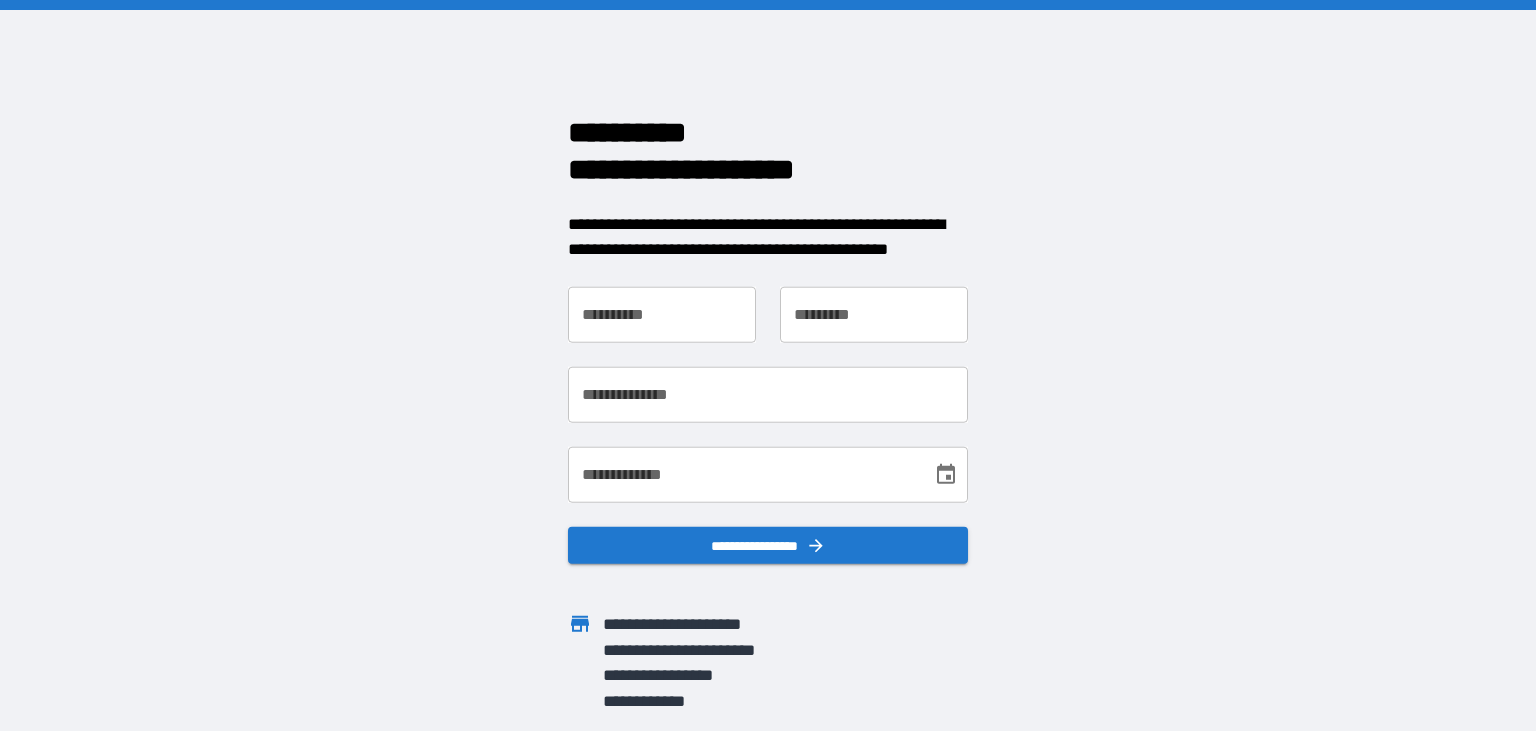 scroll, scrollTop: 0, scrollLeft: 0, axis: both 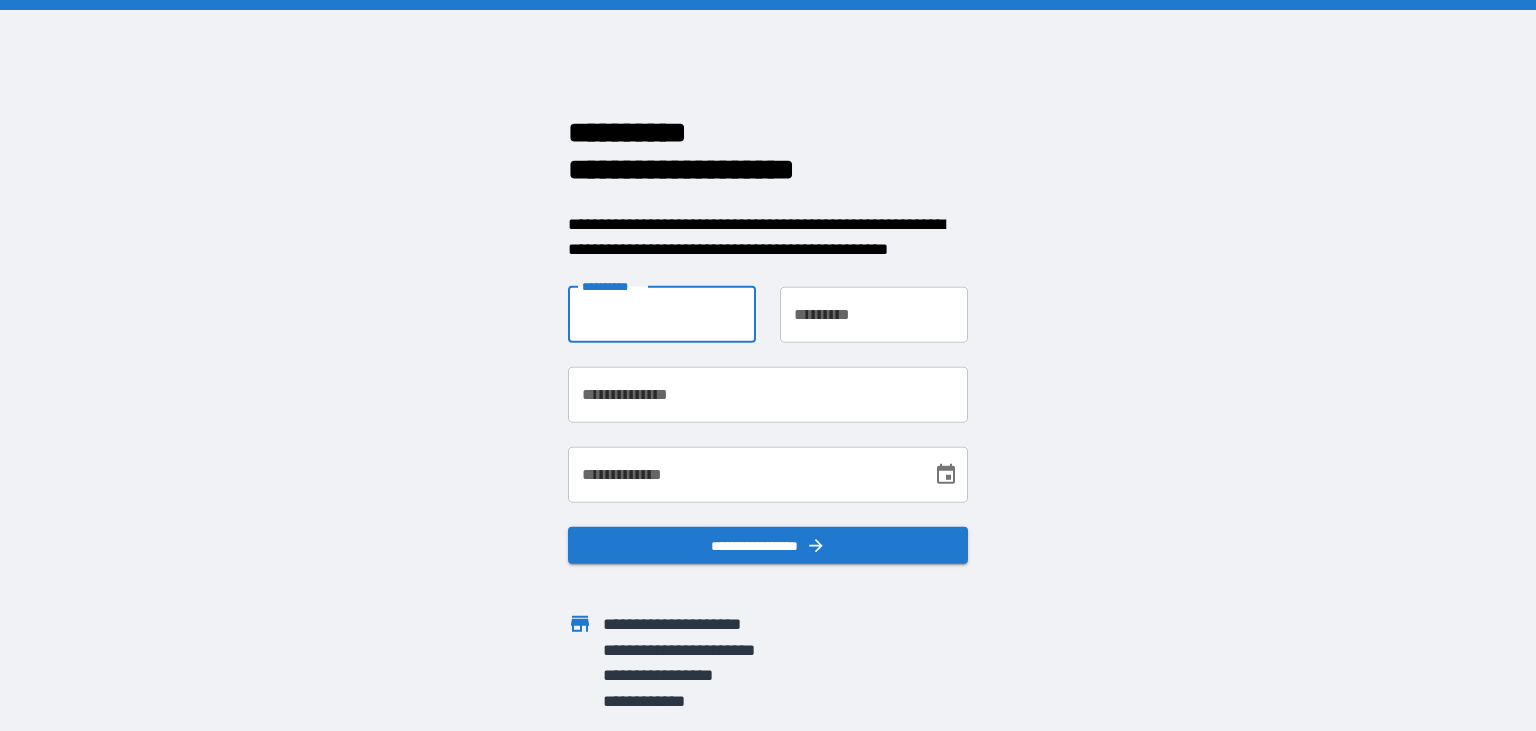click on "**********" at bounding box center (662, 314) 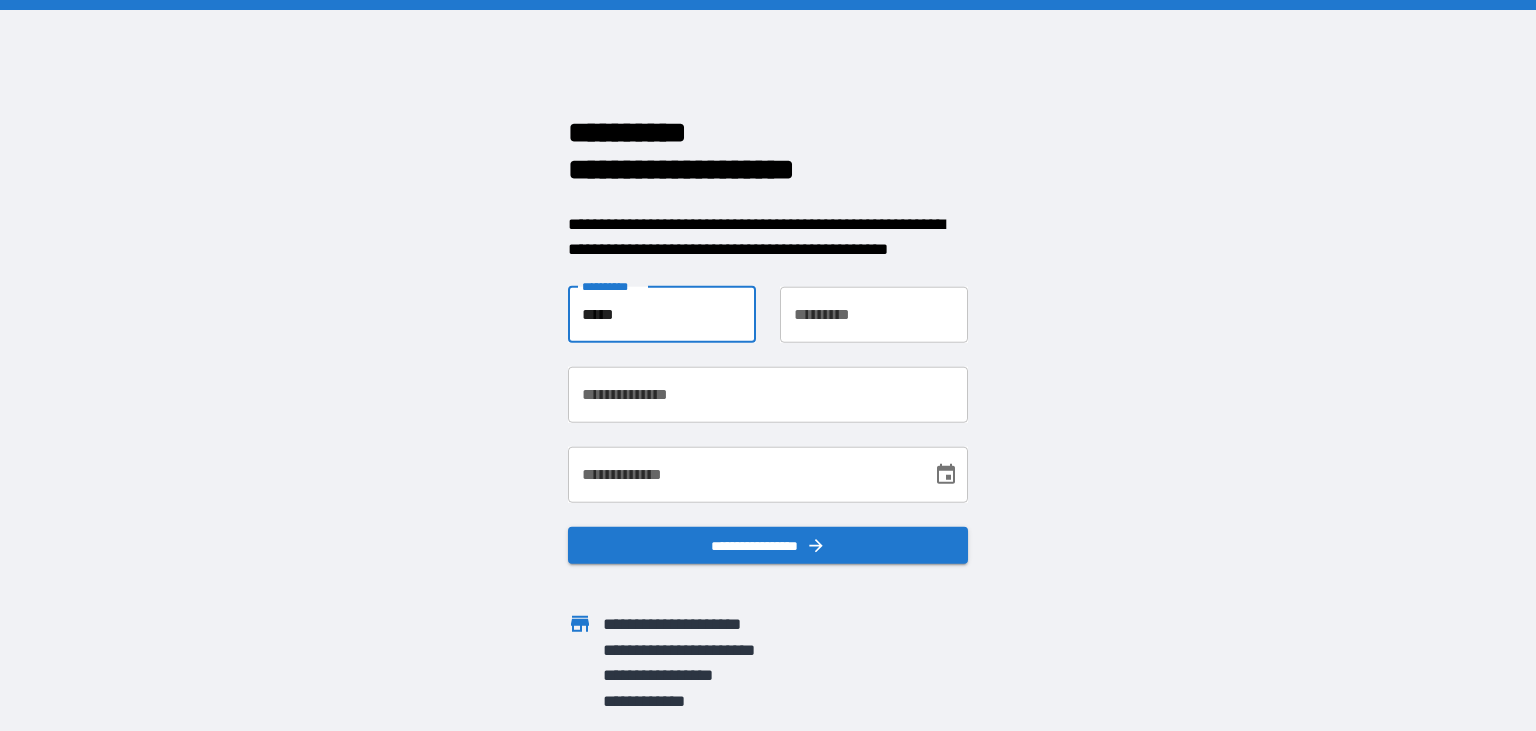 type on "*****" 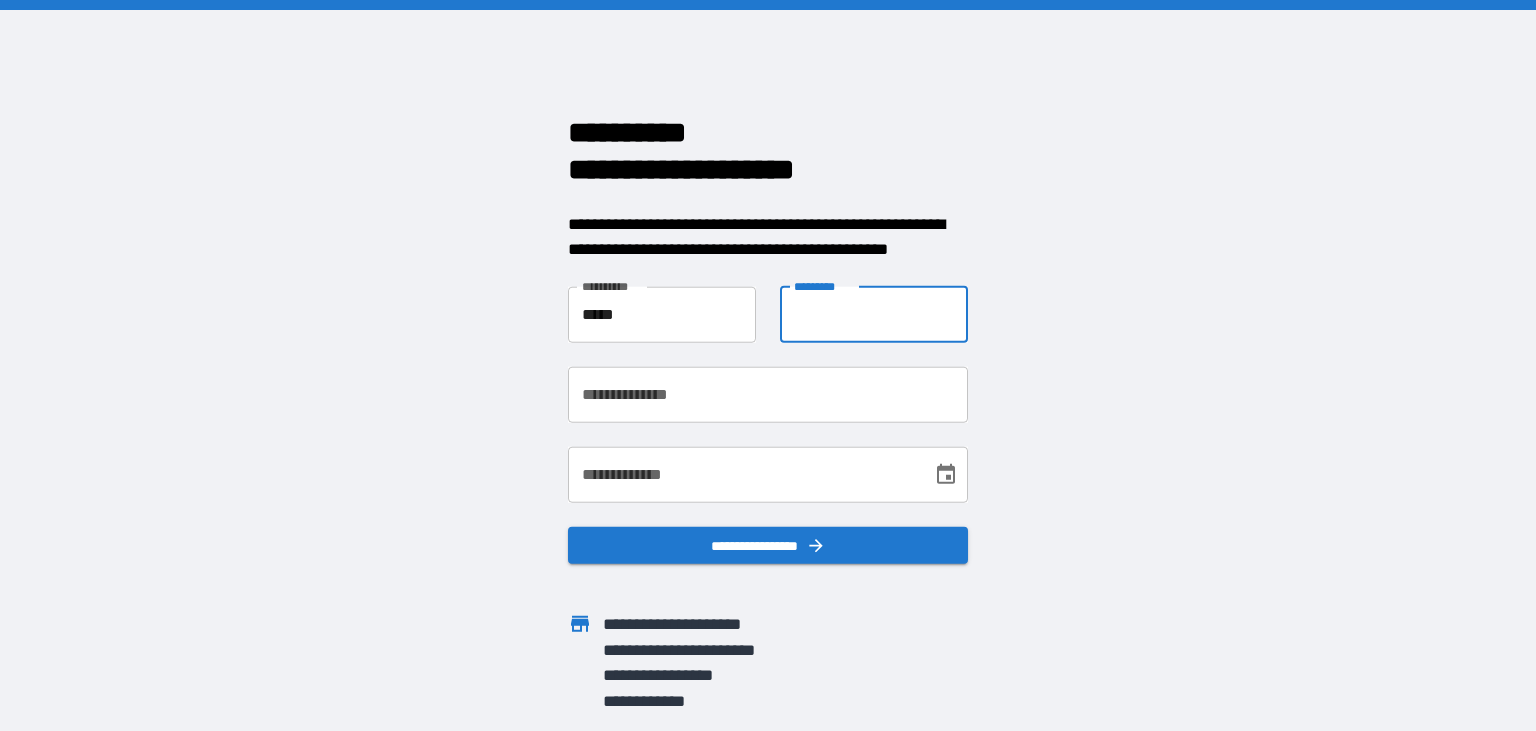 click on "**********" at bounding box center [874, 314] 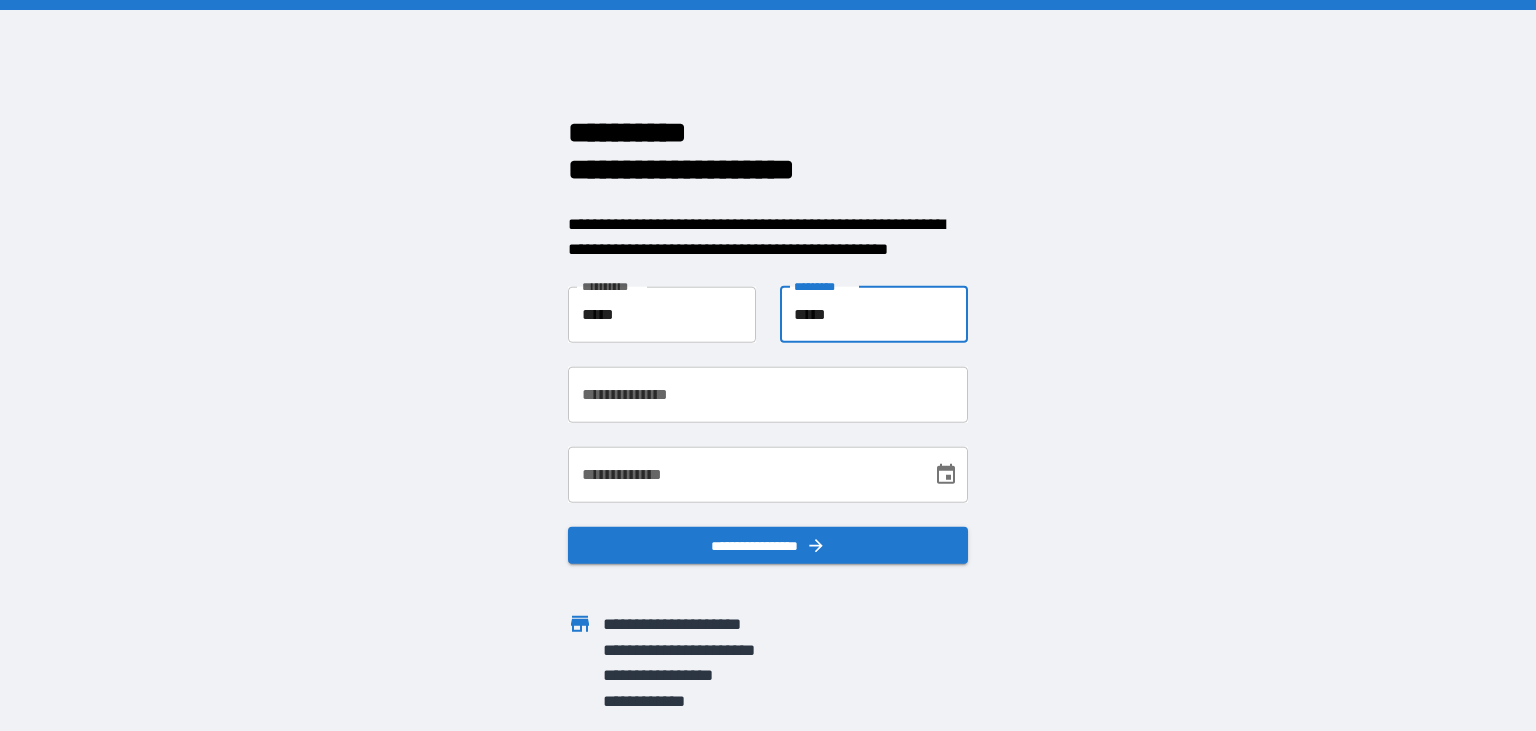 type on "*****" 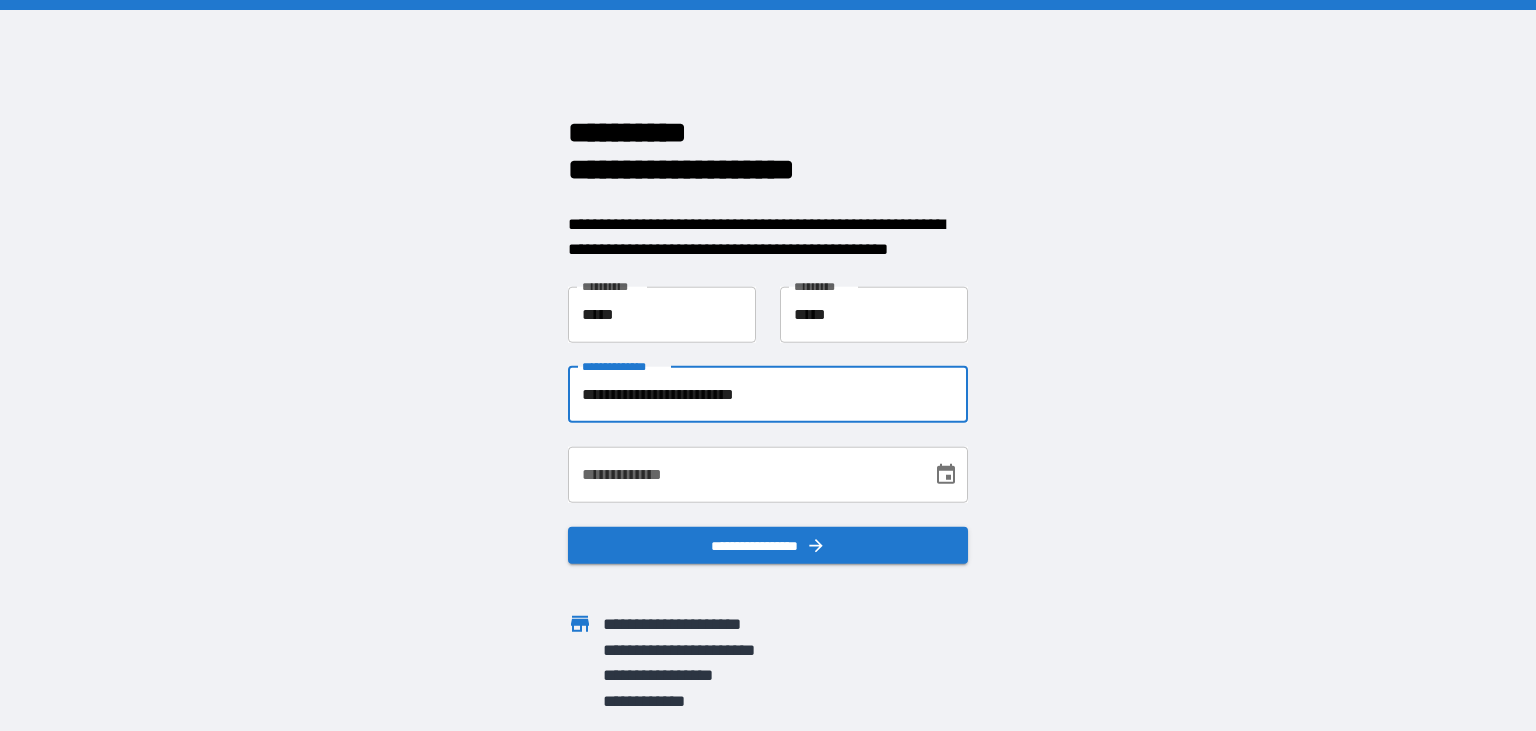 type on "**********" 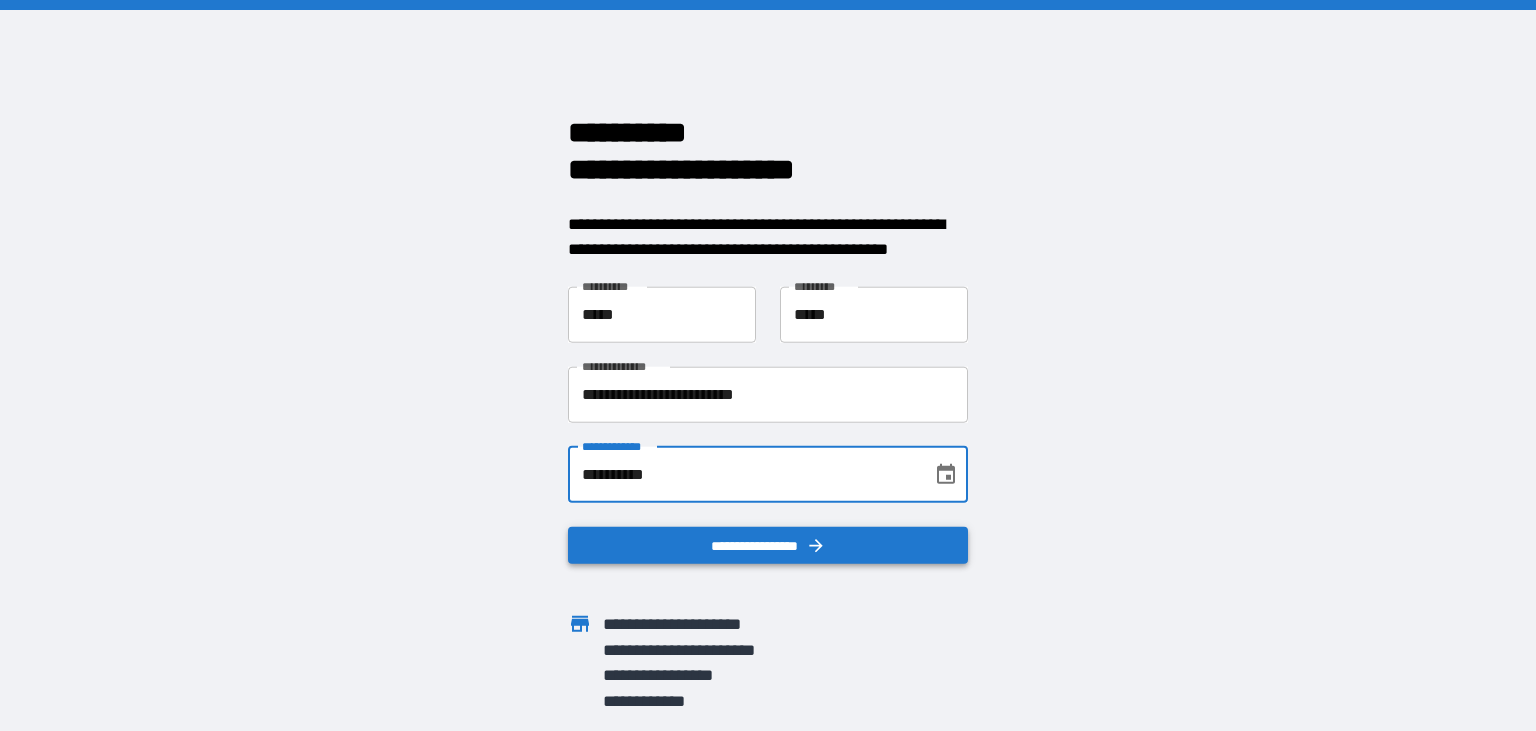 type on "**********" 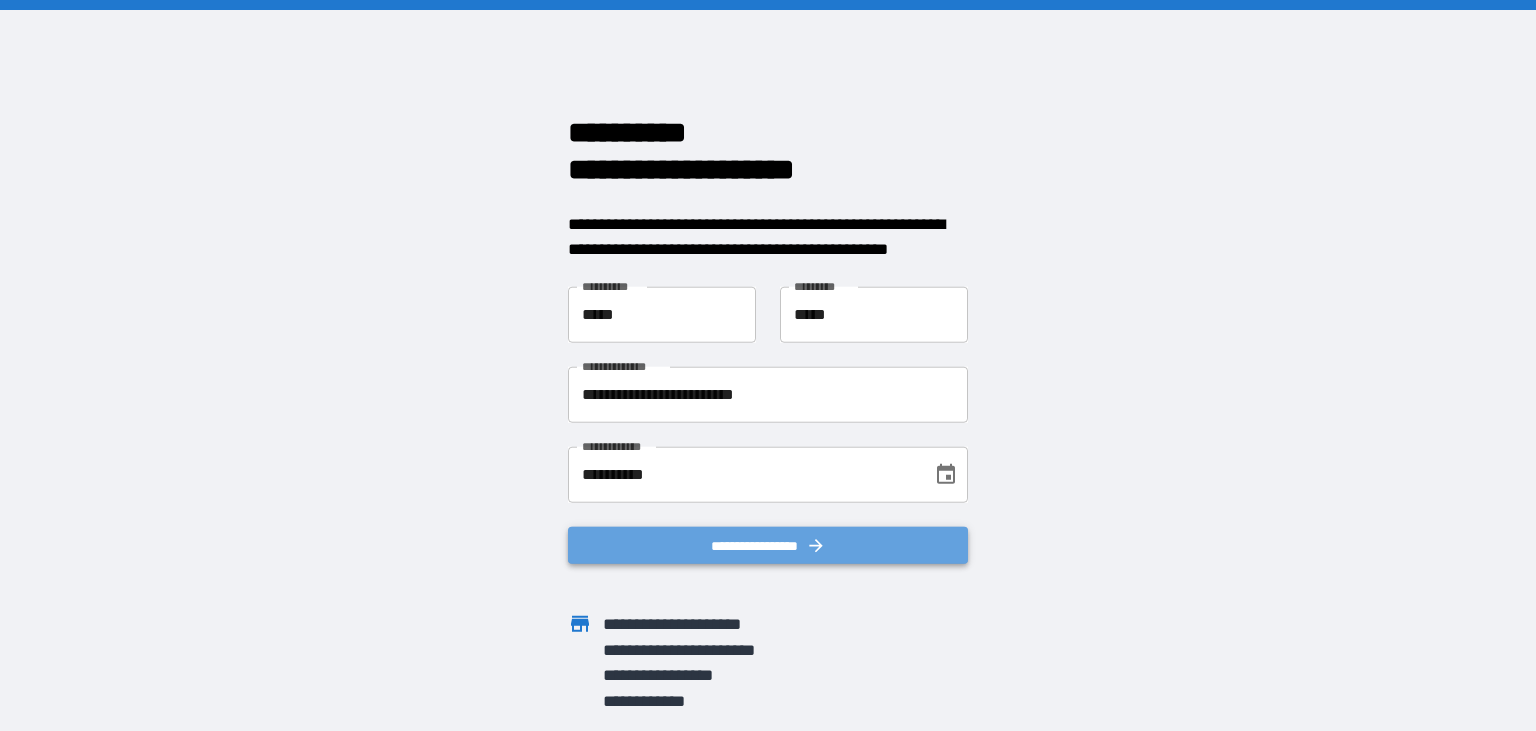 click on "**********" at bounding box center (768, 545) 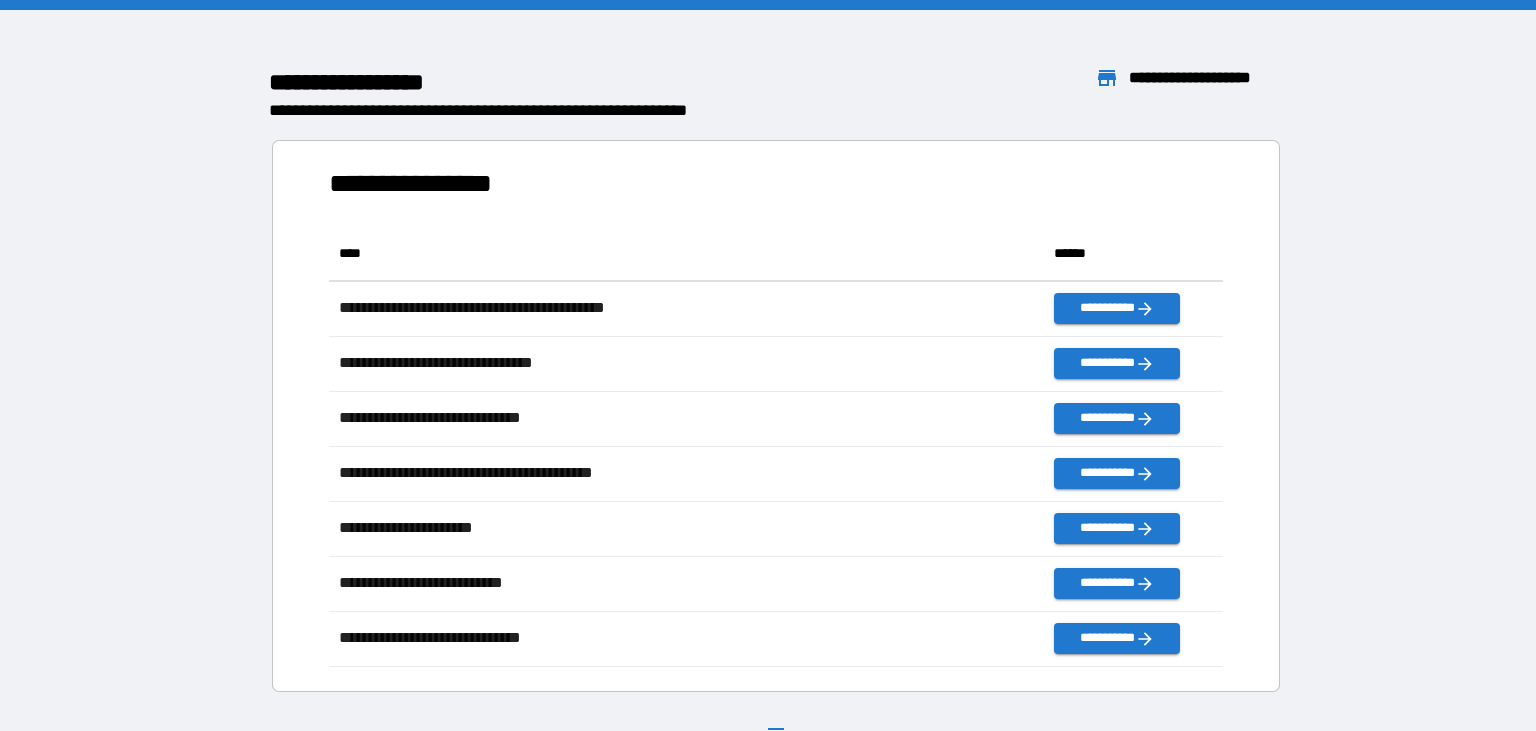 scroll, scrollTop: 1, scrollLeft: 1, axis: both 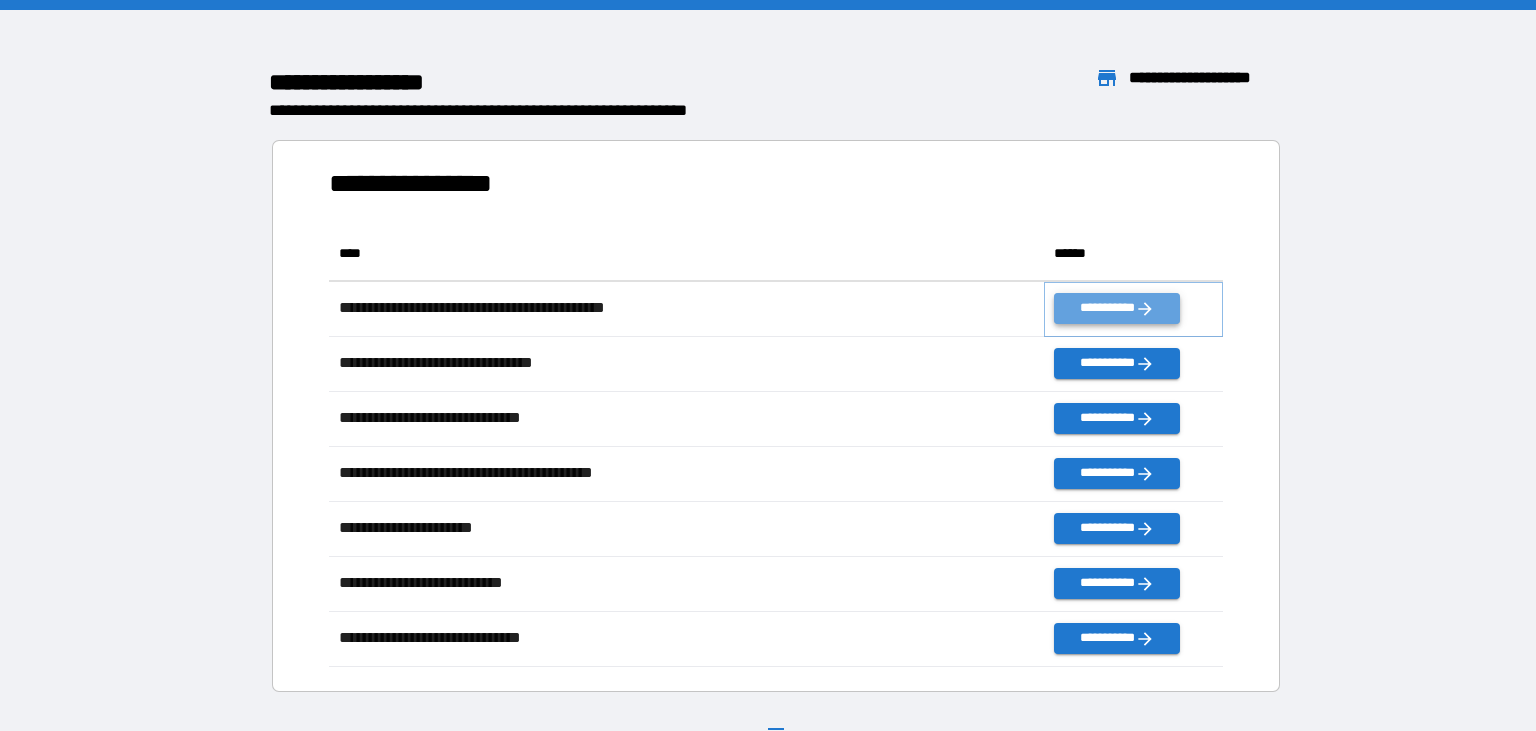 click on "**********" at bounding box center [1117, 308] 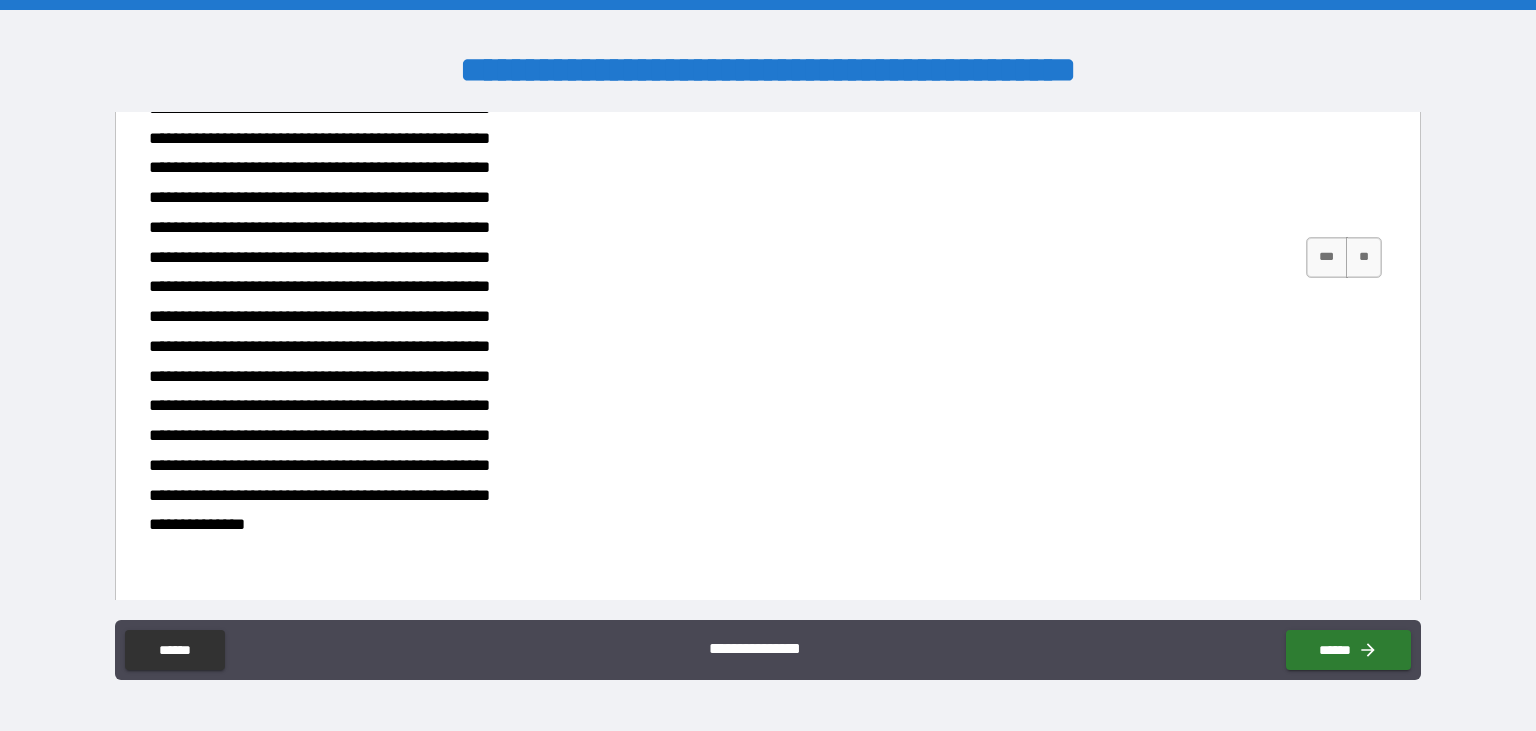 scroll, scrollTop: 450, scrollLeft: 0, axis: vertical 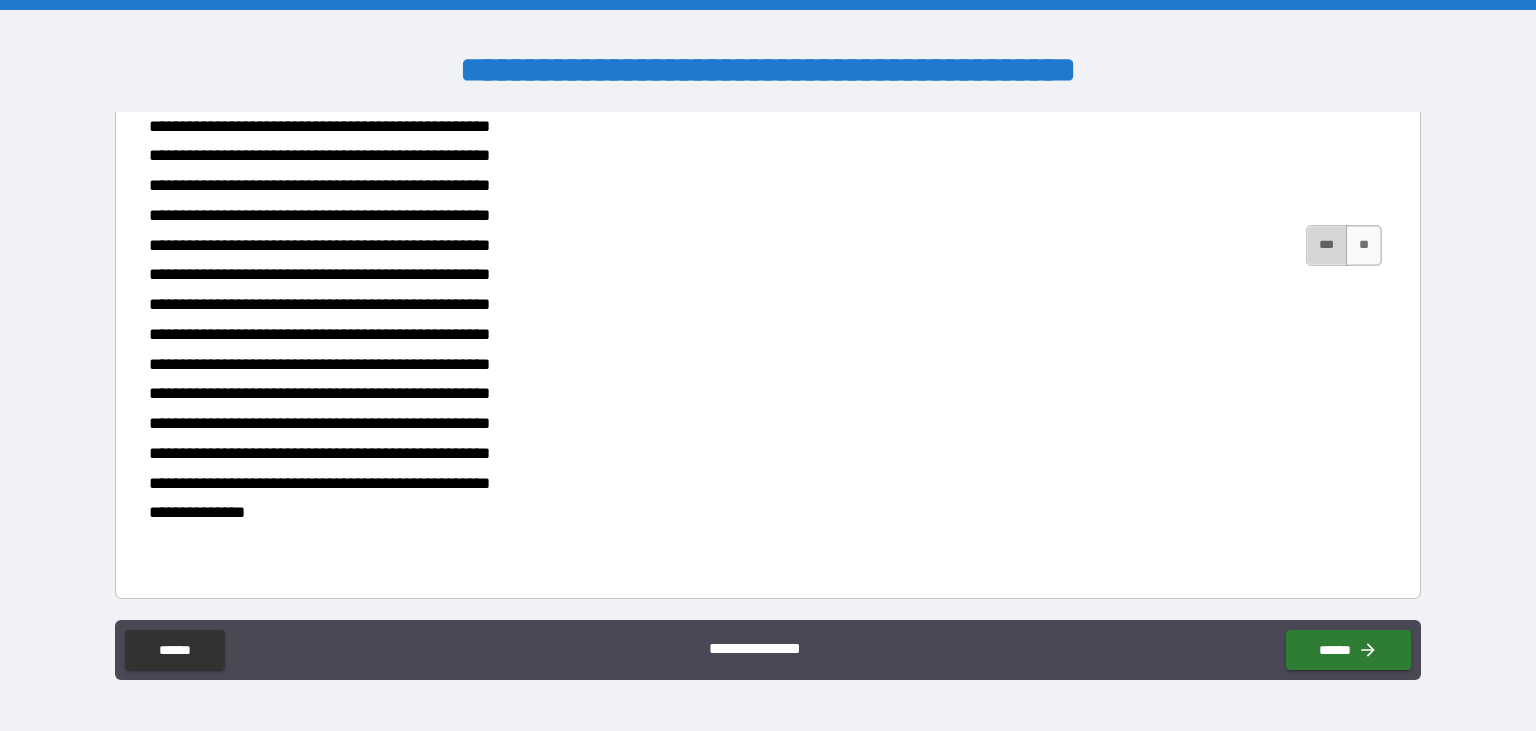 click on "***" at bounding box center [1327, 245] 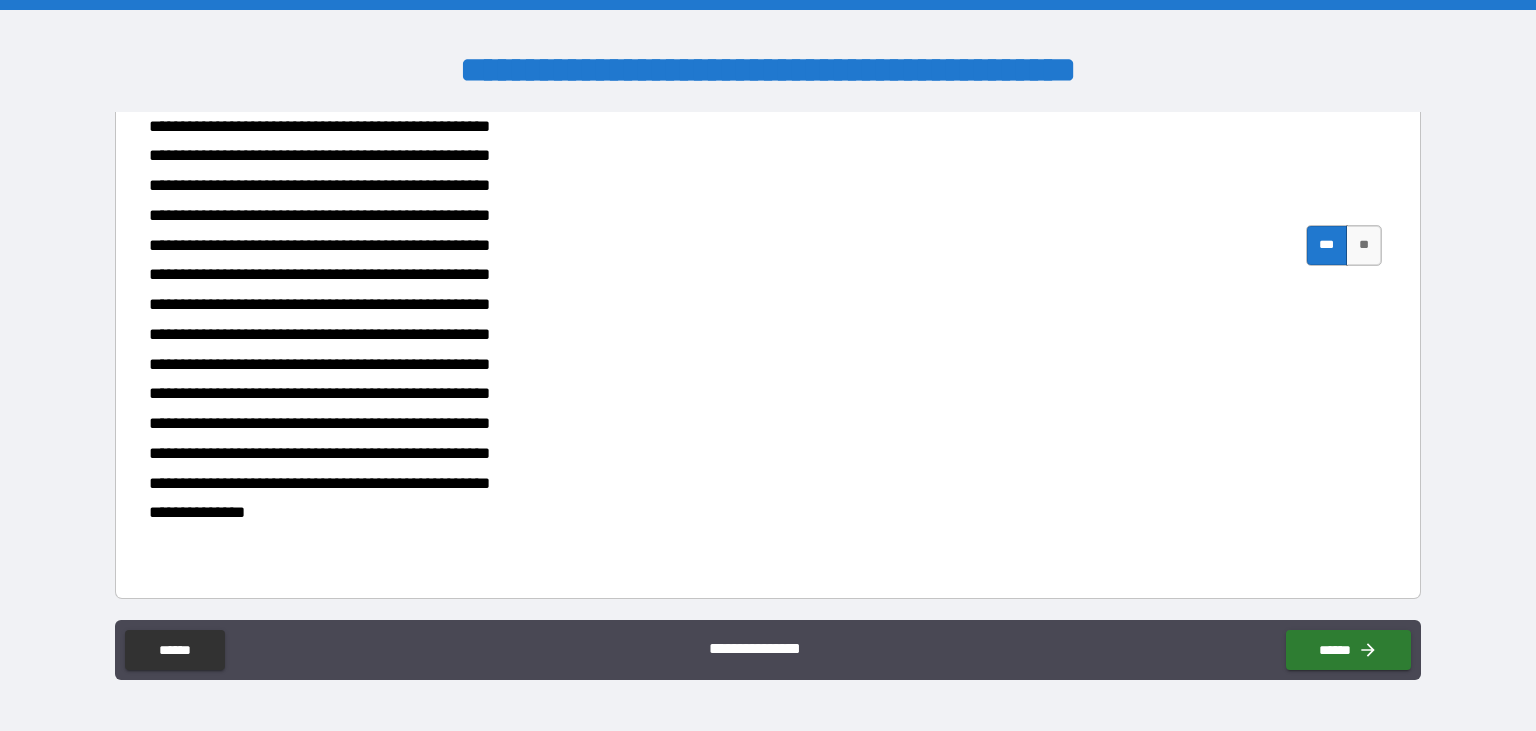 scroll, scrollTop: 802, scrollLeft: 0, axis: vertical 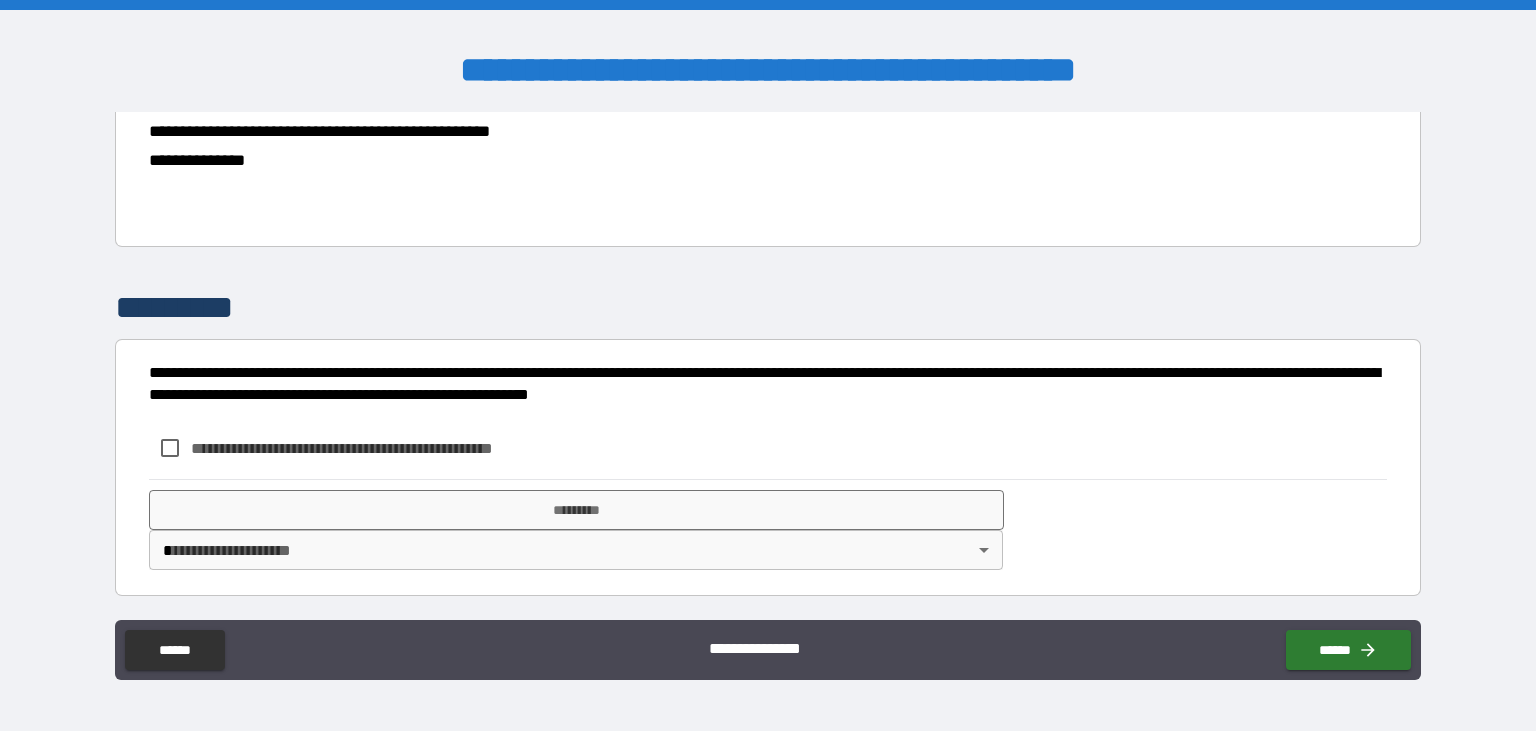 click on "**********" at bounding box center (354, 448) 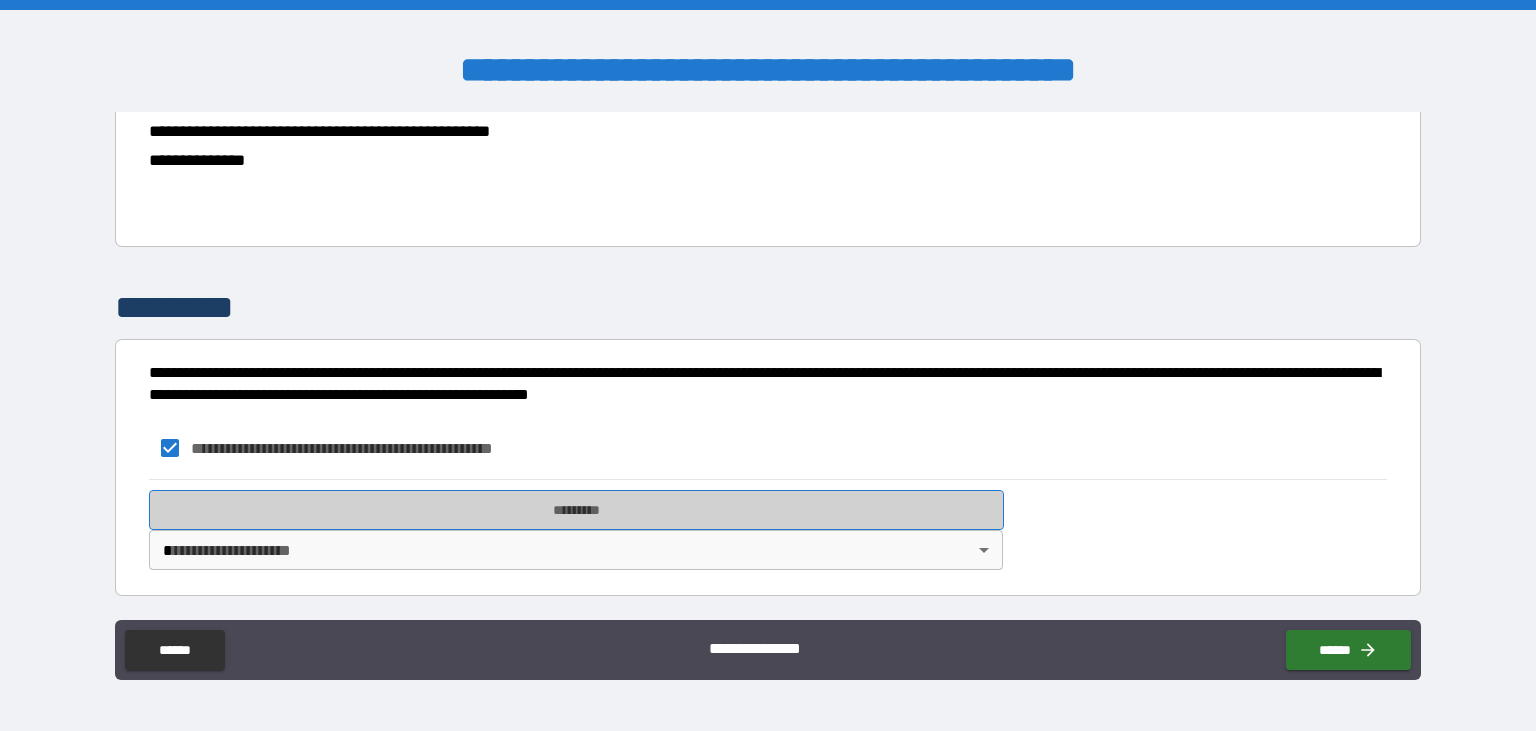 click on "*********" at bounding box center (576, 510) 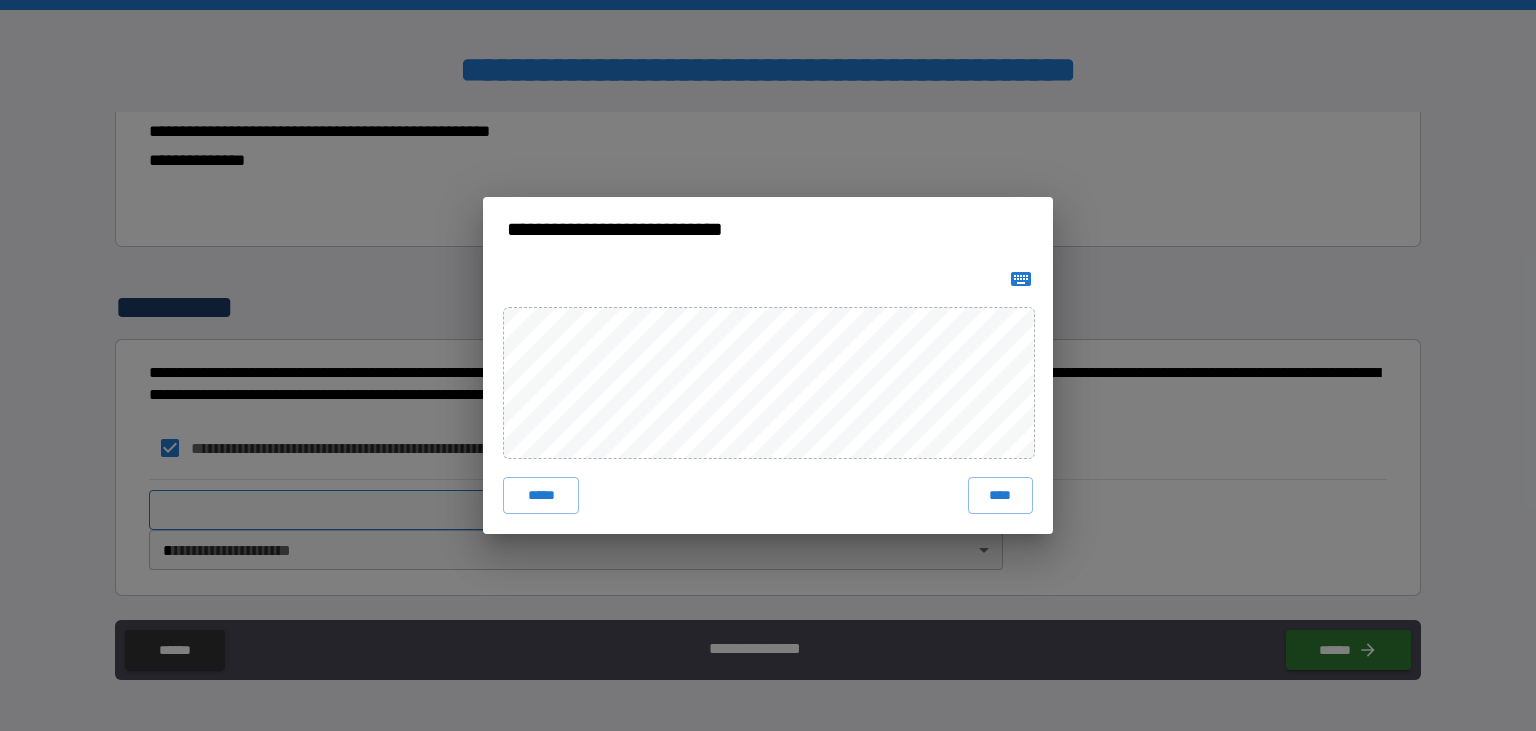 click on "***** ****" at bounding box center (768, 495) 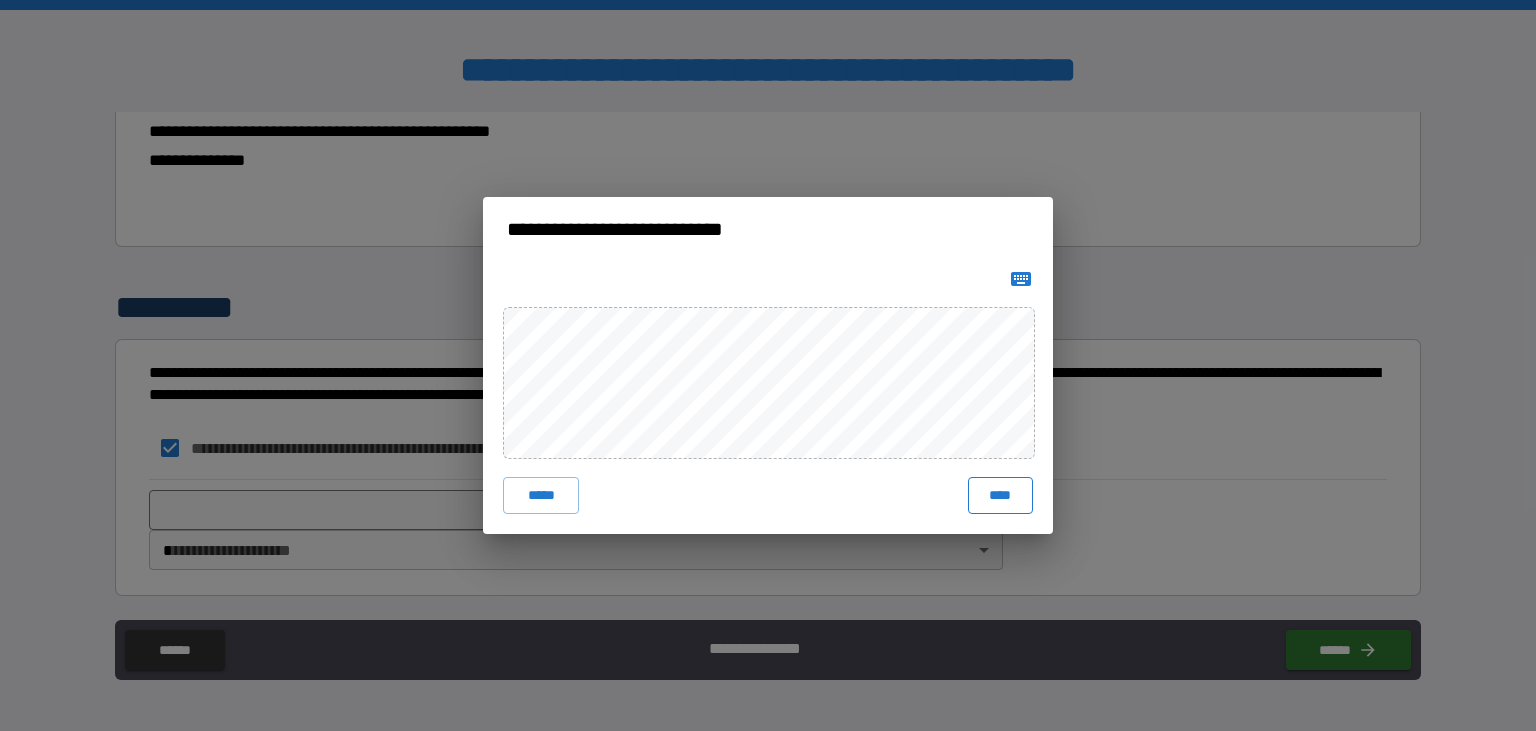 click on "****" at bounding box center (1000, 495) 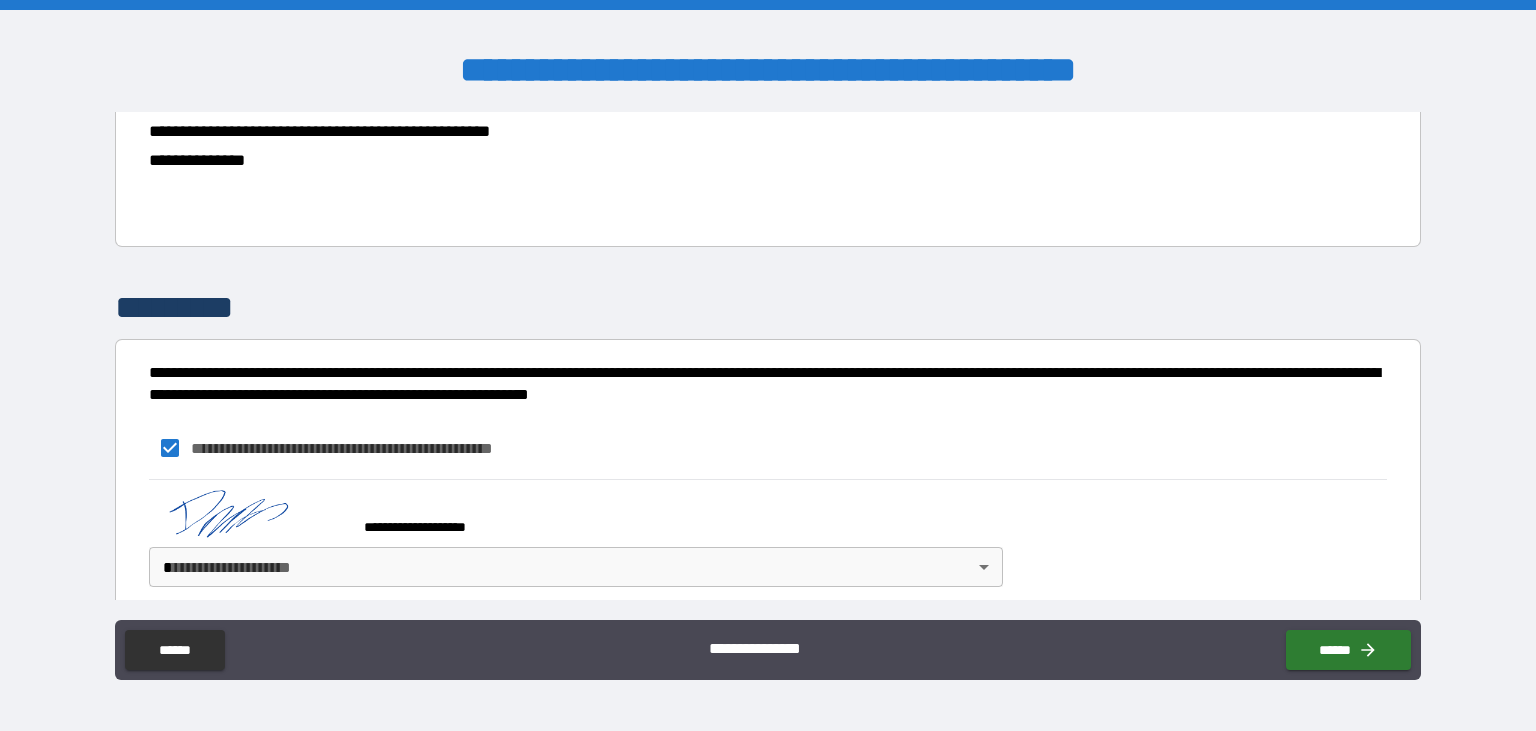 scroll, scrollTop: 791, scrollLeft: 0, axis: vertical 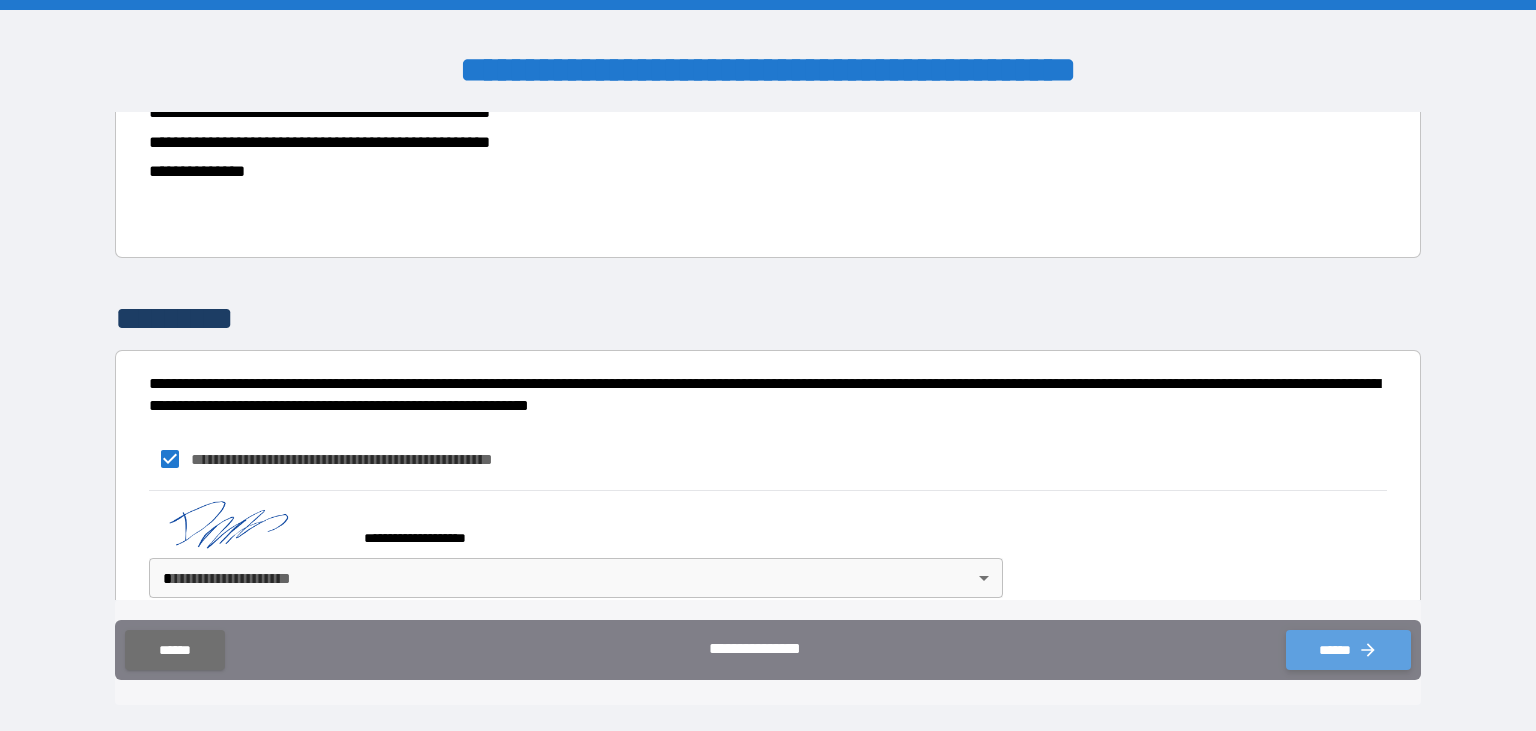 click on "******" at bounding box center (1348, 650) 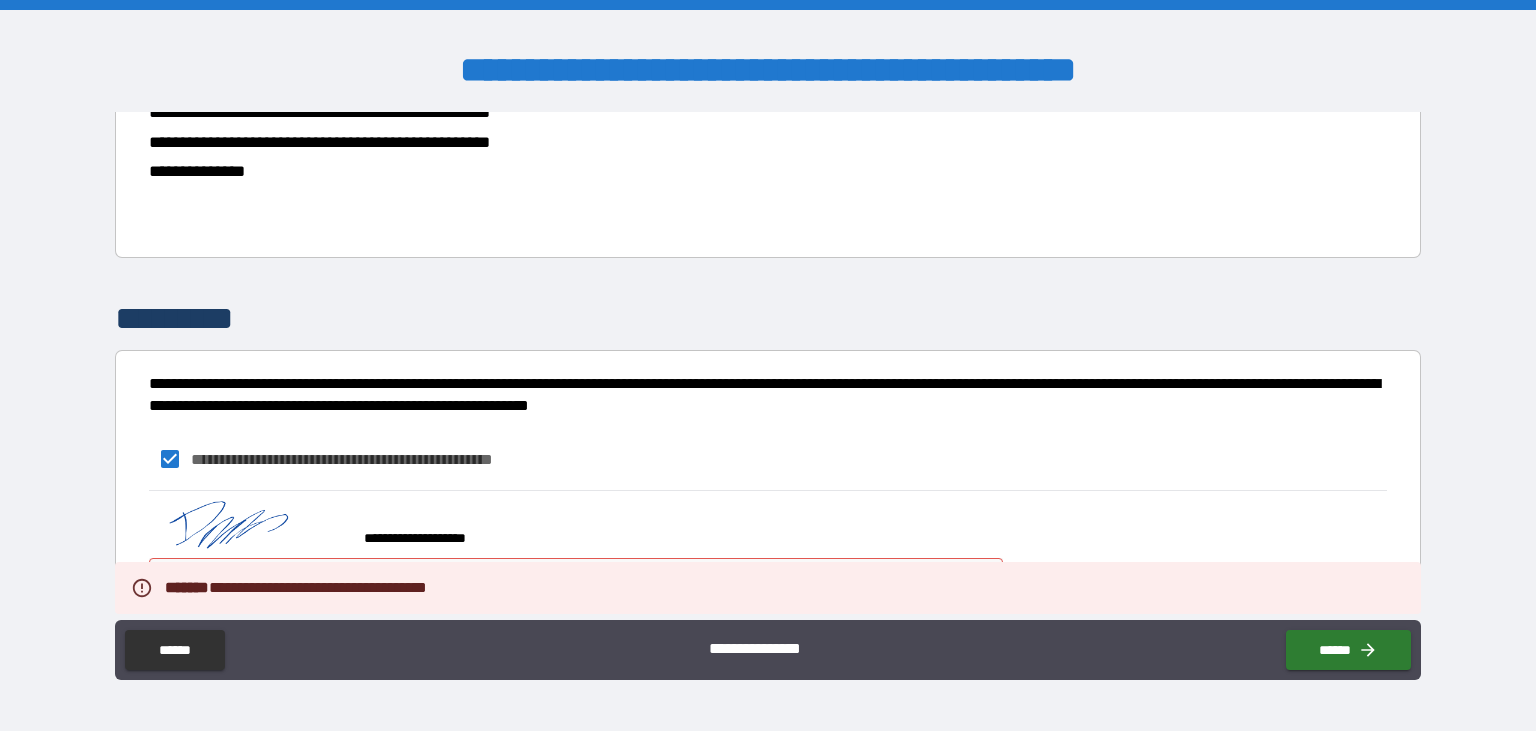 scroll, scrollTop: 818, scrollLeft: 0, axis: vertical 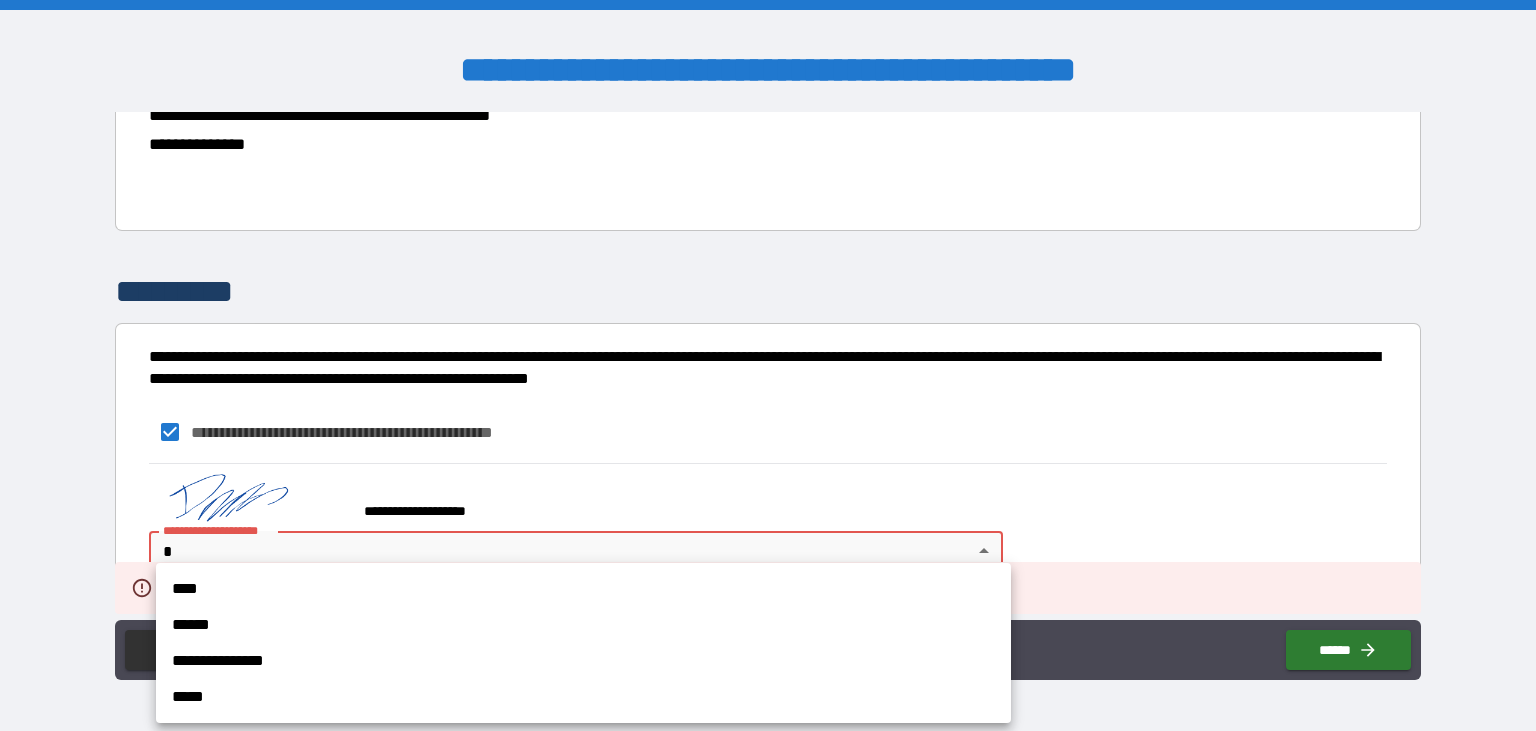 click on "**********" at bounding box center [768, 365] 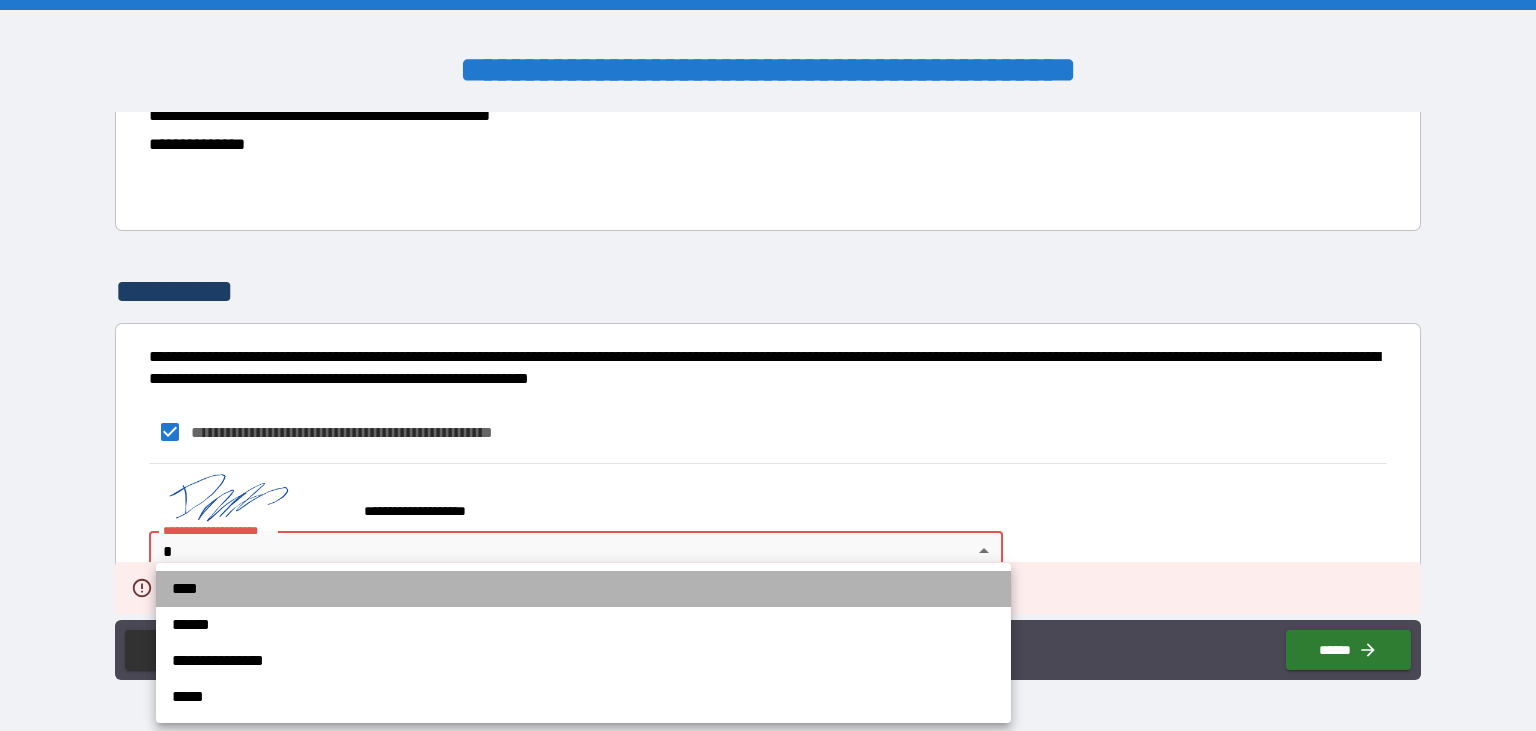 click on "****" at bounding box center [583, 589] 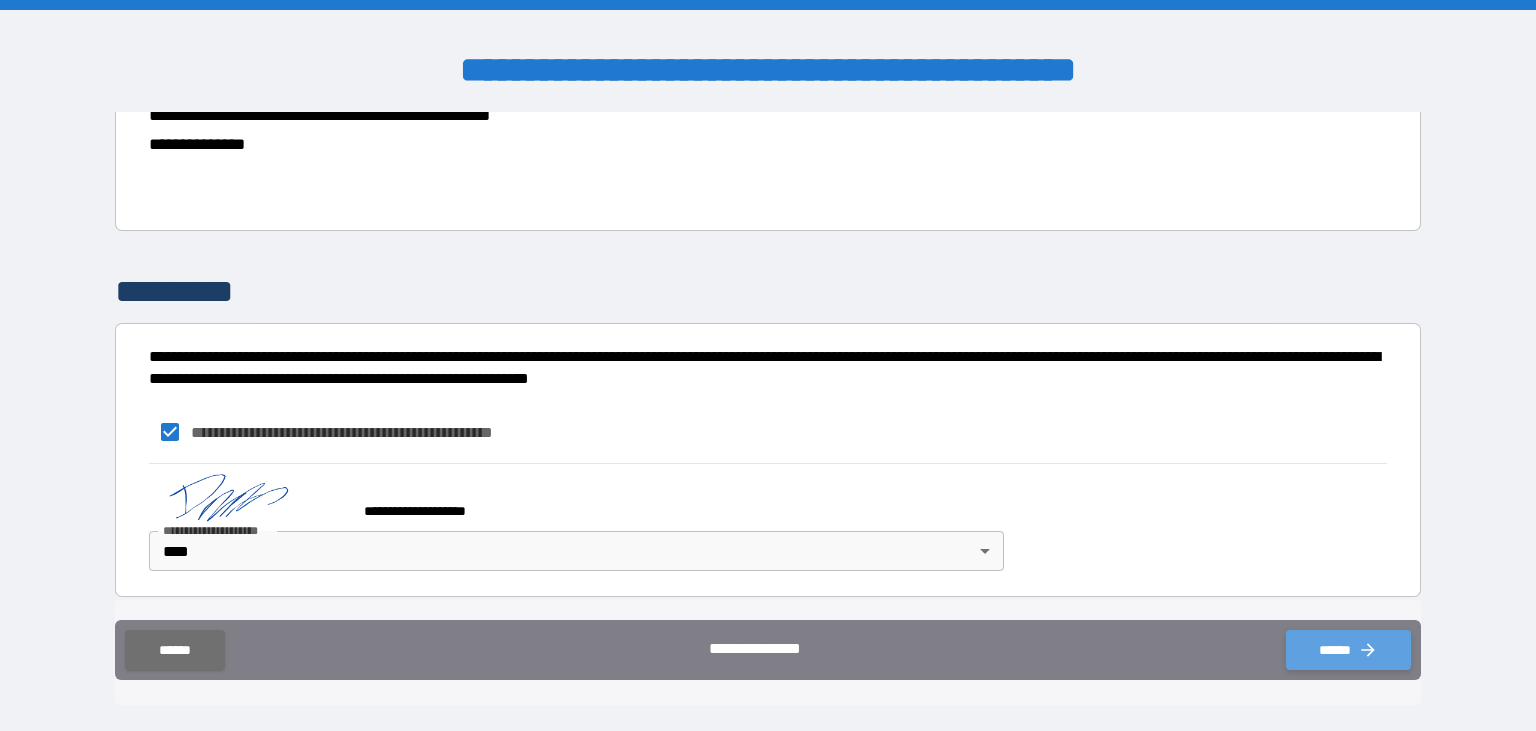 click on "******" at bounding box center (1348, 650) 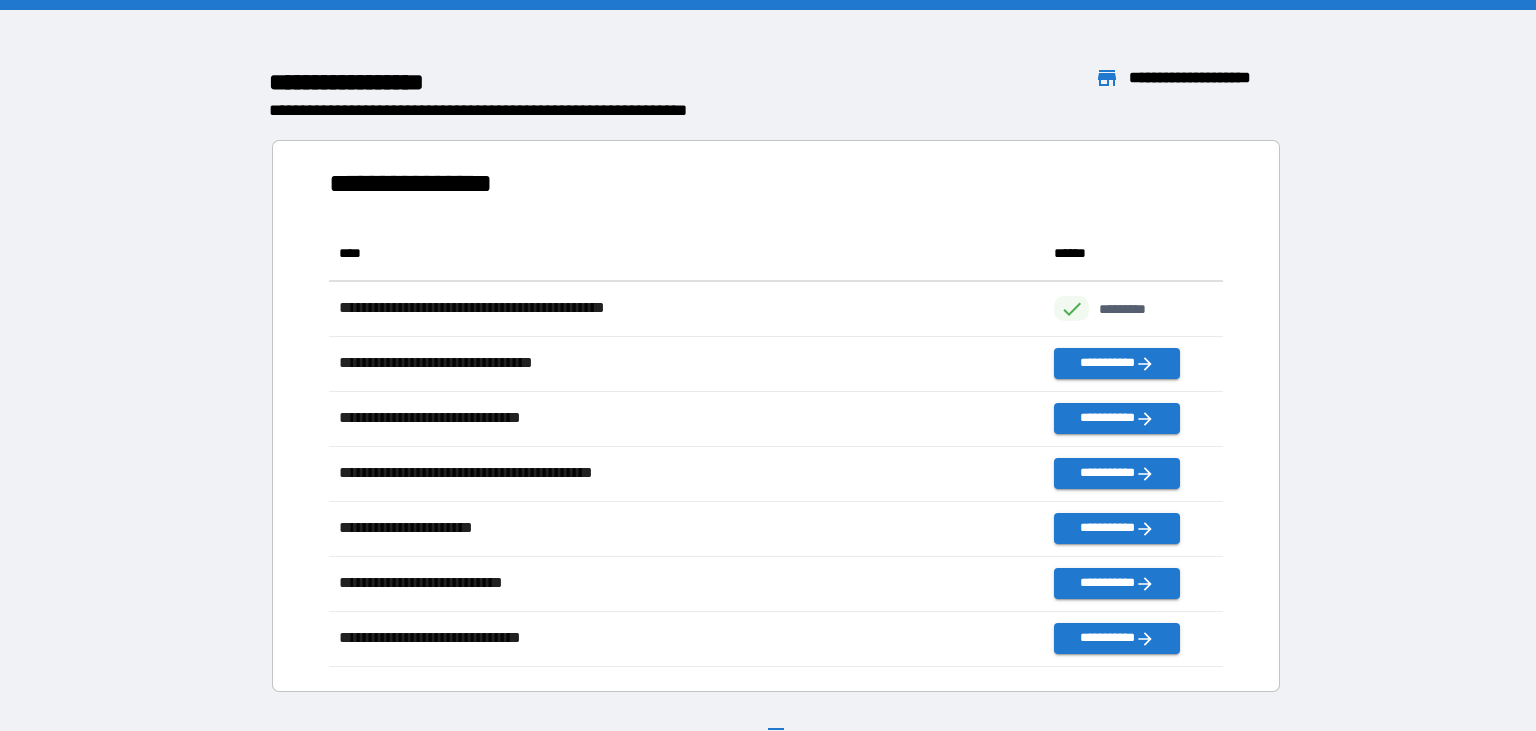 scroll, scrollTop: 1, scrollLeft: 1, axis: both 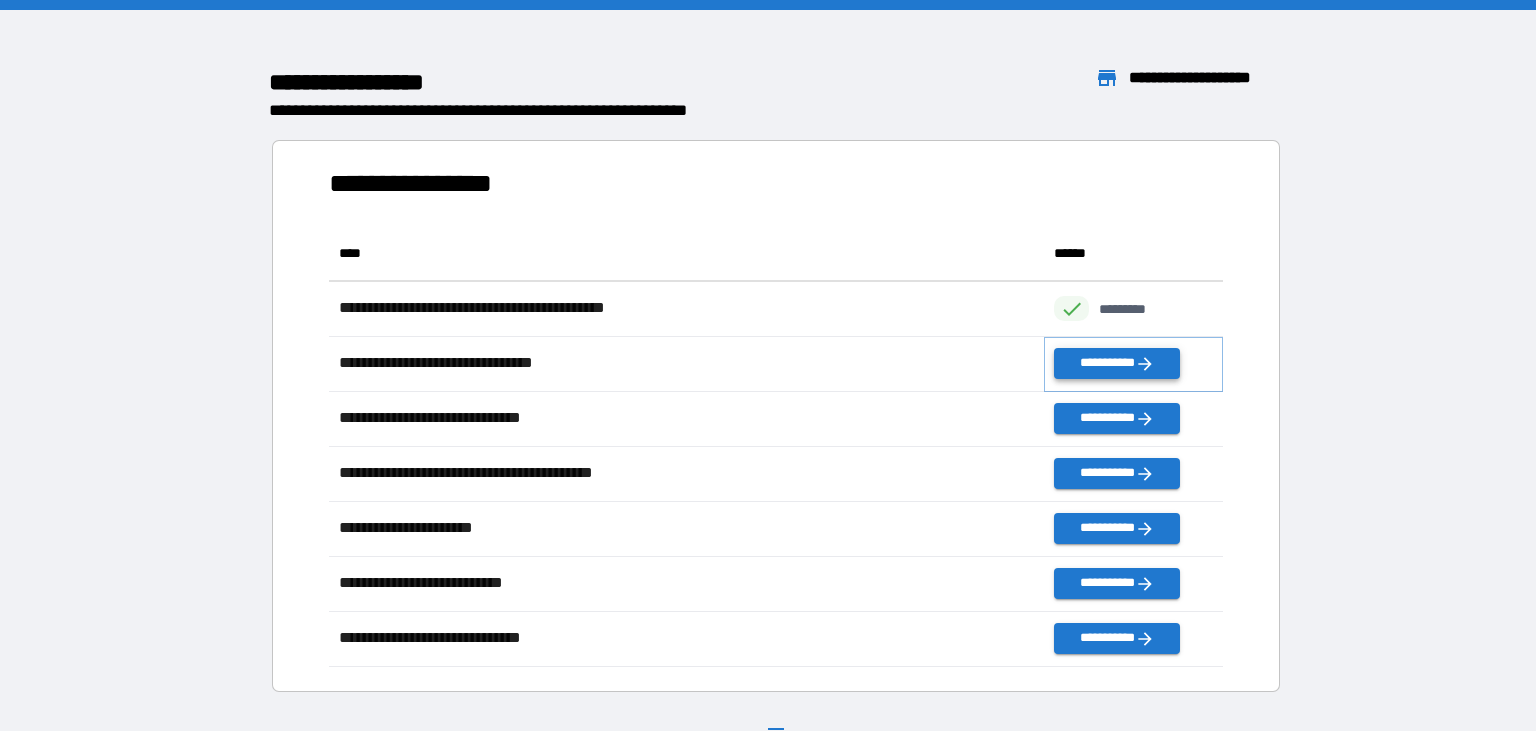 click on "**********" at bounding box center (1117, 363) 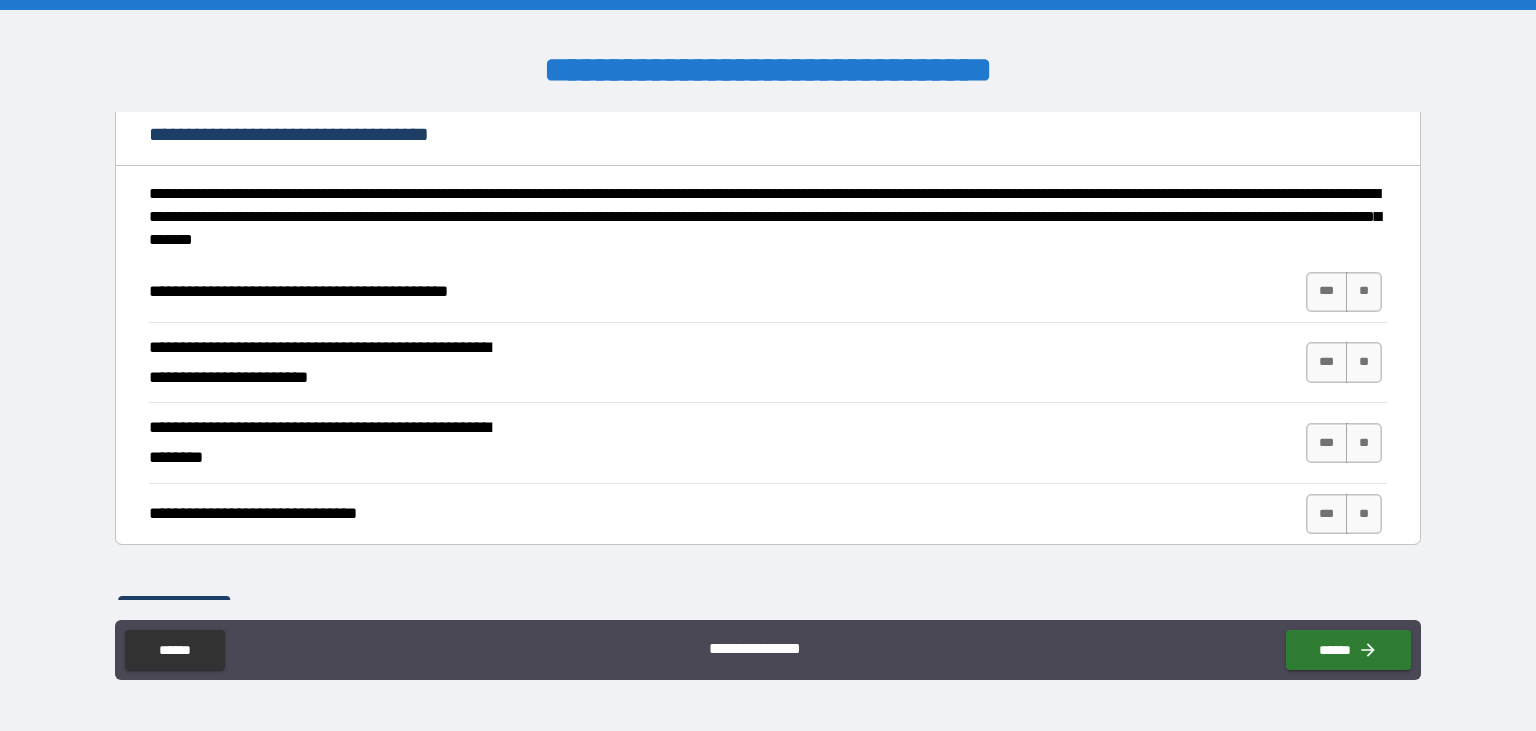 scroll, scrollTop: 150, scrollLeft: 0, axis: vertical 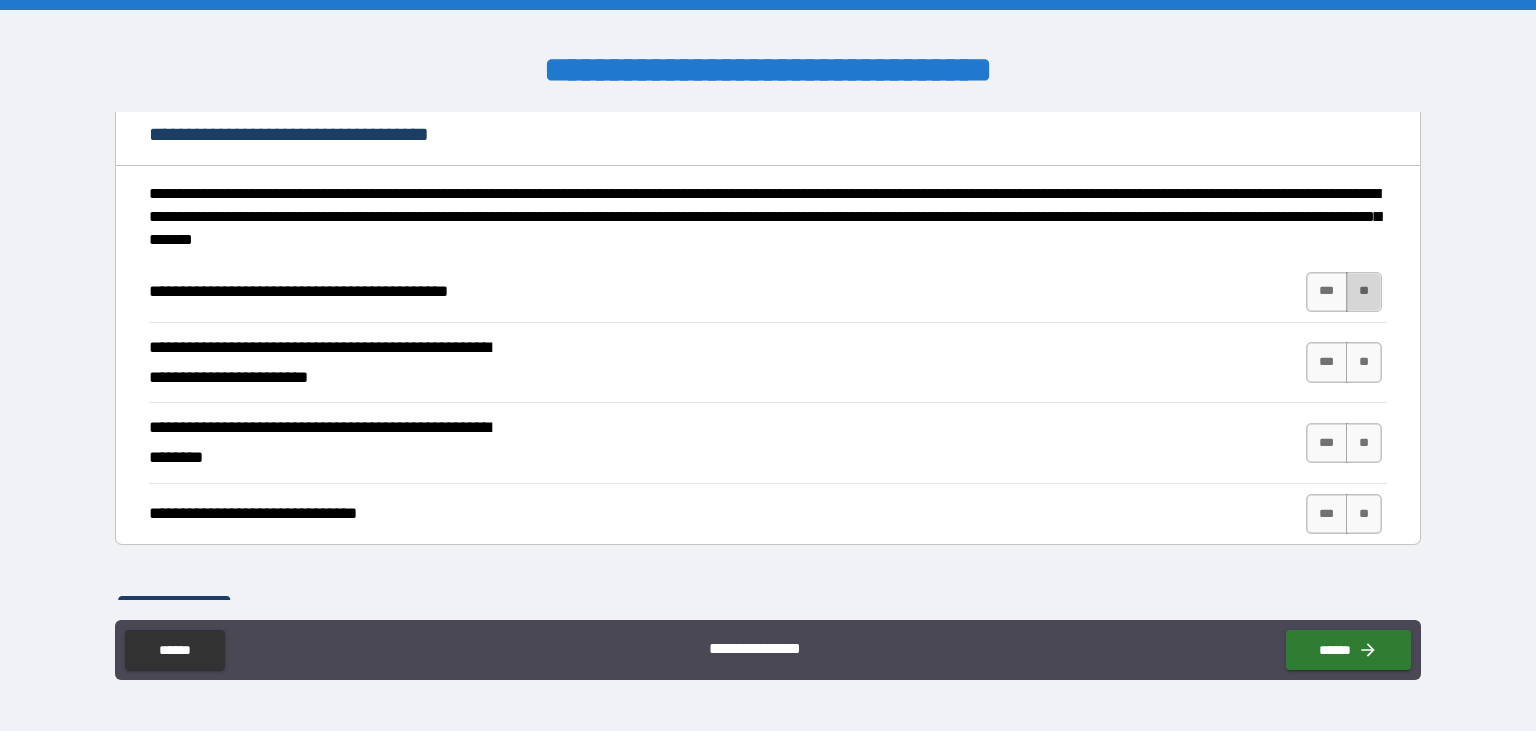 click on "**" at bounding box center (1364, 292) 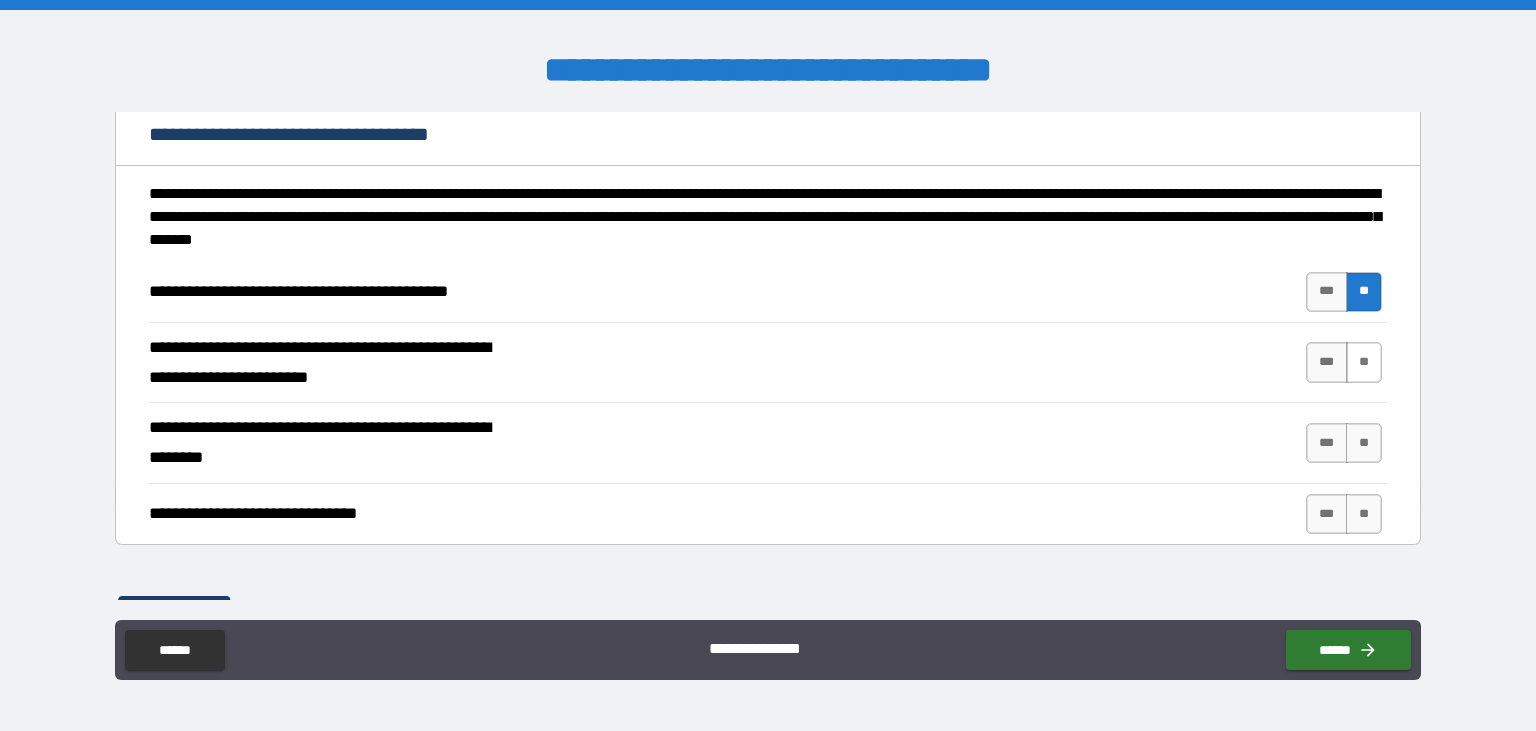 click on "**" at bounding box center [1364, 362] 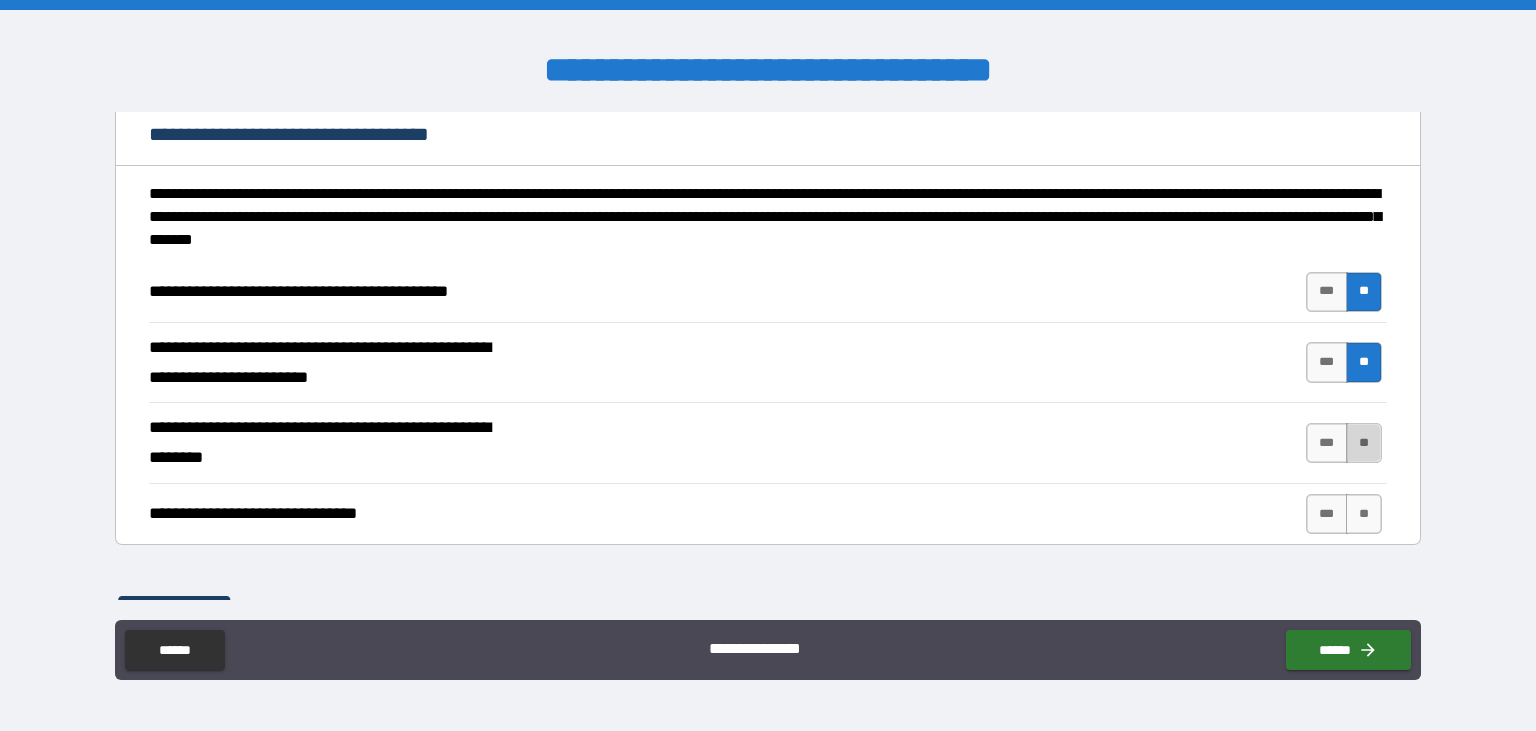 click on "**" at bounding box center (1364, 443) 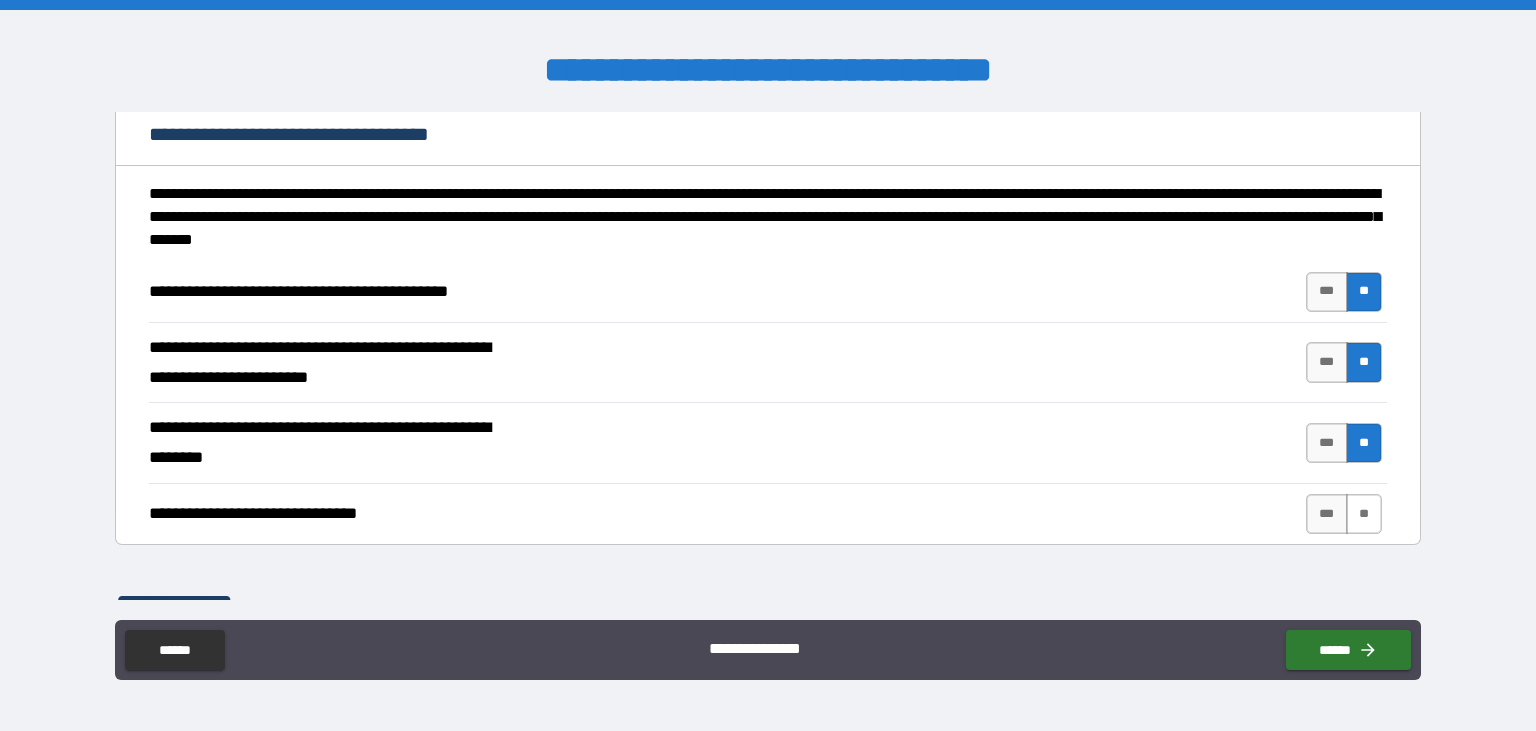 click on "**" at bounding box center [1364, 514] 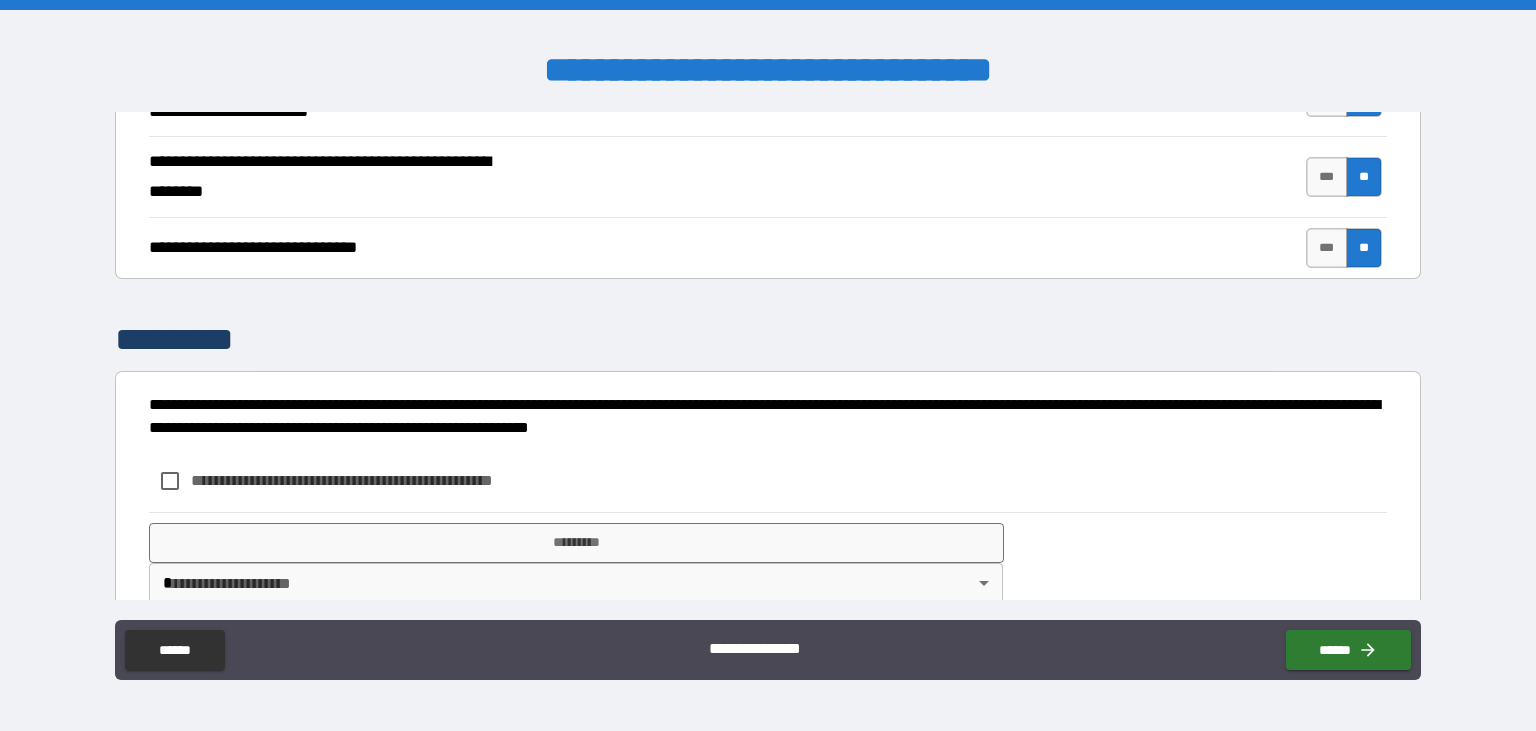 scroll, scrollTop: 447, scrollLeft: 0, axis: vertical 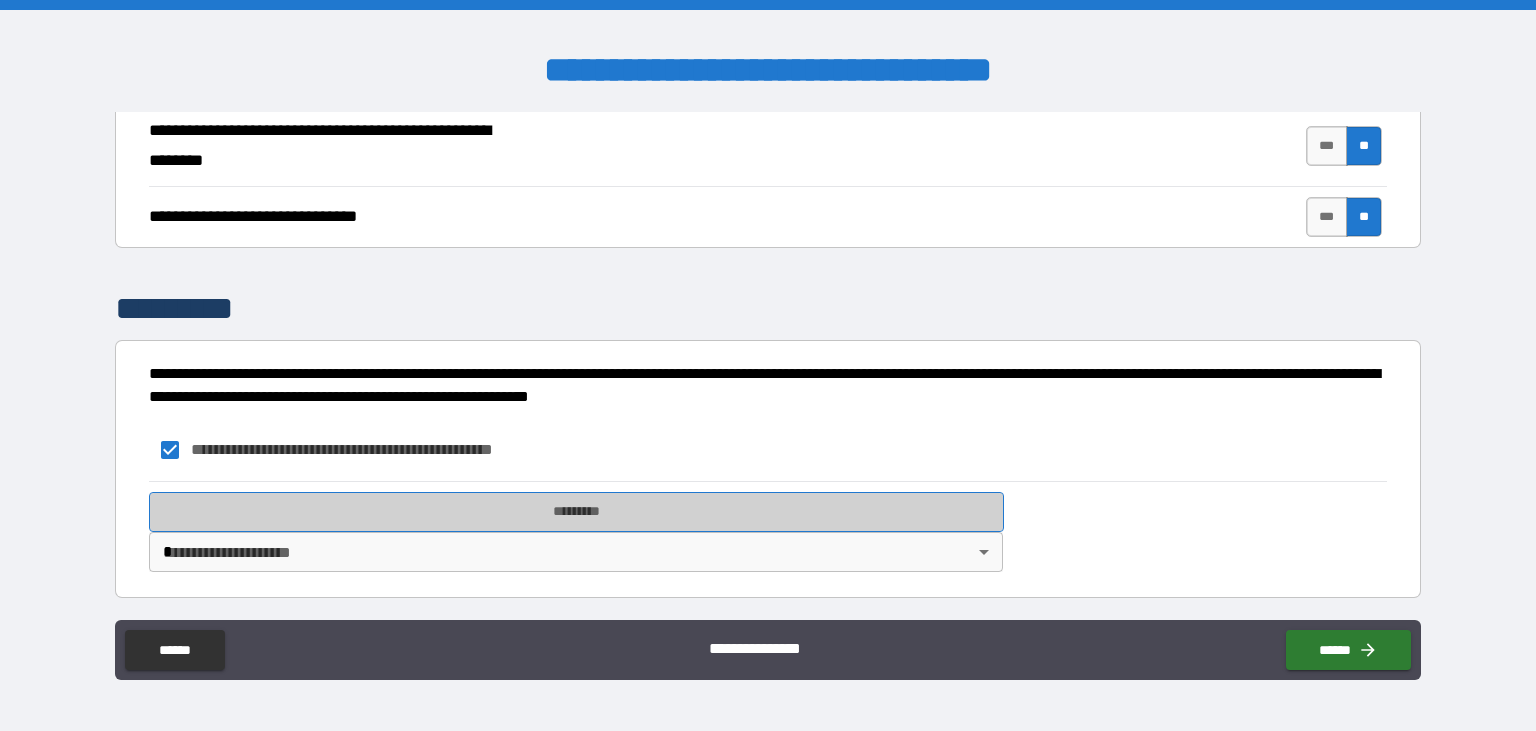 click on "*********" at bounding box center (576, 512) 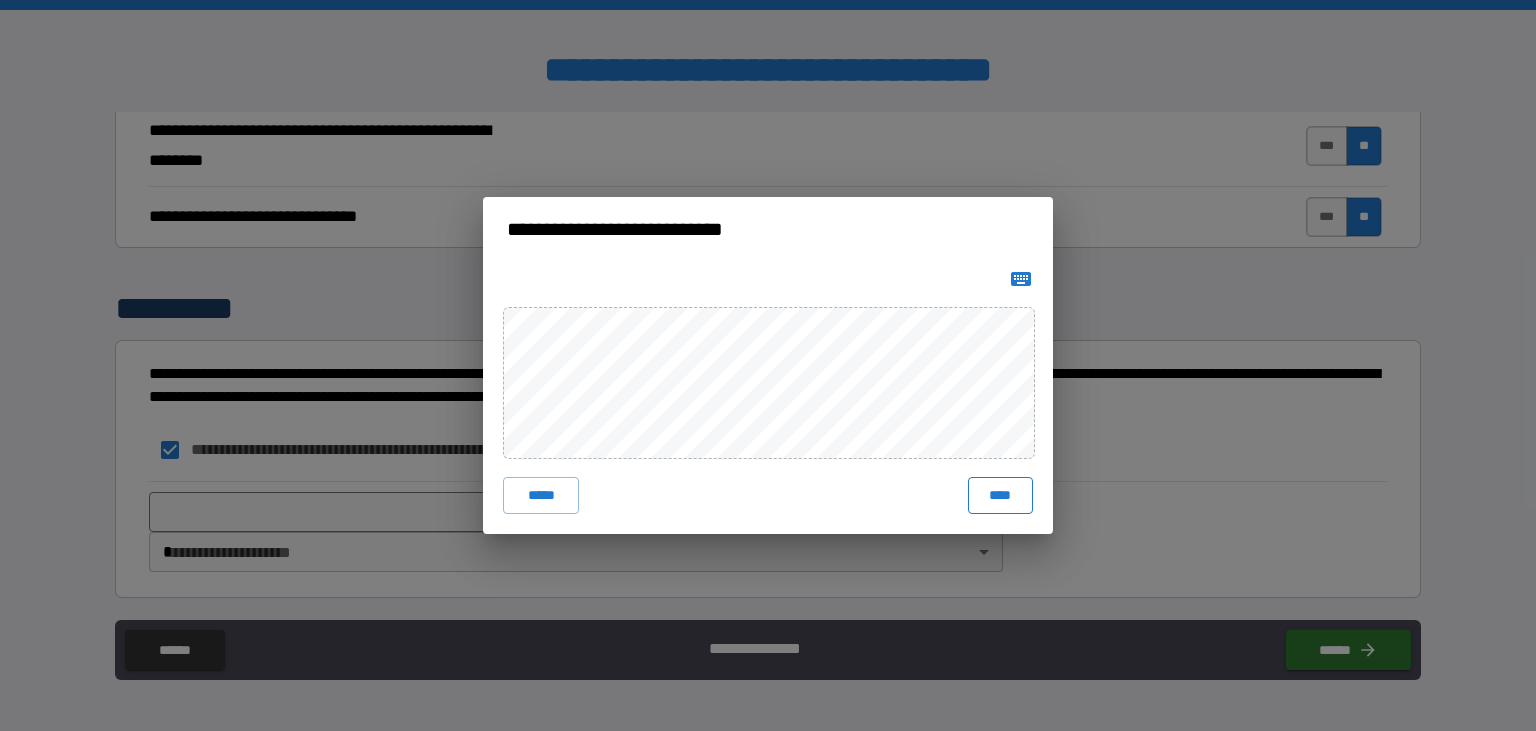 click on "****" at bounding box center [1000, 495] 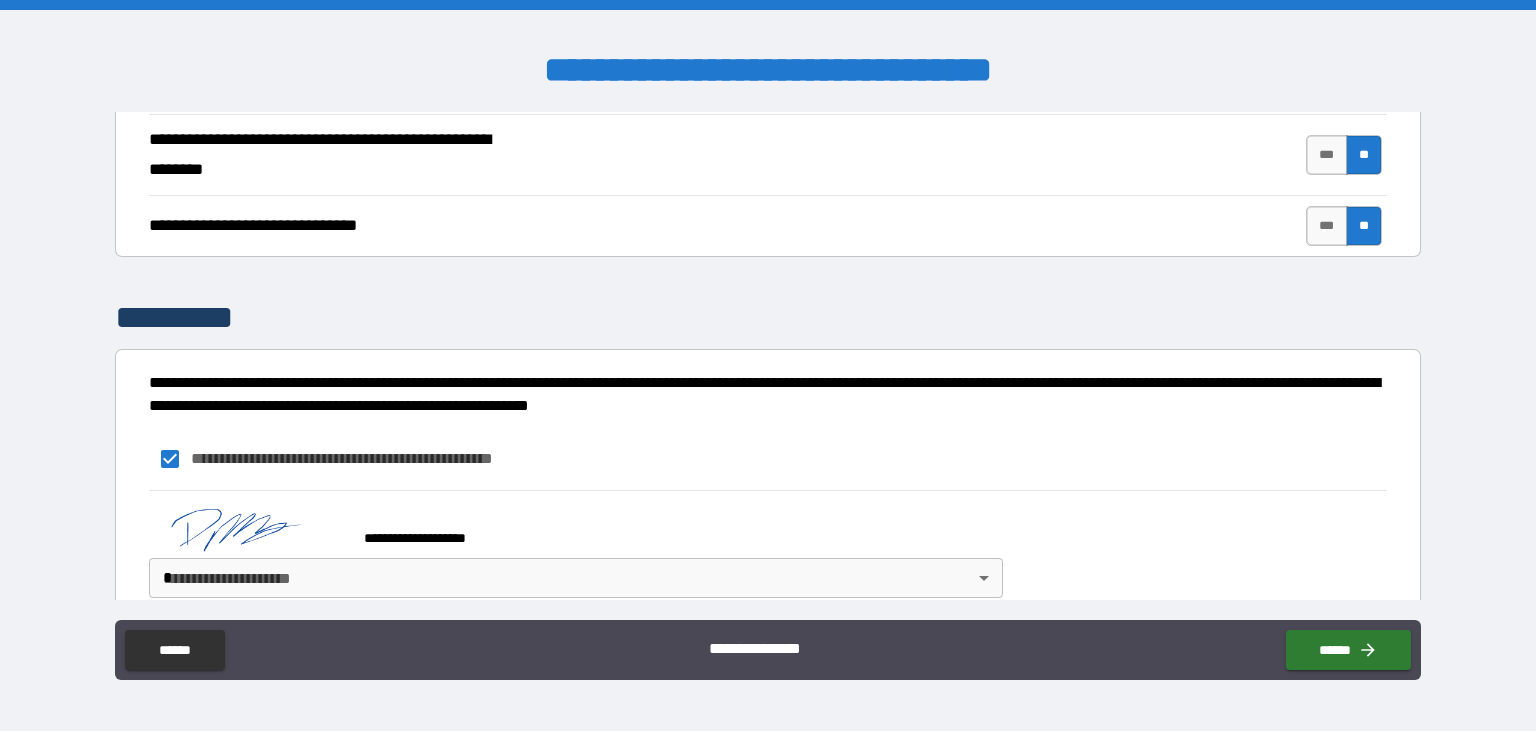 scroll, scrollTop: 465, scrollLeft: 0, axis: vertical 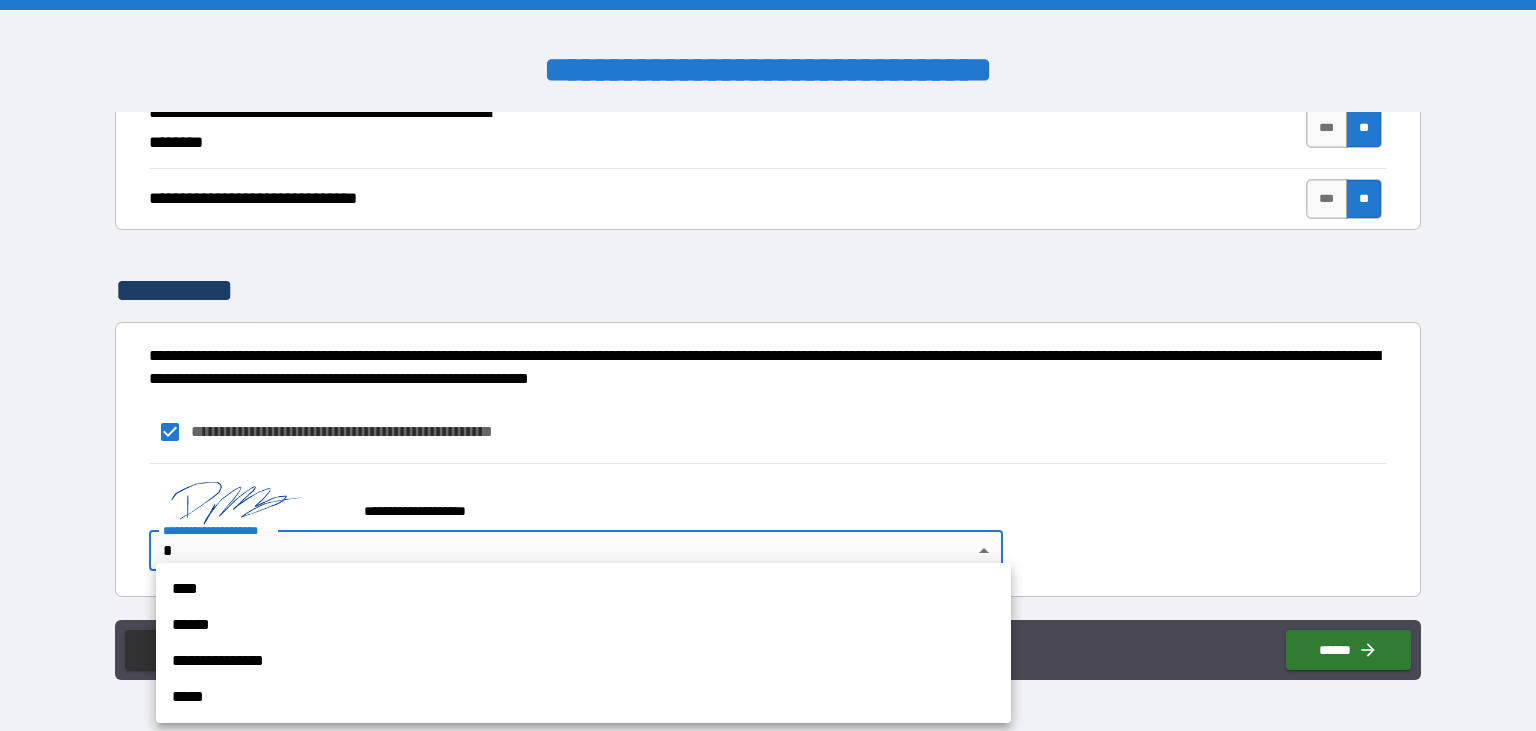 click on "**********" at bounding box center [768, 365] 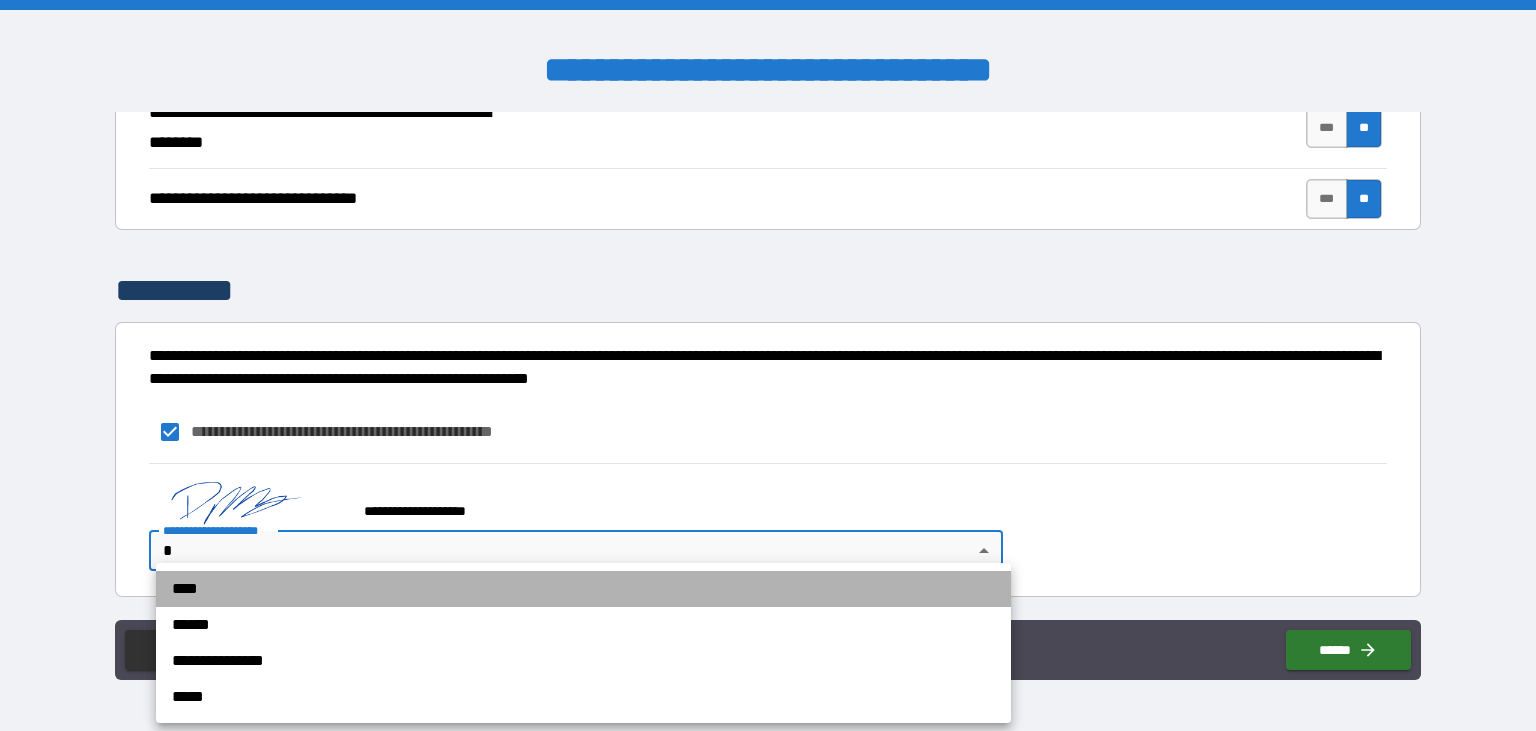 click on "****" at bounding box center [583, 589] 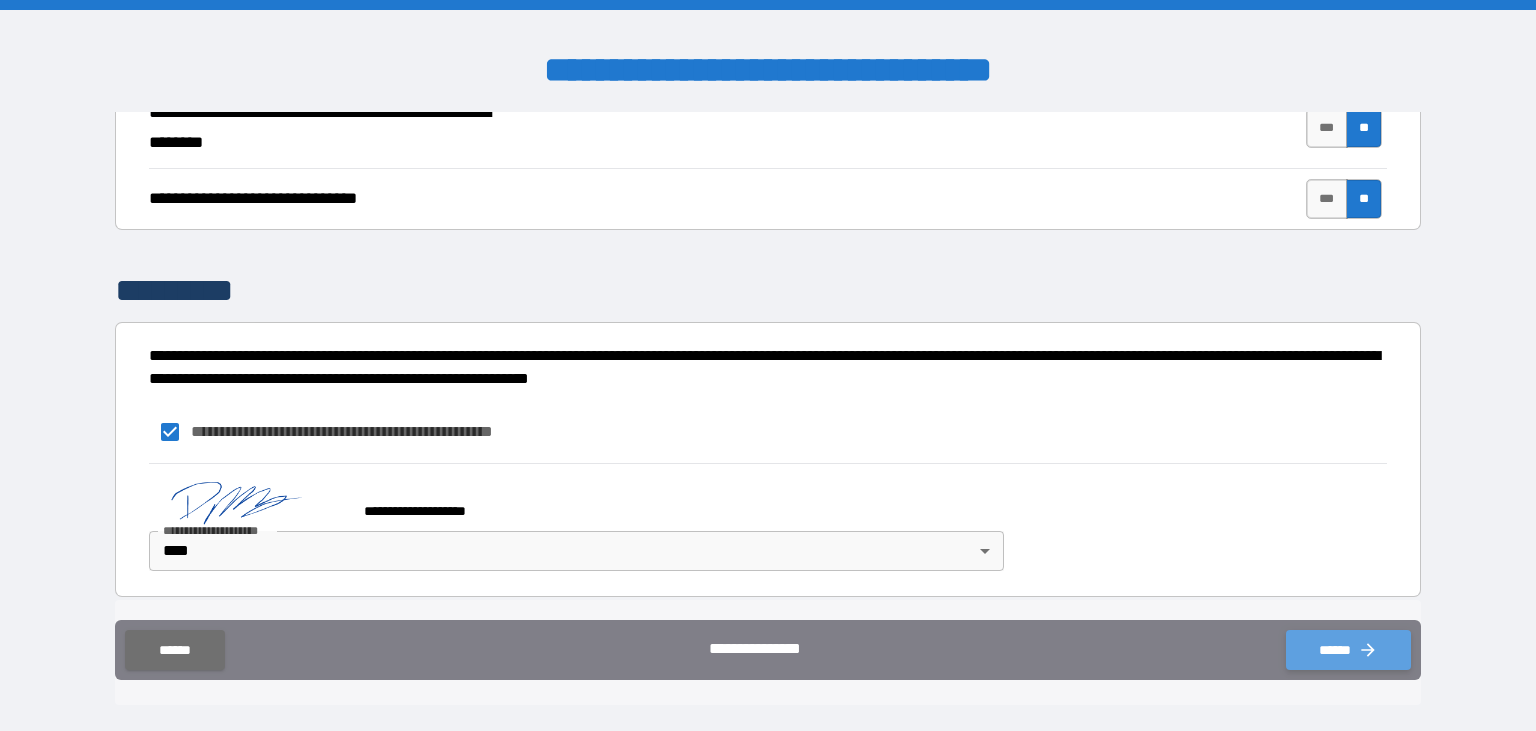 click on "******" at bounding box center [1348, 650] 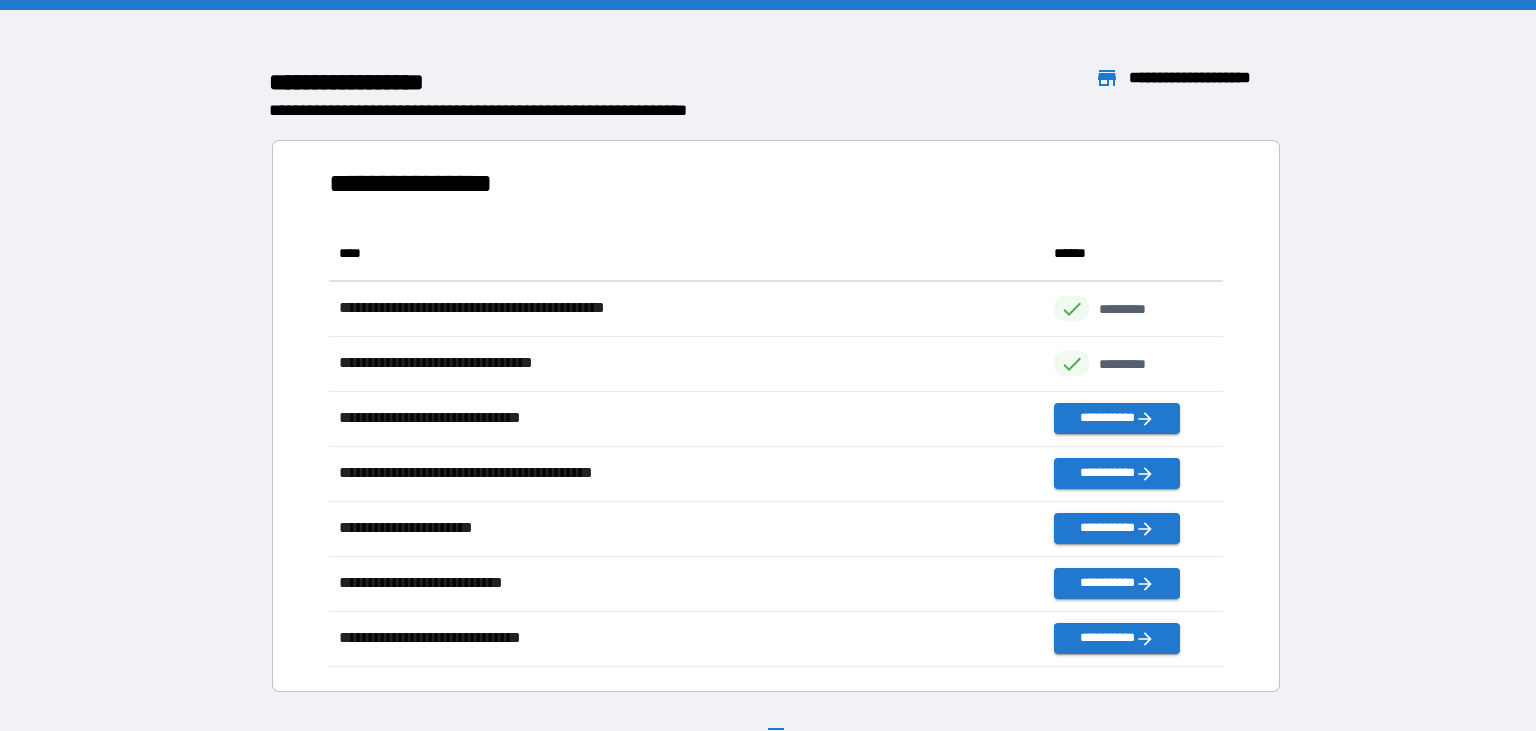 scroll, scrollTop: 1, scrollLeft: 1, axis: both 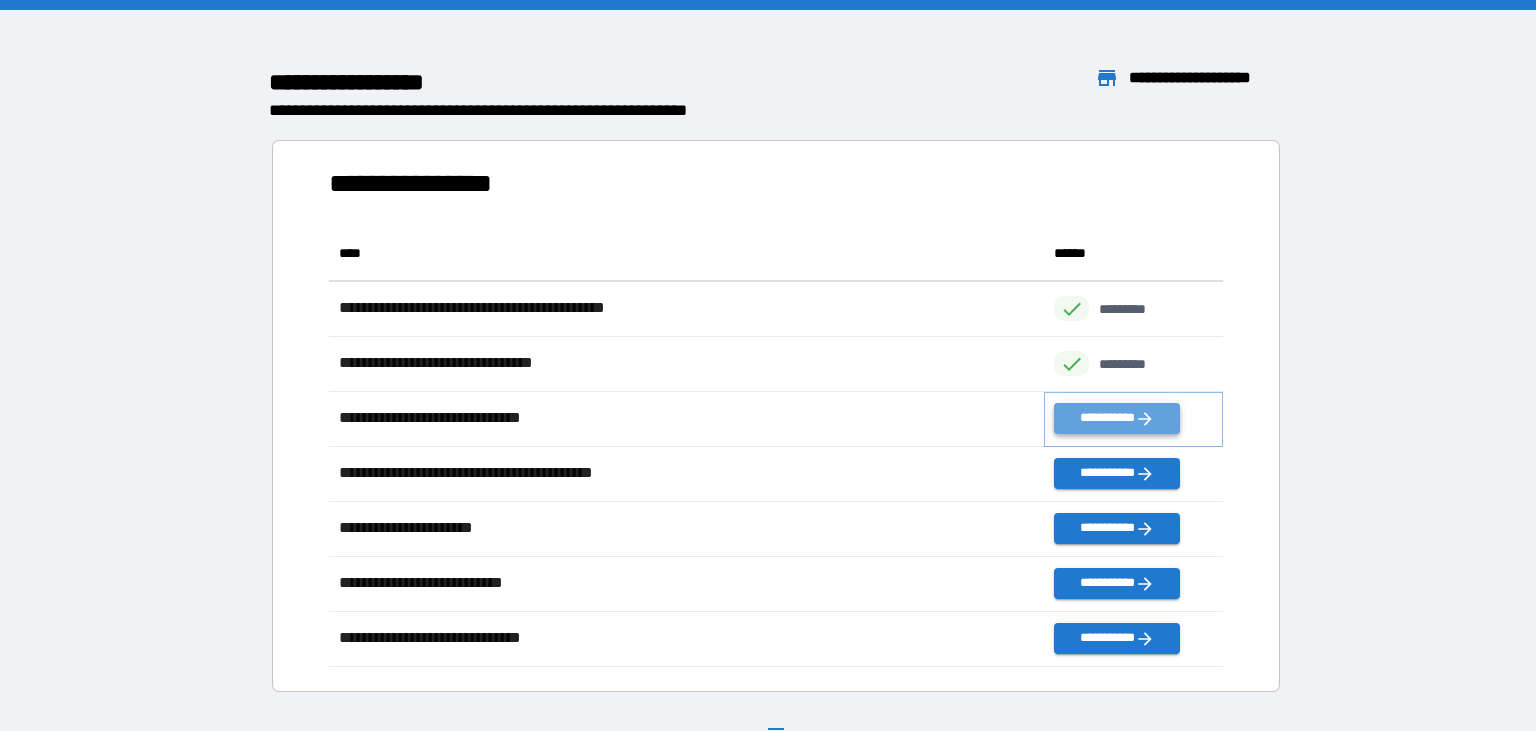 click on "**********" at bounding box center (1117, 418) 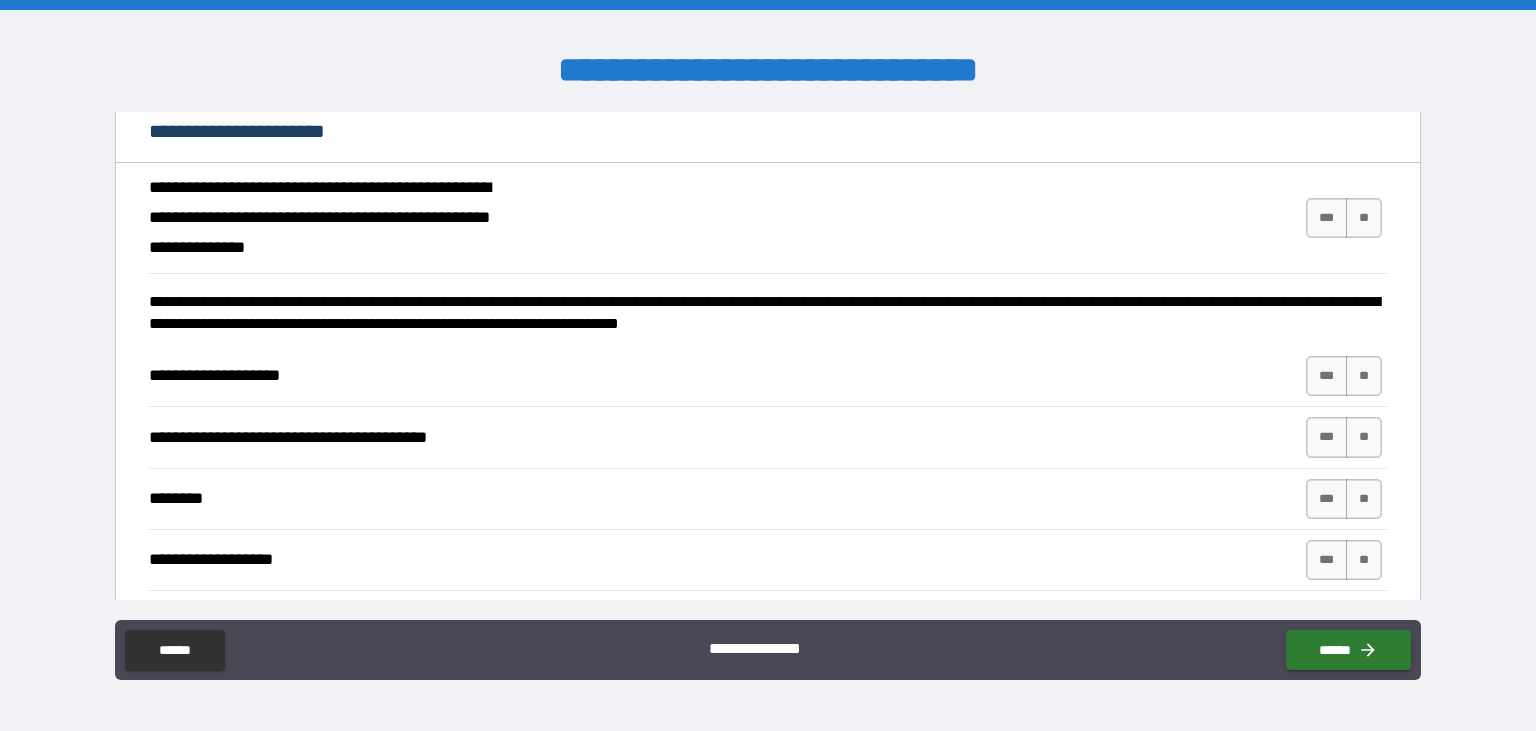 scroll, scrollTop: 150, scrollLeft: 0, axis: vertical 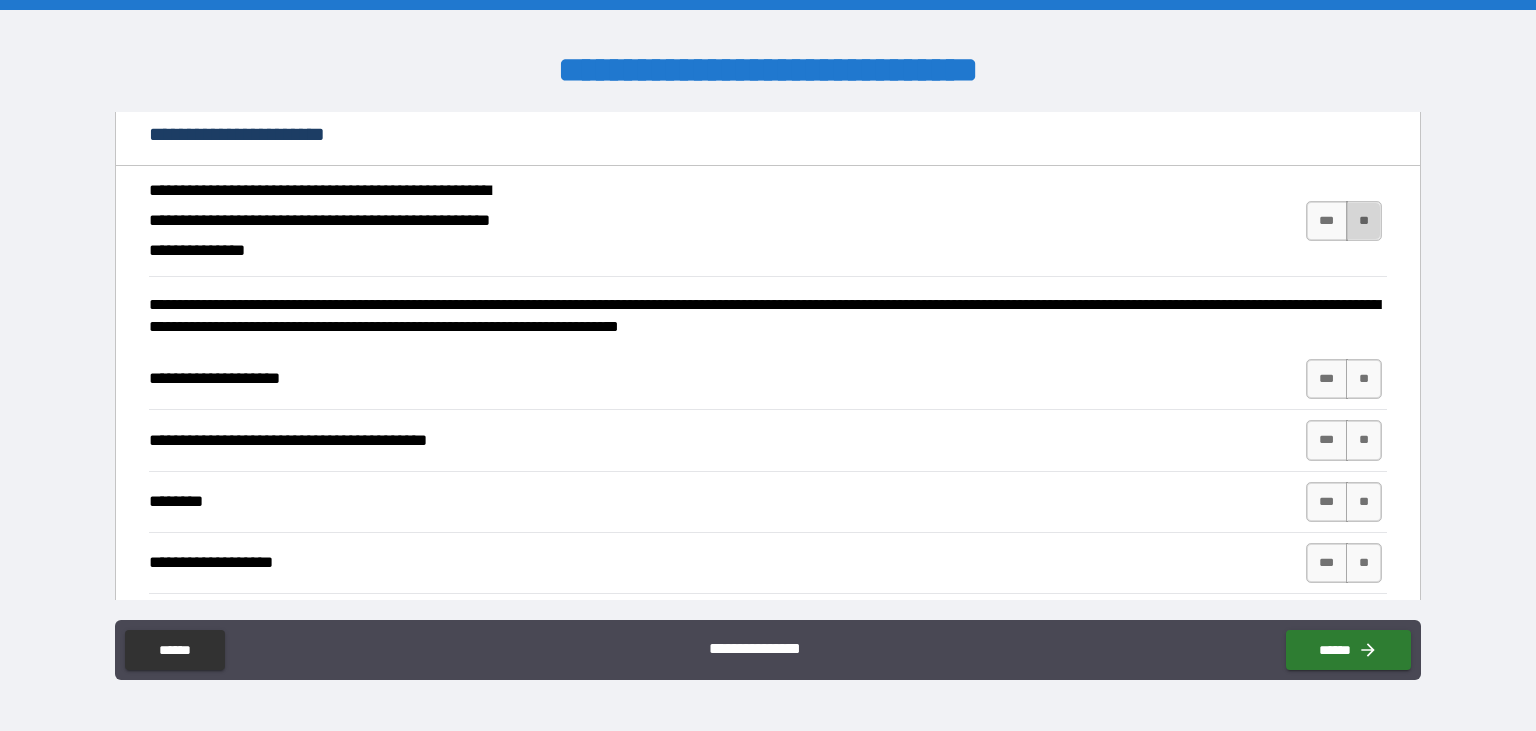 click on "**" at bounding box center (1364, 221) 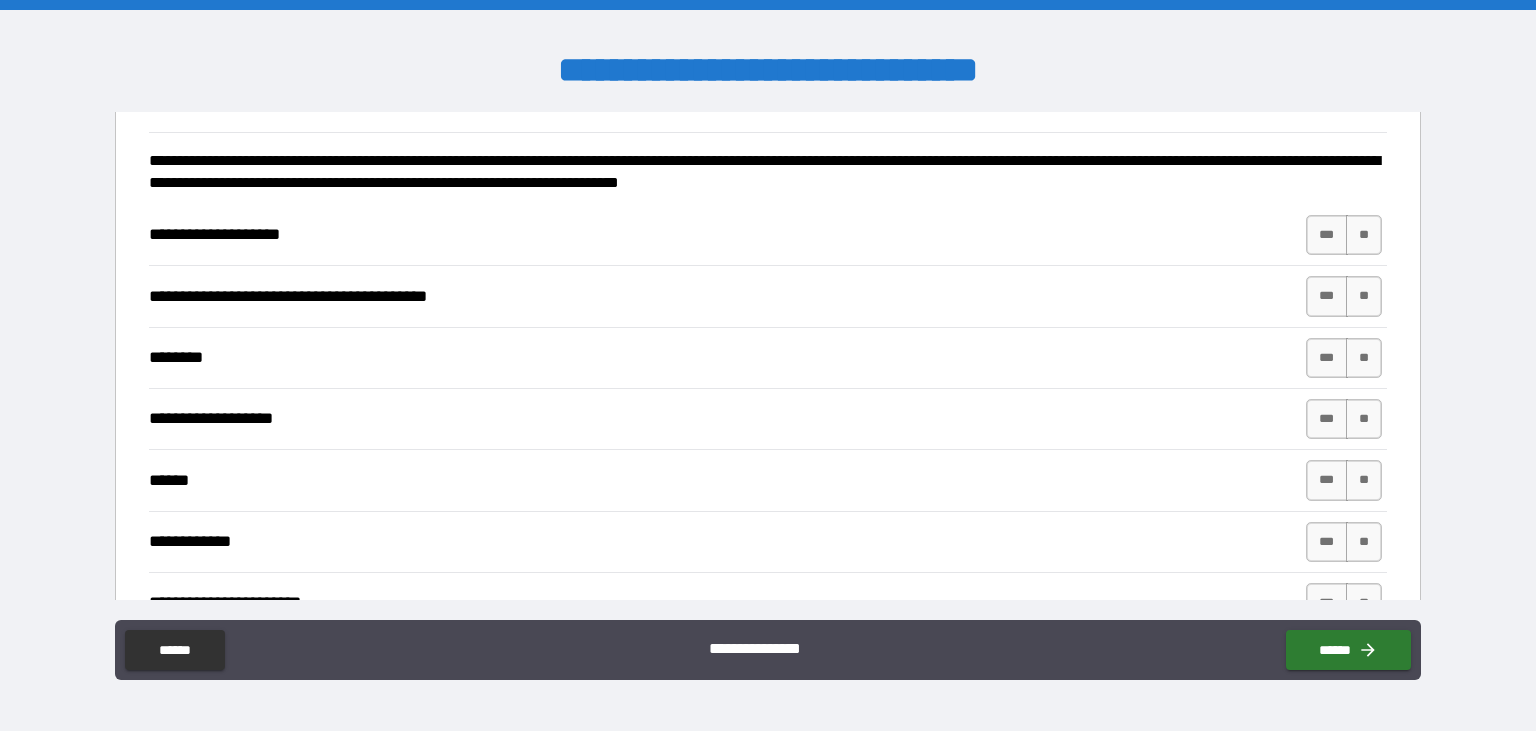 scroll, scrollTop: 302, scrollLeft: 0, axis: vertical 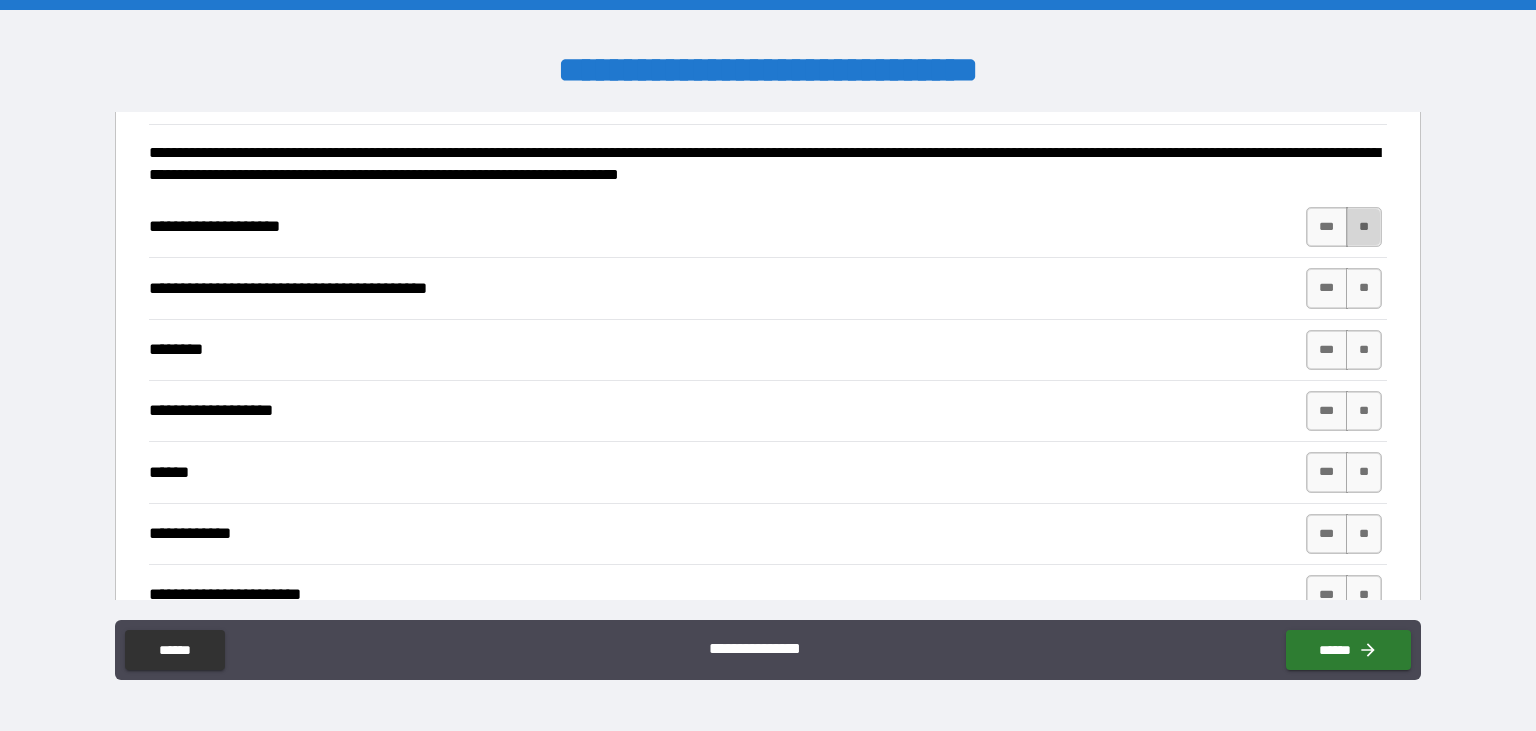 click on "**" at bounding box center [1364, 227] 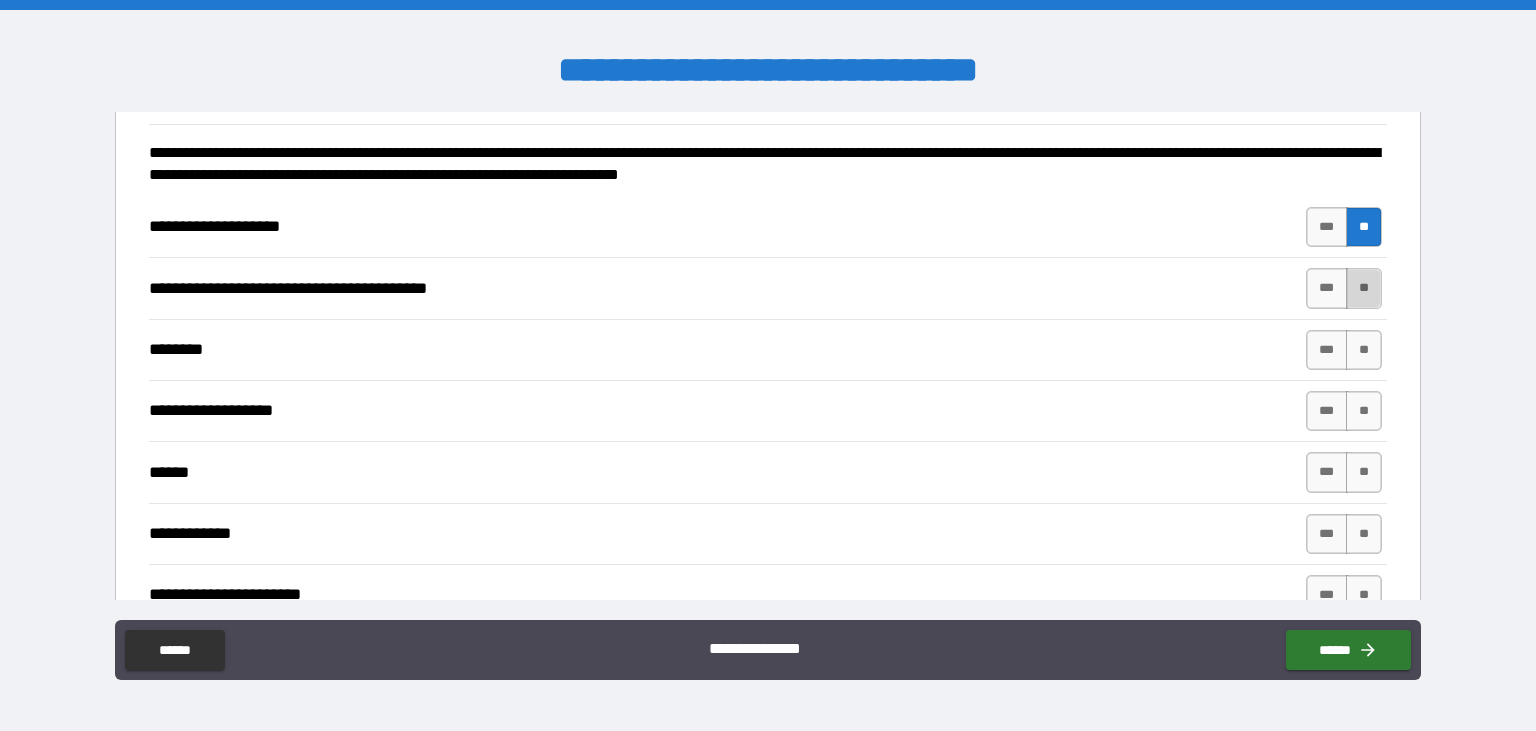 click on "**" at bounding box center (1364, 288) 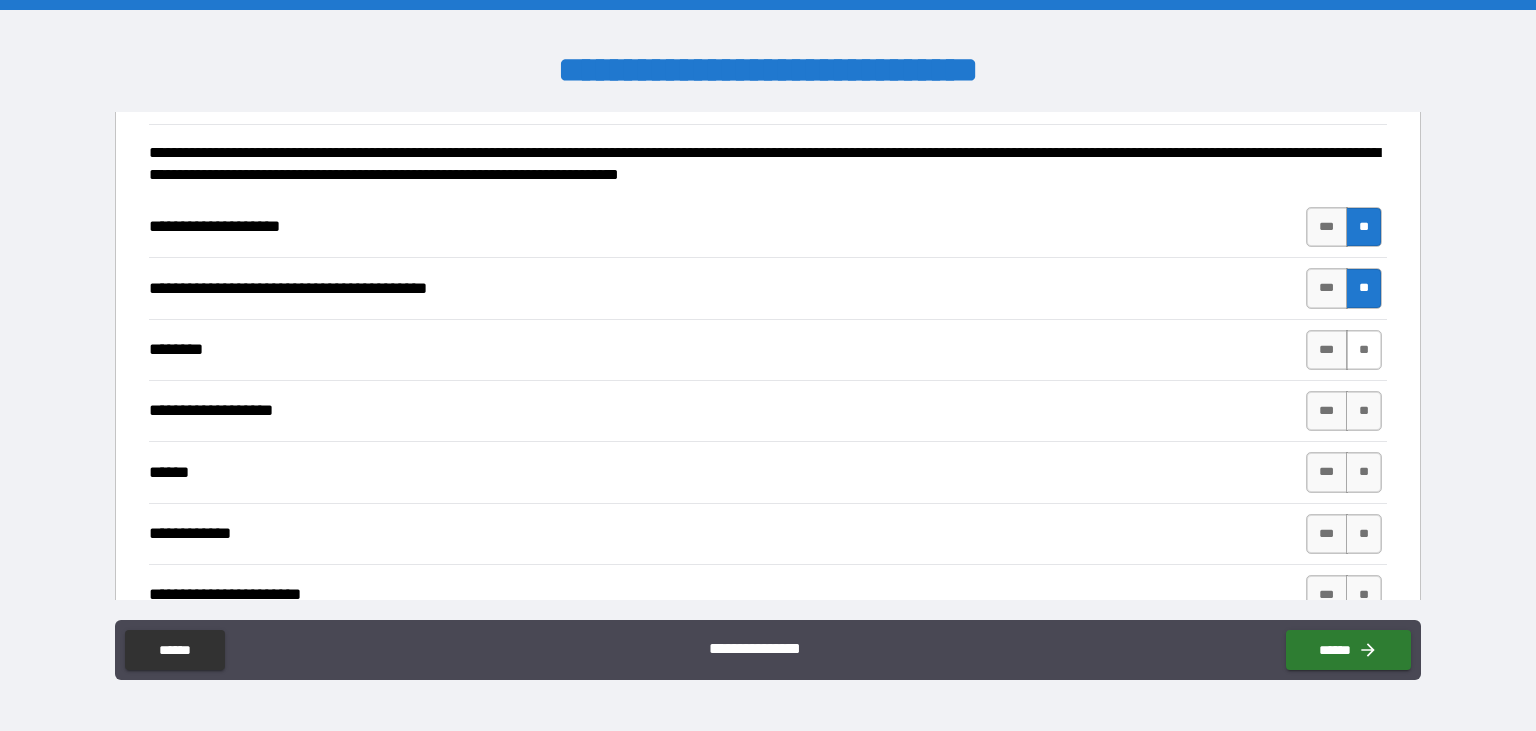 click on "**" at bounding box center [1364, 350] 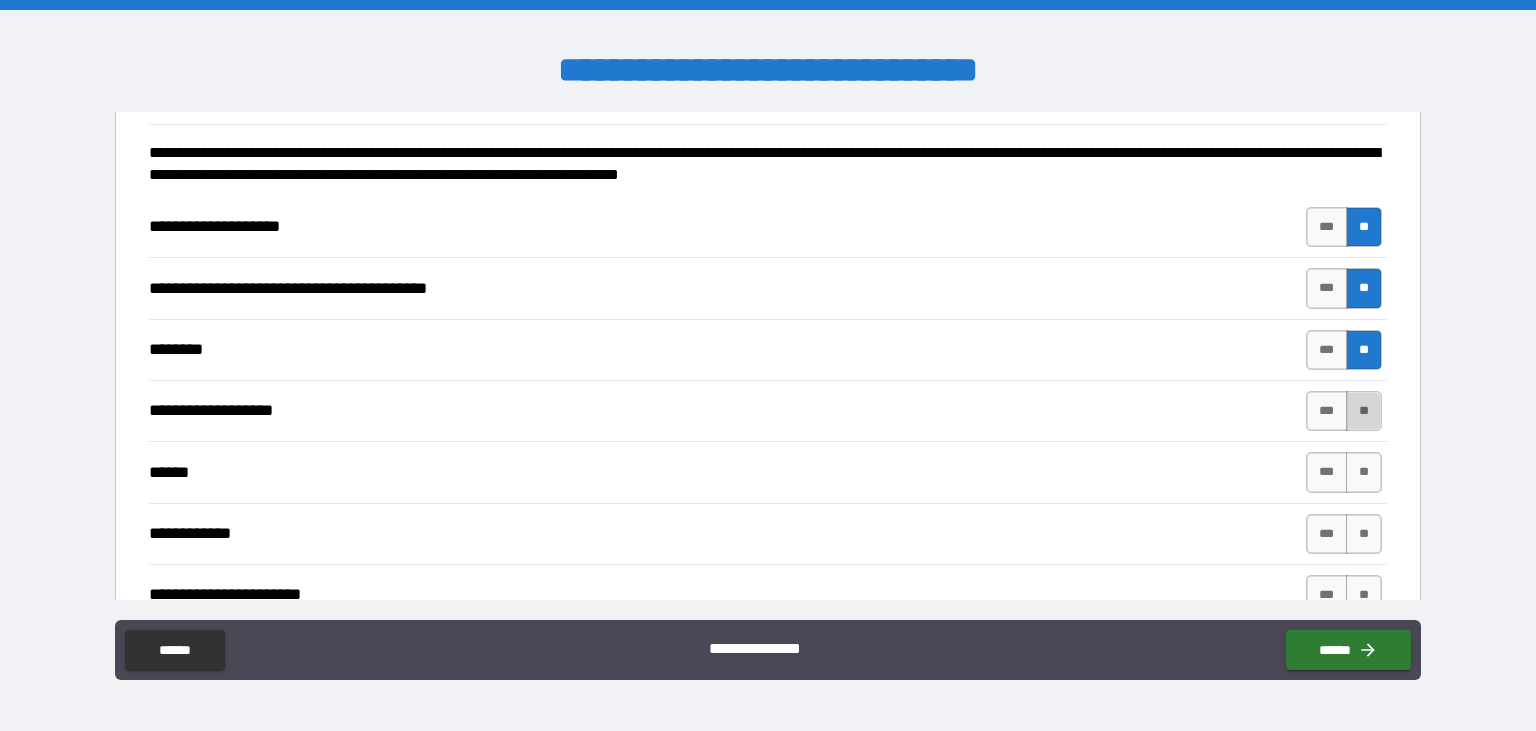click on "**" at bounding box center (1364, 411) 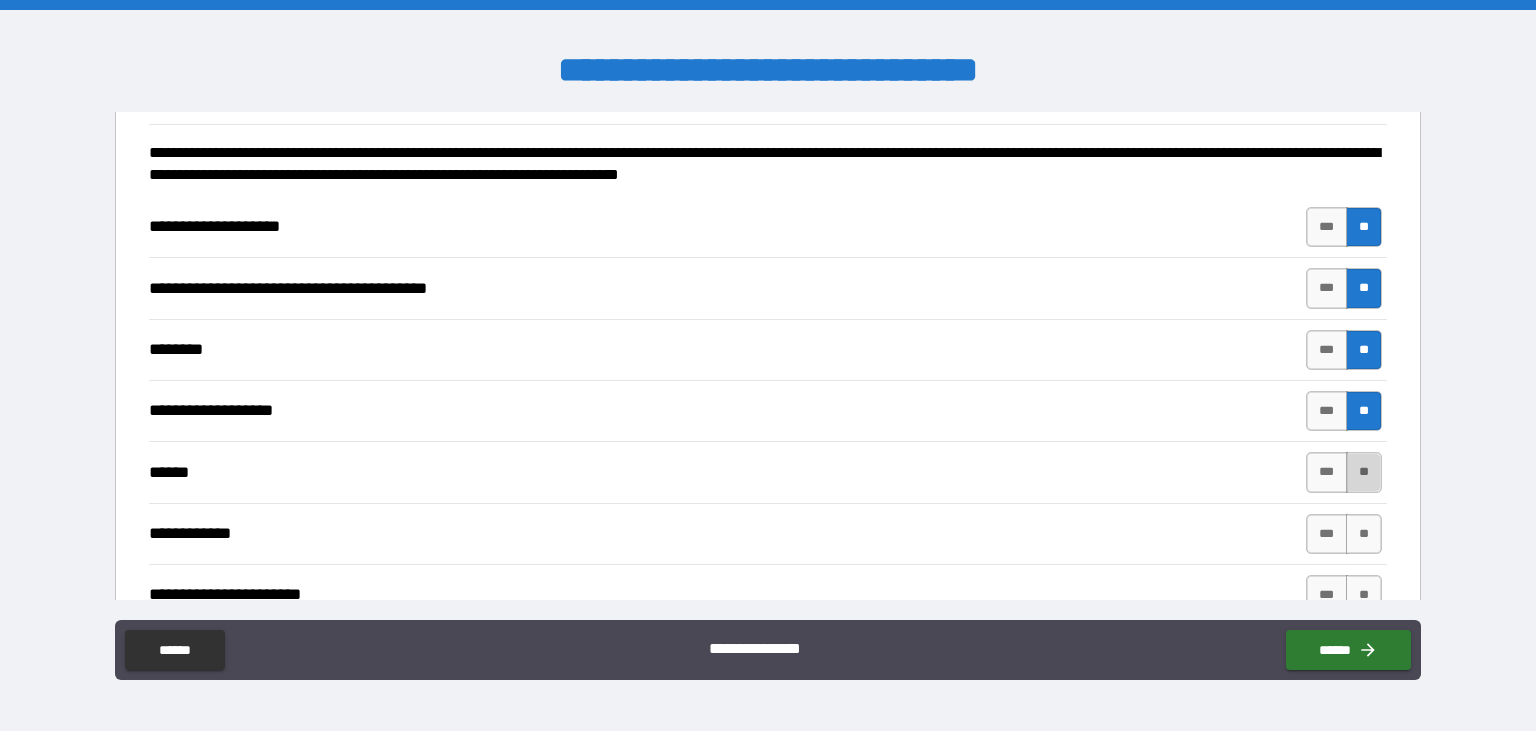 click on "**" at bounding box center (1364, 472) 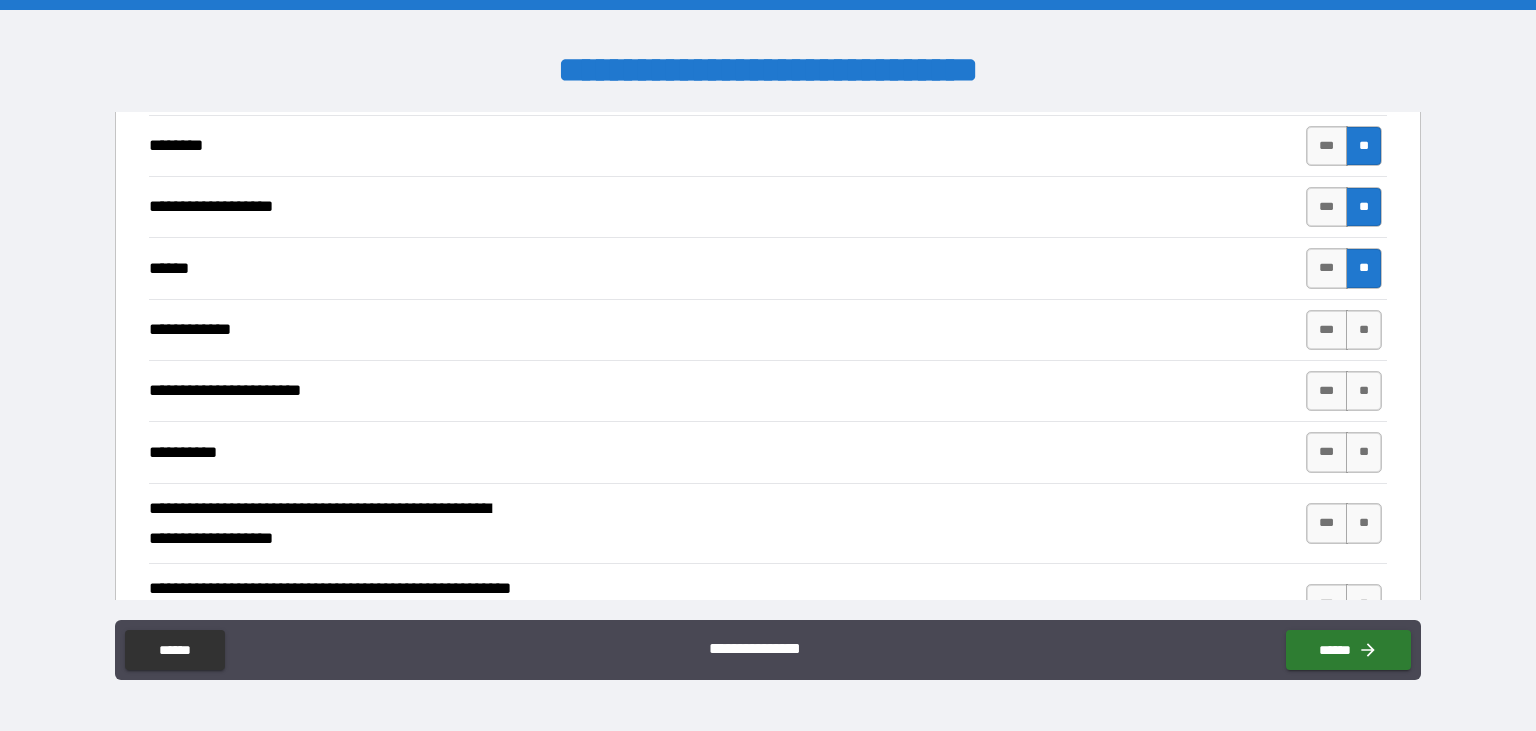 scroll, scrollTop: 516, scrollLeft: 0, axis: vertical 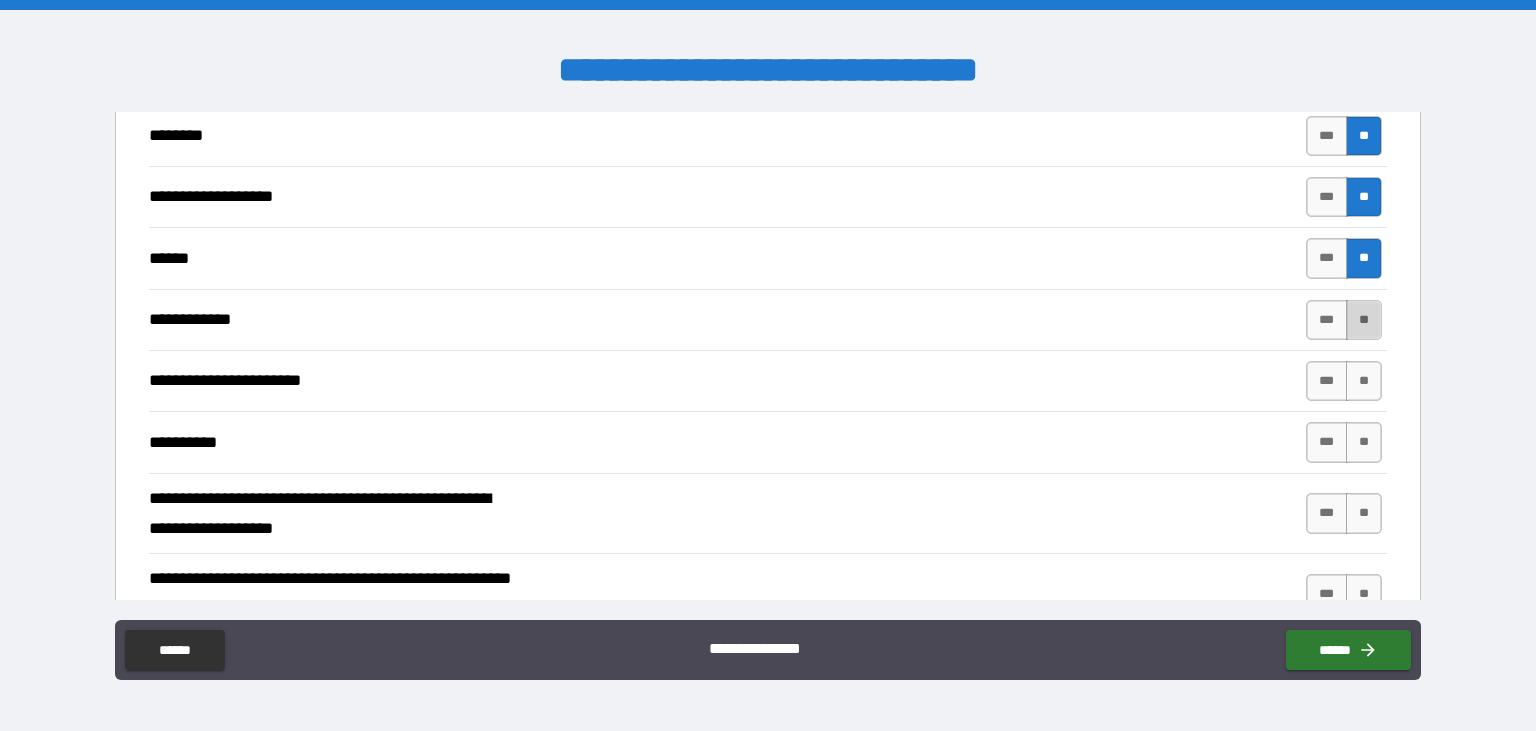 click on "**" at bounding box center [1364, 320] 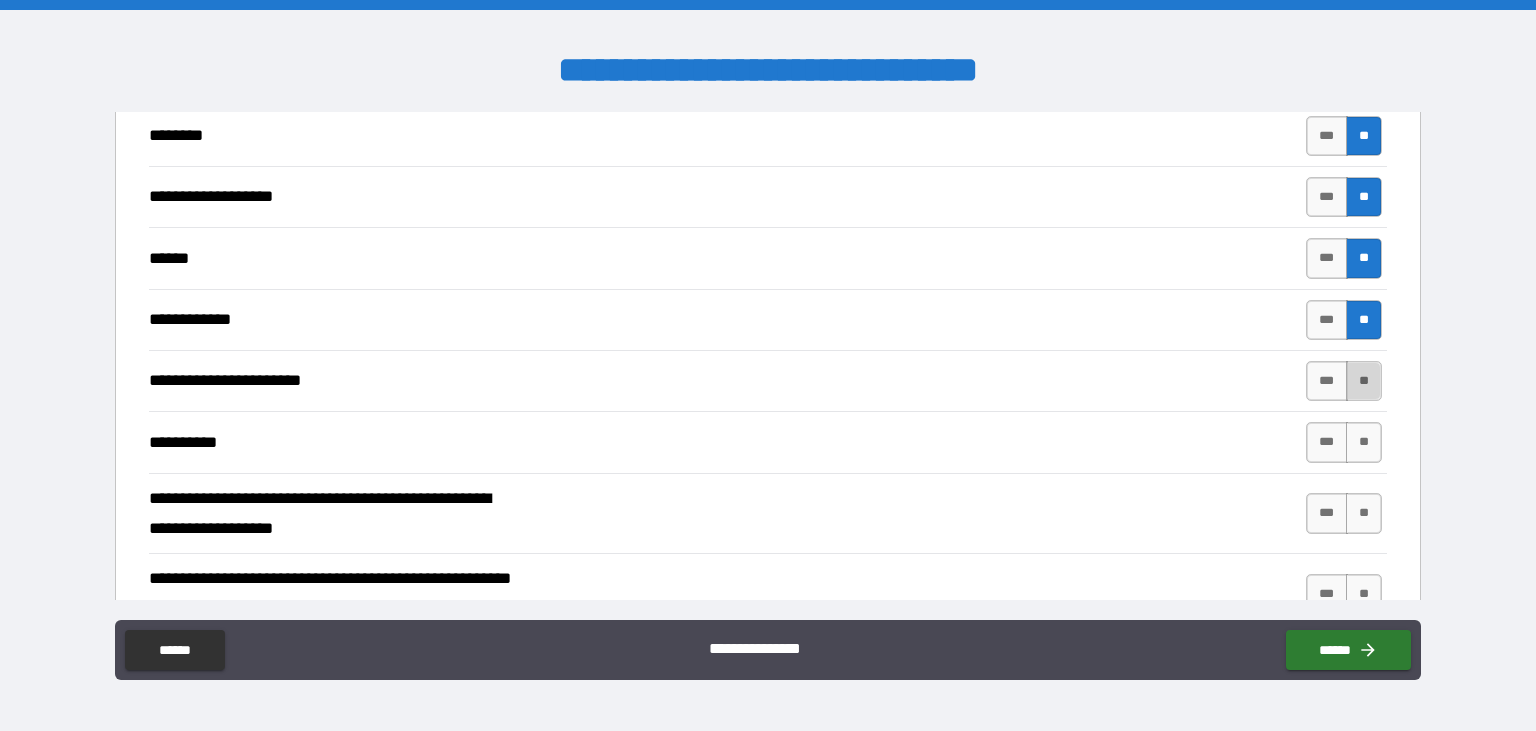 click on "**" at bounding box center [1364, 381] 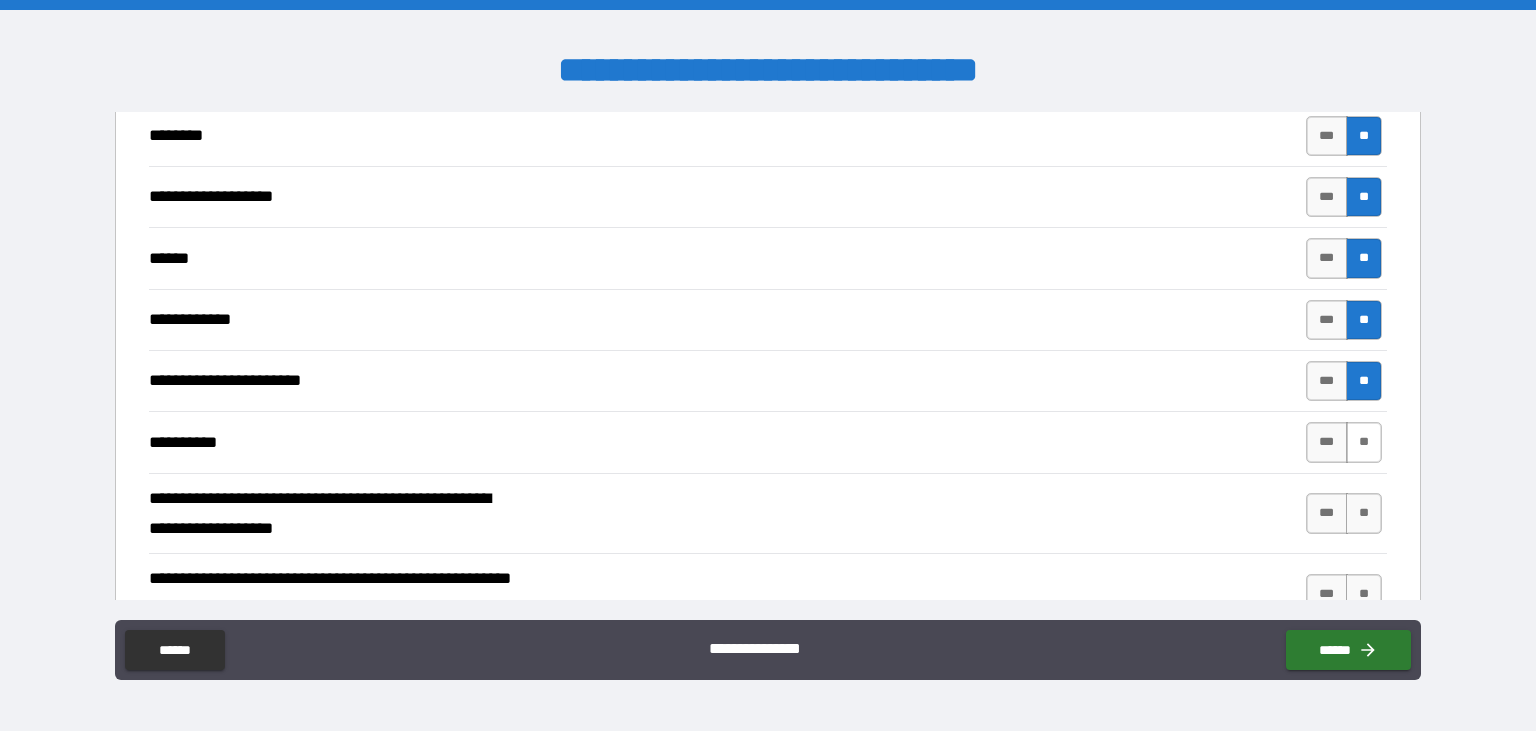 click on "**" at bounding box center [1364, 442] 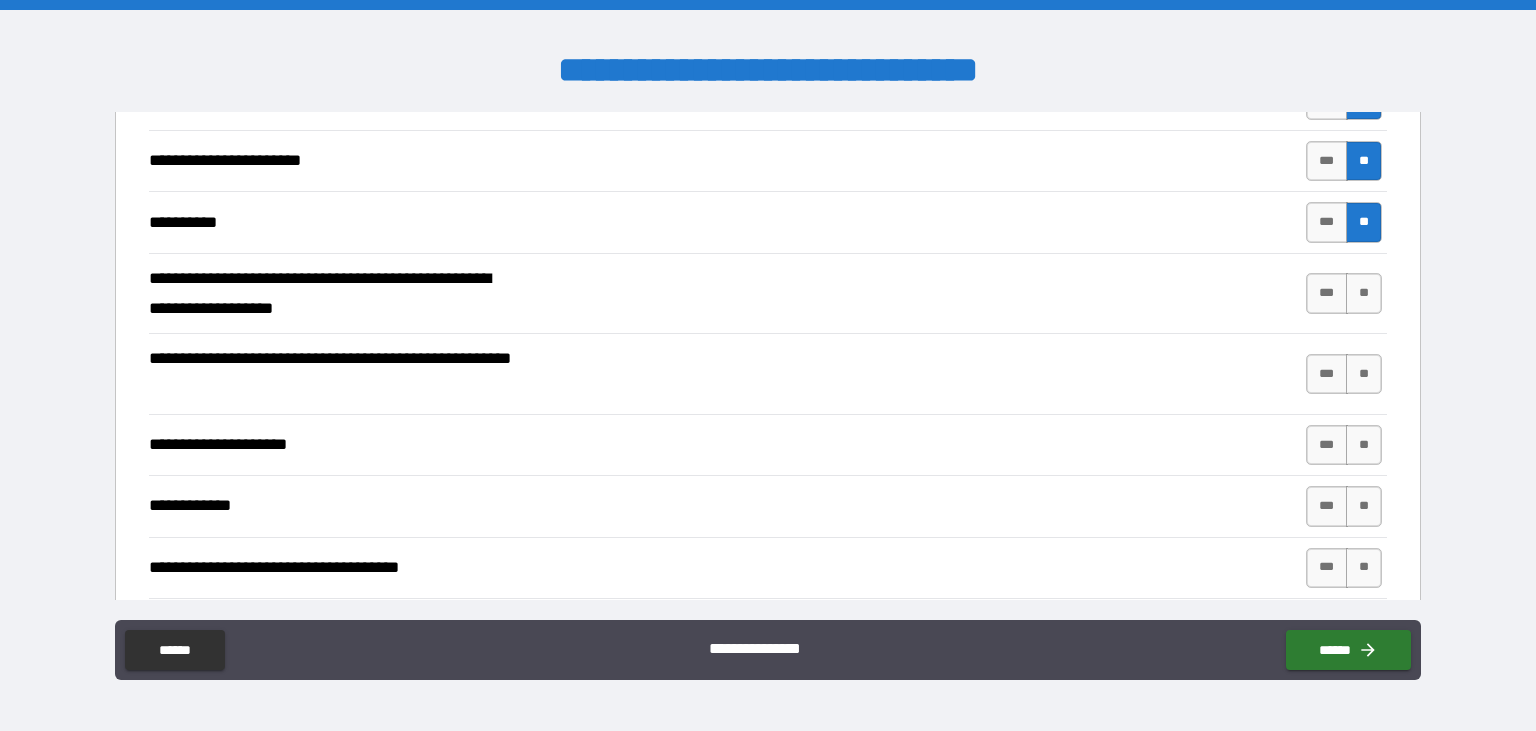 scroll, scrollTop: 764, scrollLeft: 0, axis: vertical 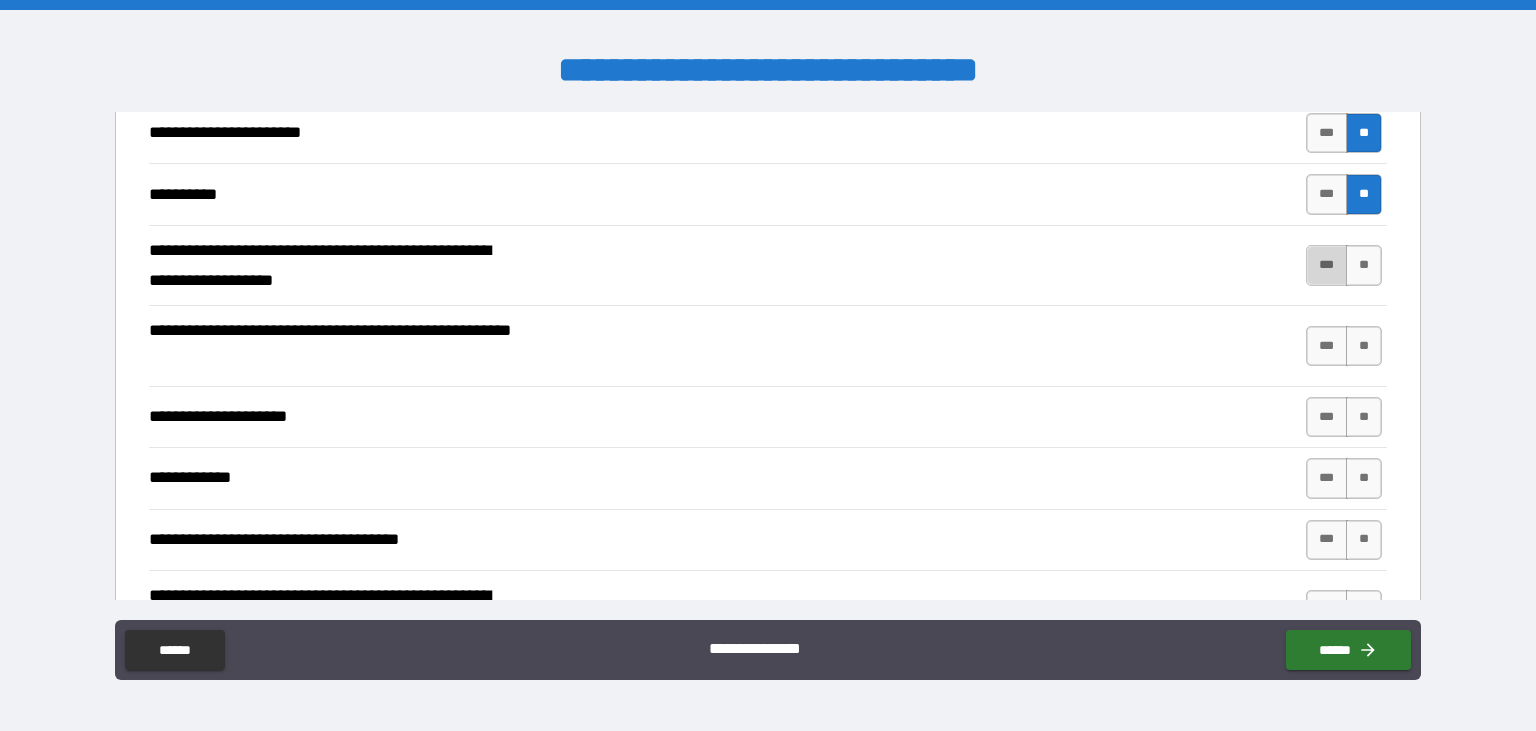click on "***" at bounding box center [1327, 265] 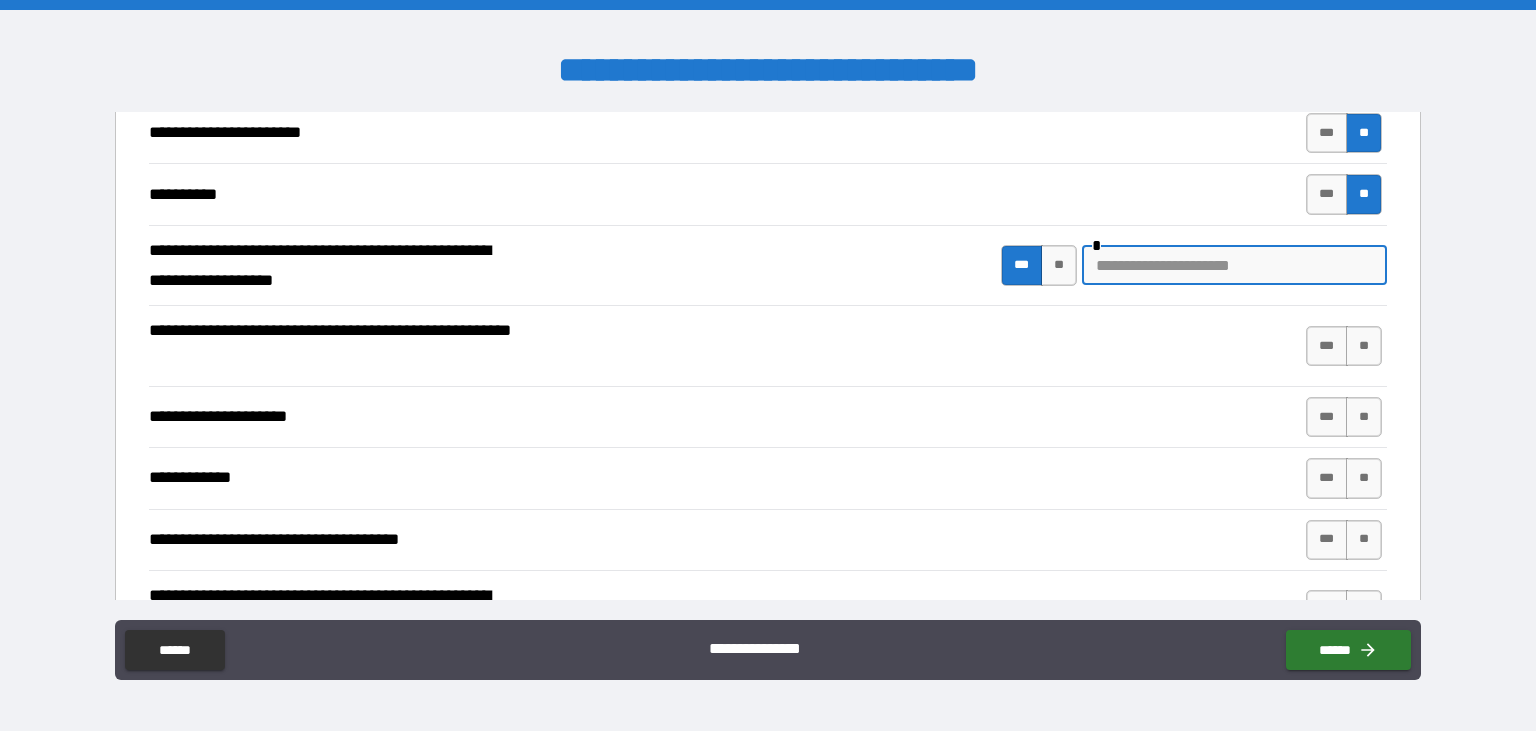 click at bounding box center [1234, 265] 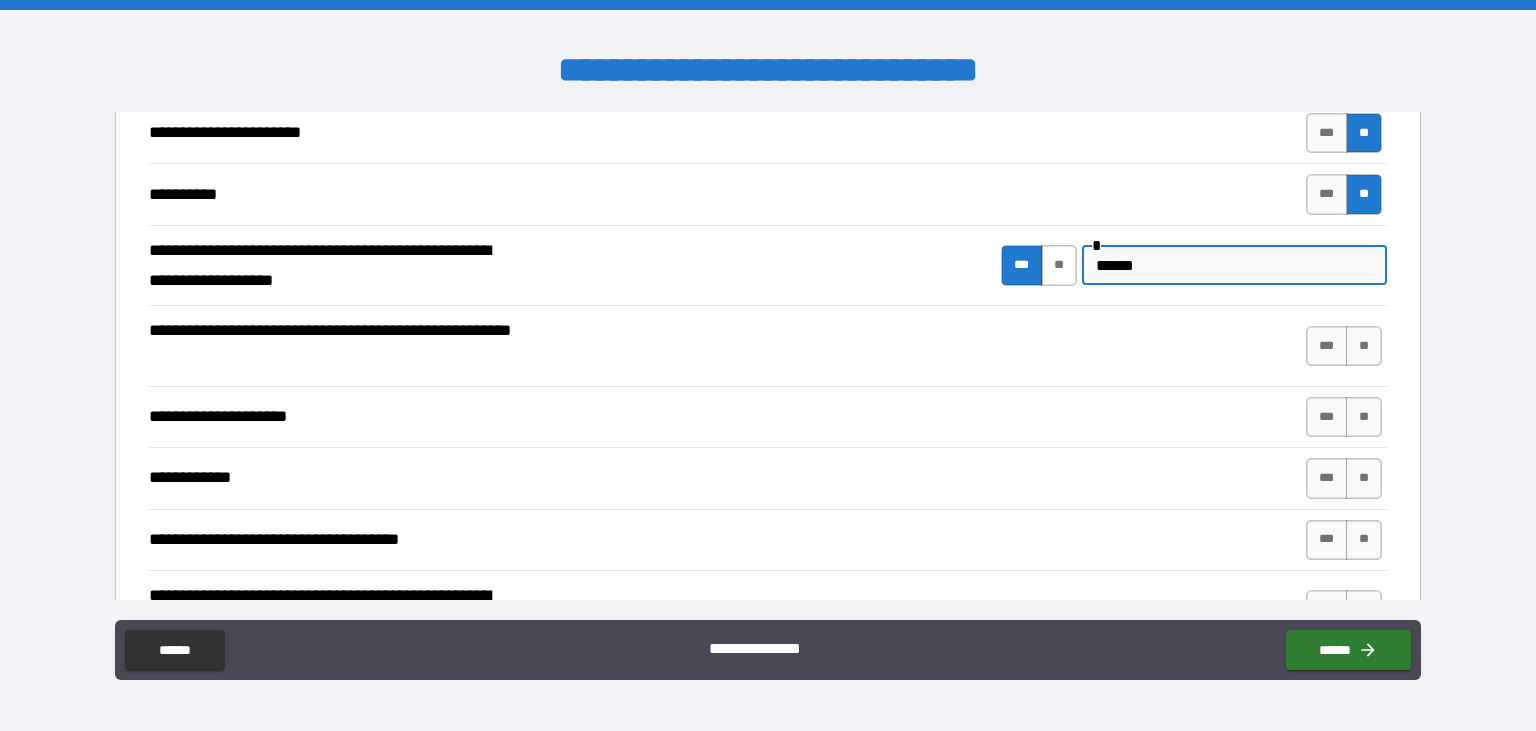 type on "******" 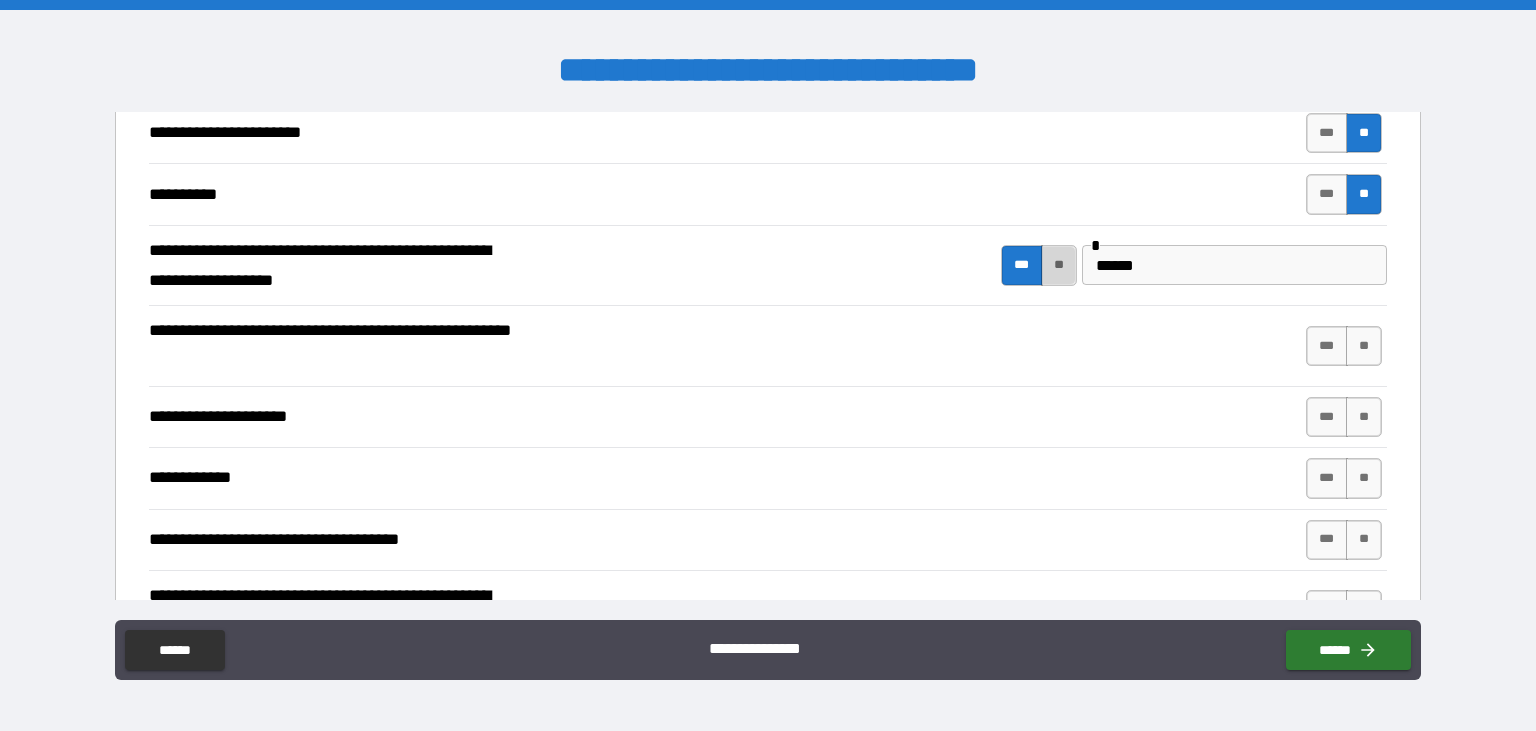 click on "**" at bounding box center [1059, 265] 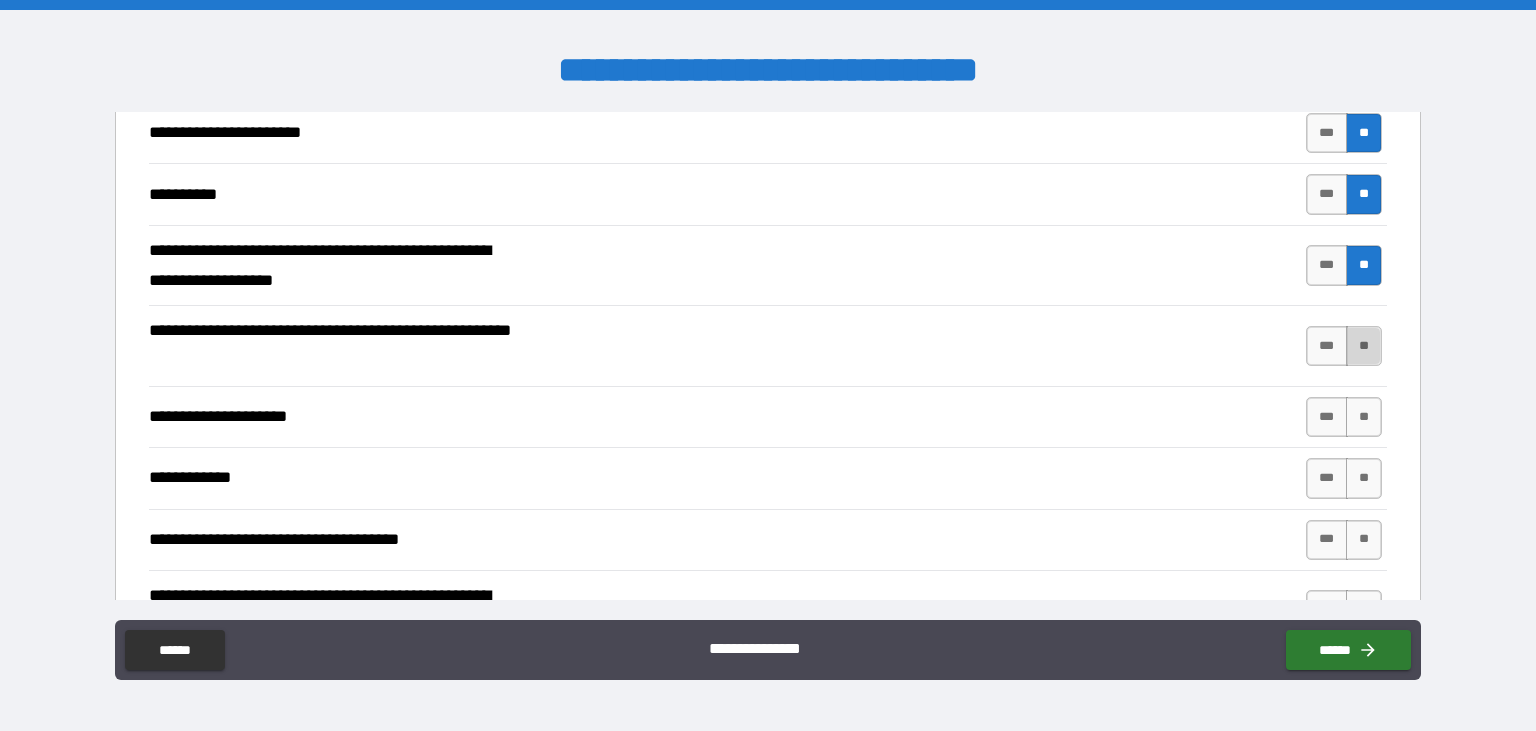 click on "**" at bounding box center [1364, 346] 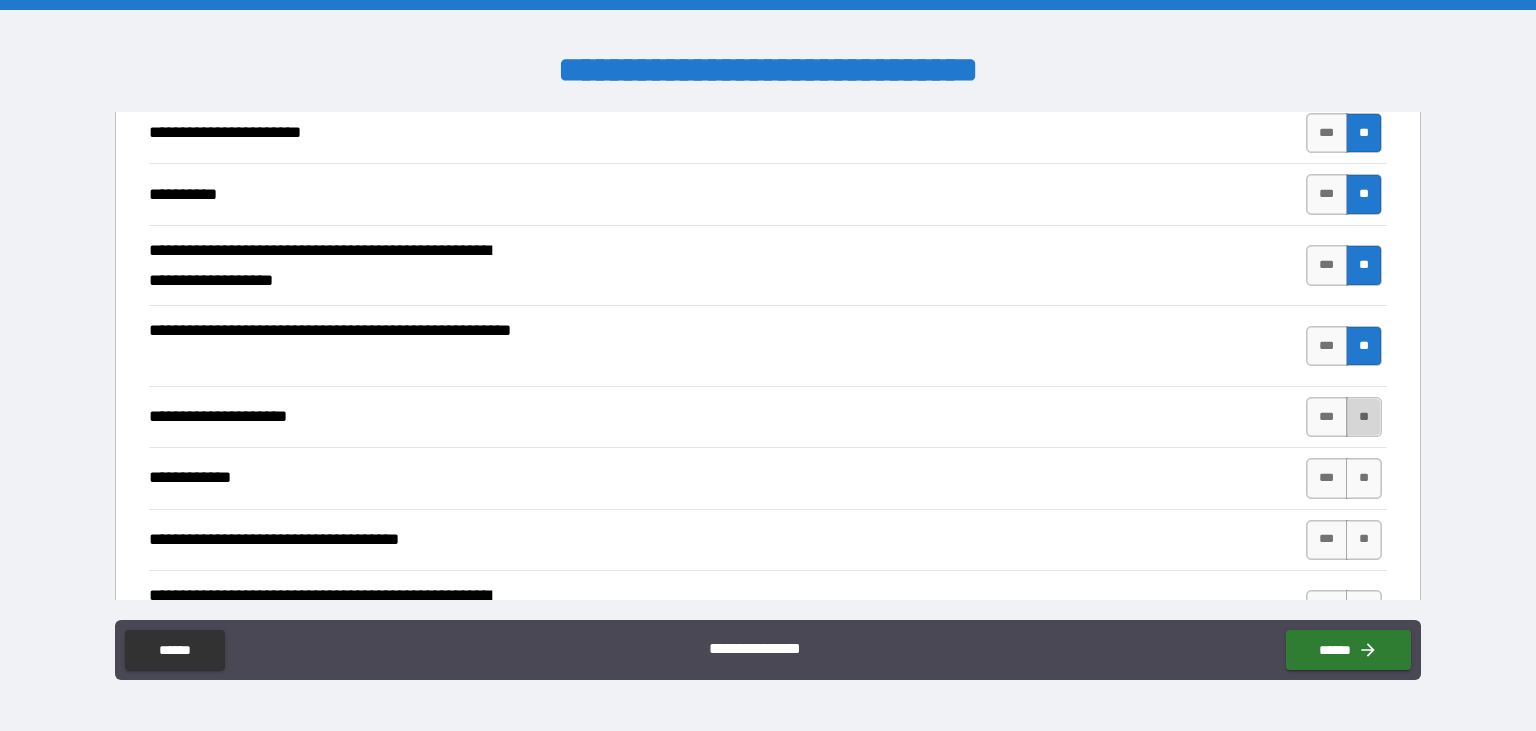 click on "**" at bounding box center (1364, 417) 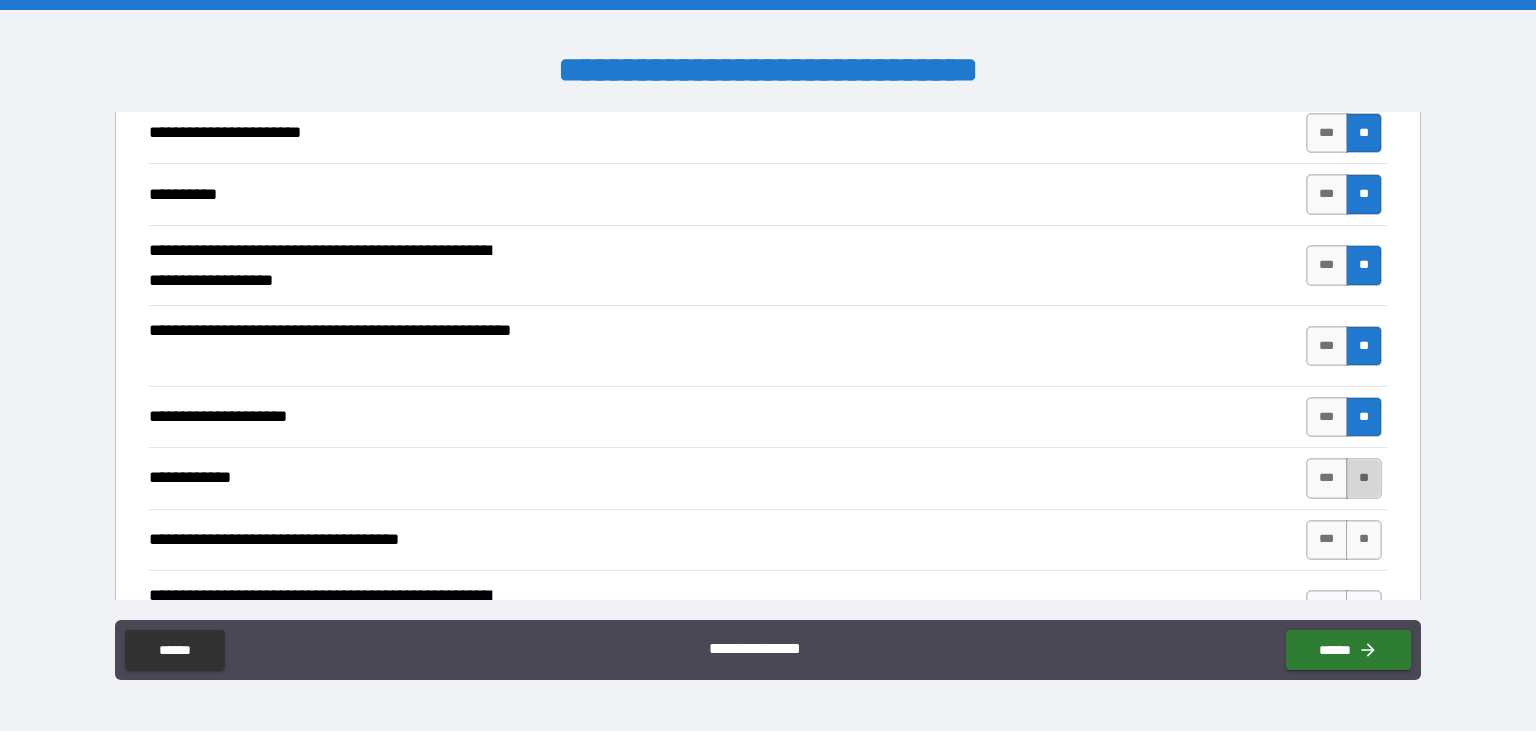 click on "**" at bounding box center (1364, 478) 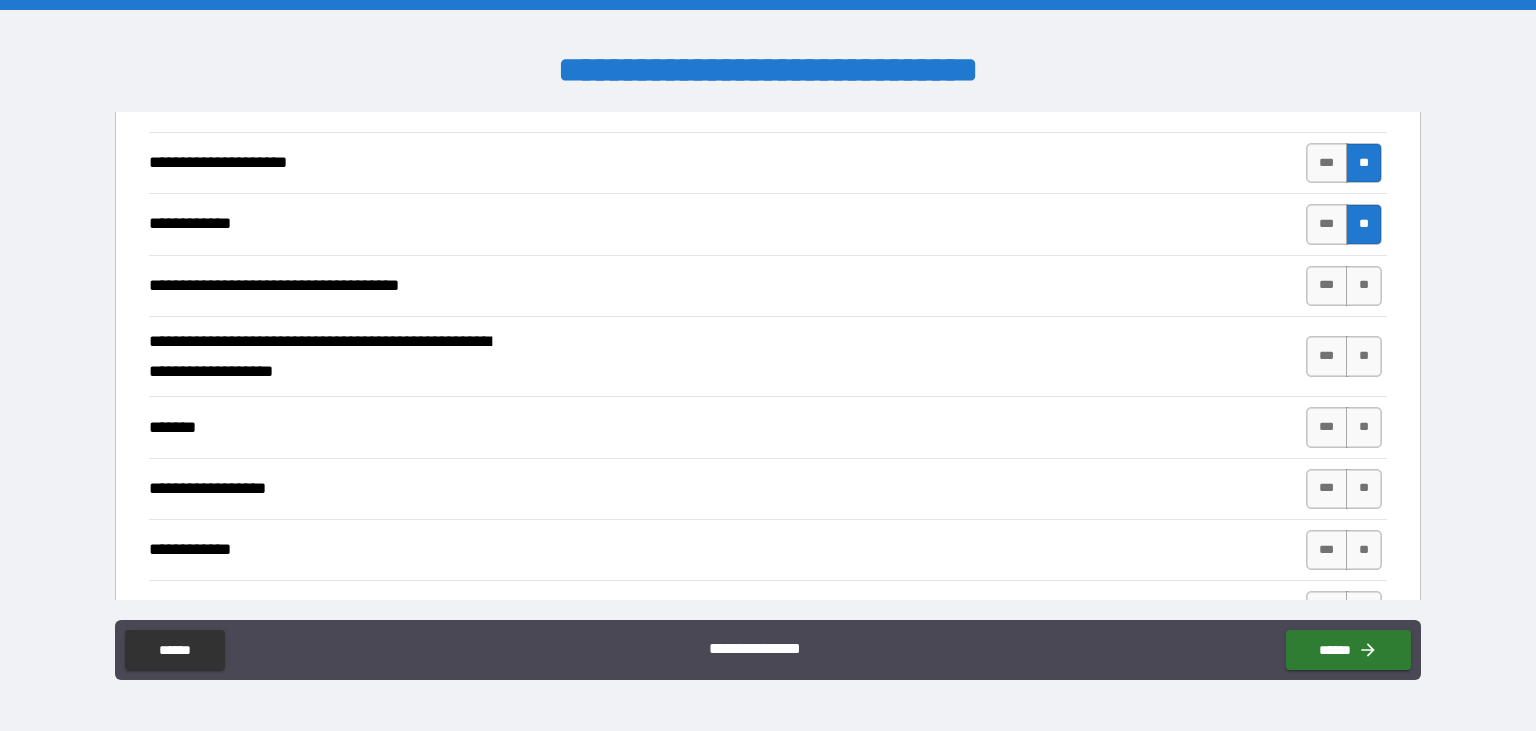 scroll, scrollTop: 1023, scrollLeft: 0, axis: vertical 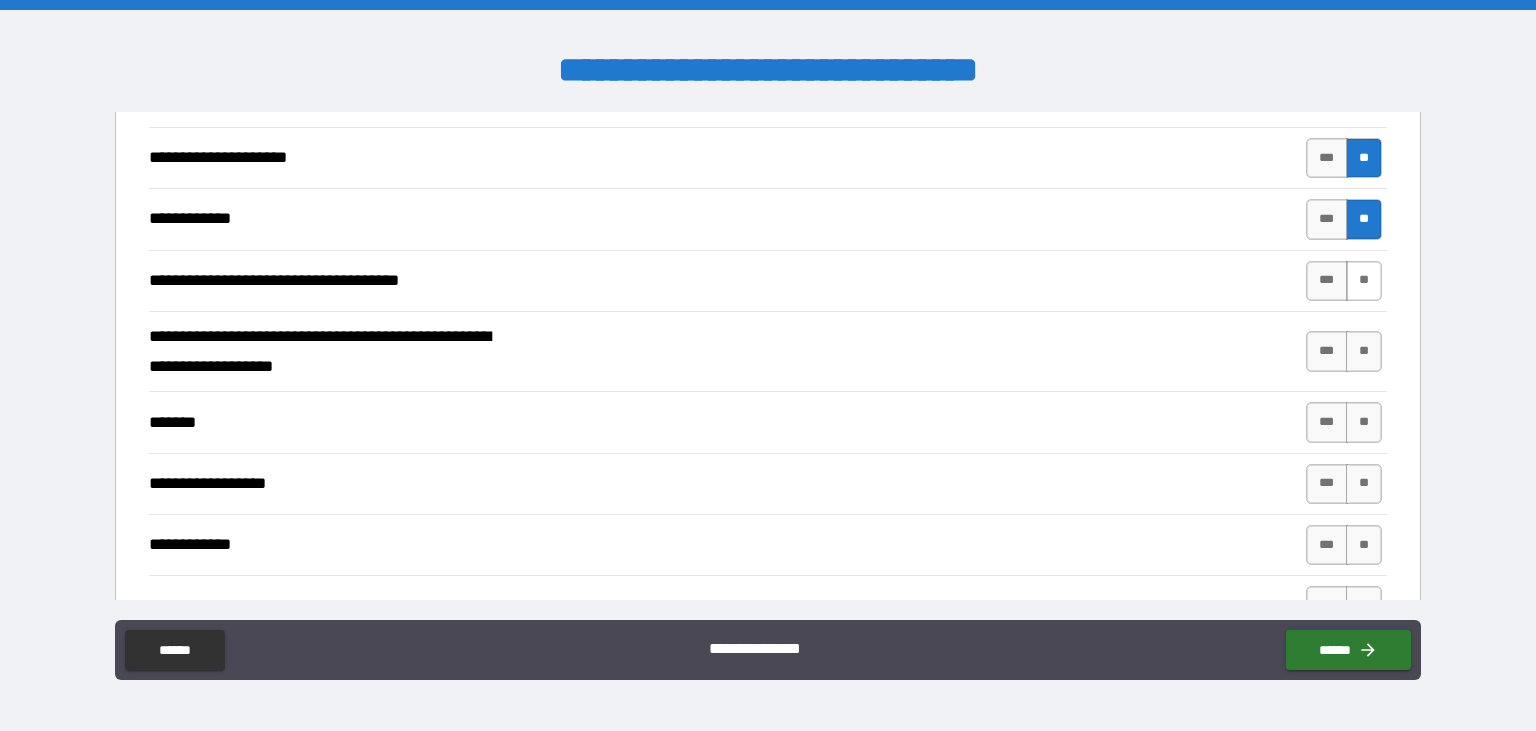 click on "**" at bounding box center (1364, 281) 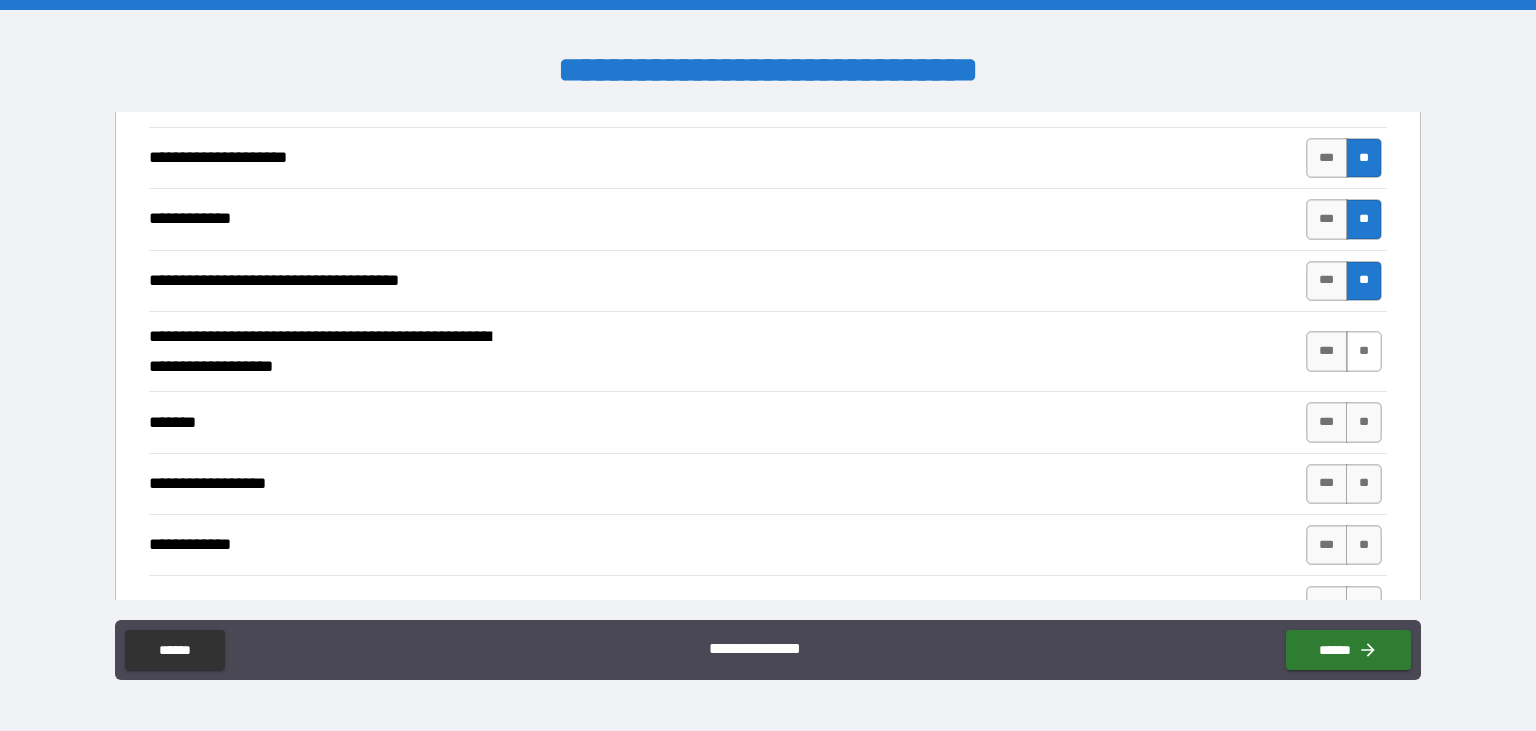 click on "**" at bounding box center [1364, 351] 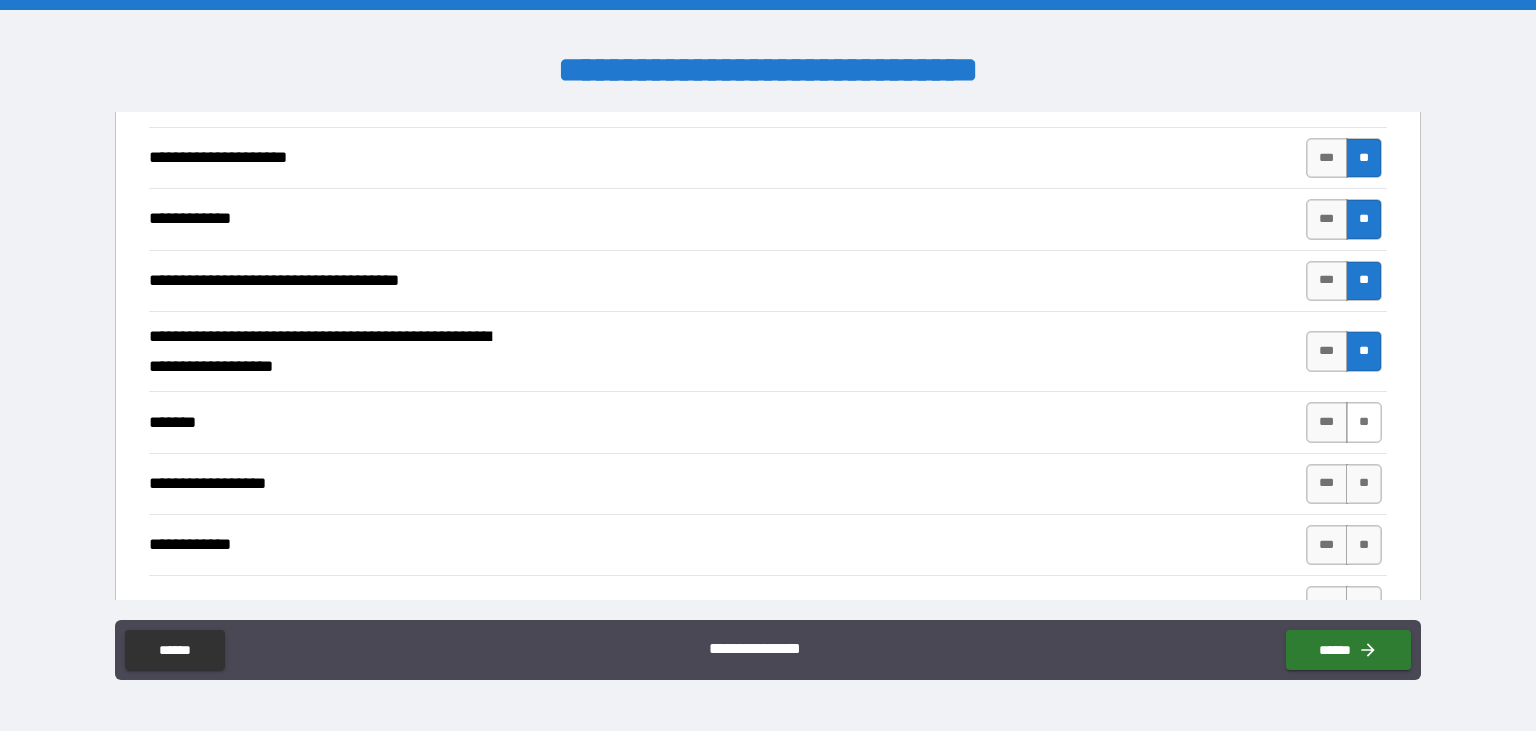 click on "**" at bounding box center [1364, 422] 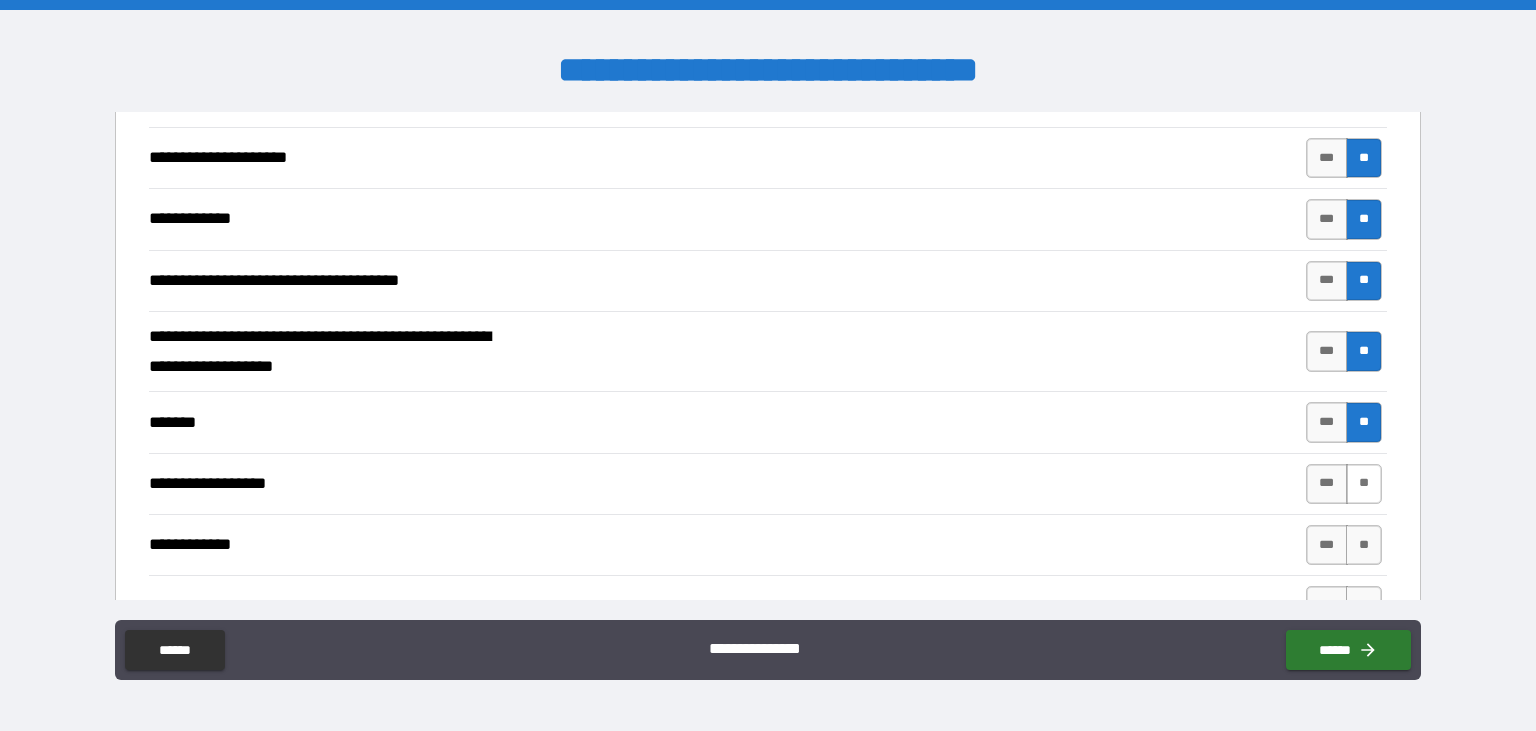 click on "**" at bounding box center (1364, 484) 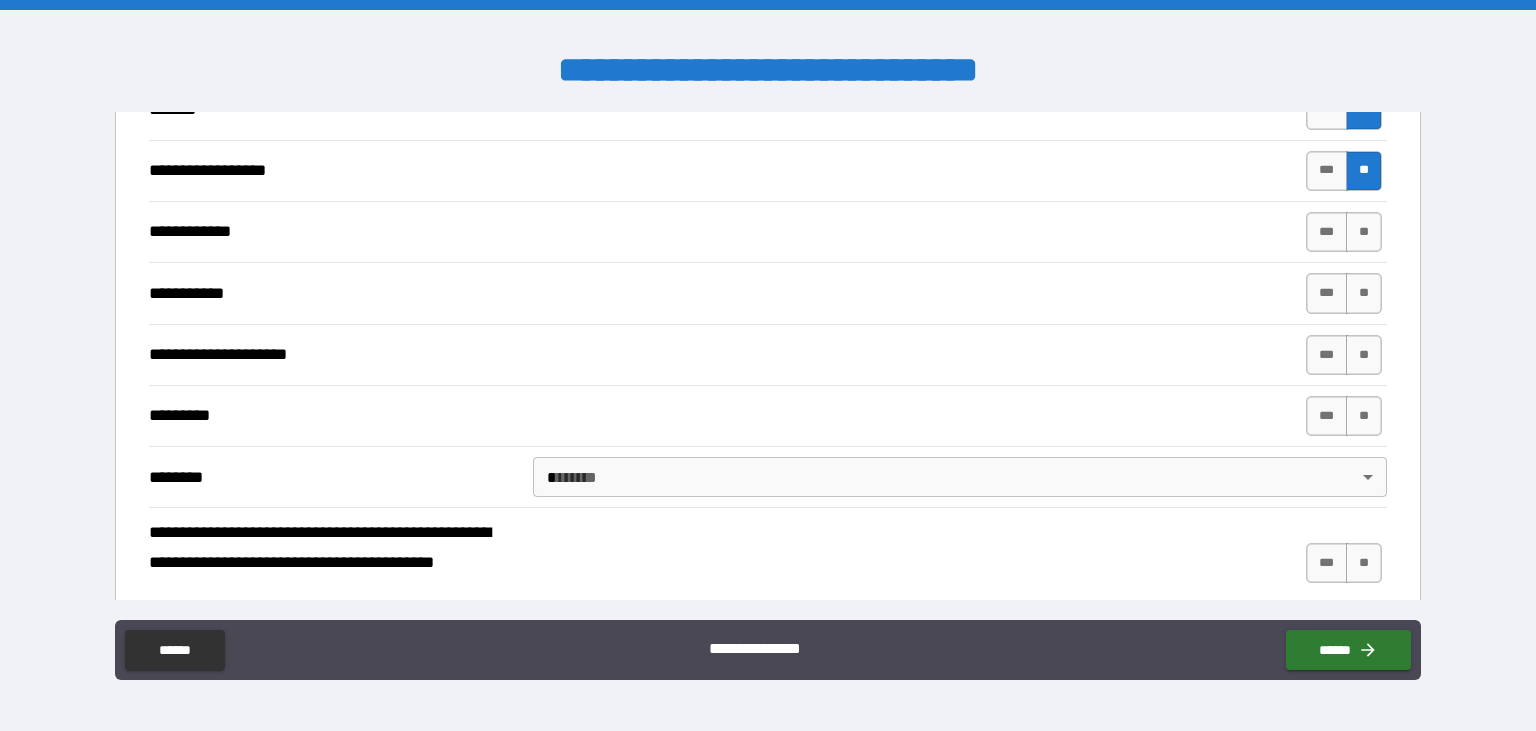 scroll, scrollTop: 1338, scrollLeft: 0, axis: vertical 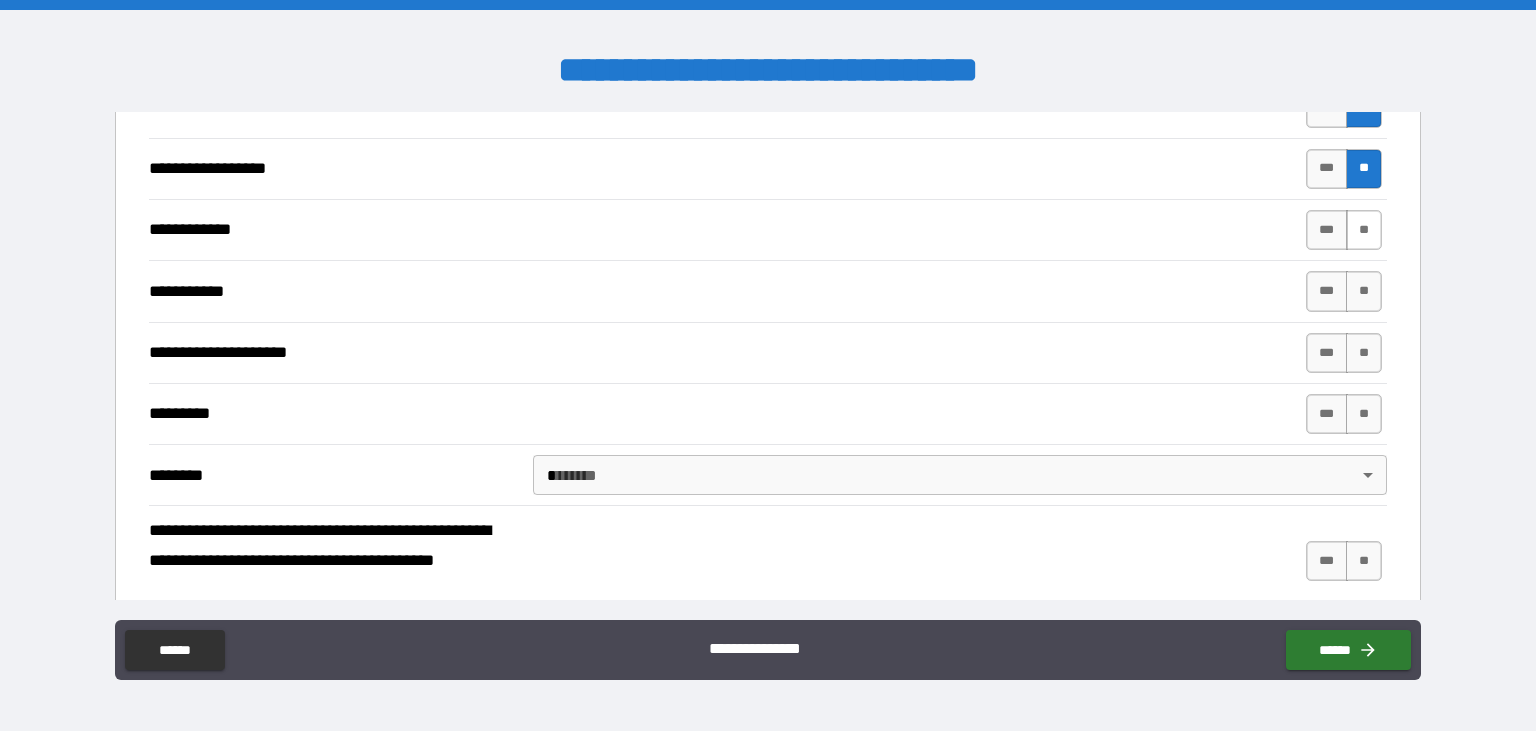 click on "**" at bounding box center (1364, 230) 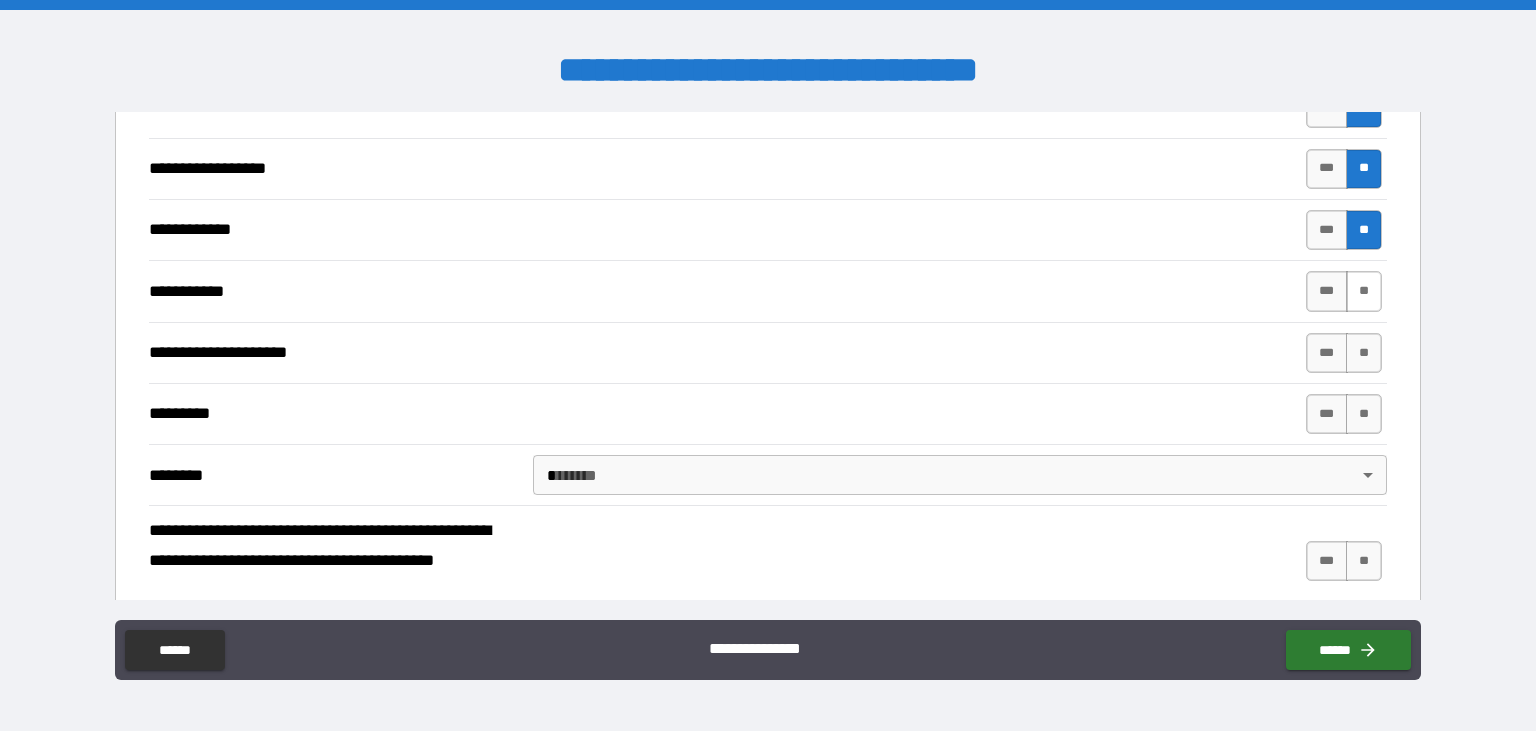click on "**" at bounding box center [1364, 291] 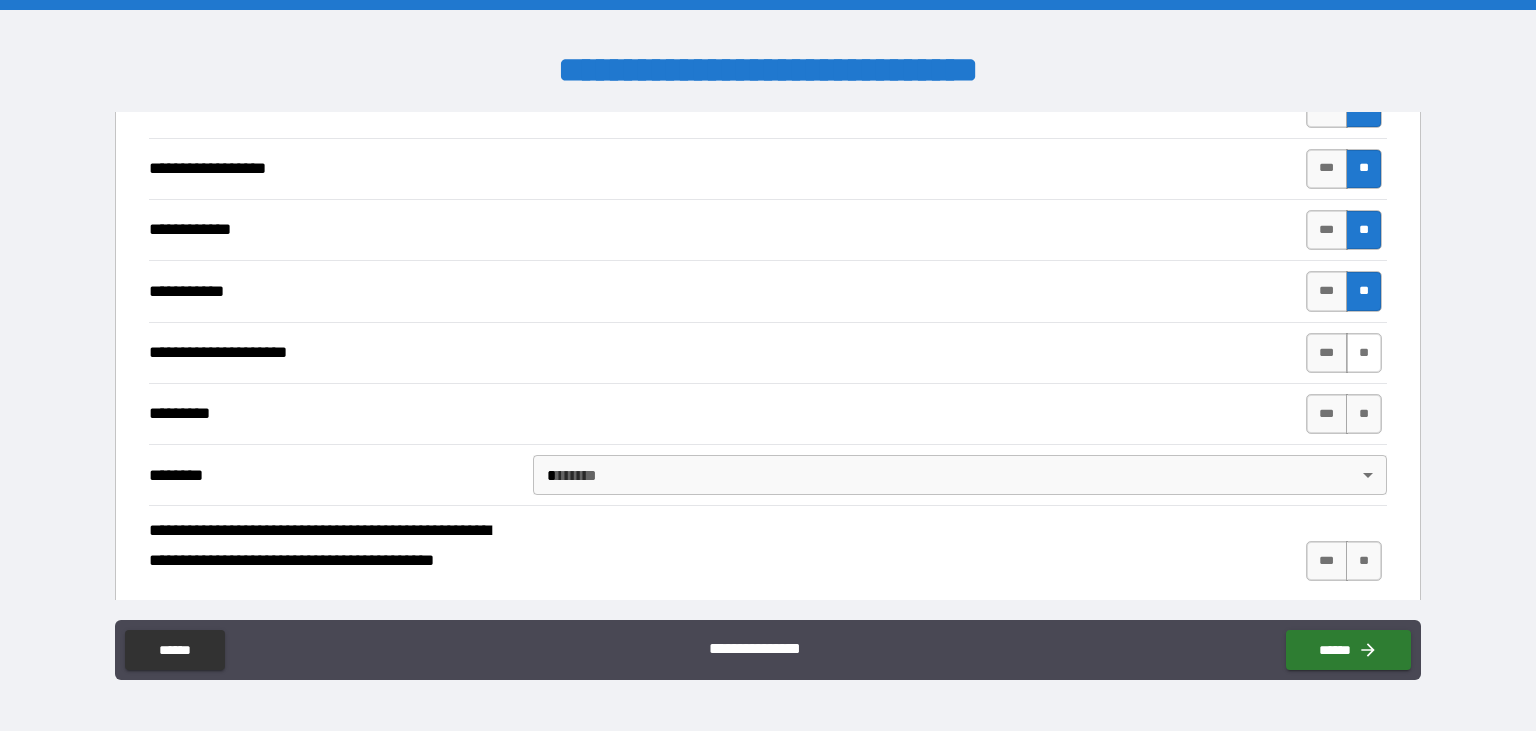 click on "**" at bounding box center (1364, 353) 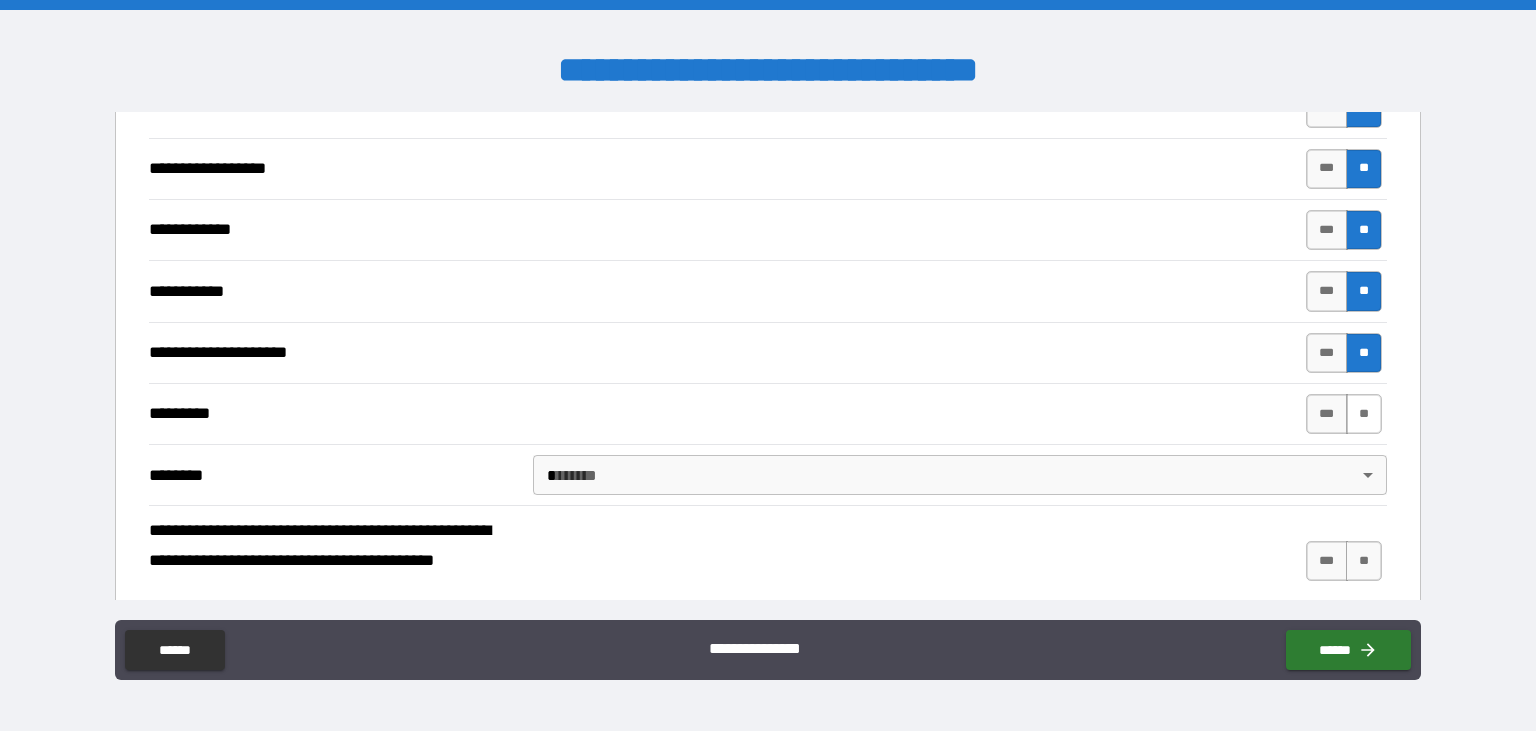 click on "**" at bounding box center [1364, 414] 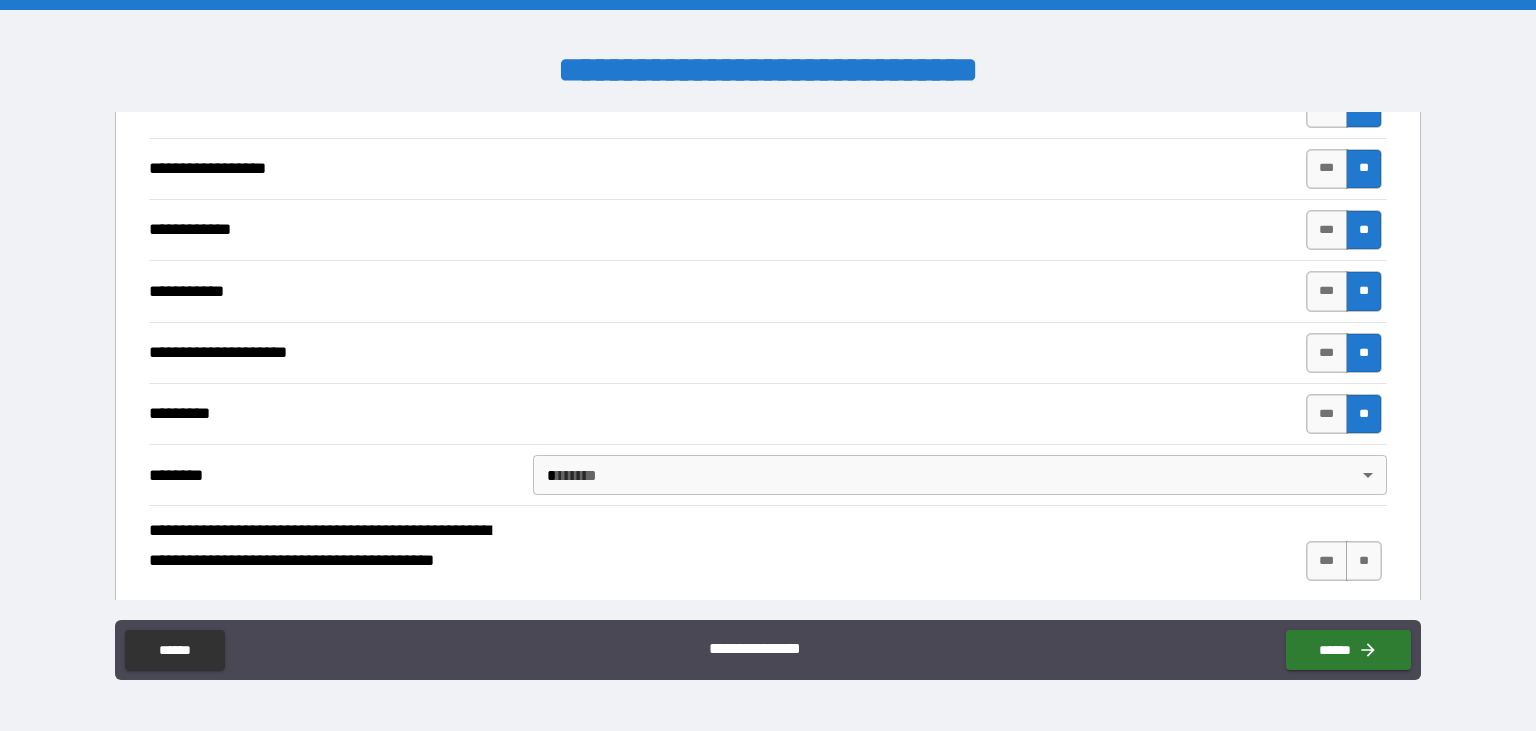 click on "**********" at bounding box center (768, 365) 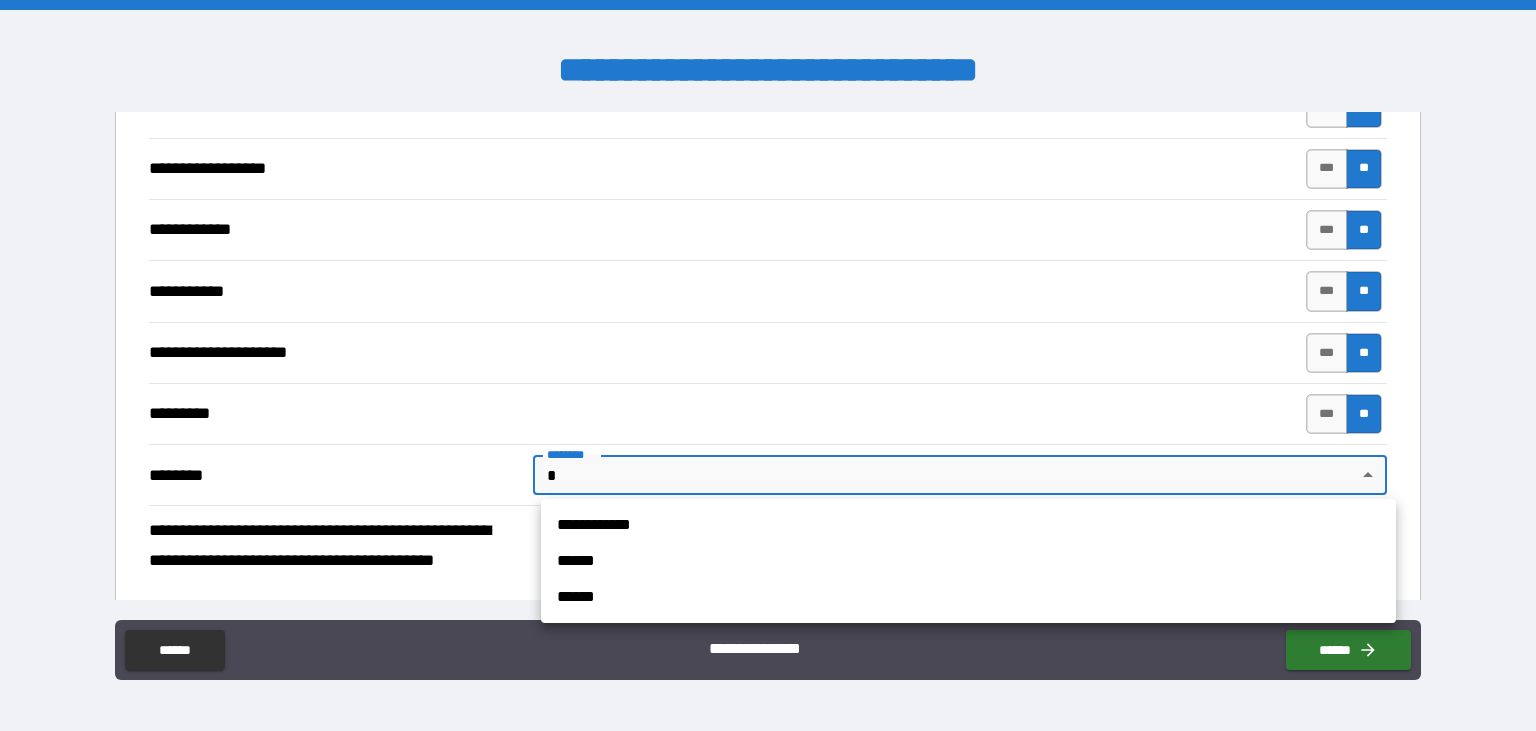 click at bounding box center [768, 365] 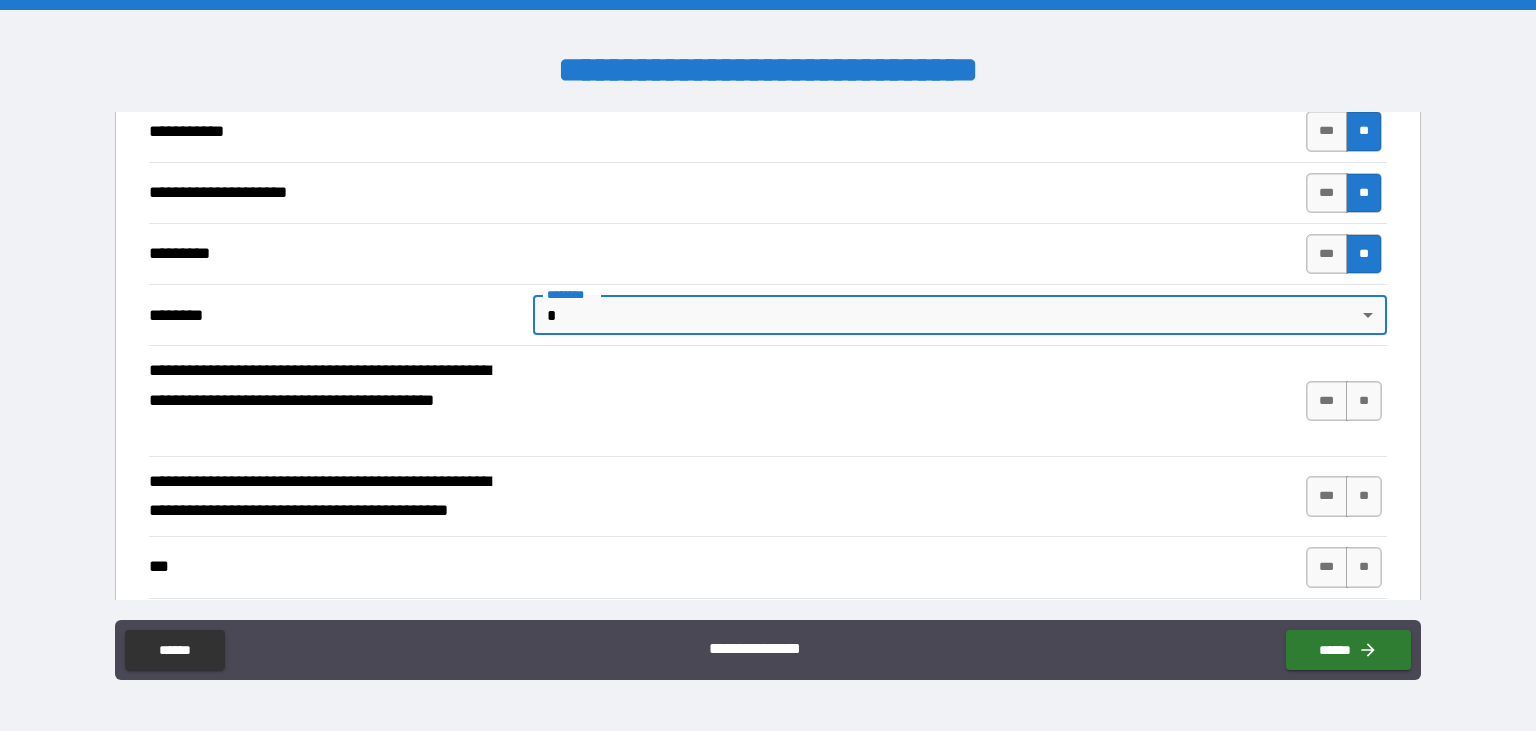 scroll, scrollTop: 1510, scrollLeft: 0, axis: vertical 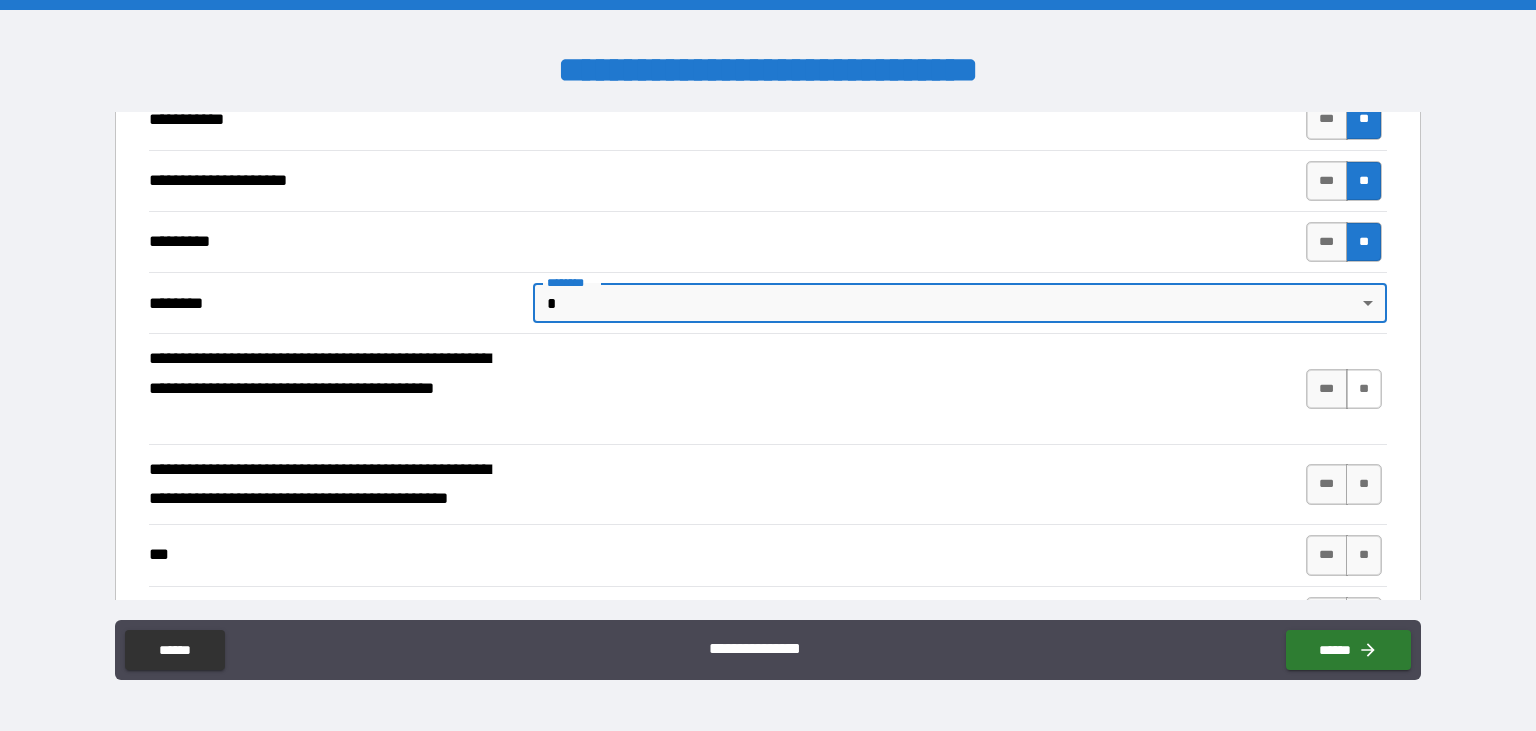 click on "**" at bounding box center [1364, 389] 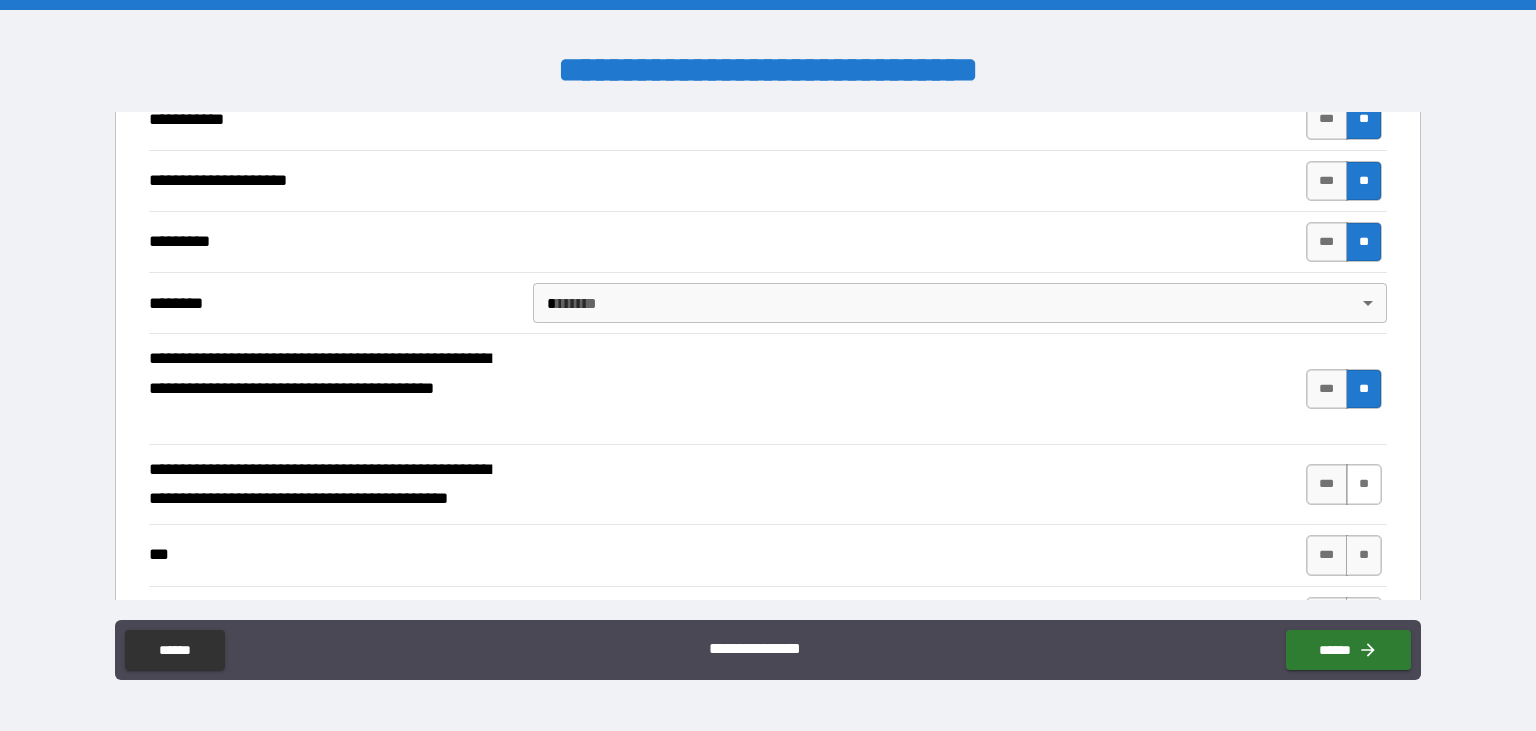 click on "**" at bounding box center (1364, 484) 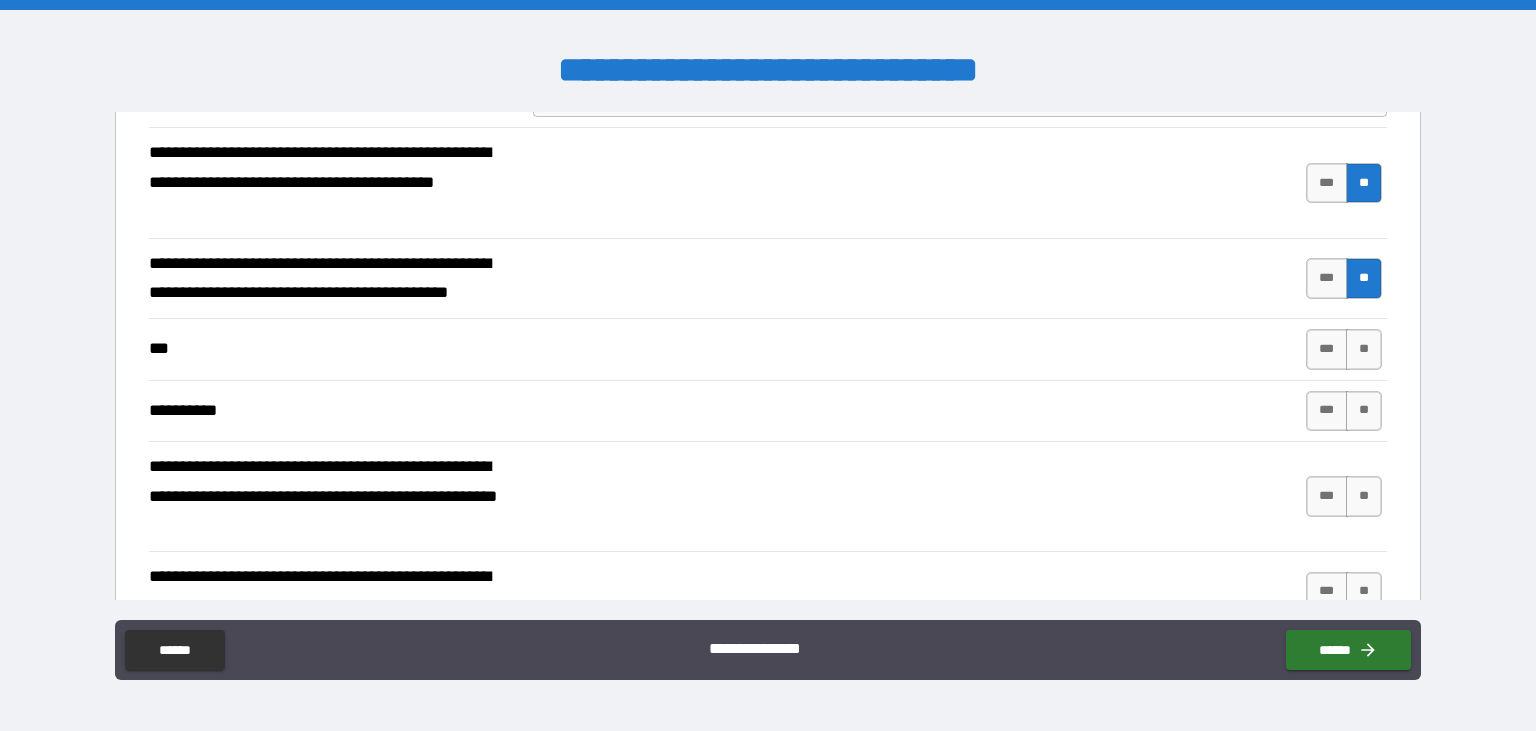 scroll, scrollTop: 1722, scrollLeft: 0, axis: vertical 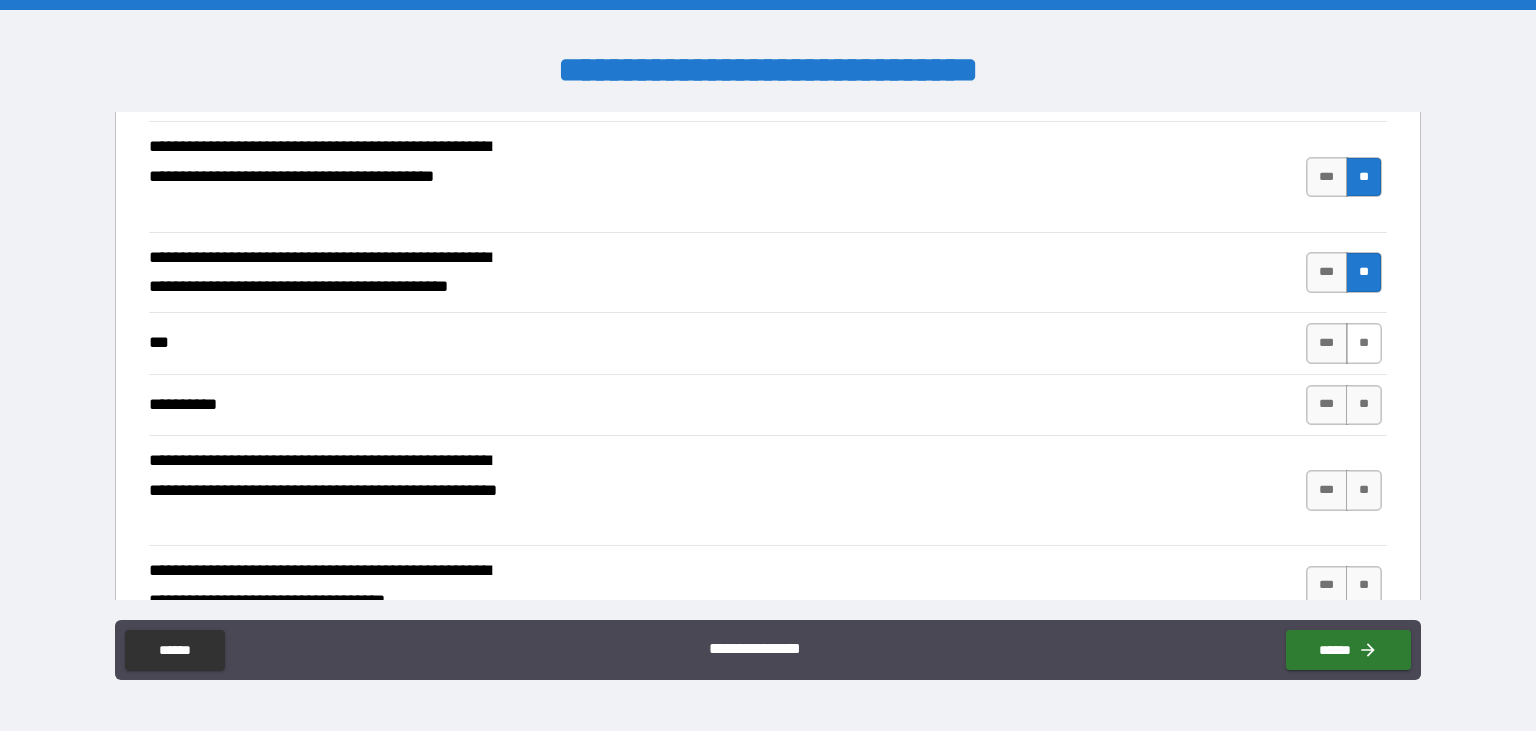 click on "**" at bounding box center (1364, 343) 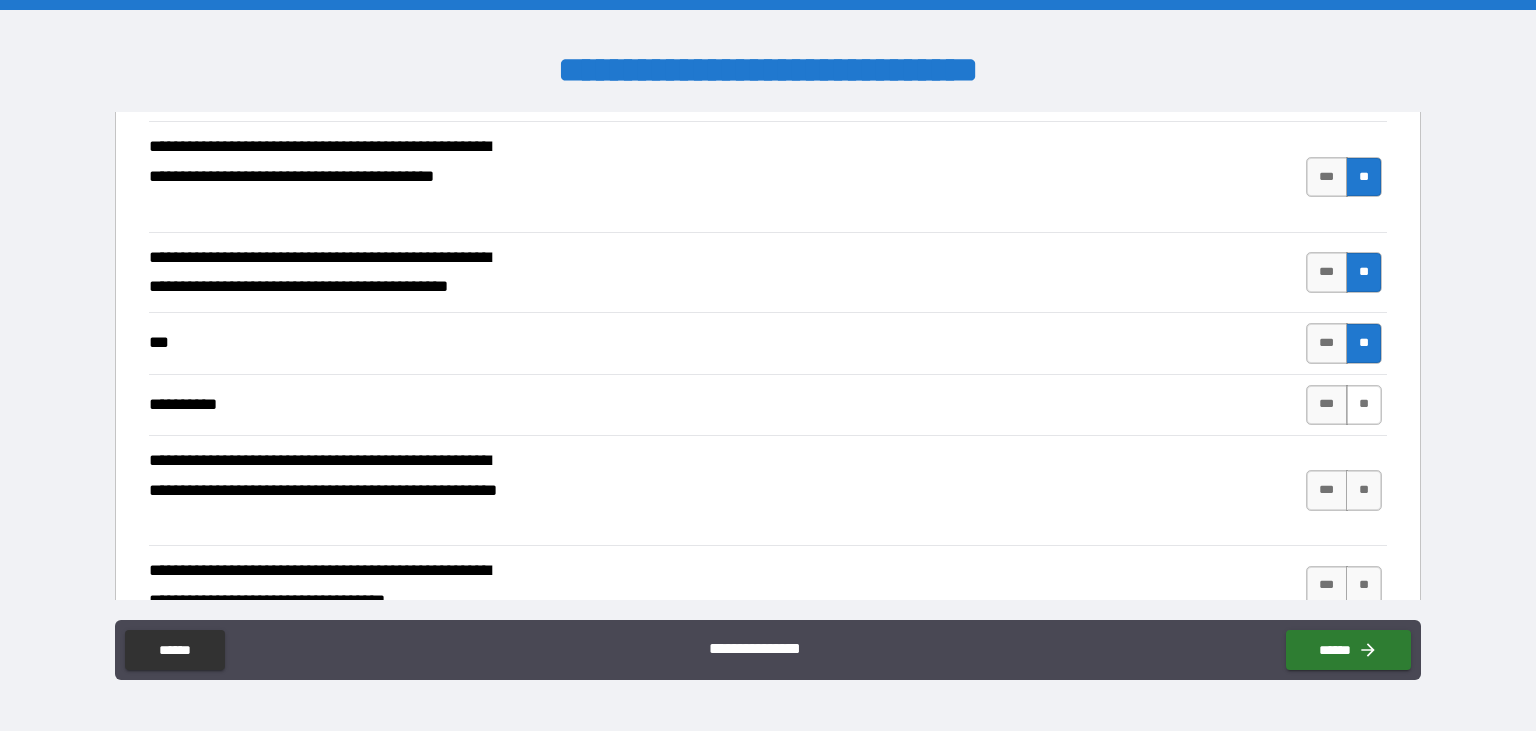 click on "**" at bounding box center (1364, 405) 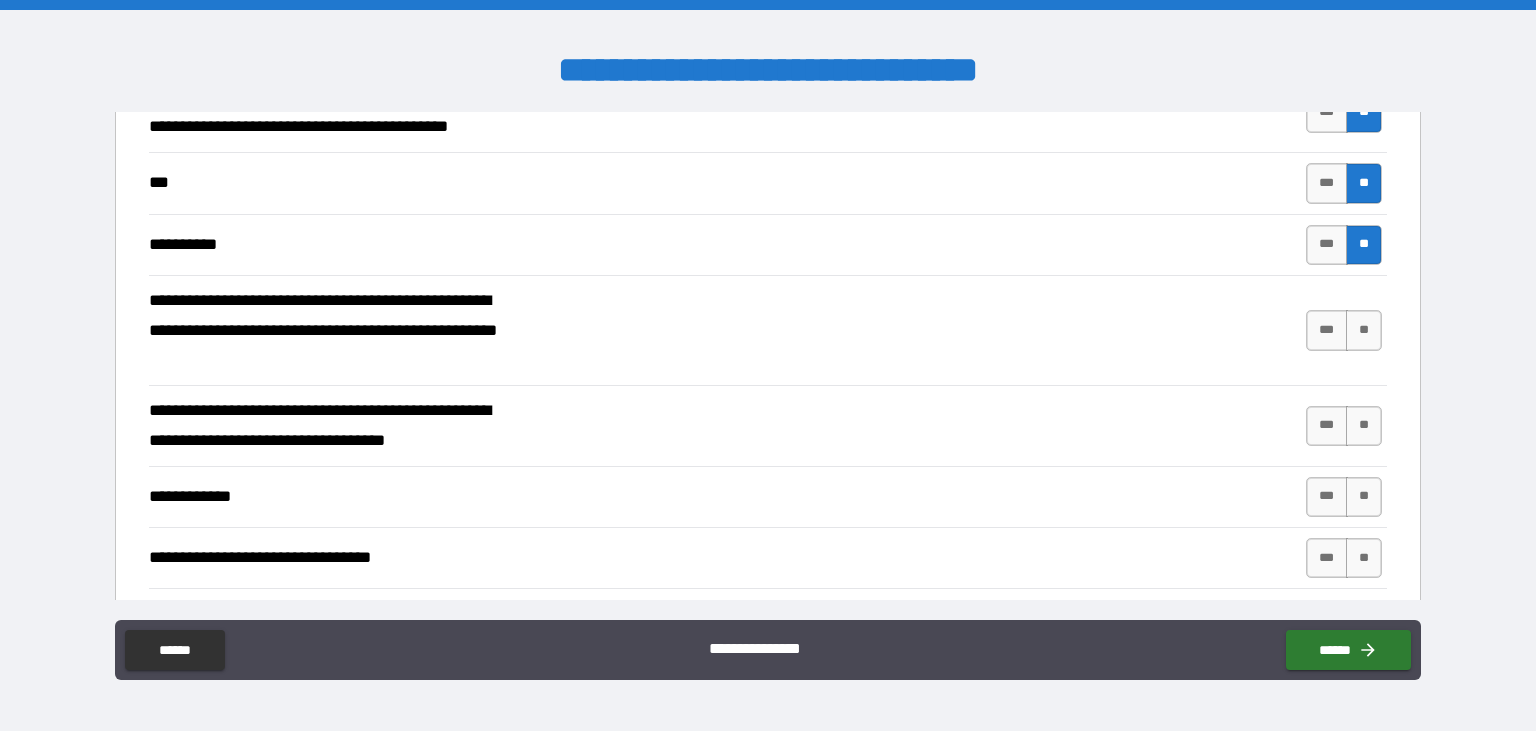 scroll, scrollTop: 1887, scrollLeft: 0, axis: vertical 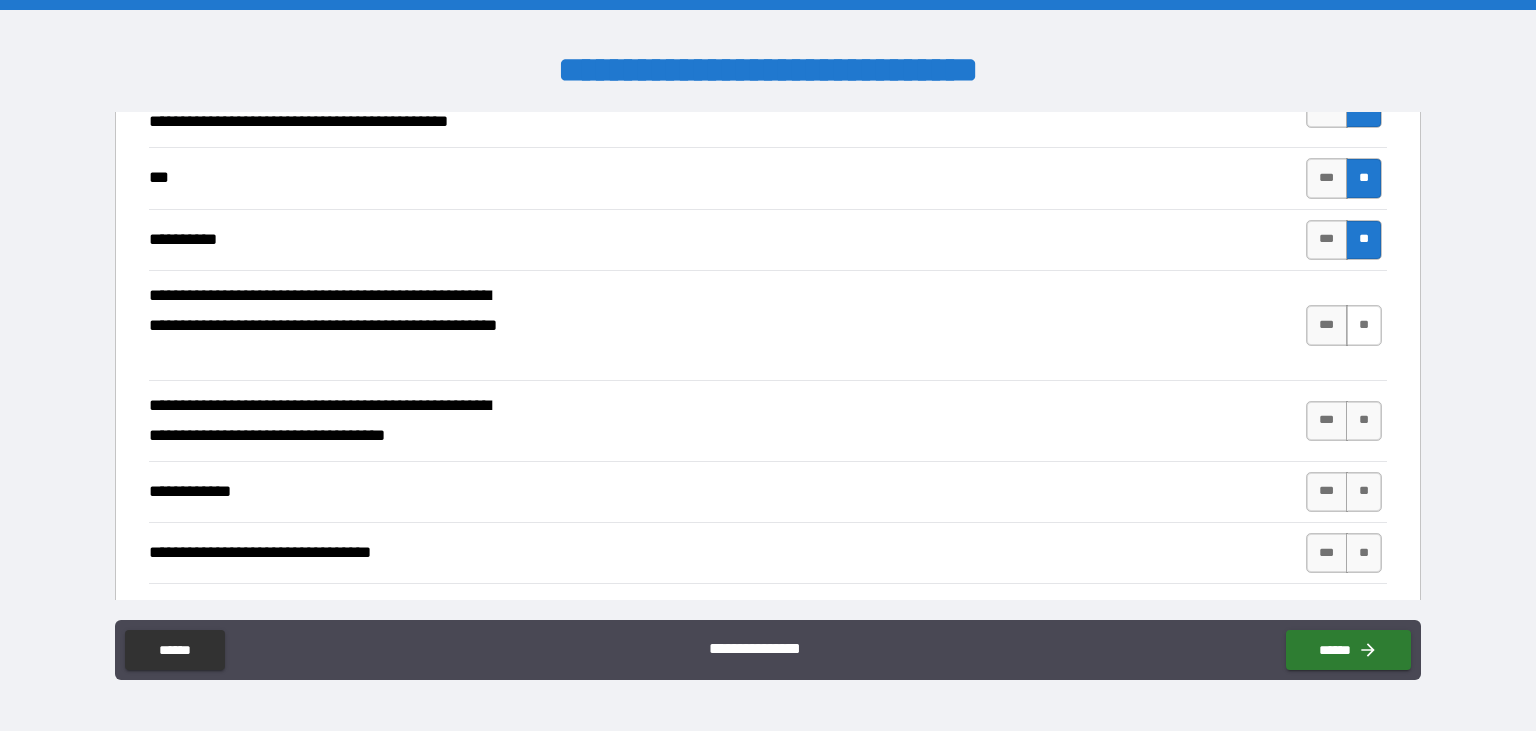 click on "**" at bounding box center (1364, 325) 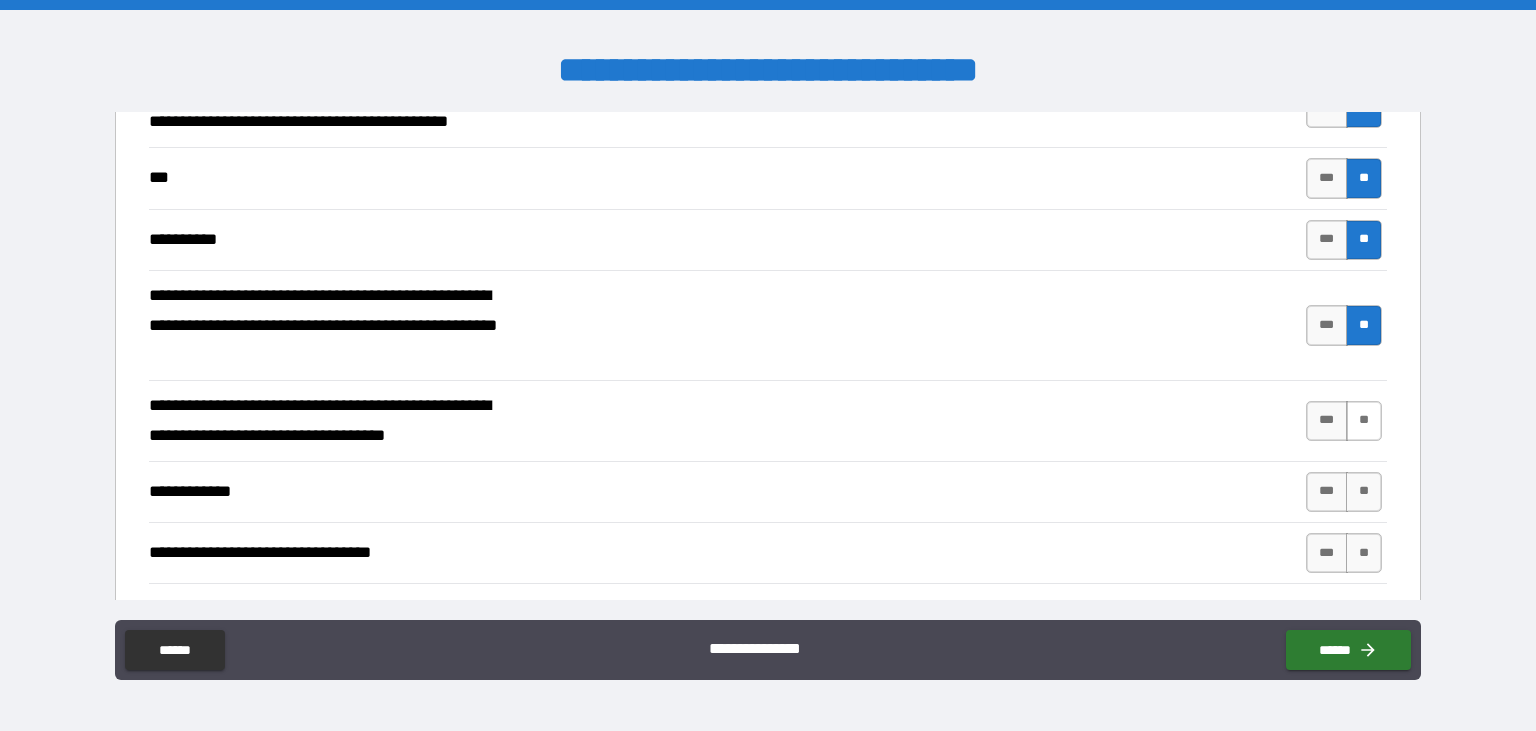 click on "**" at bounding box center (1364, 421) 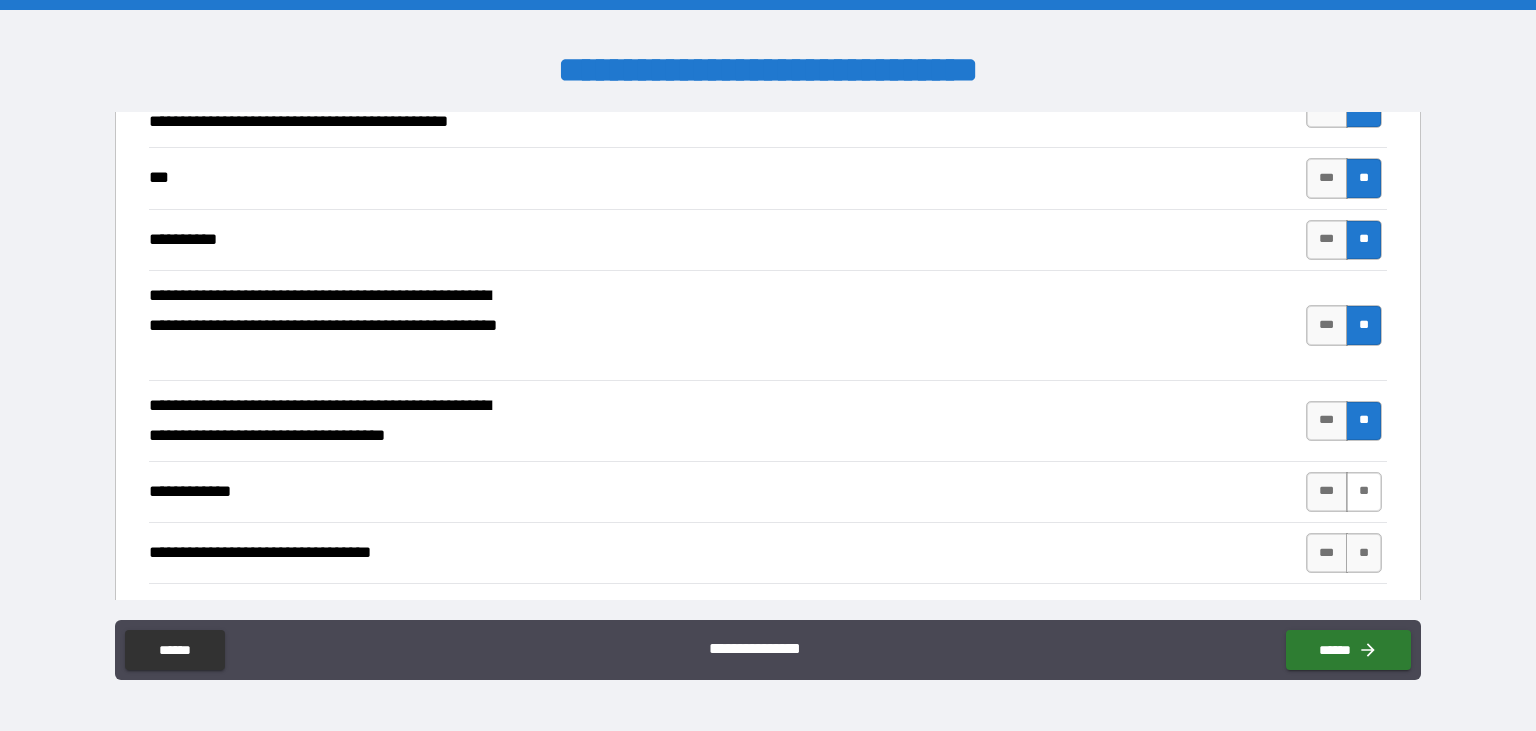 click on "**" at bounding box center [1364, 492] 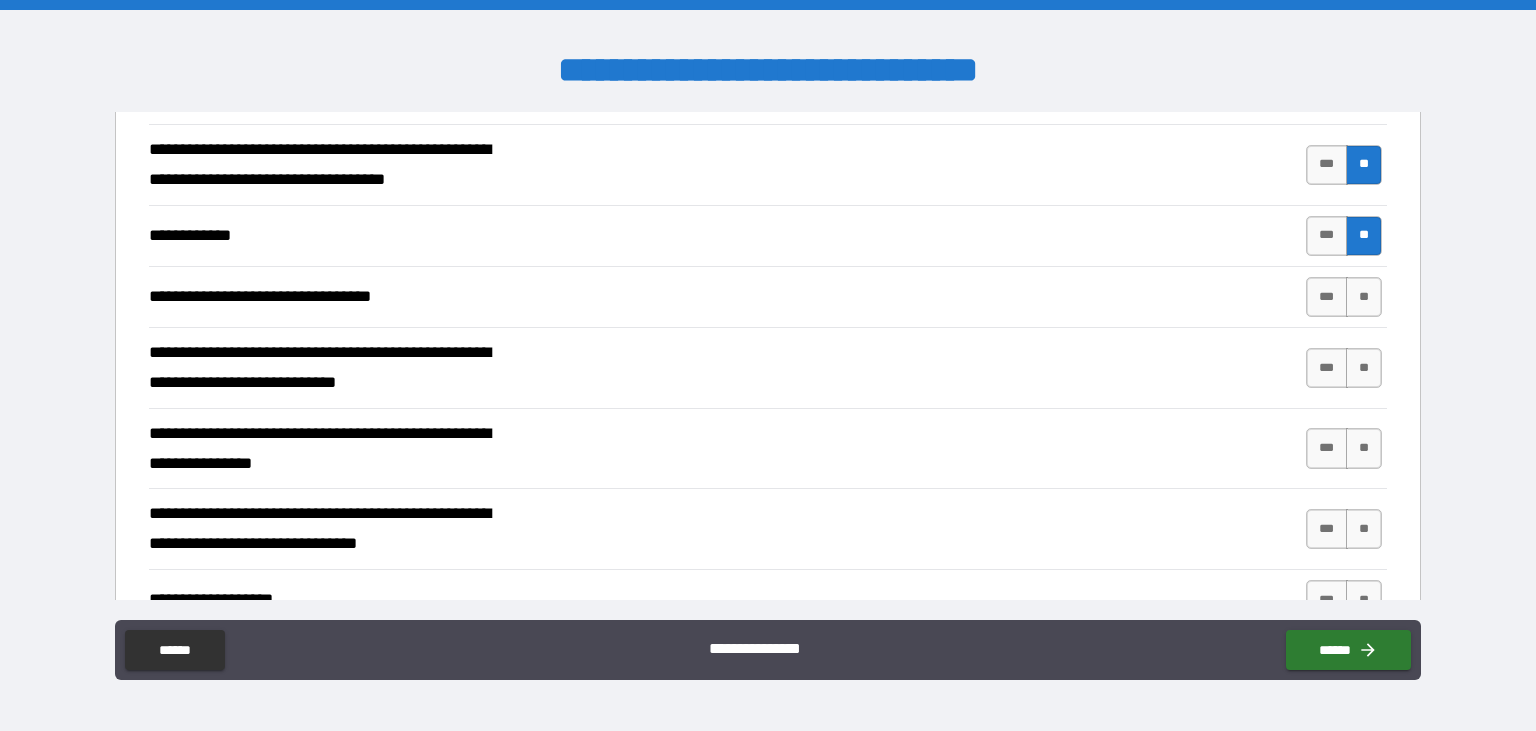 scroll, scrollTop: 2146, scrollLeft: 0, axis: vertical 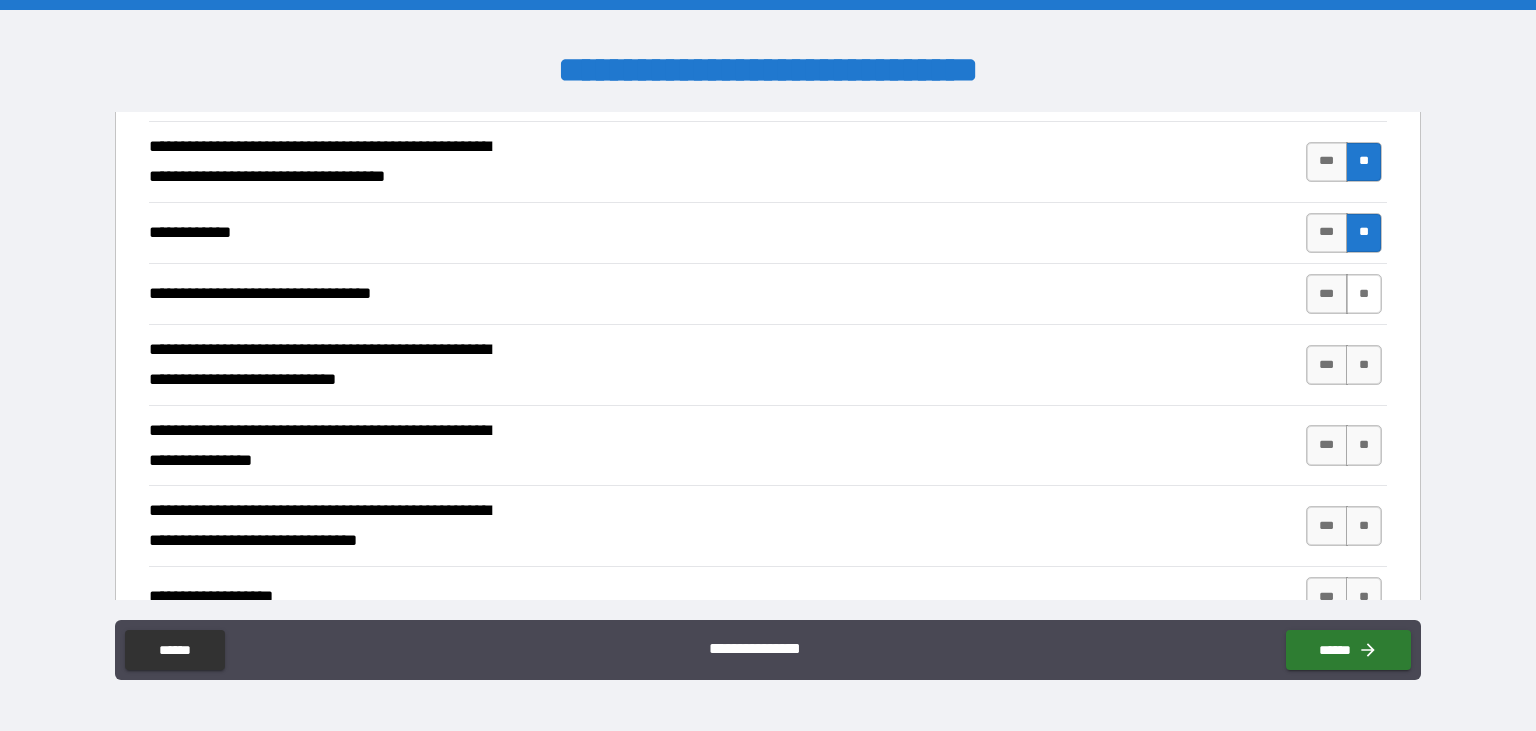 click on "**" at bounding box center (1364, 294) 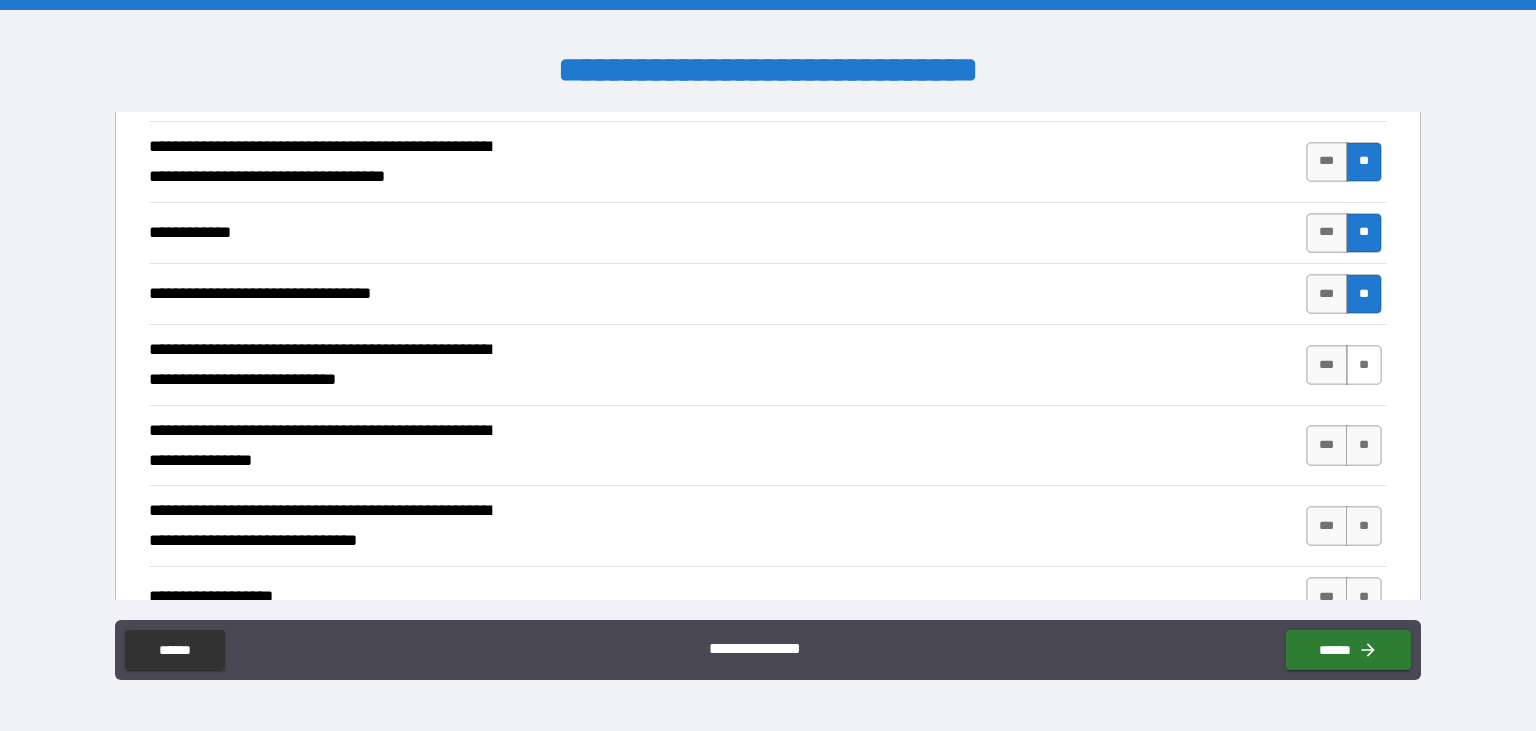 click on "**" at bounding box center [1364, 365] 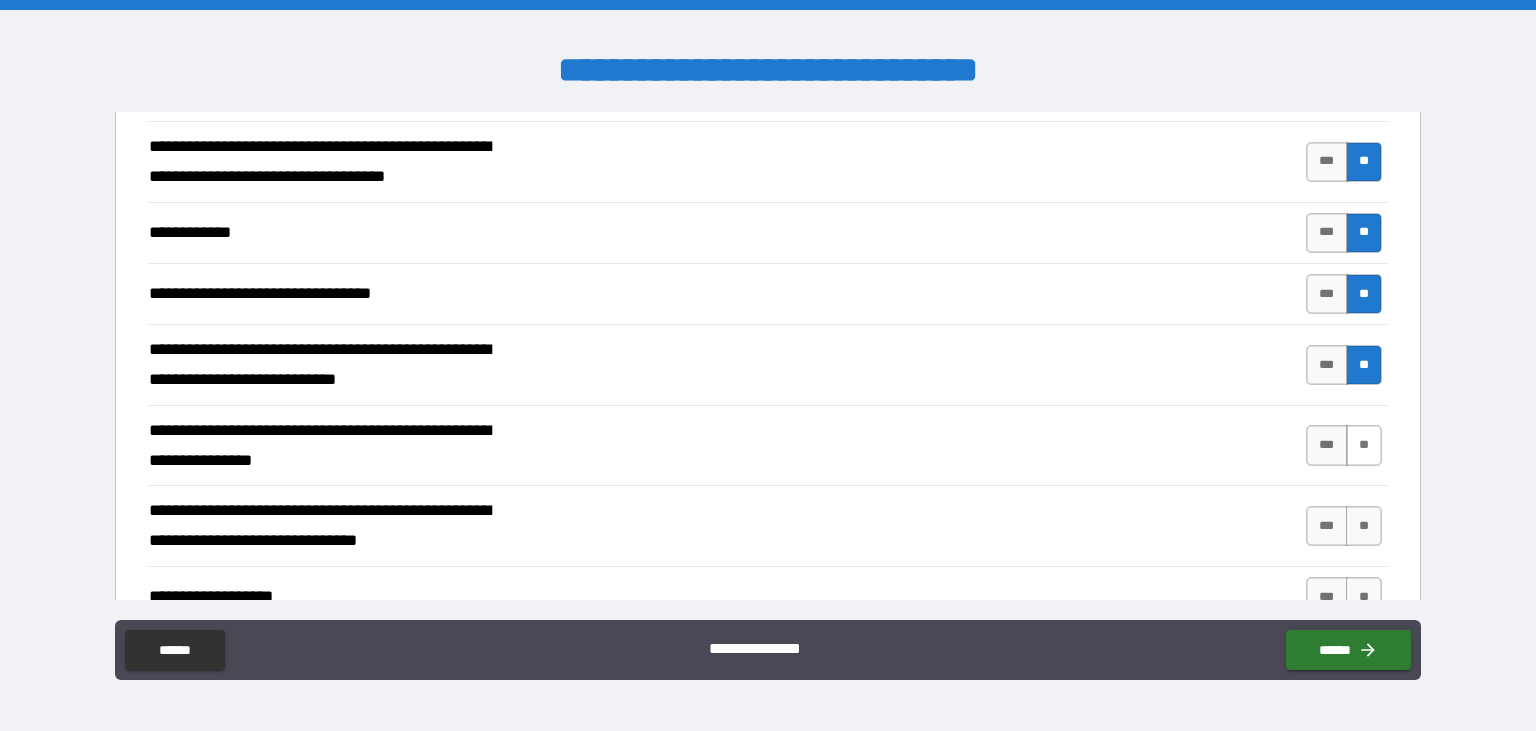 click on "**" at bounding box center (1364, 445) 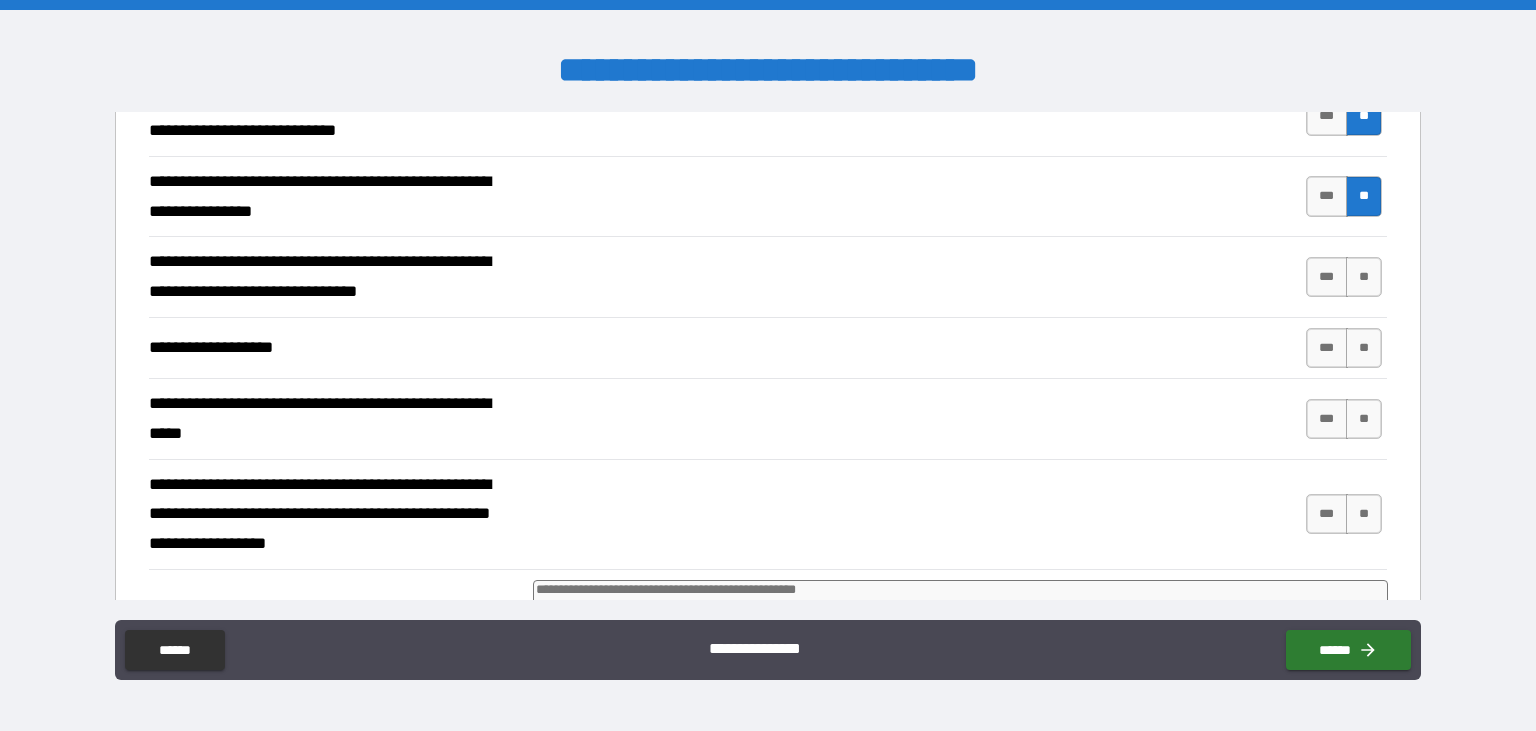 scroll, scrollTop: 2398, scrollLeft: 0, axis: vertical 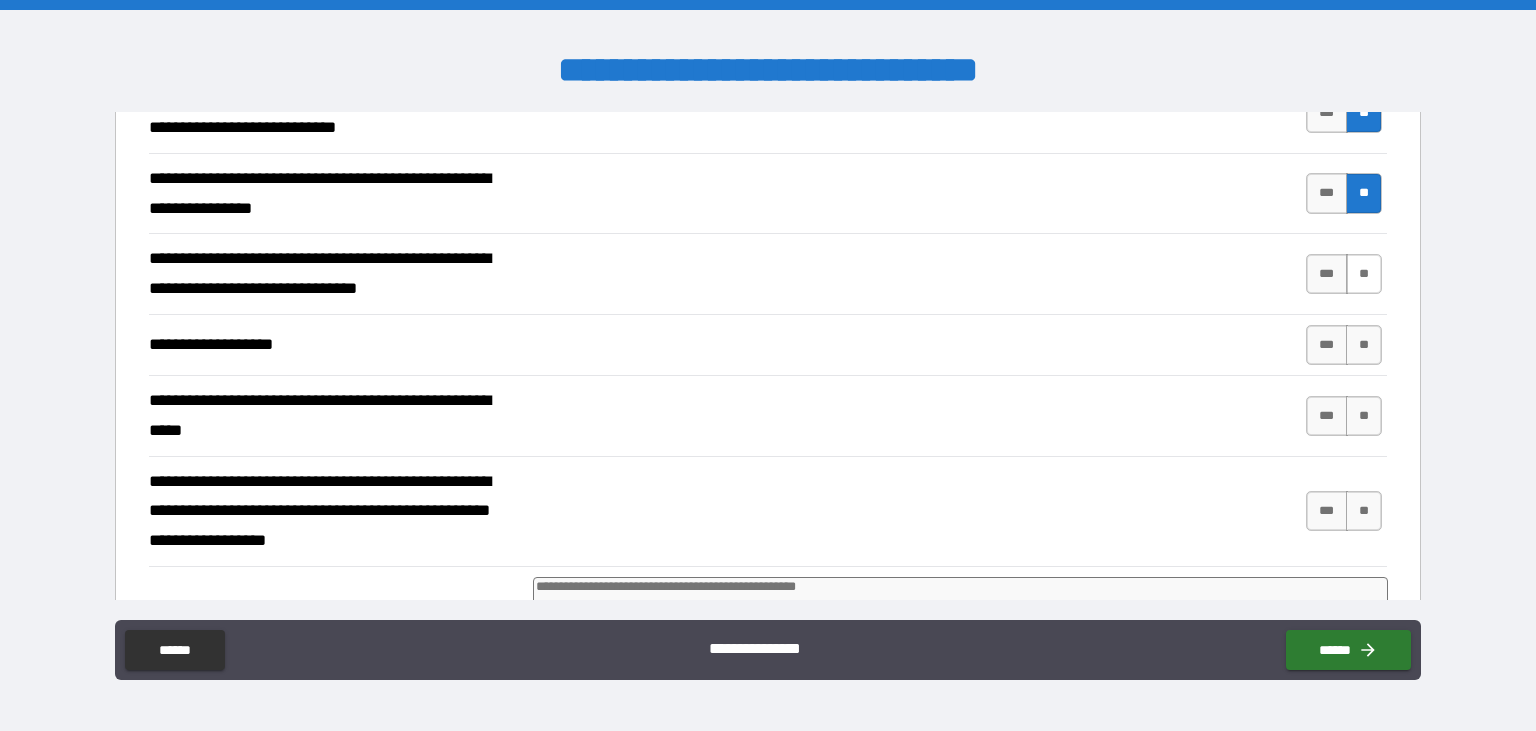 click on "**" at bounding box center [1364, 274] 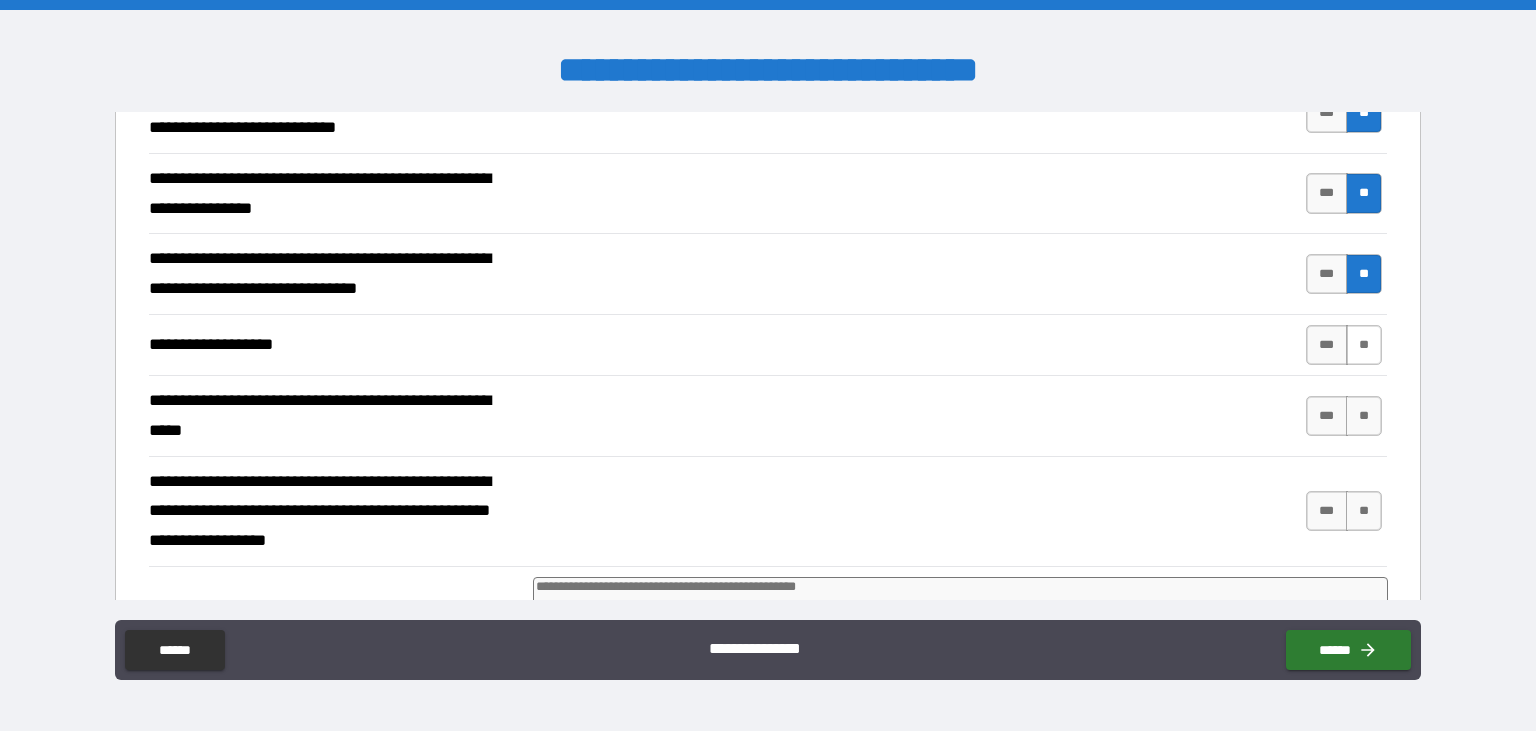 click on "**" at bounding box center [1364, 345] 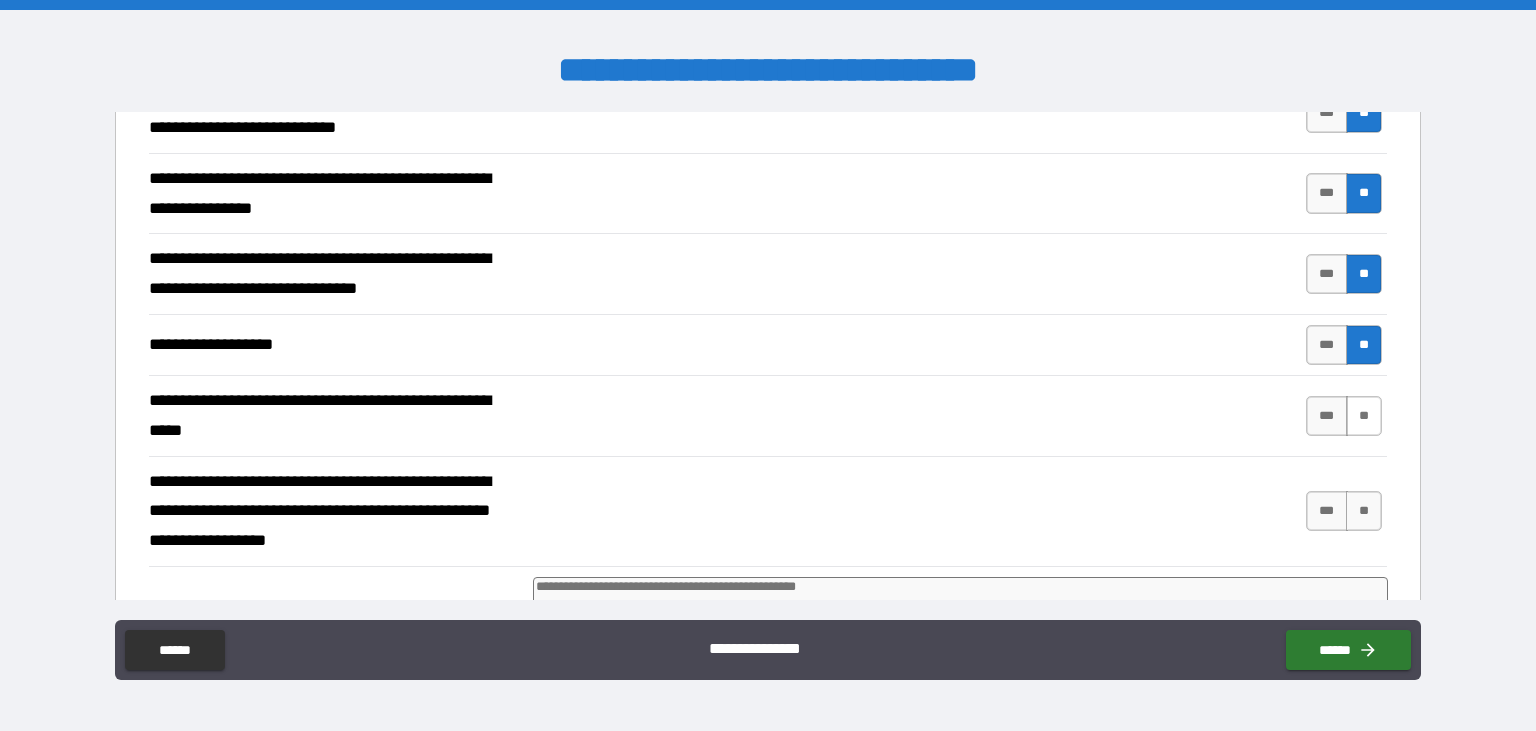 click on "**" at bounding box center (1364, 416) 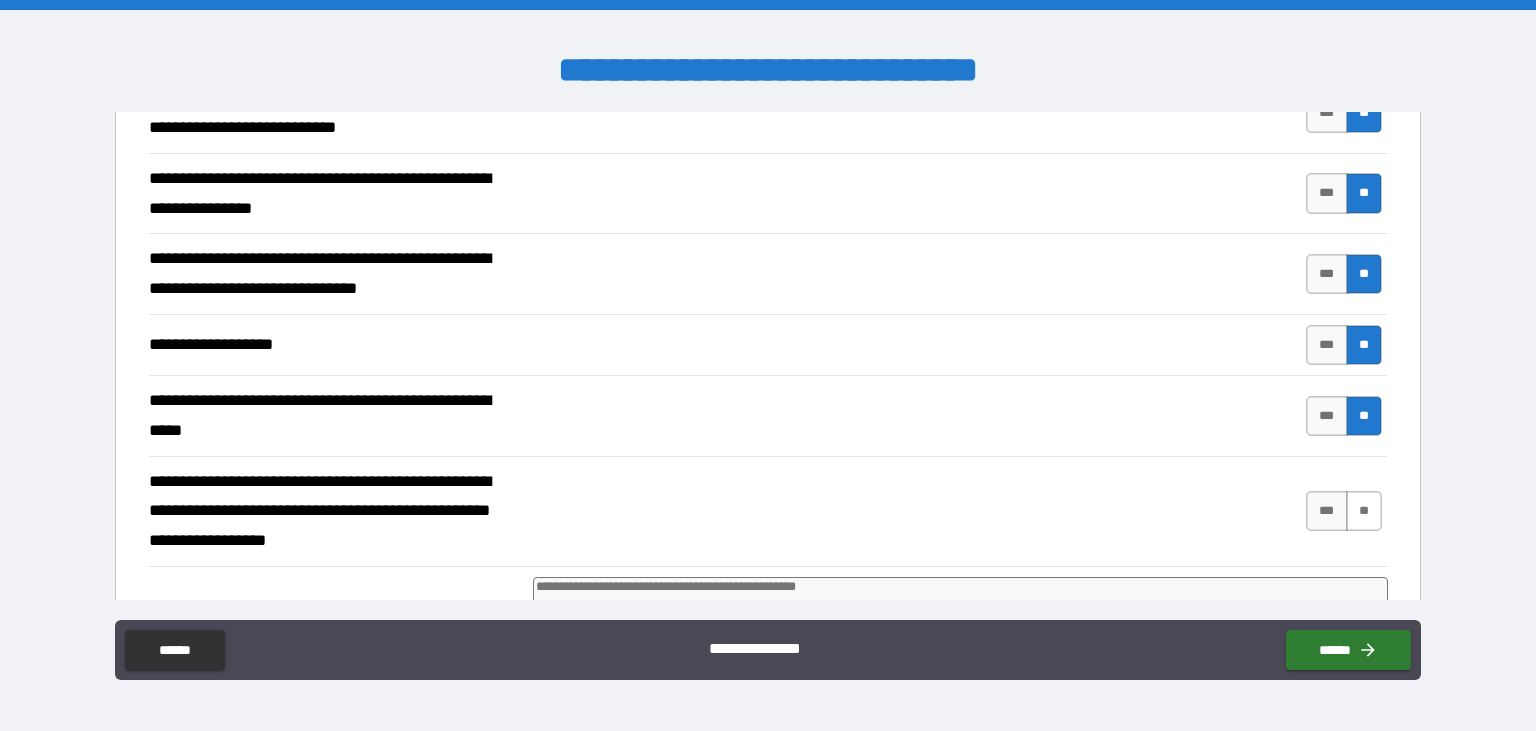 click on "**" at bounding box center (1364, 511) 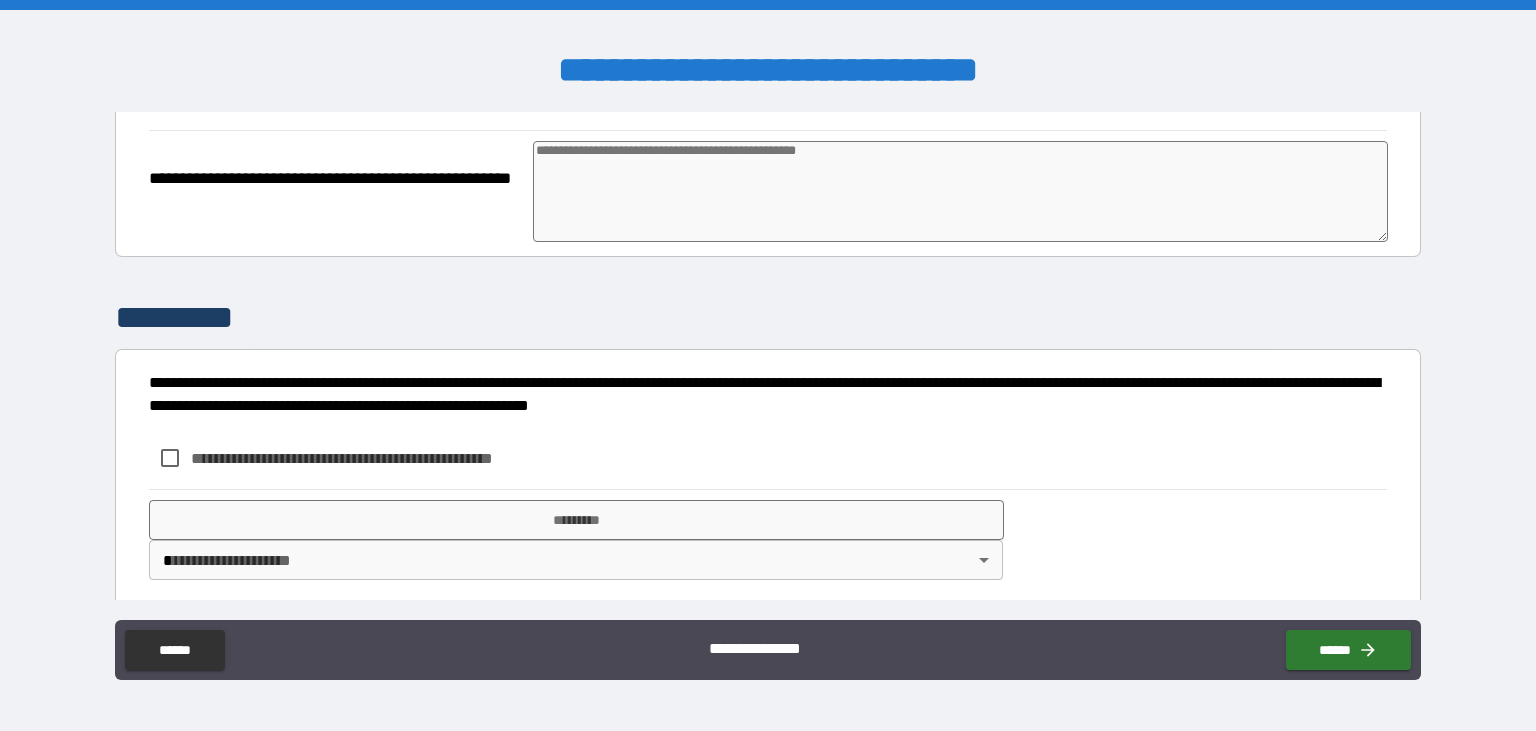 scroll, scrollTop: 2836, scrollLeft: 0, axis: vertical 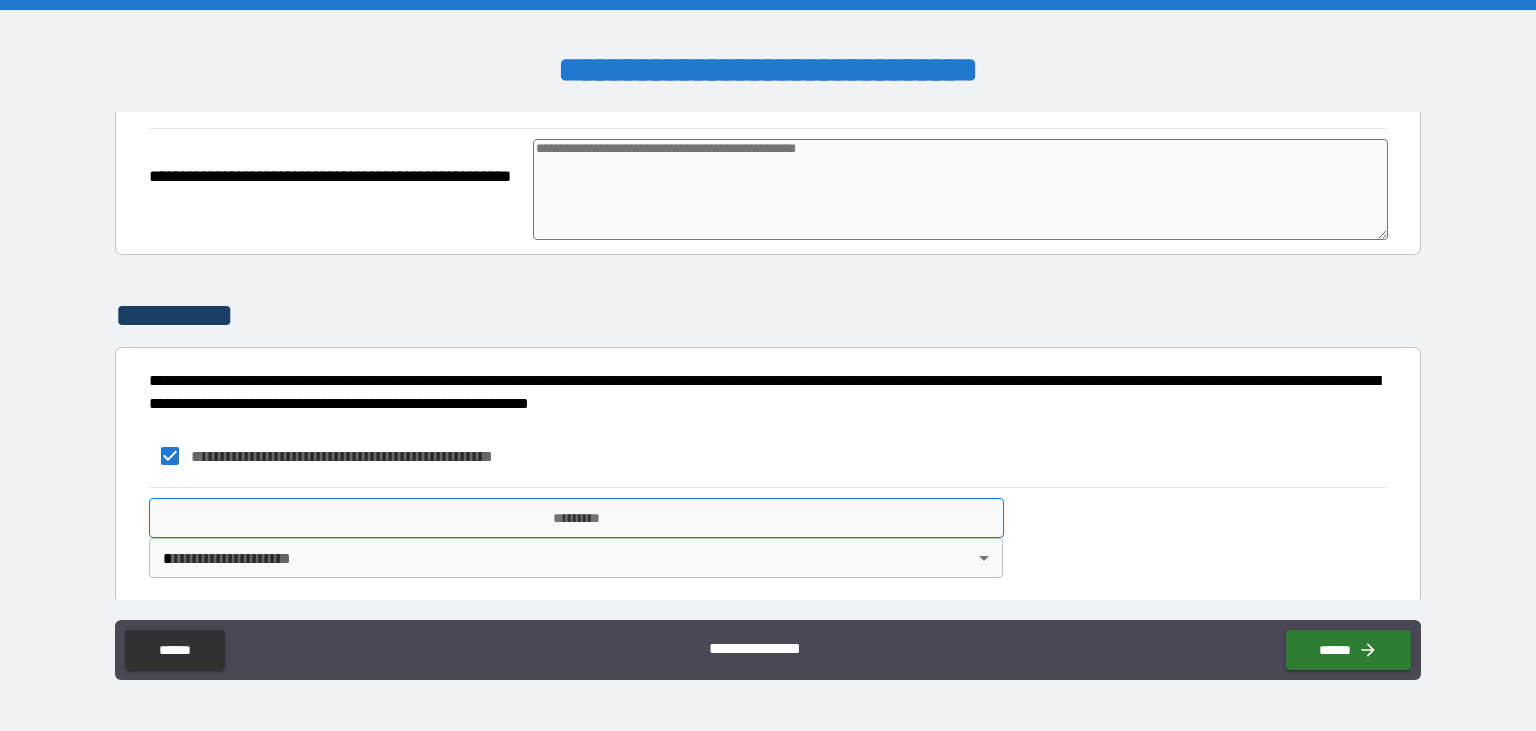 click on "*********" at bounding box center (576, 518) 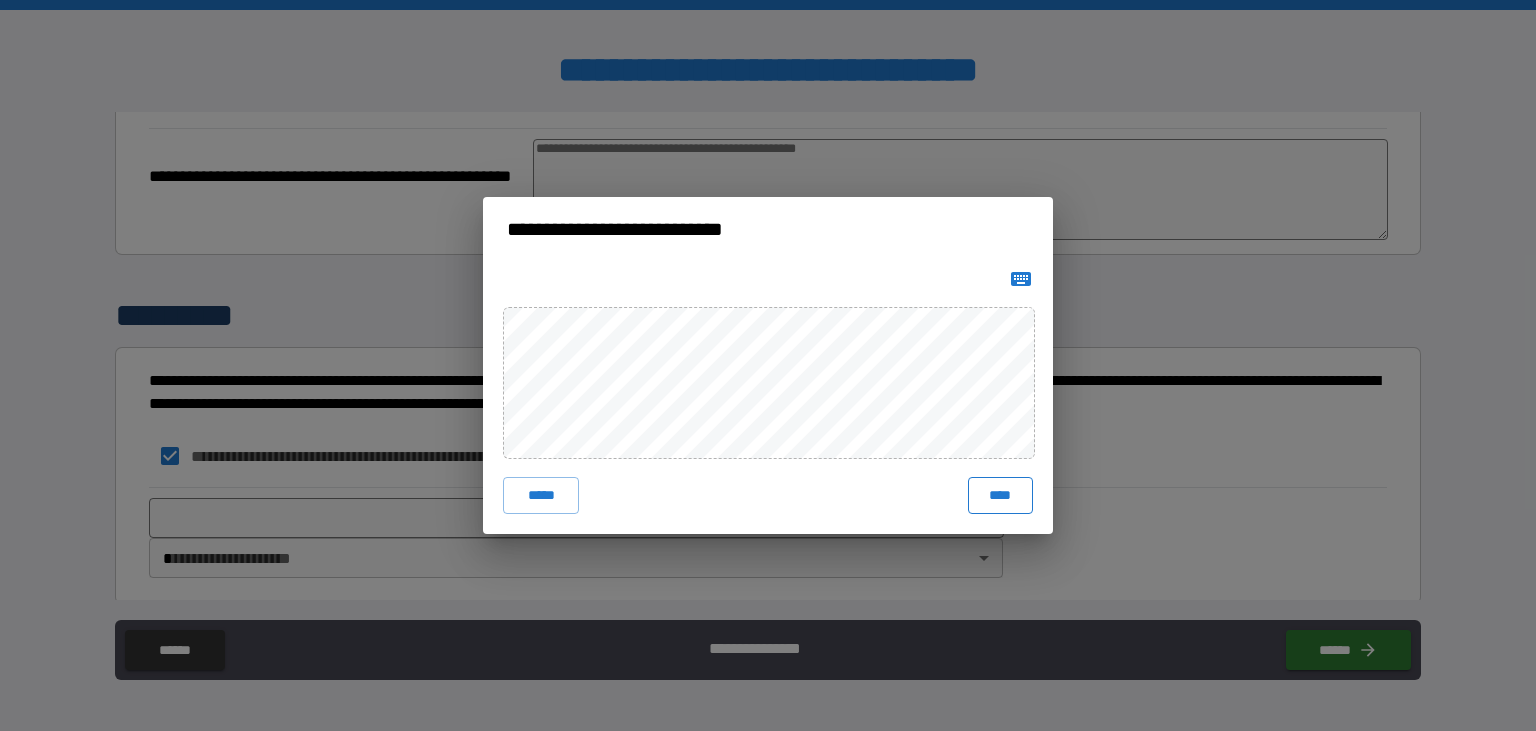click on "****" at bounding box center [1000, 495] 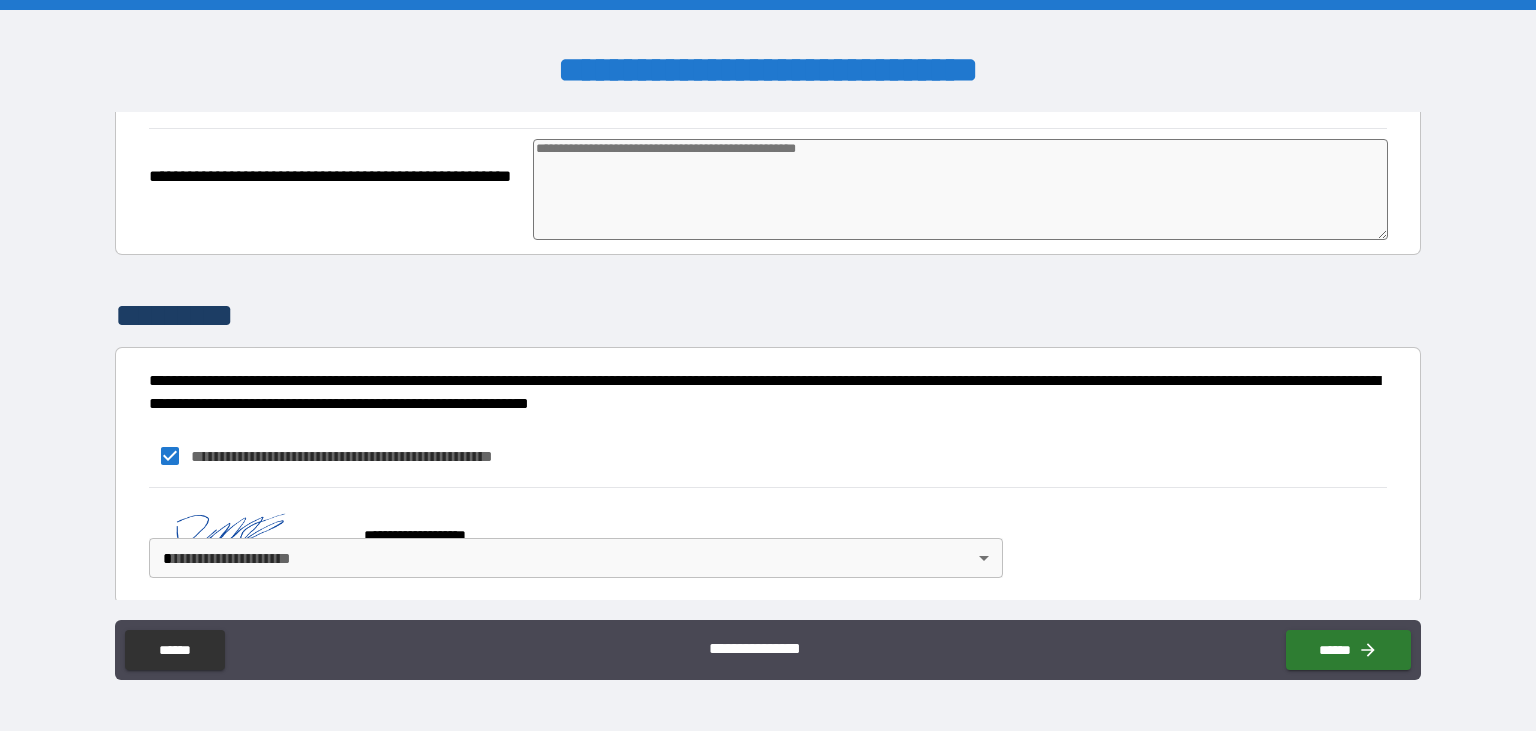 scroll, scrollTop: 2826, scrollLeft: 0, axis: vertical 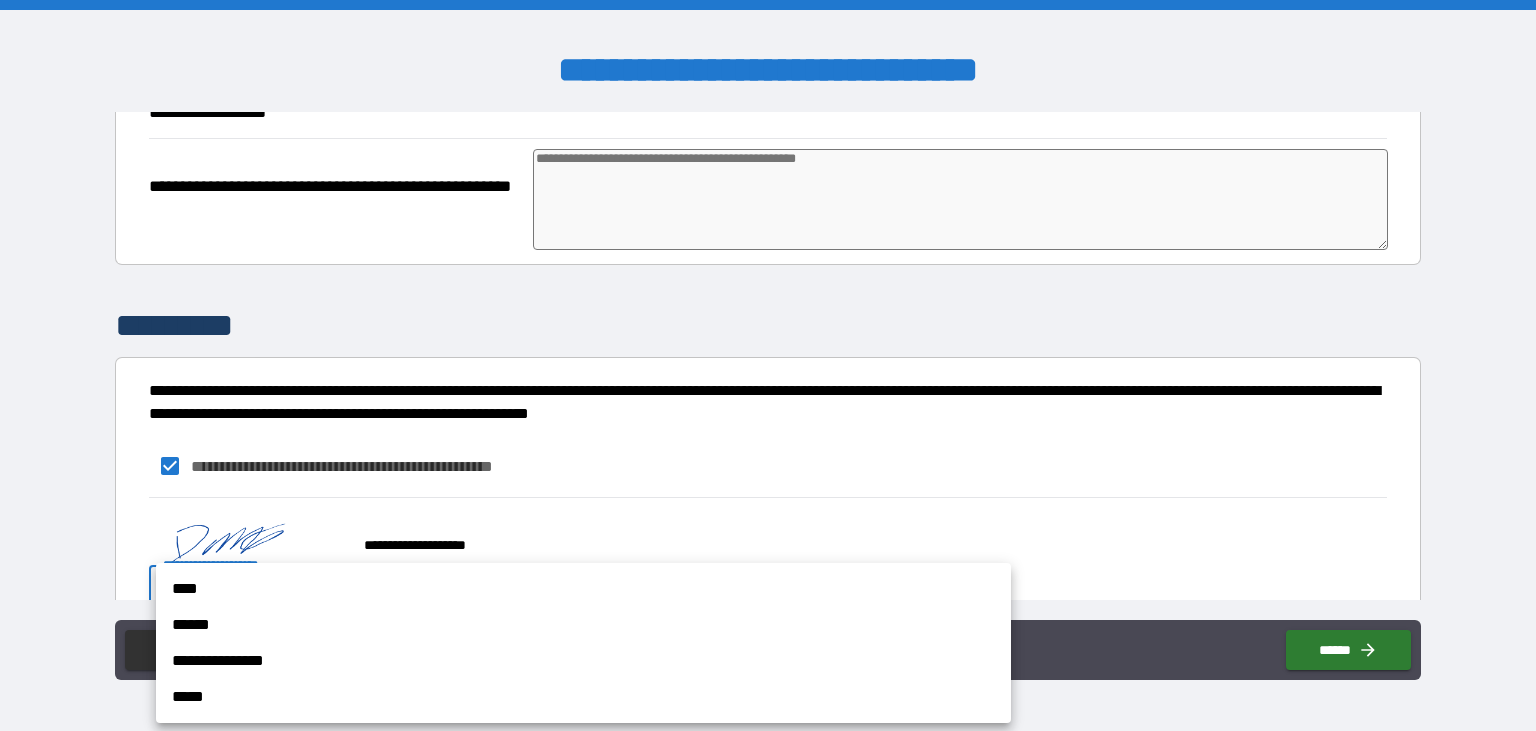 click on "**********" at bounding box center [768, 365] 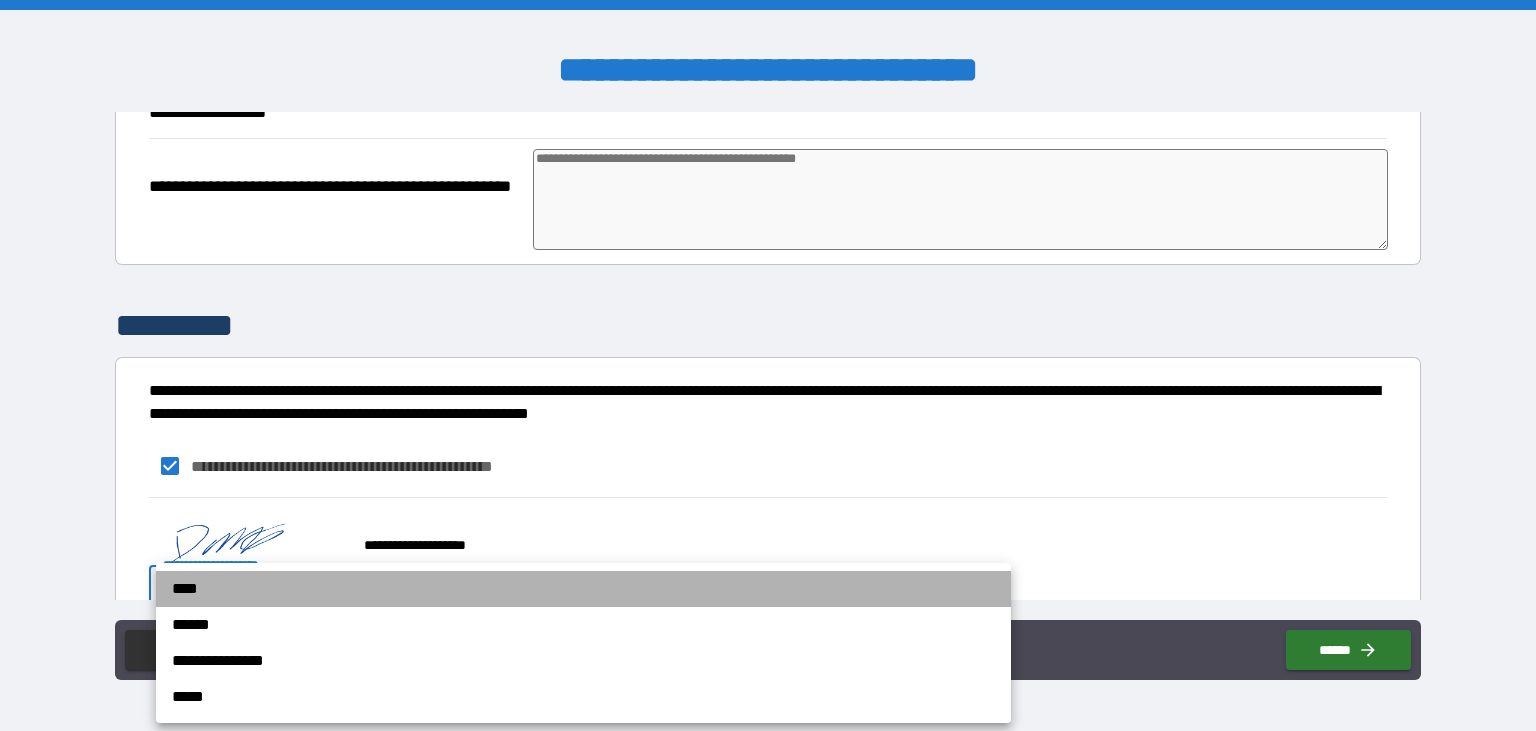 click on "****" at bounding box center (583, 589) 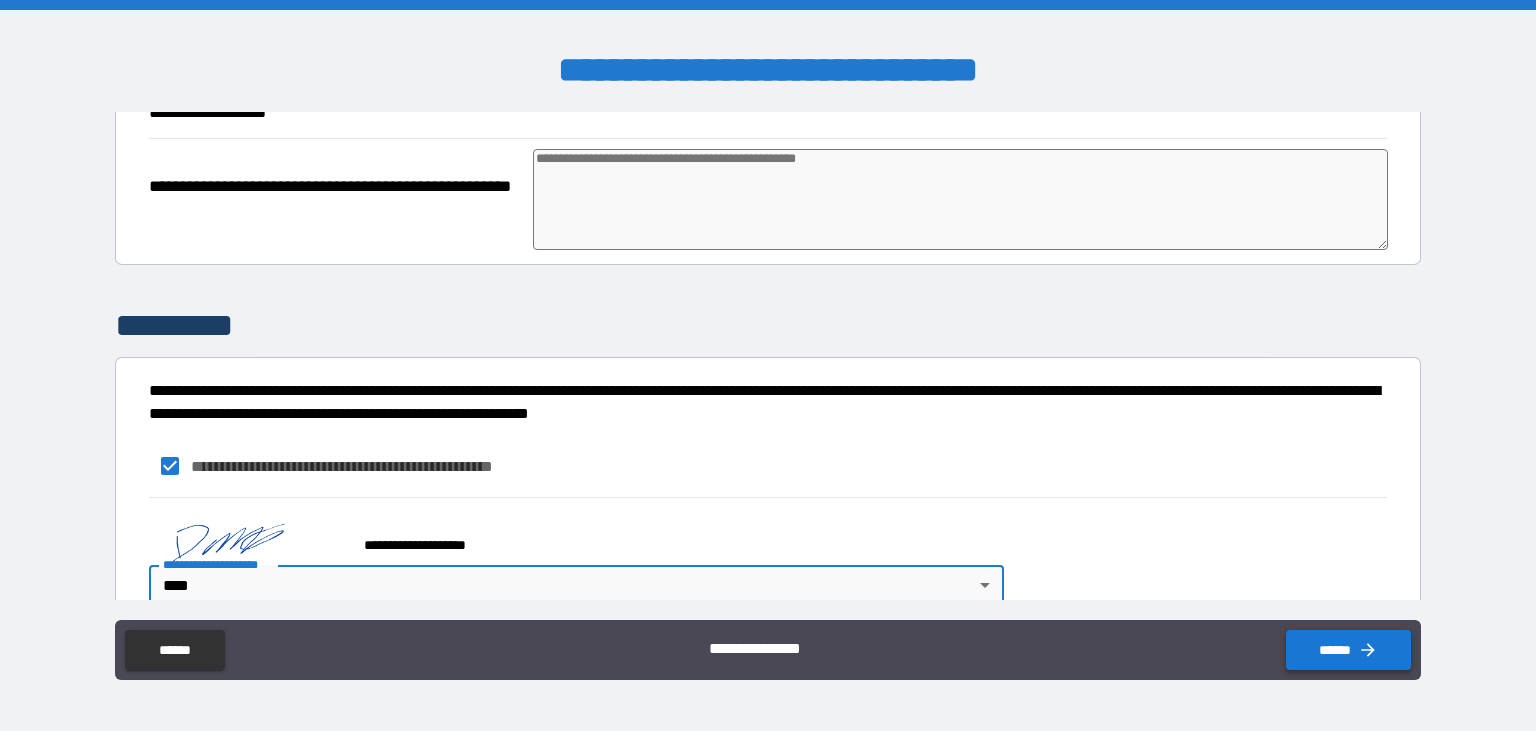 click on "******" at bounding box center (1348, 650) 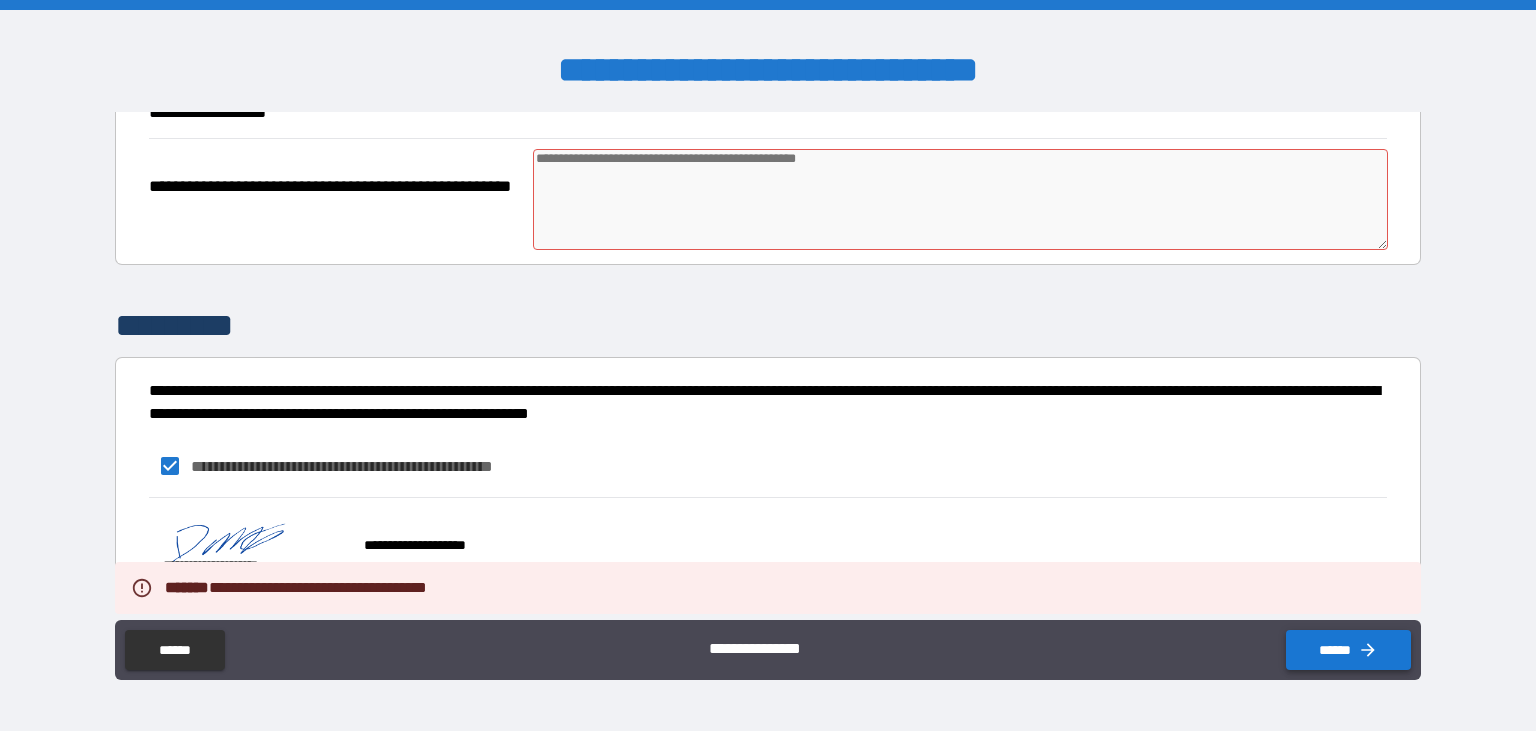 type on "*" 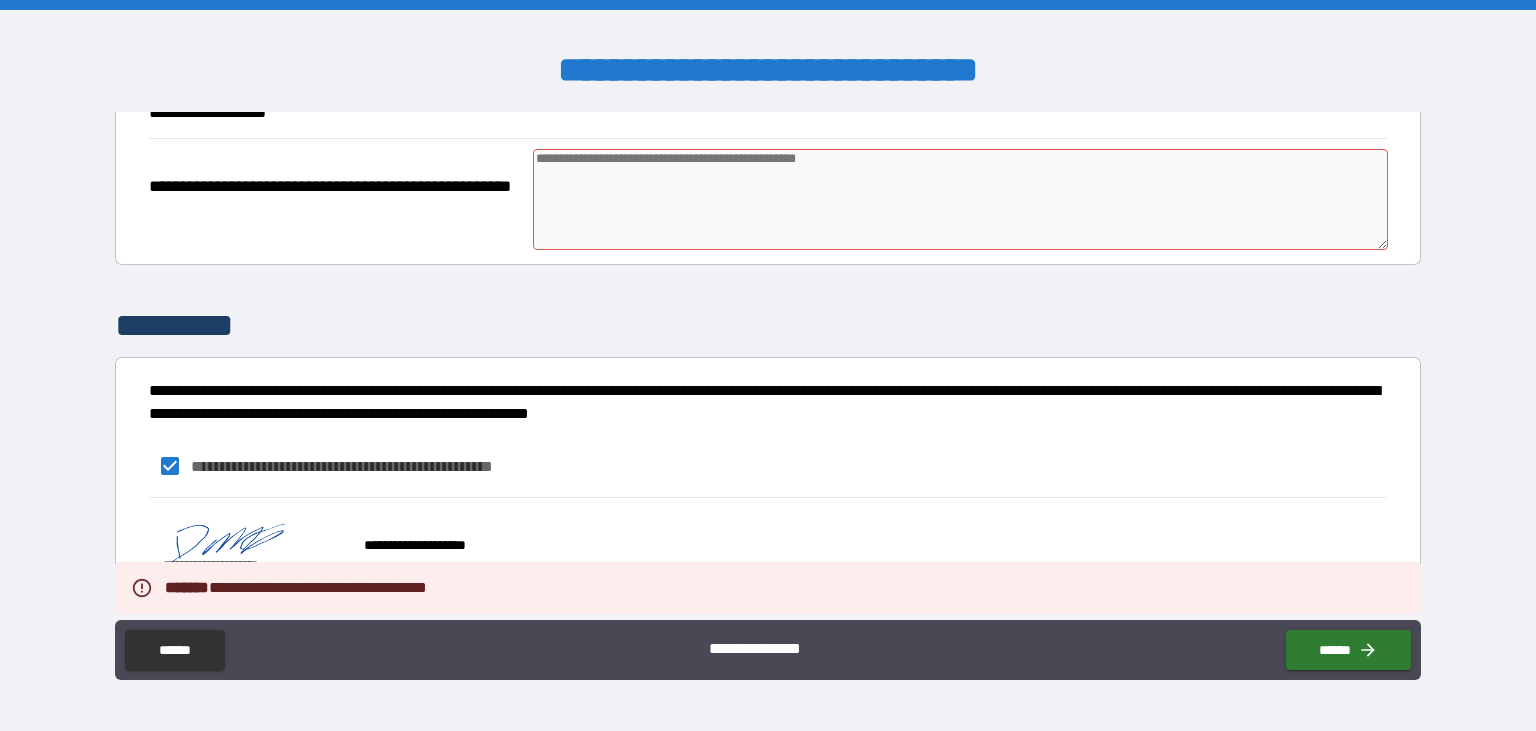 click at bounding box center (961, 199) 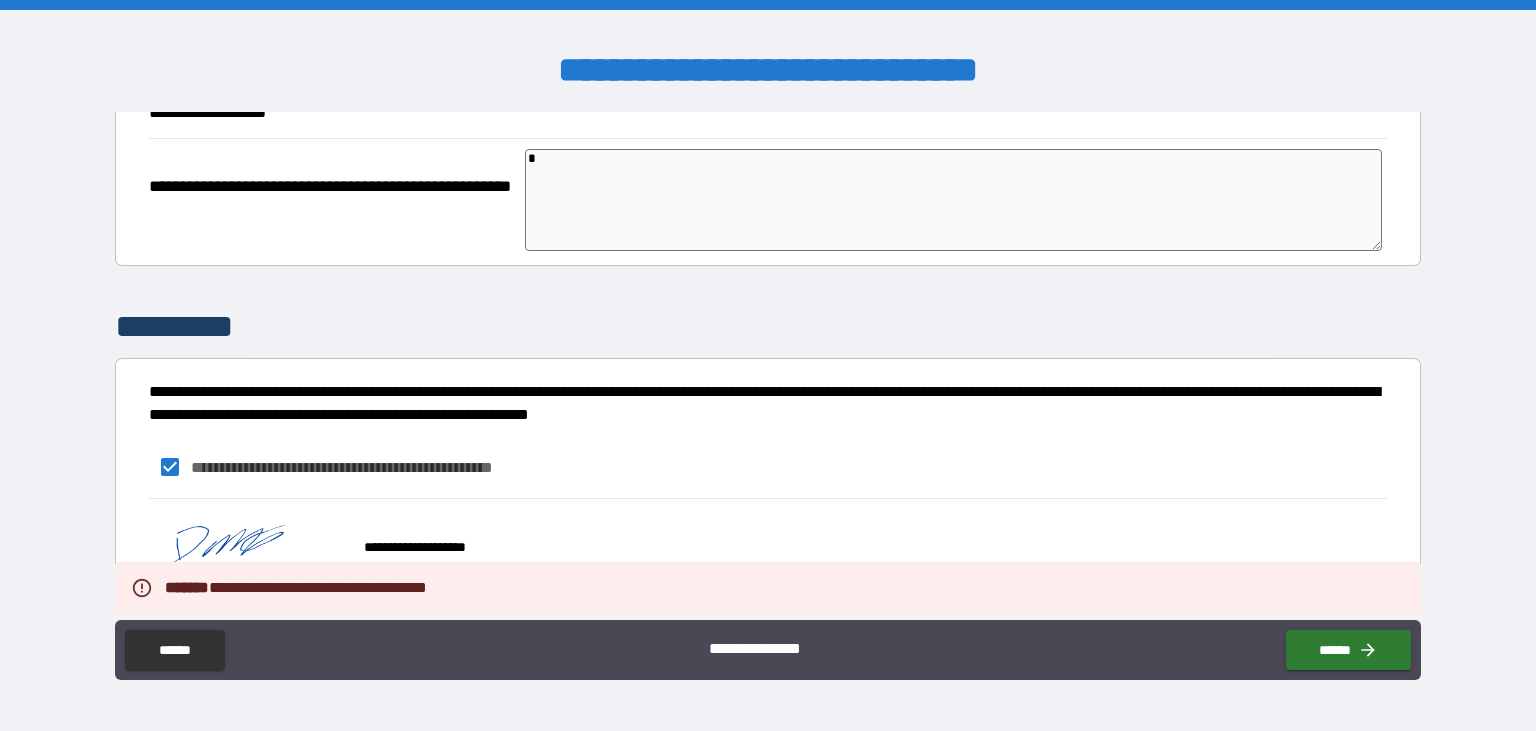 type on "*" 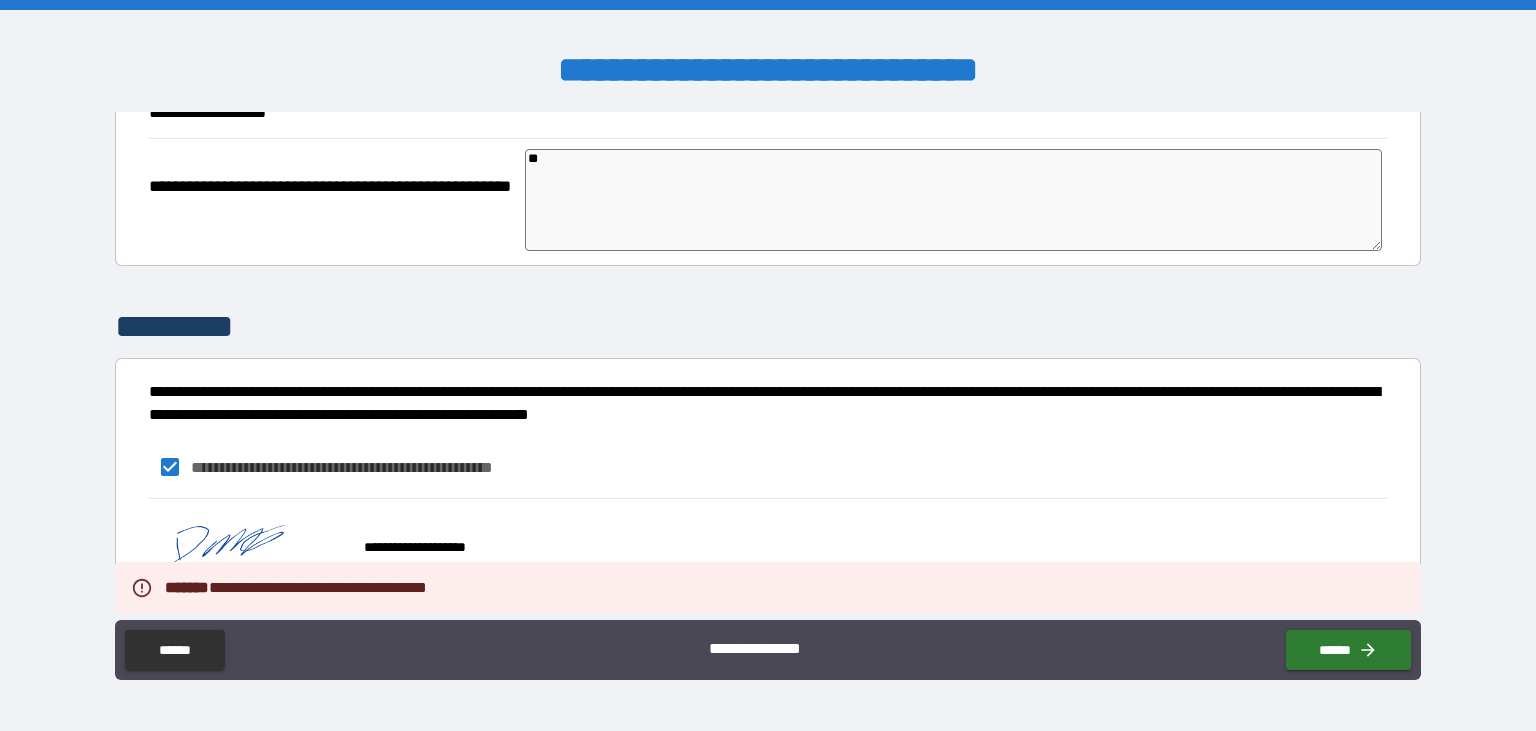 type on "*" 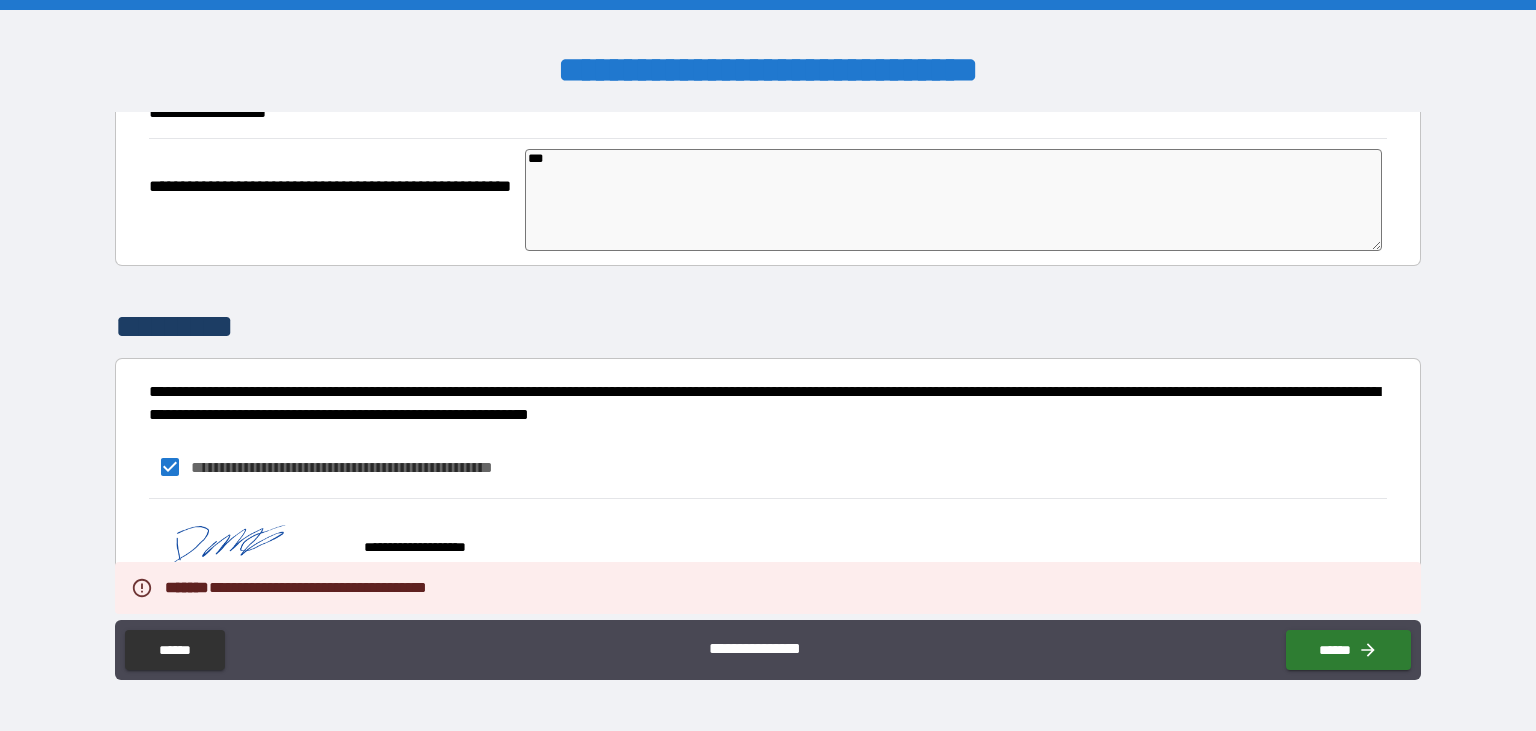 type on "*" 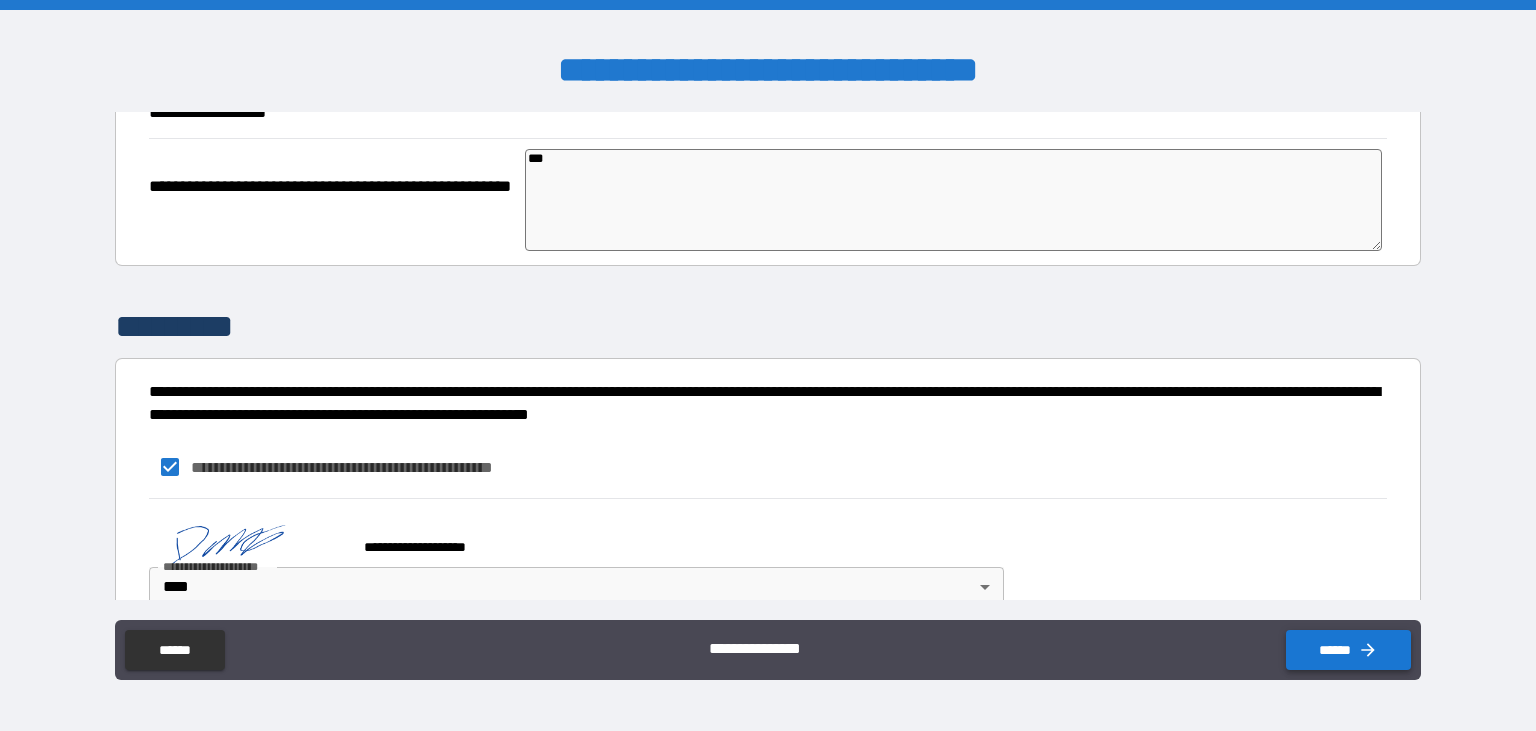 type on "***" 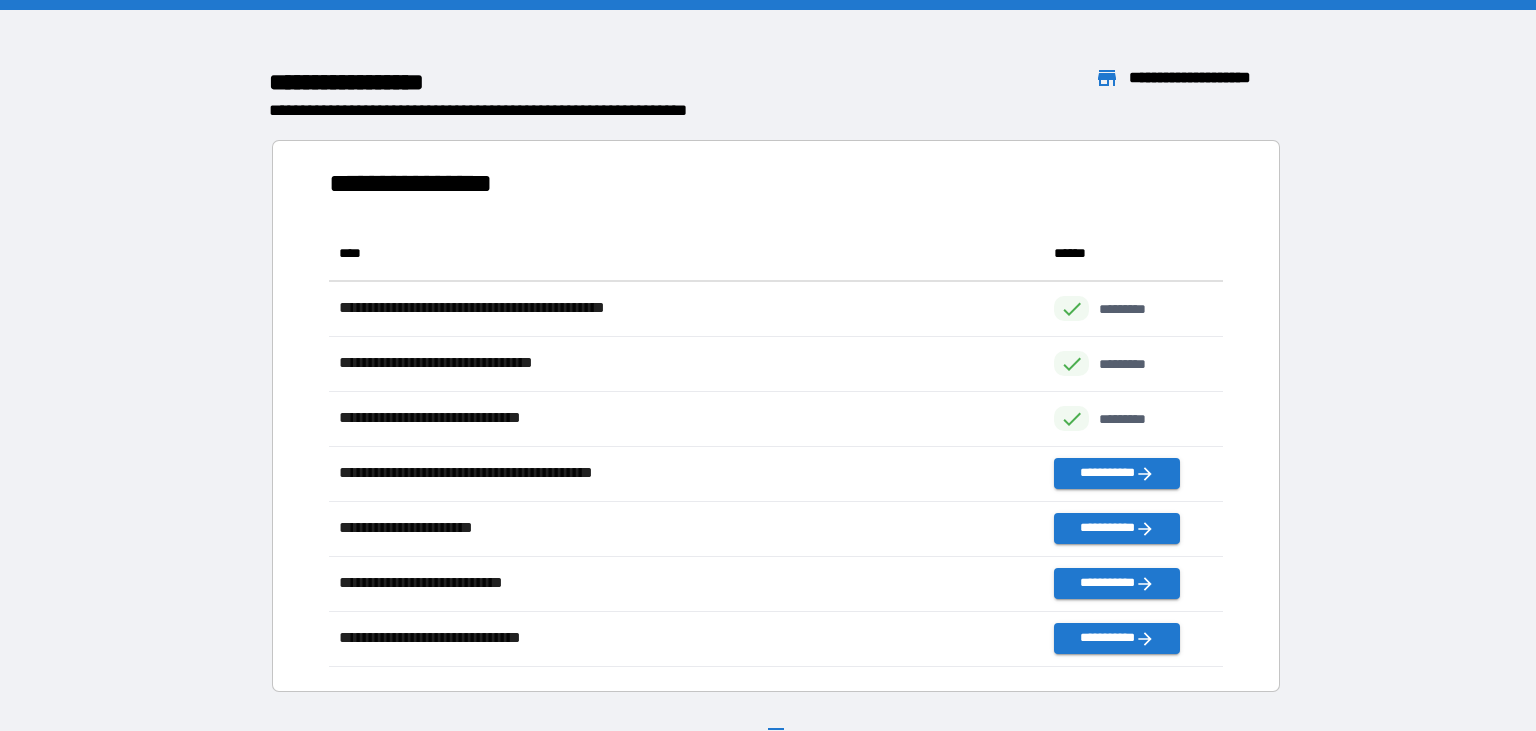 scroll, scrollTop: 1, scrollLeft: 1, axis: both 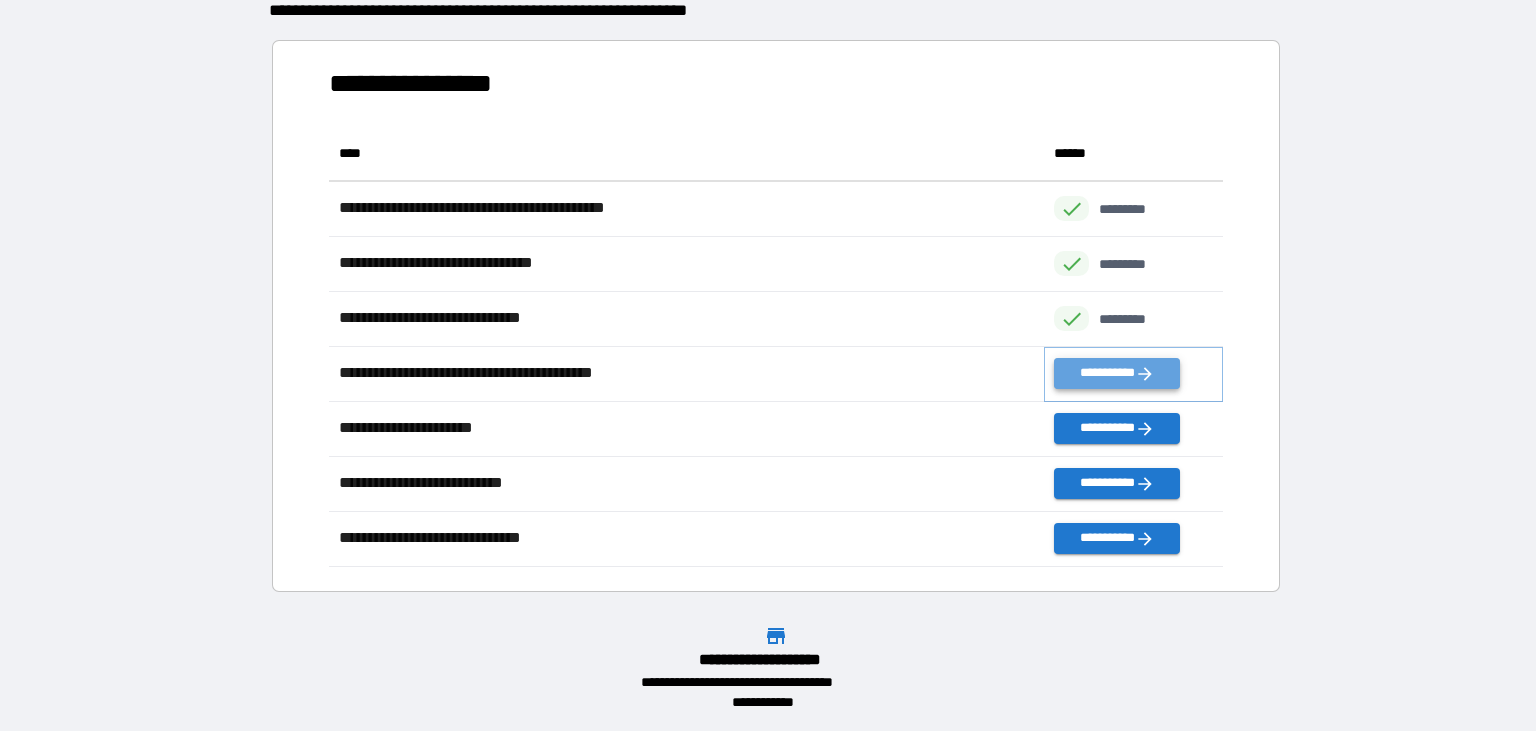 click on "**********" at bounding box center [1117, 373] 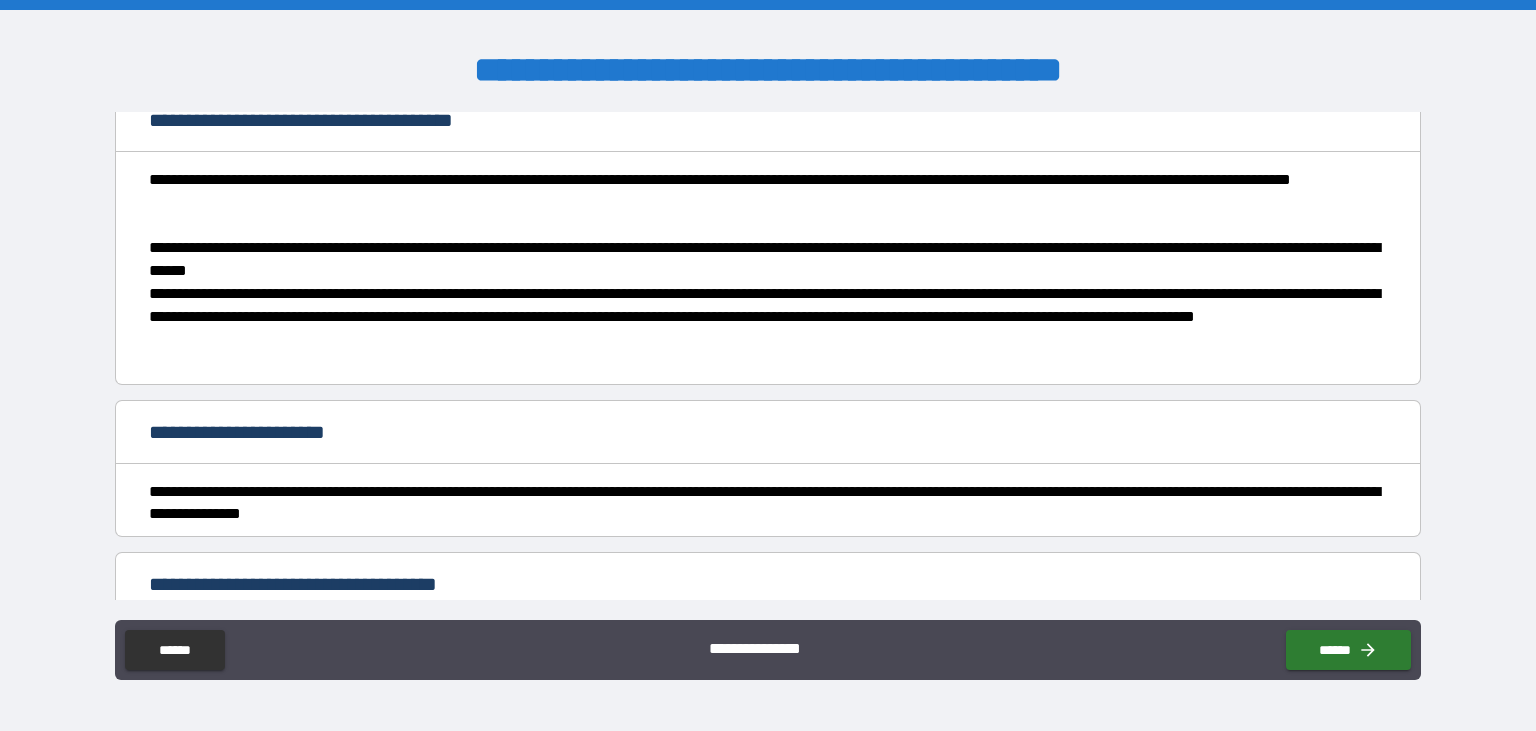 scroll, scrollTop: 915, scrollLeft: 0, axis: vertical 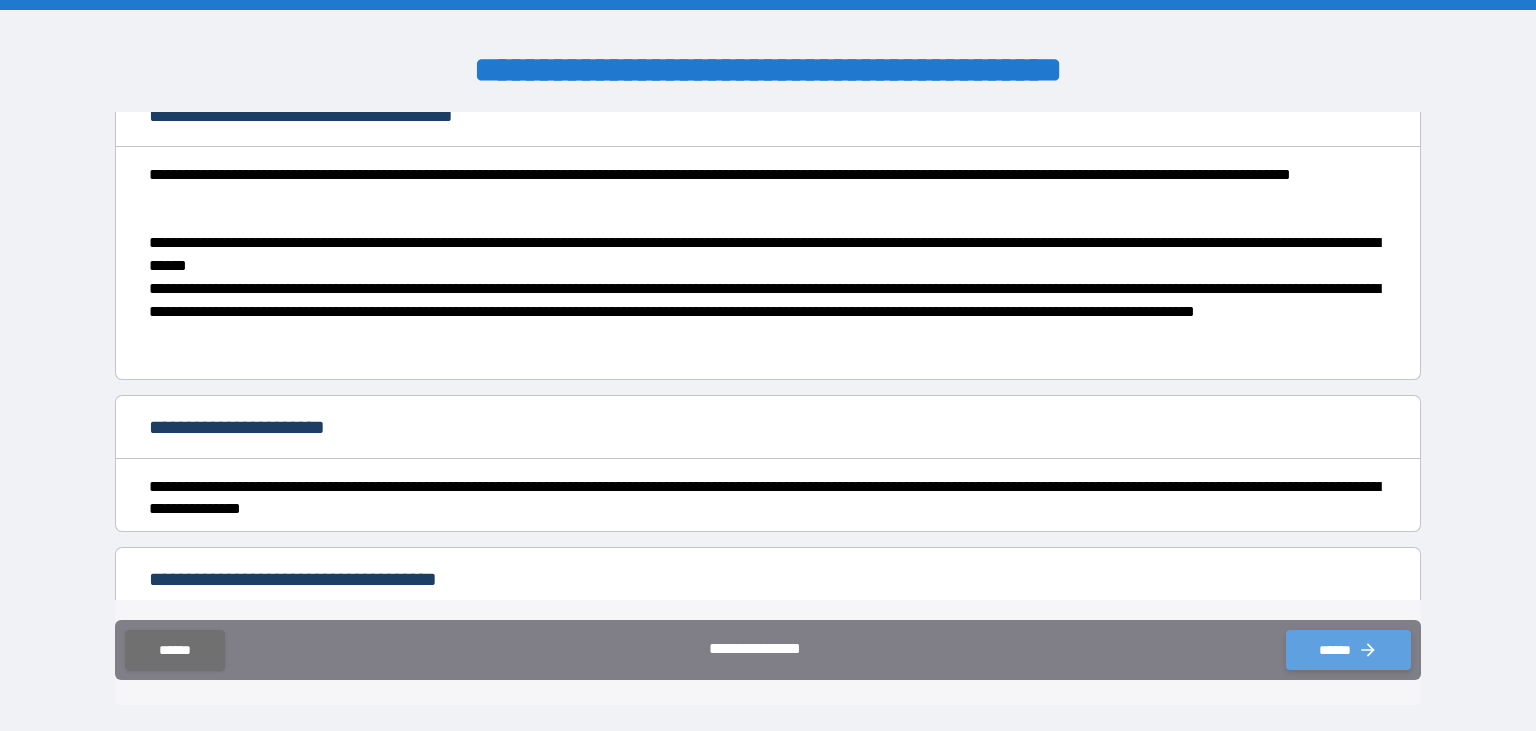 click on "******" at bounding box center [1348, 650] 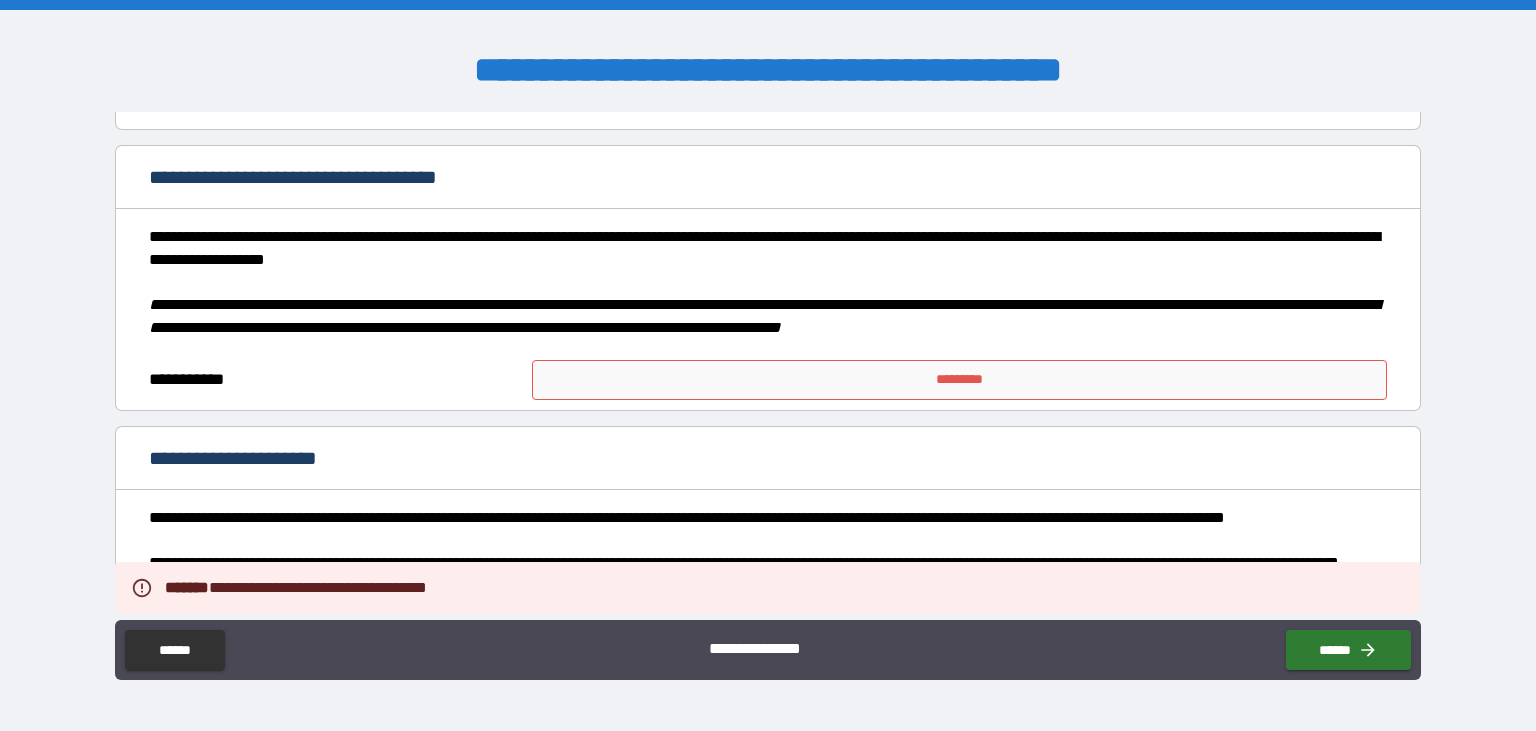 scroll, scrollTop: 1319, scrollLeft: 0, axis: vertical 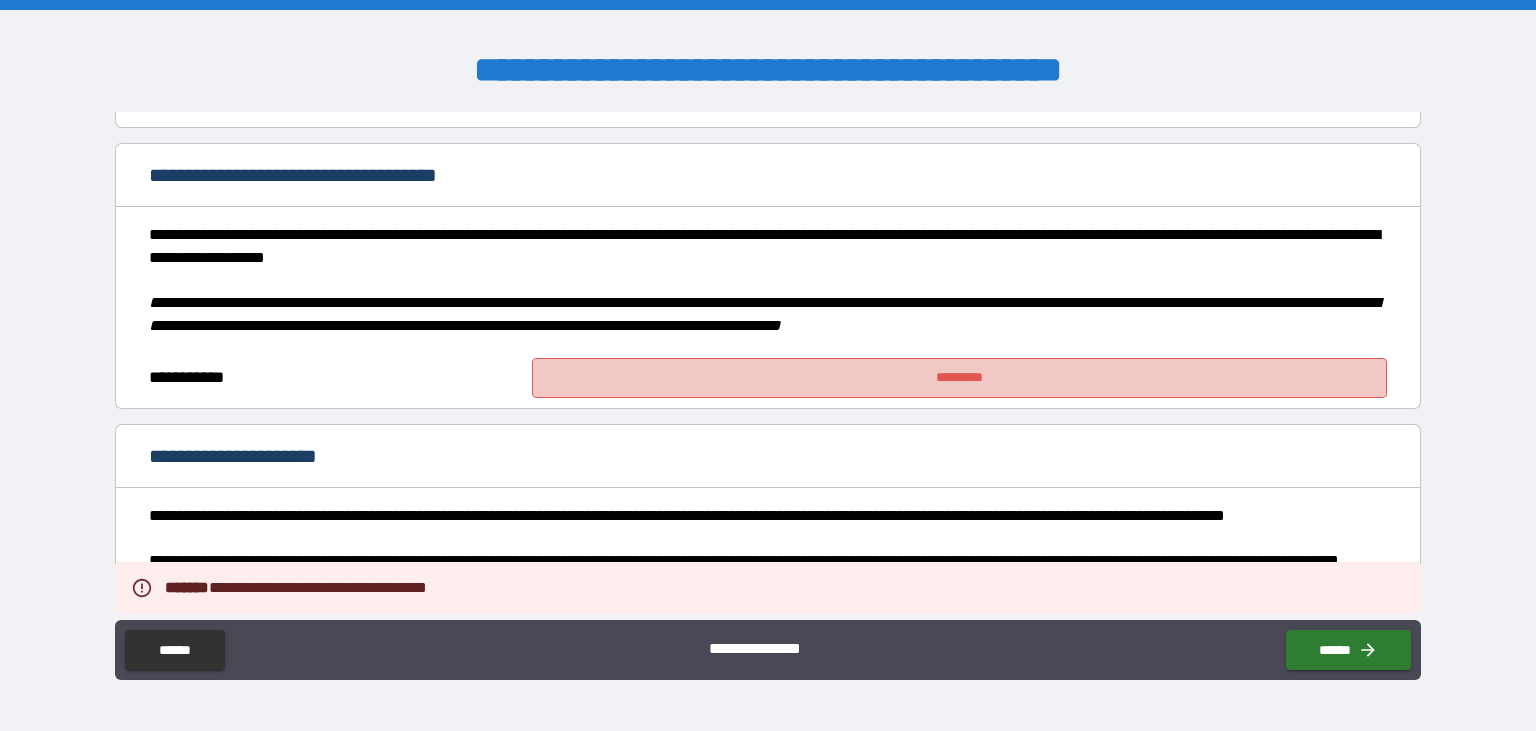 click on "*********" at bounding box center [959, 378] 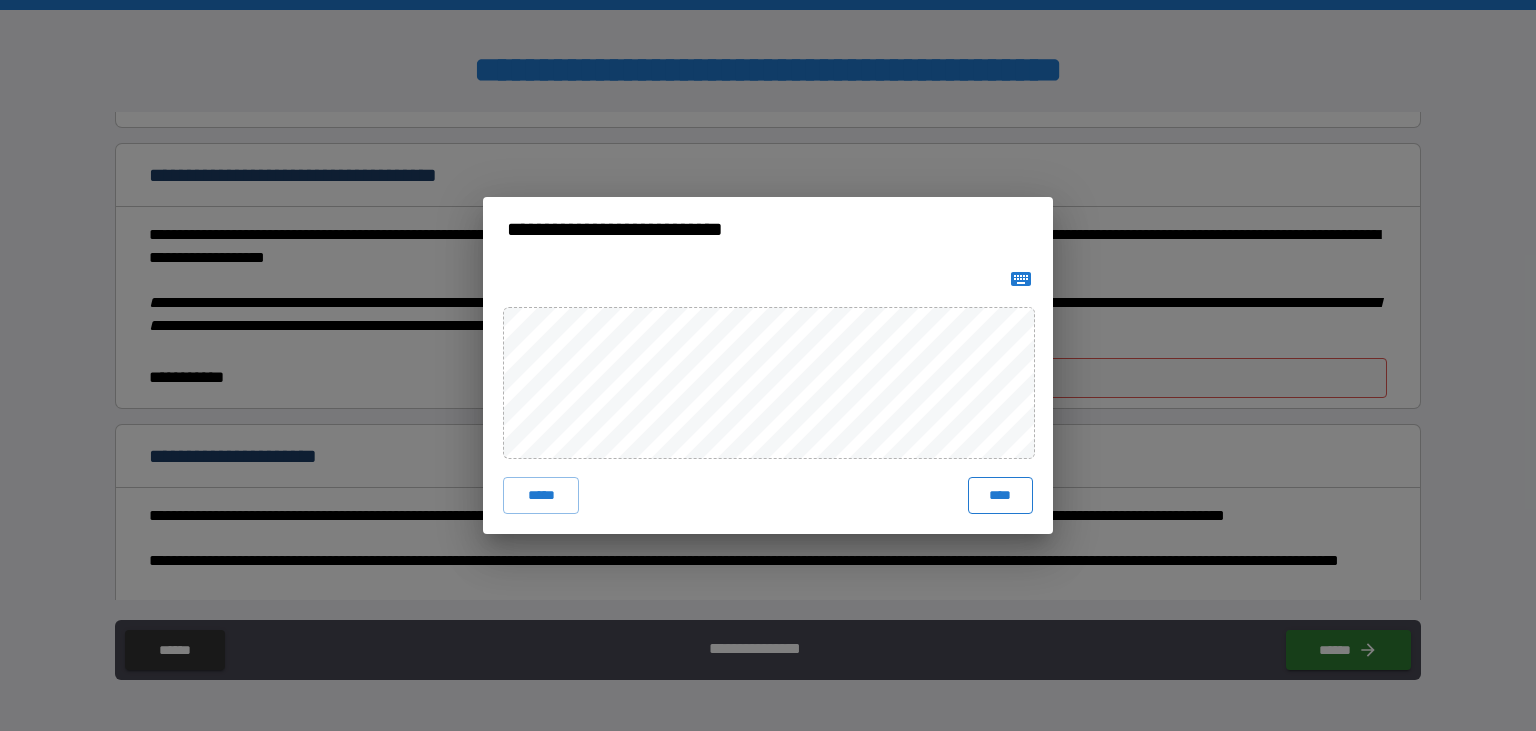 click on "****" at bounding box center (1000, 495) 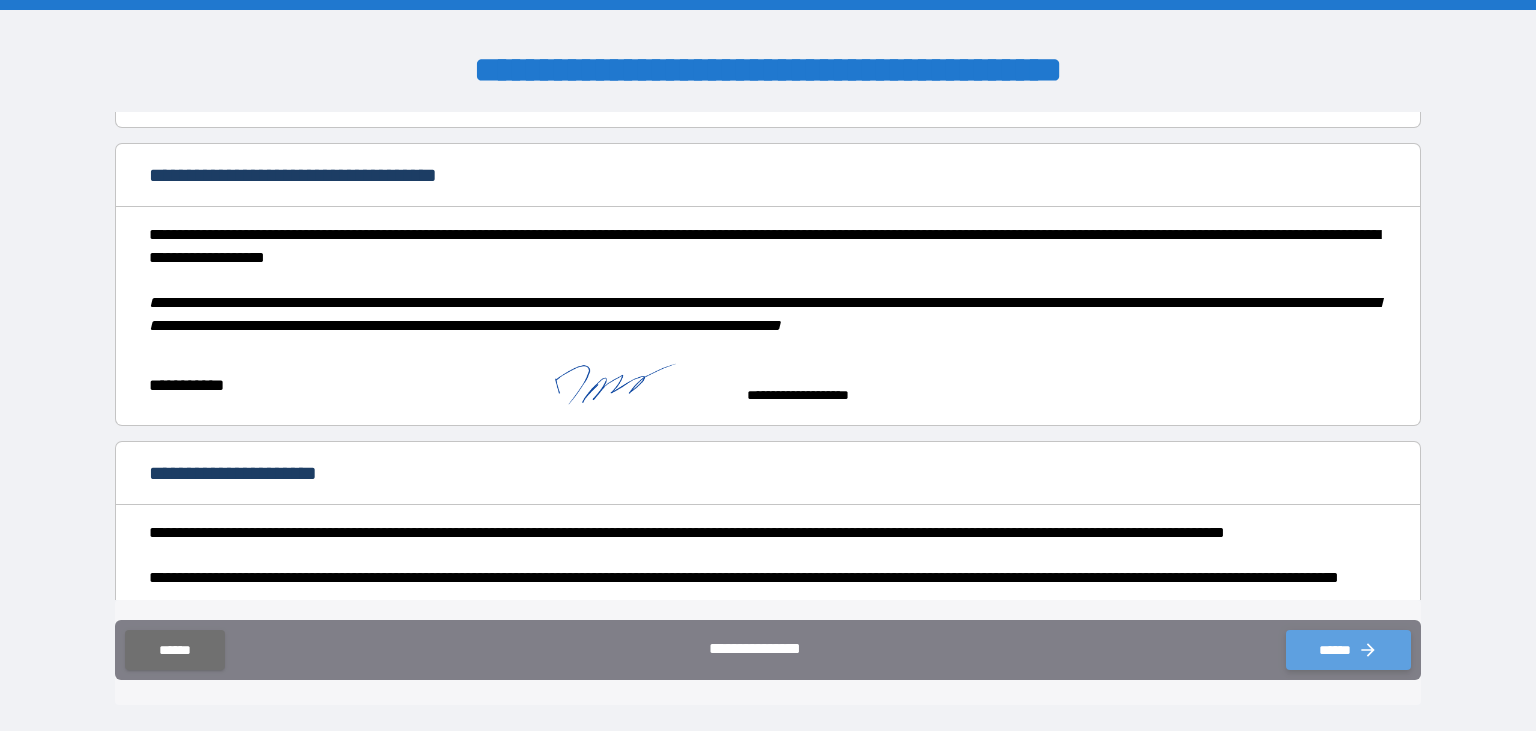 click on "******" at bounding box center (1348, 650) 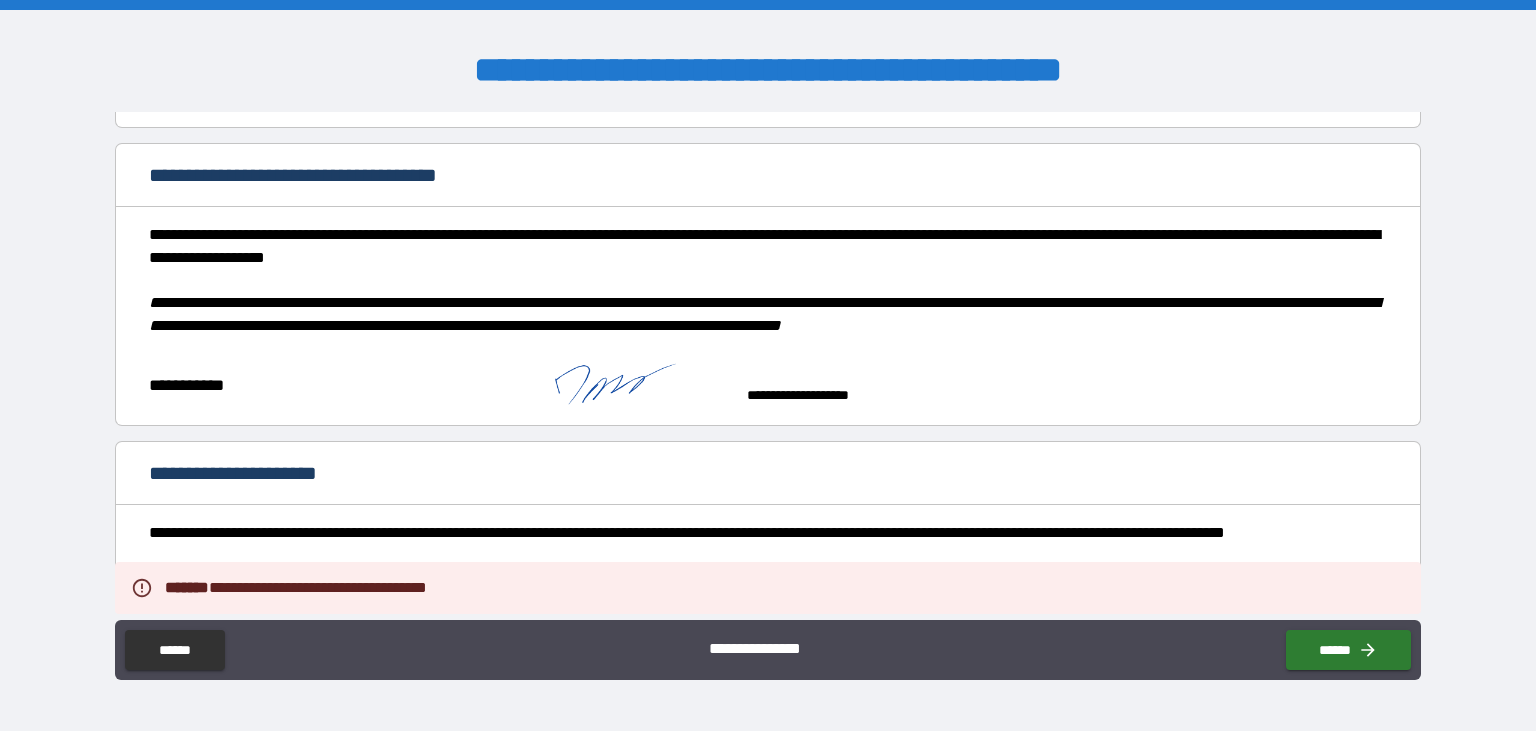 scroll, scrollTop: 1526, scrollLeft: 0, axis: vertical 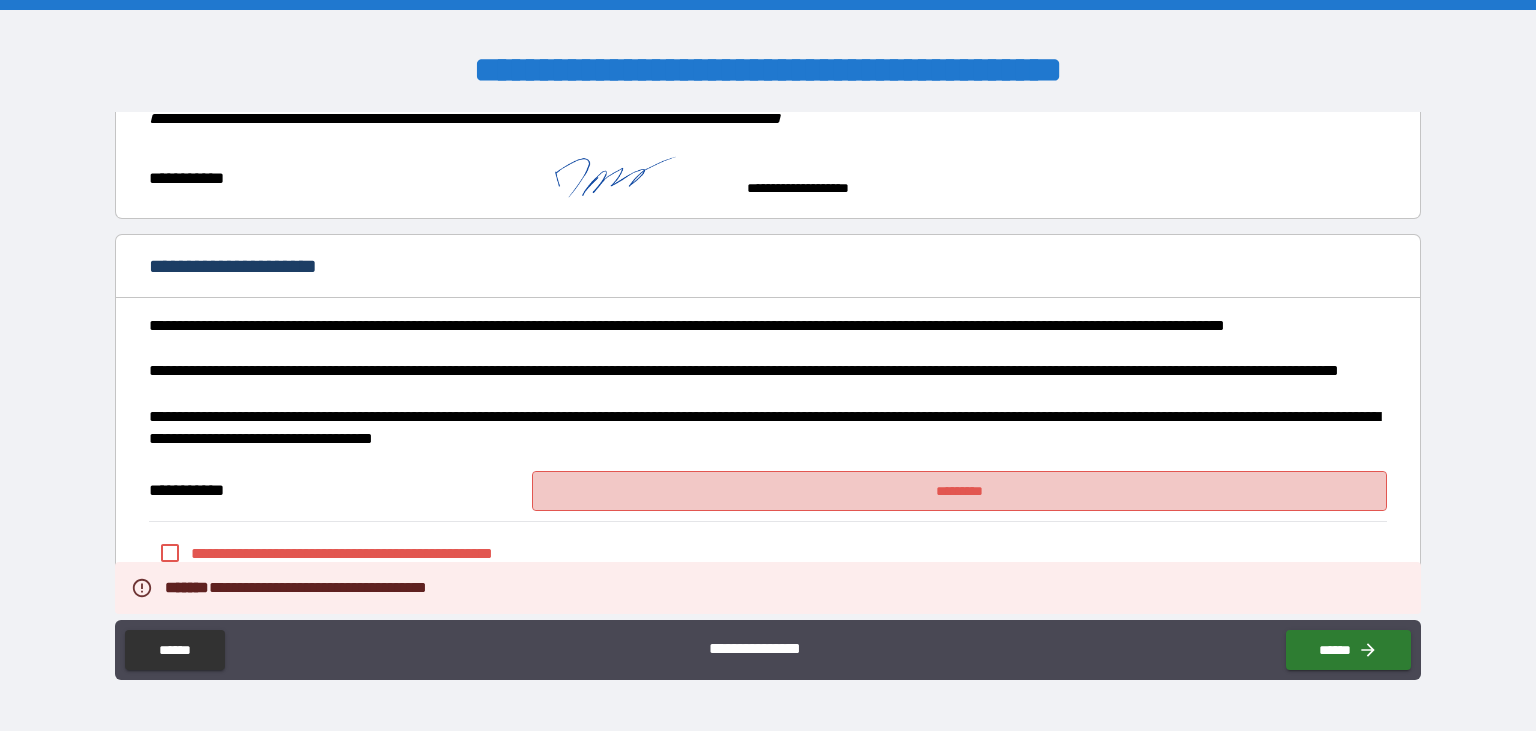 click on "*********" at bounding box center [959, 491] 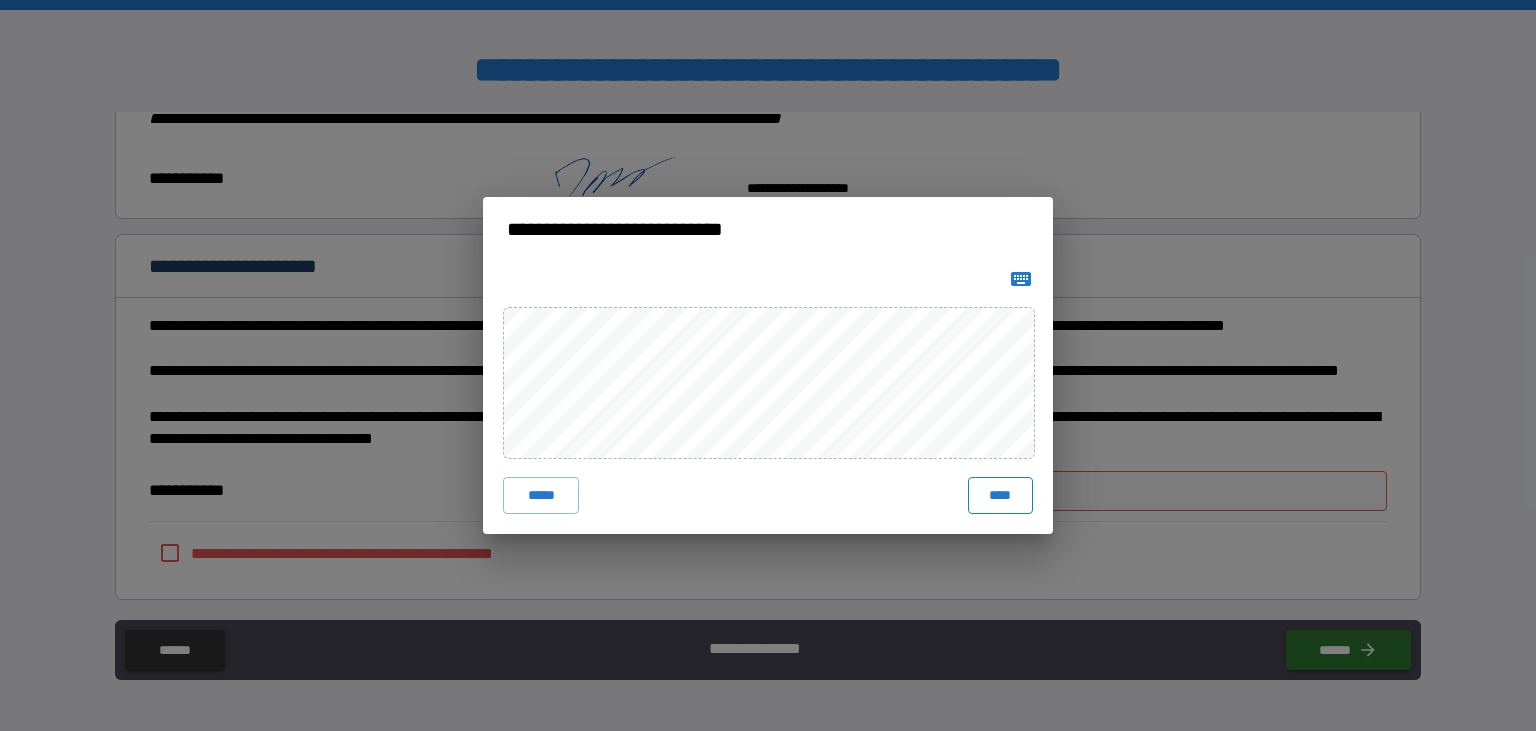 click on "****" at bounding box center [1000, 495] 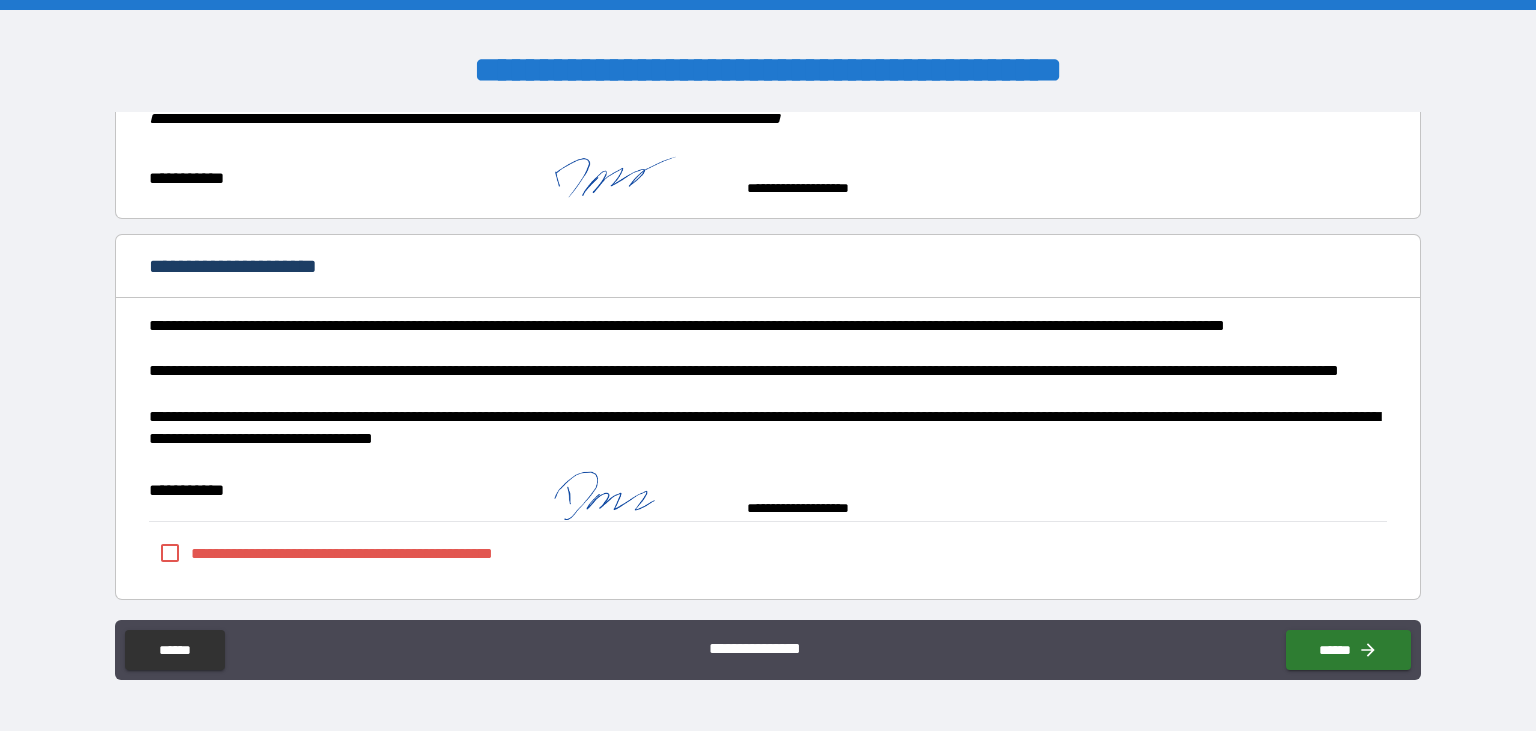 scroll, scrollTop: 1516, scrollLeft: 0, axis: vertical 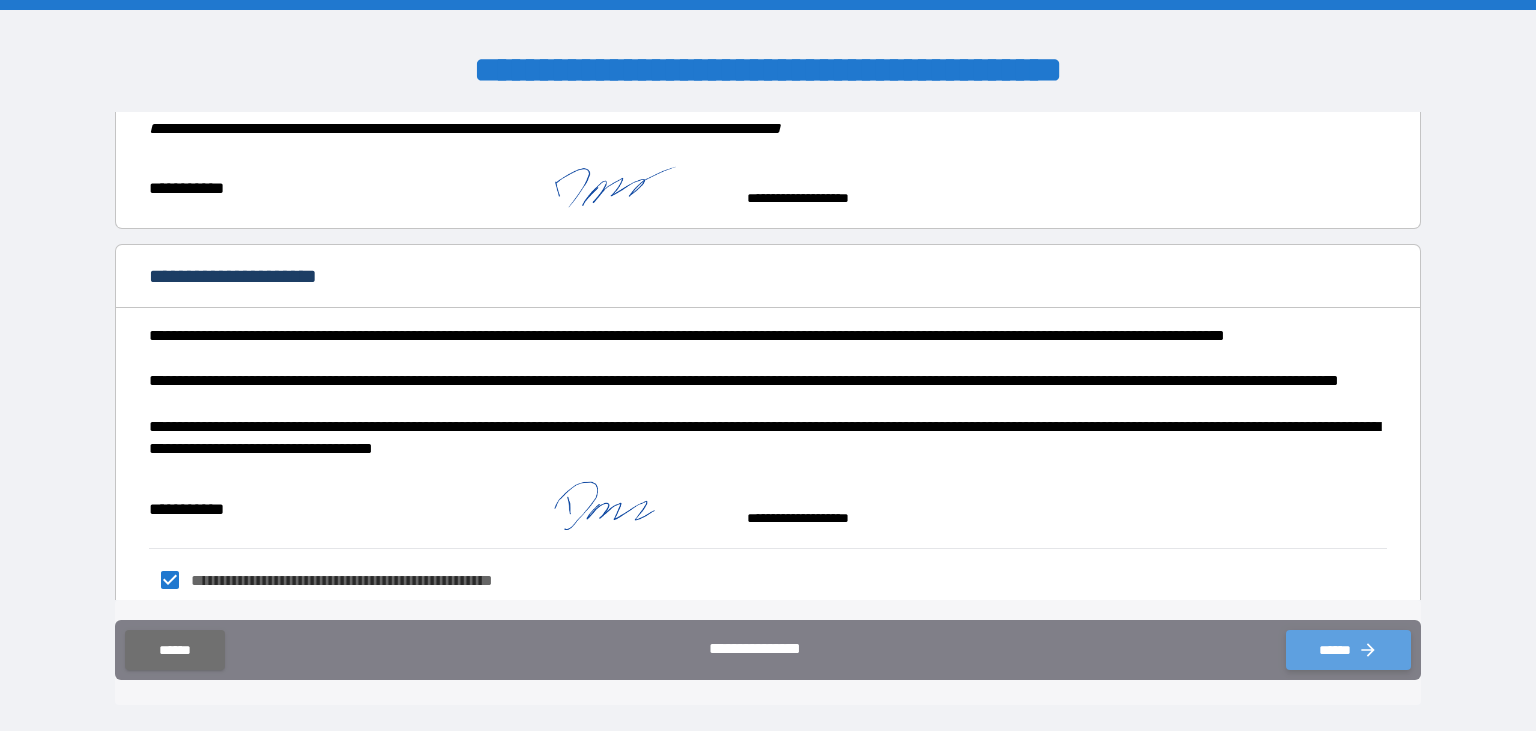 click on "******" at bounding box center [1348, 650] 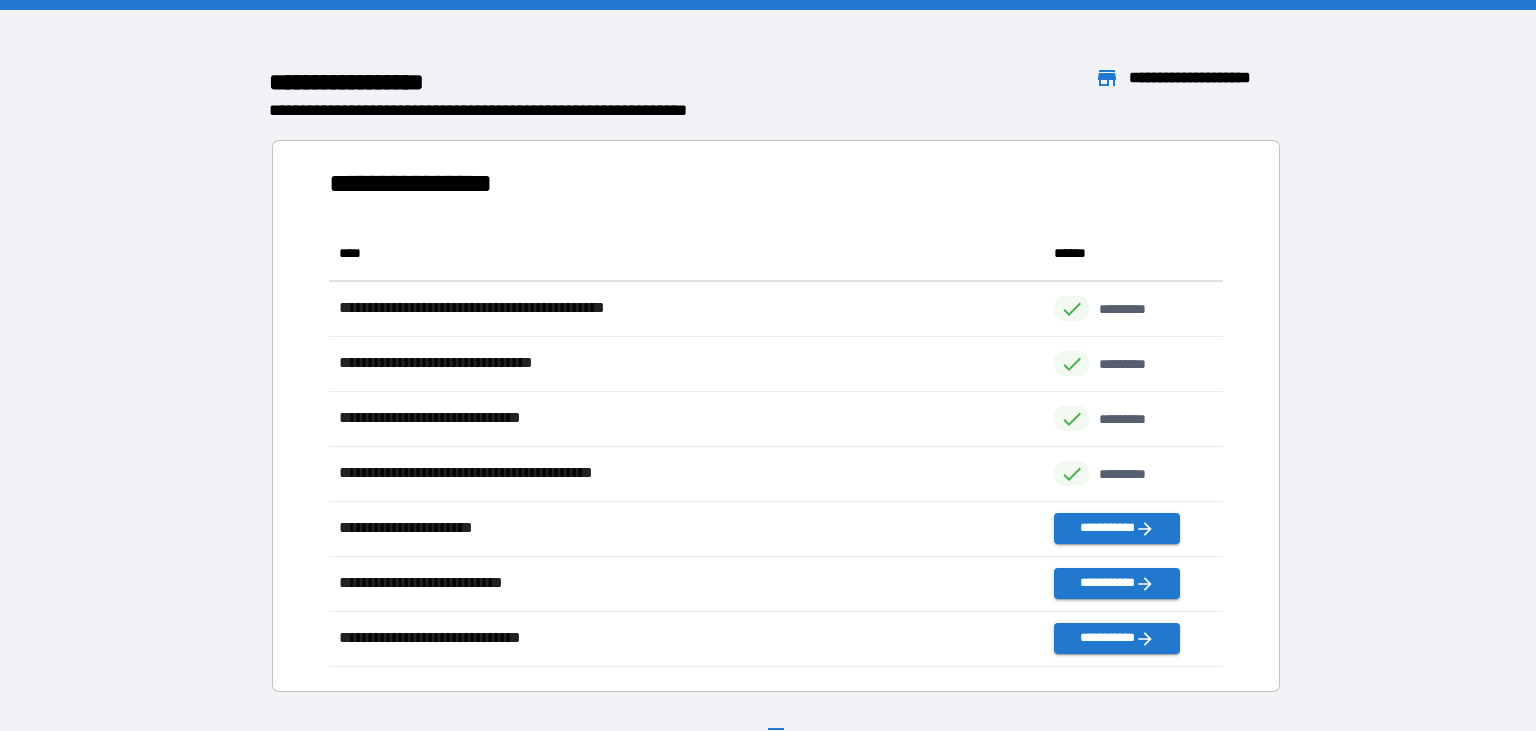 scroll, scrollTop: 1, scrollLeft: 1, axis: both 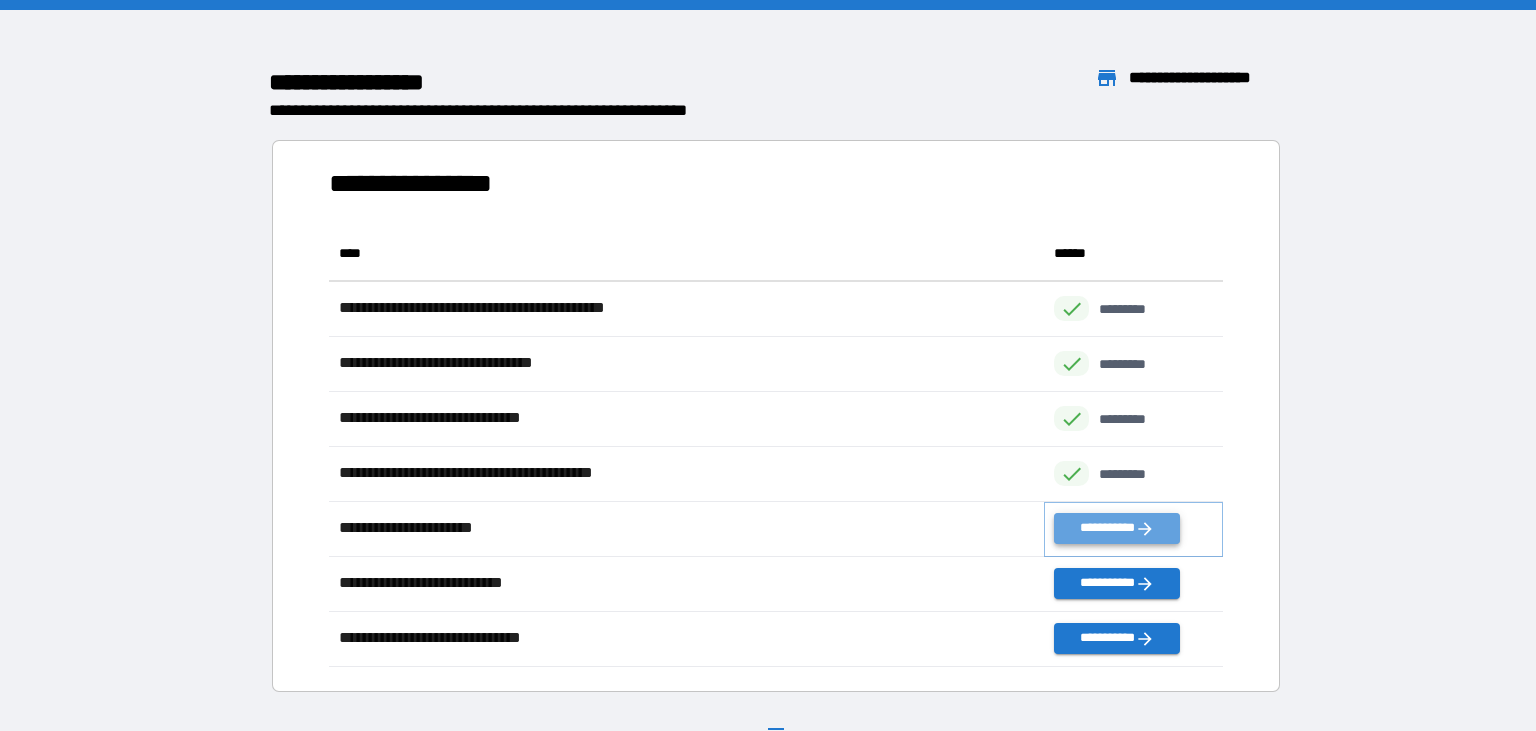 click on "**********" at bounding box center (1117, 528) 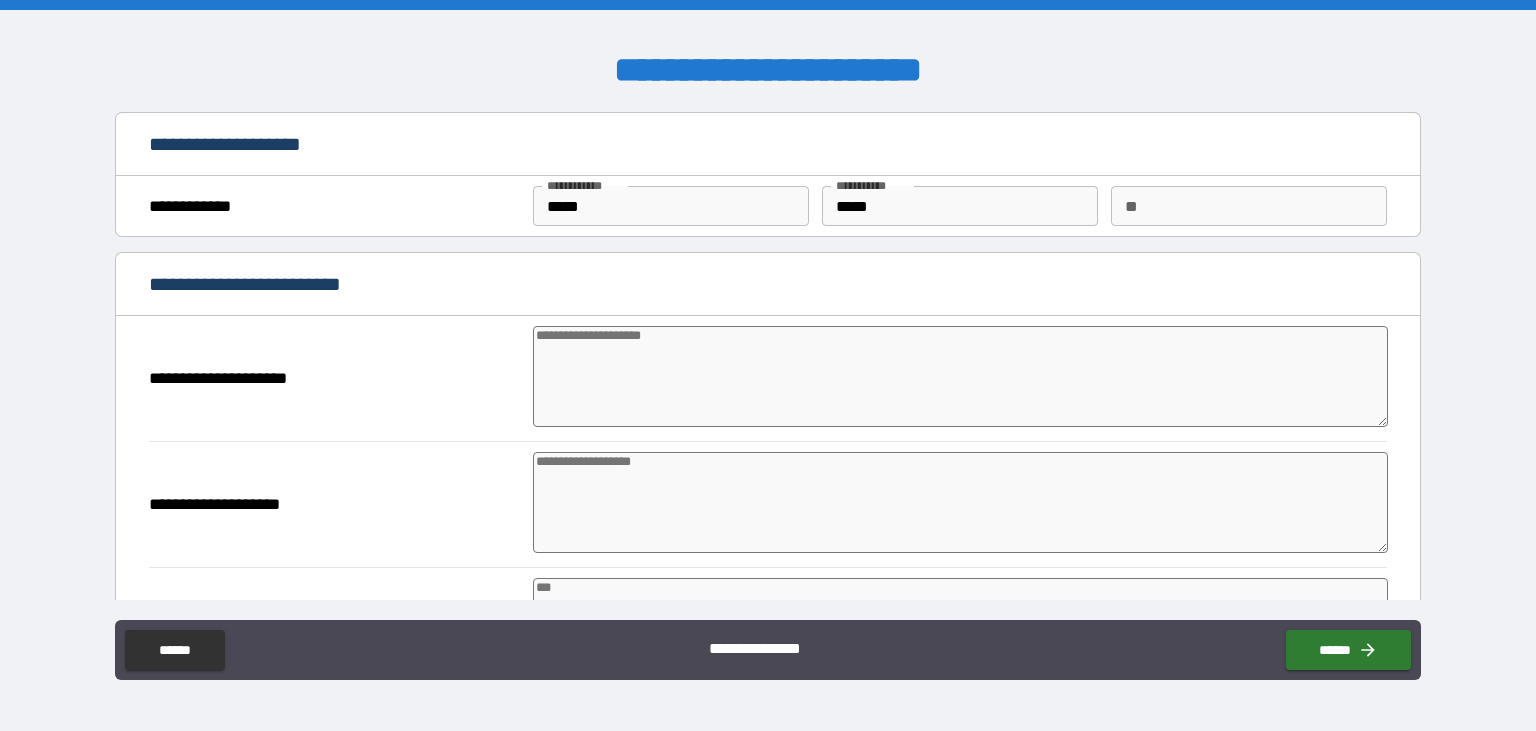 type on "*" 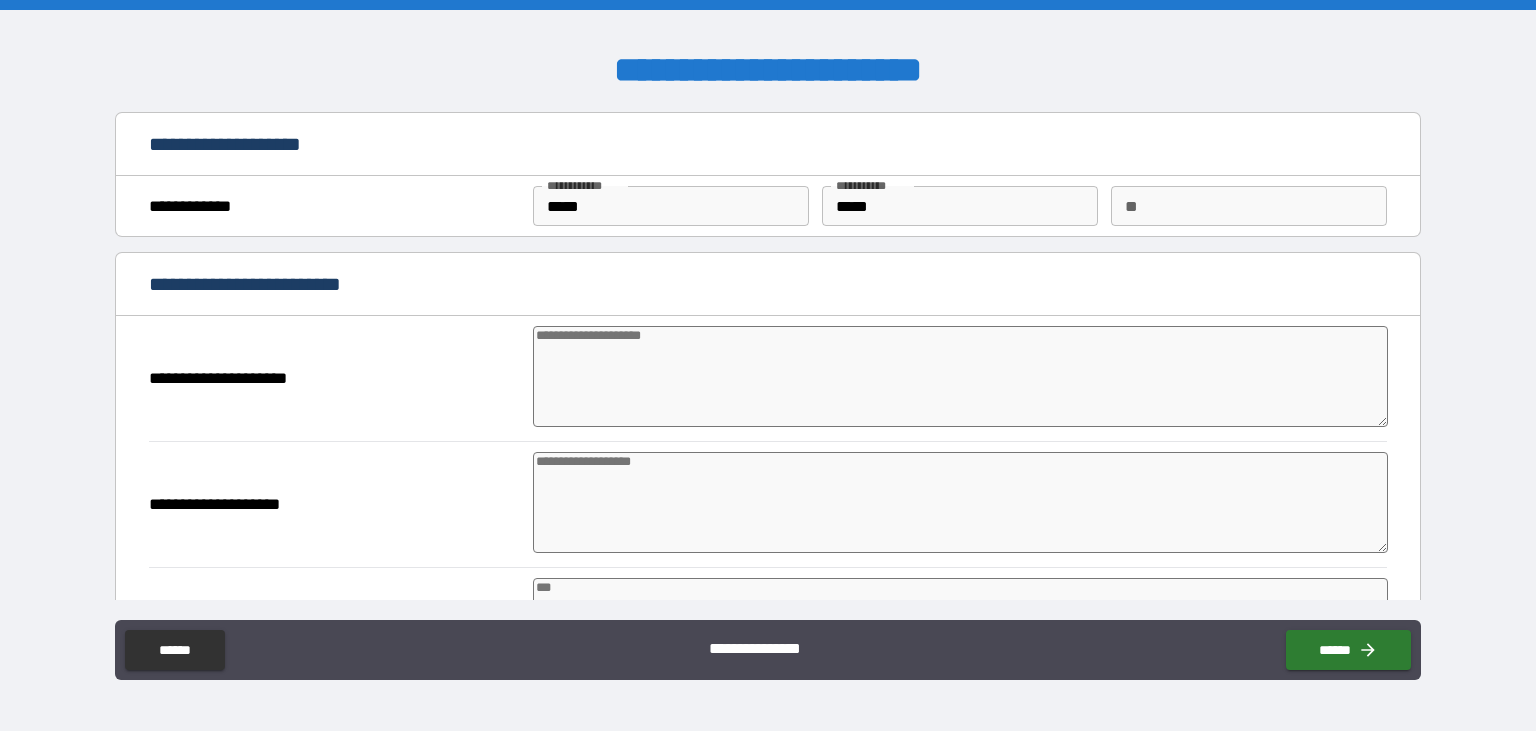 type on "*" 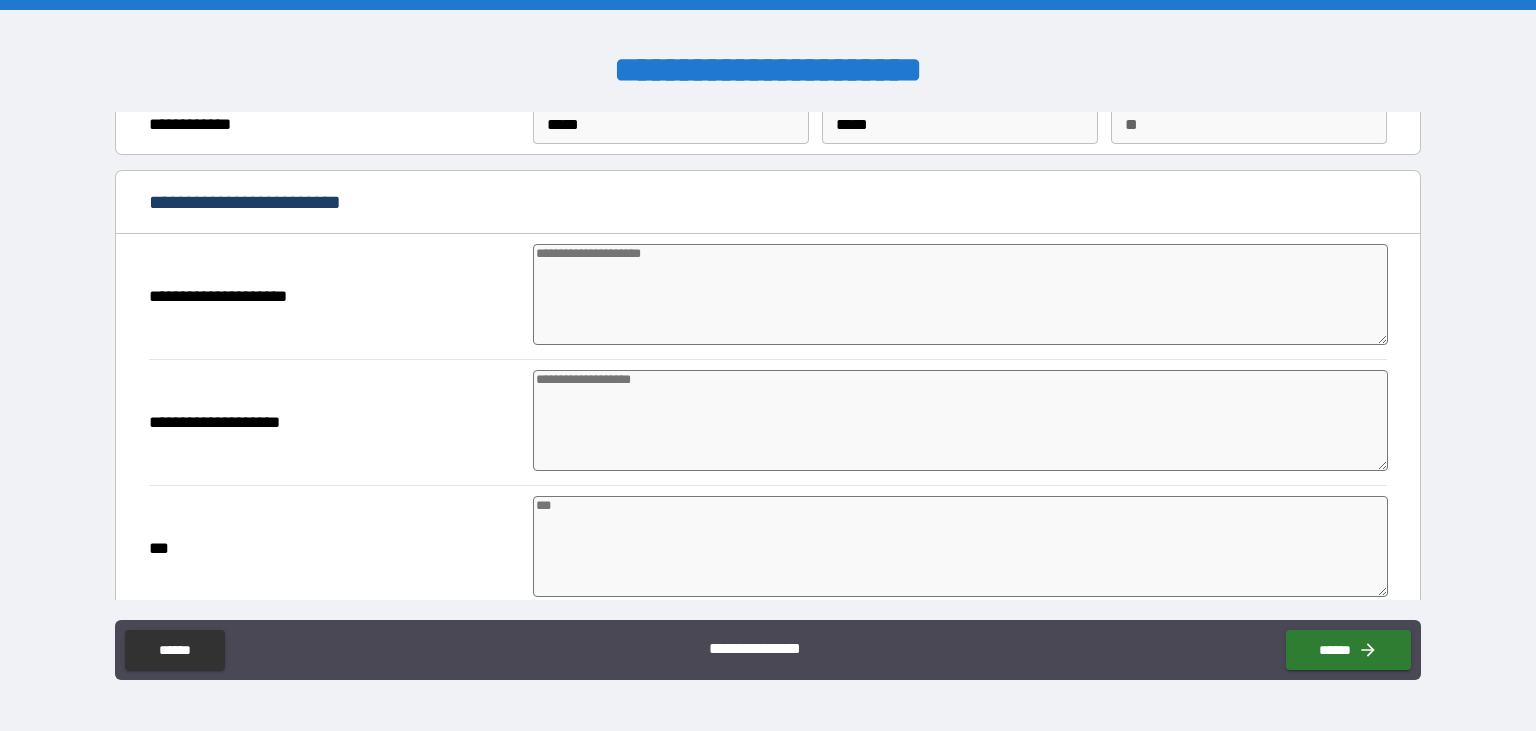 scroll, scrollTop: 86, scrollLeft: 0, axis: vertical 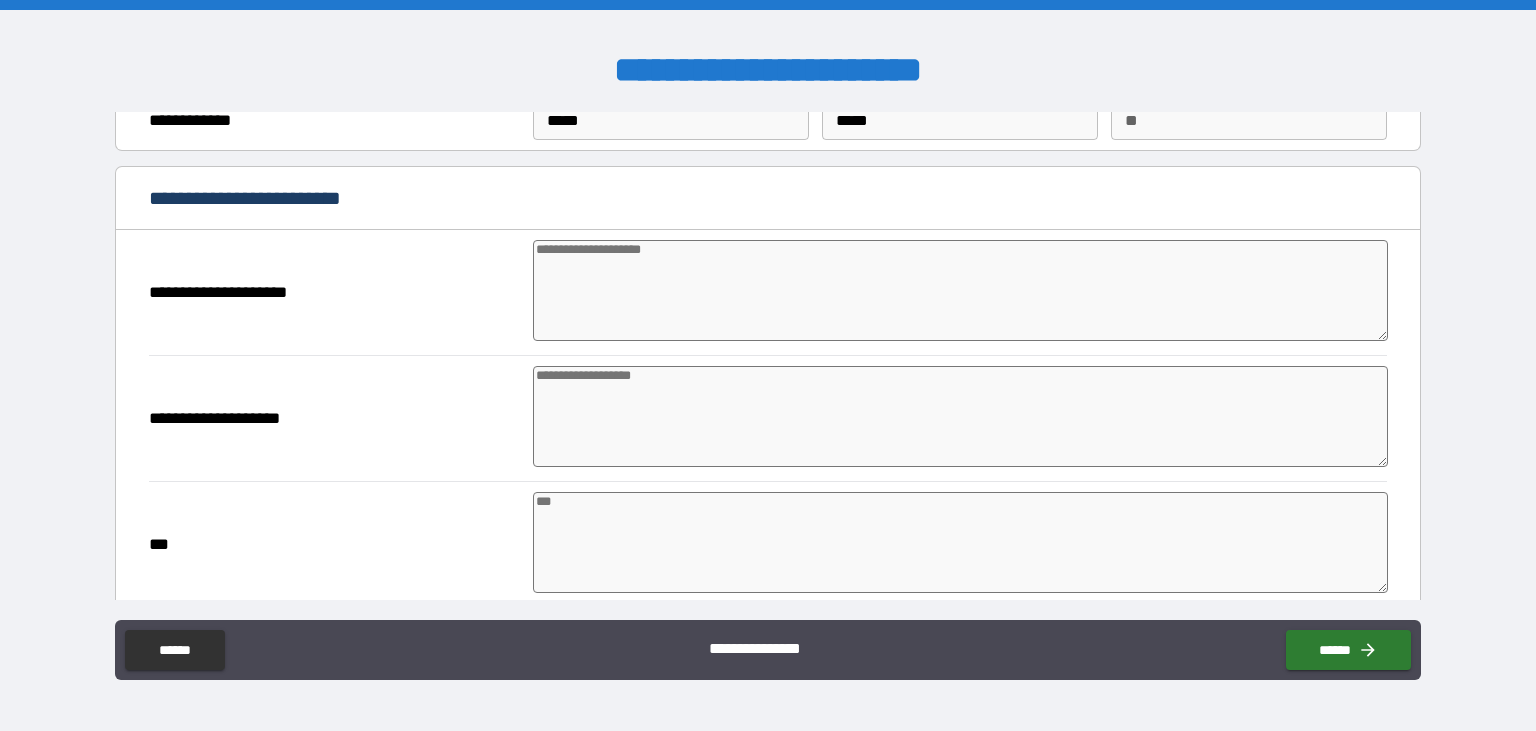 click at bounding box center [961, 290] 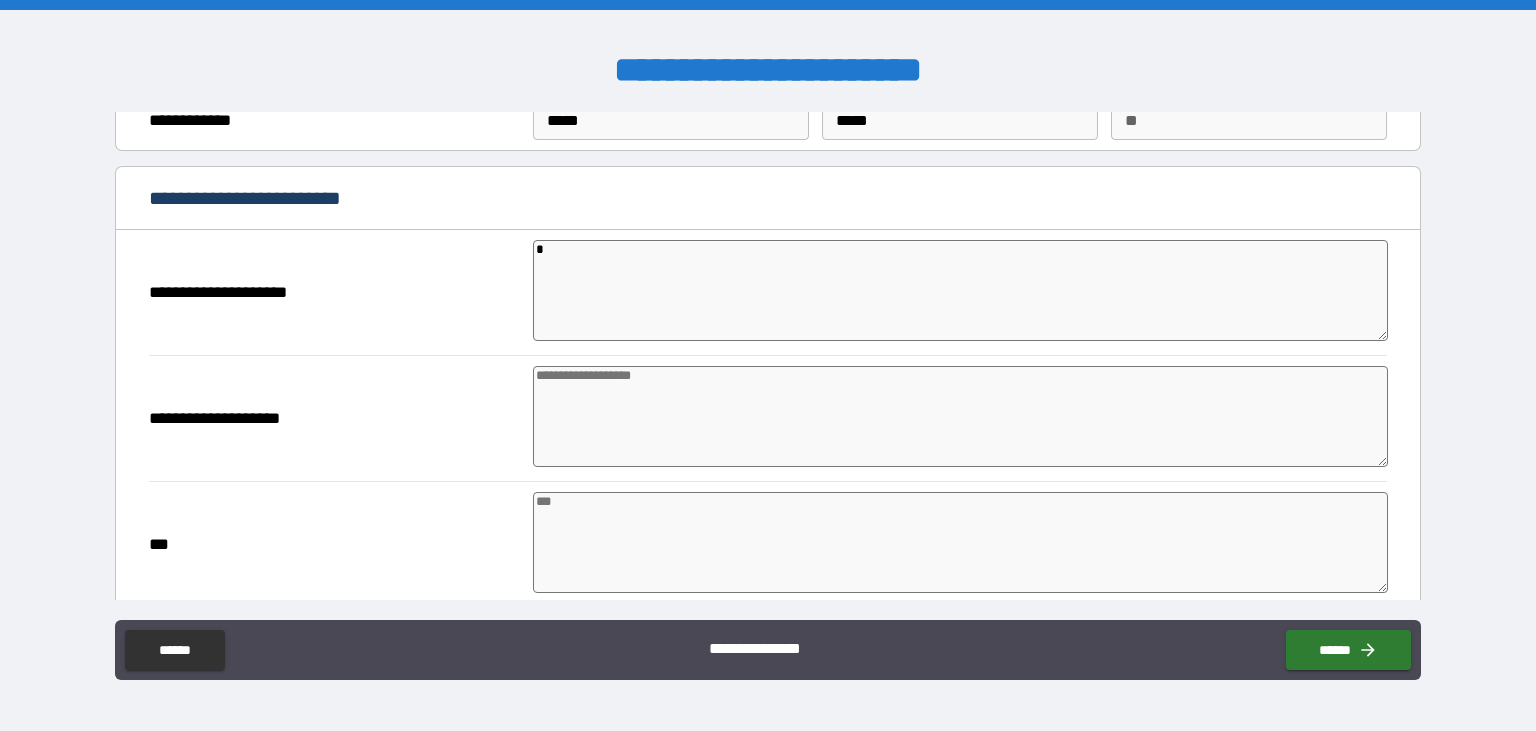 type on "*" 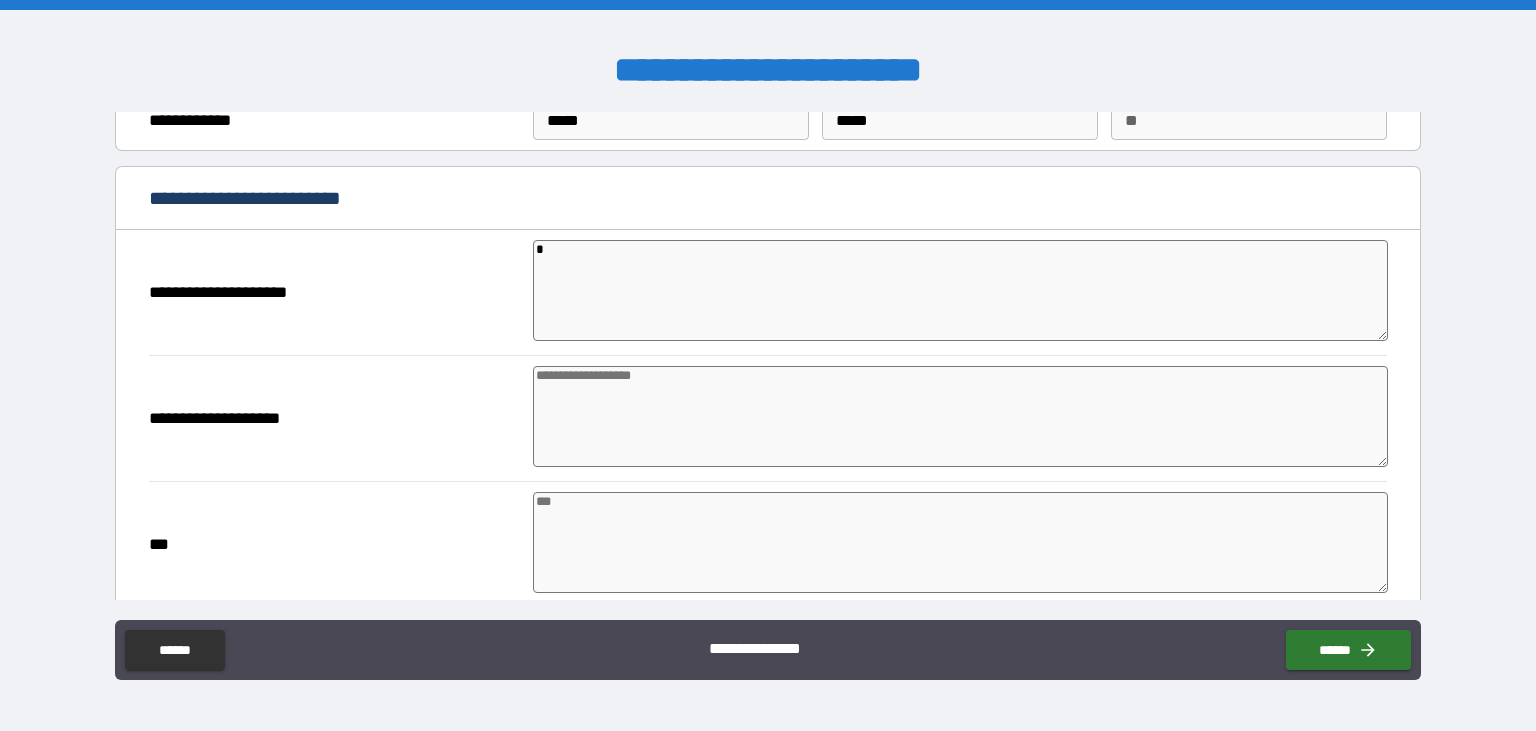 type on "*" 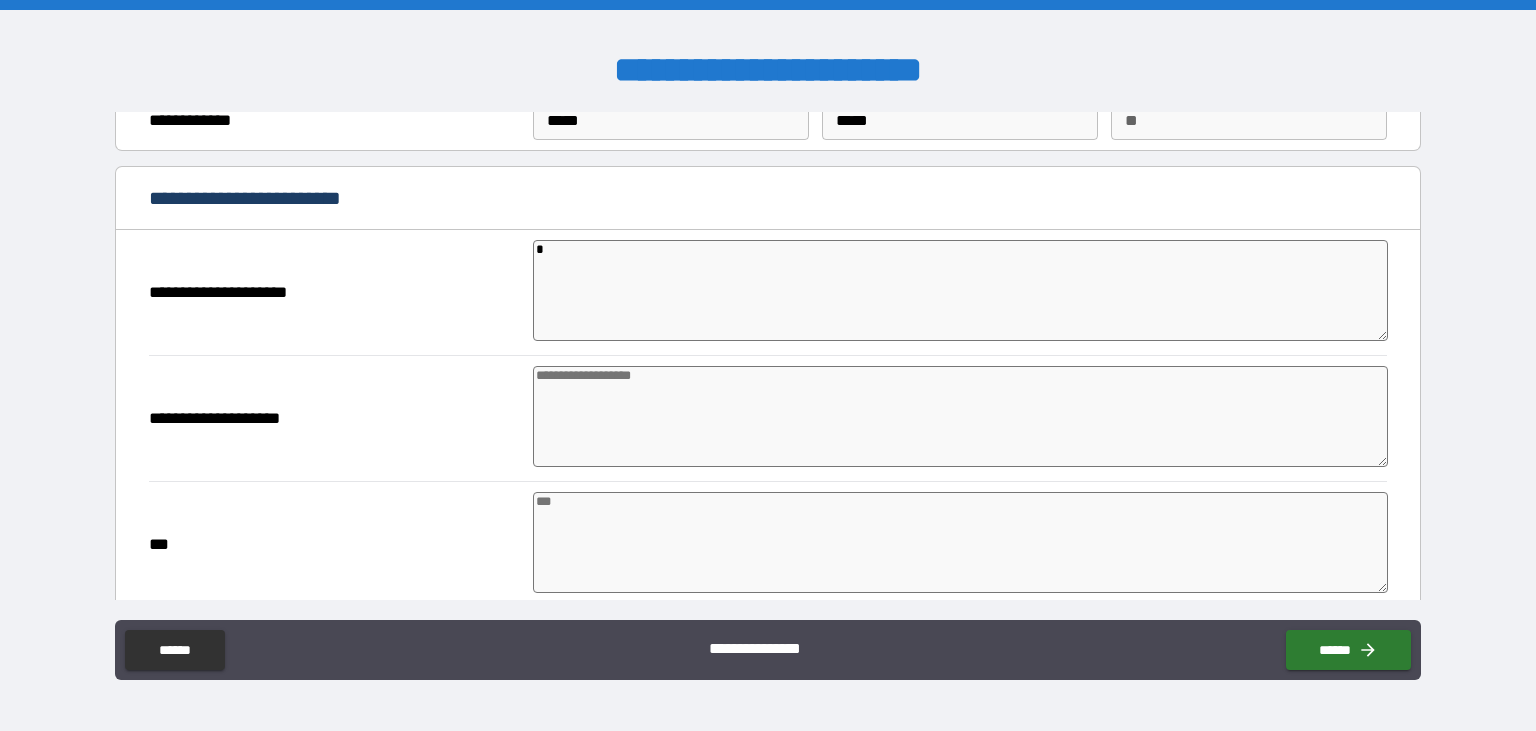 type on "*" 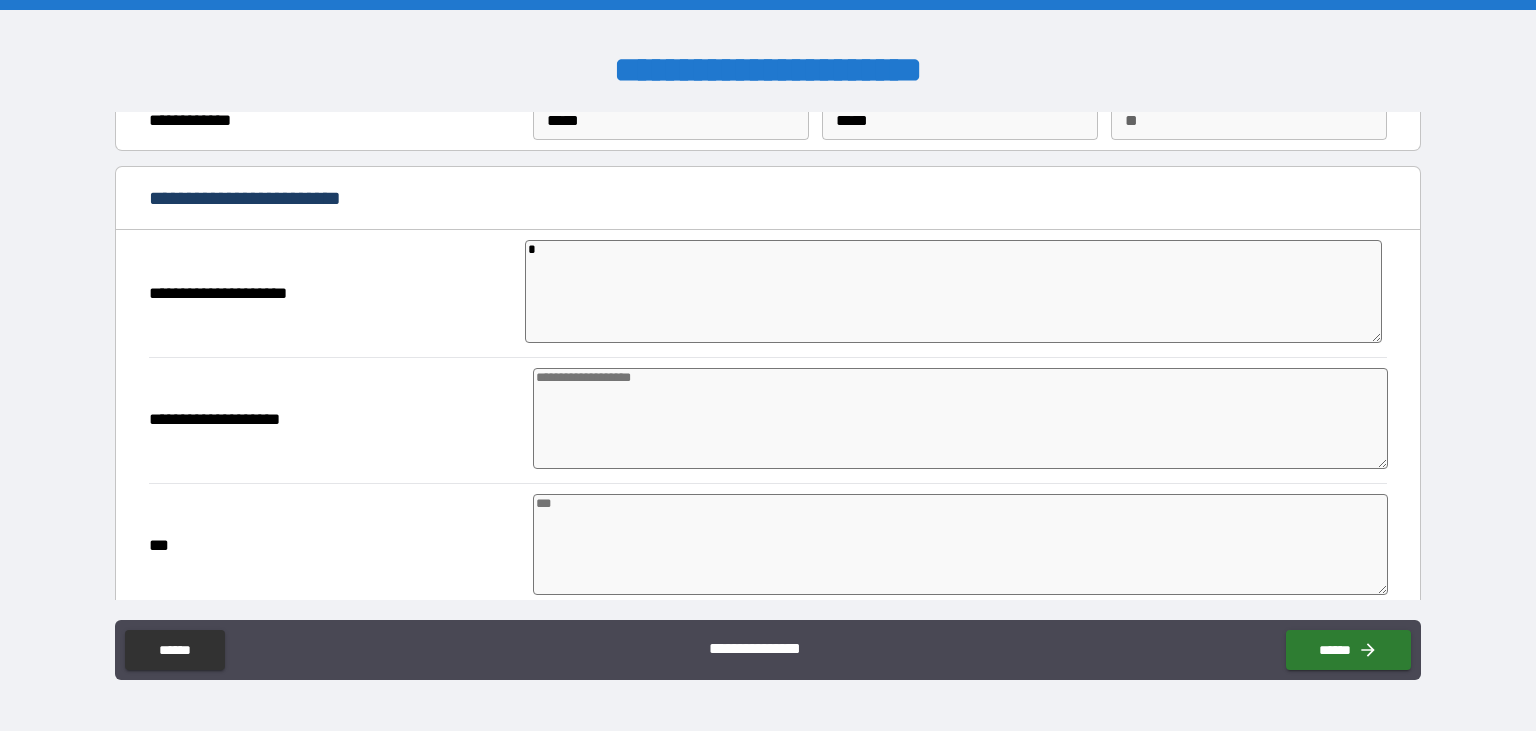 type on "**" 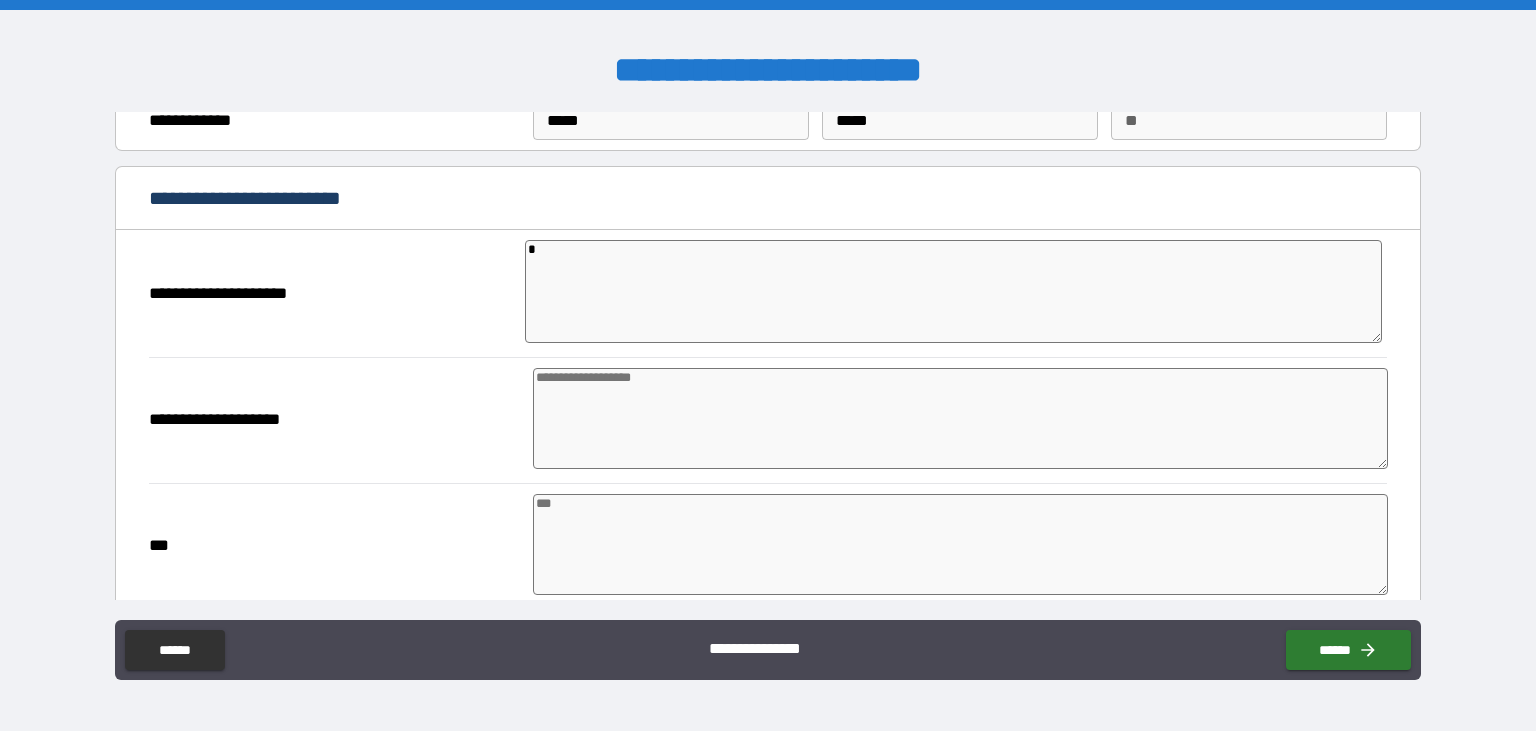 type on "*" 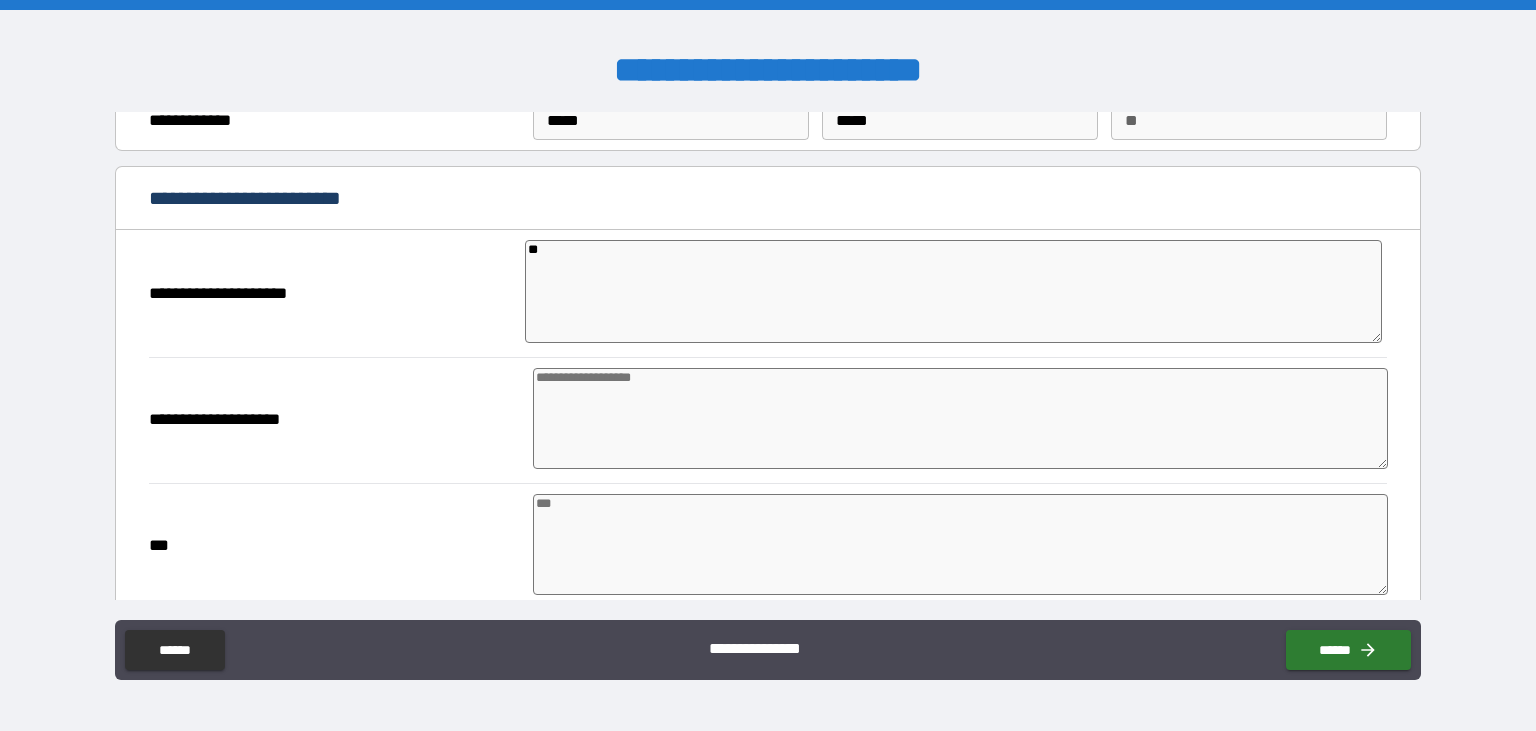 type on "*" 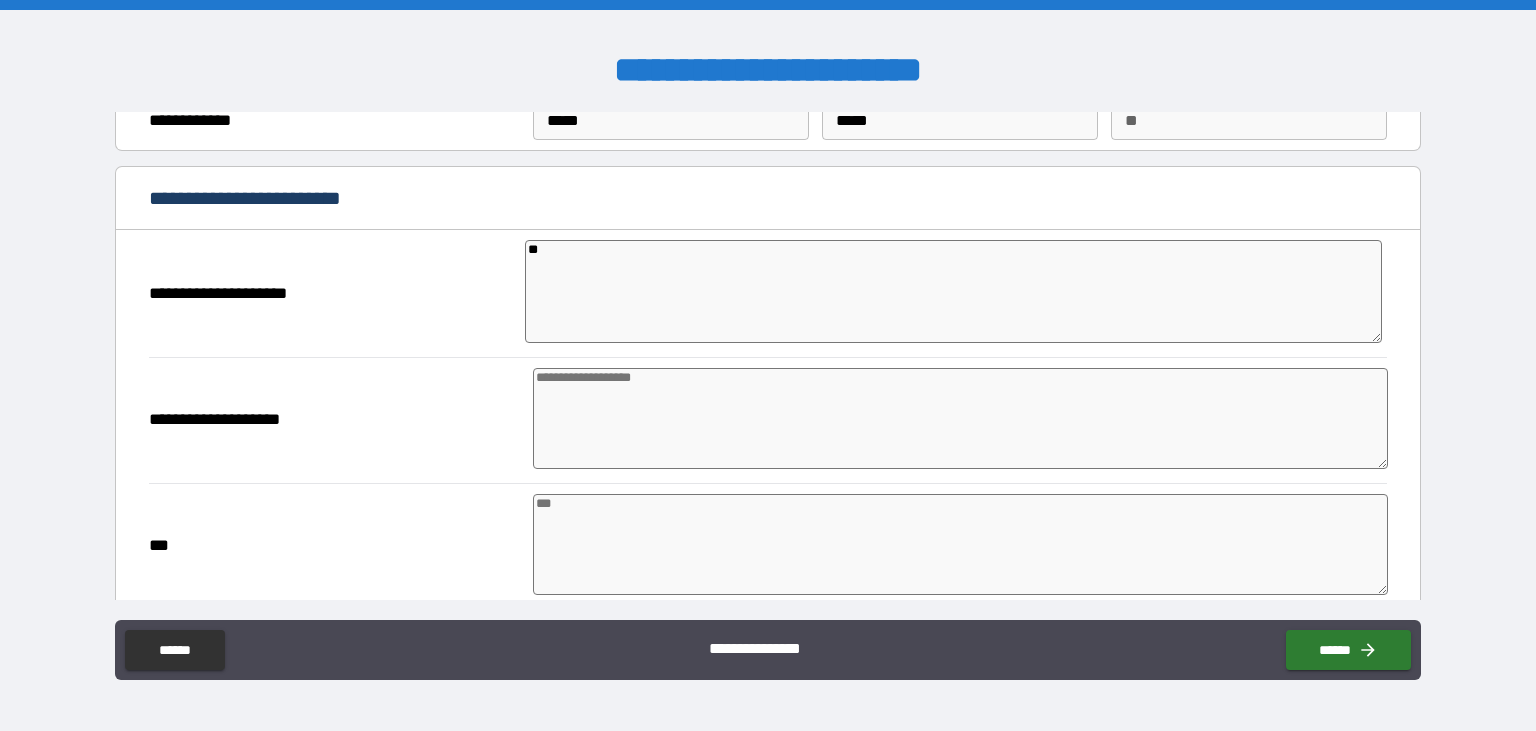 type 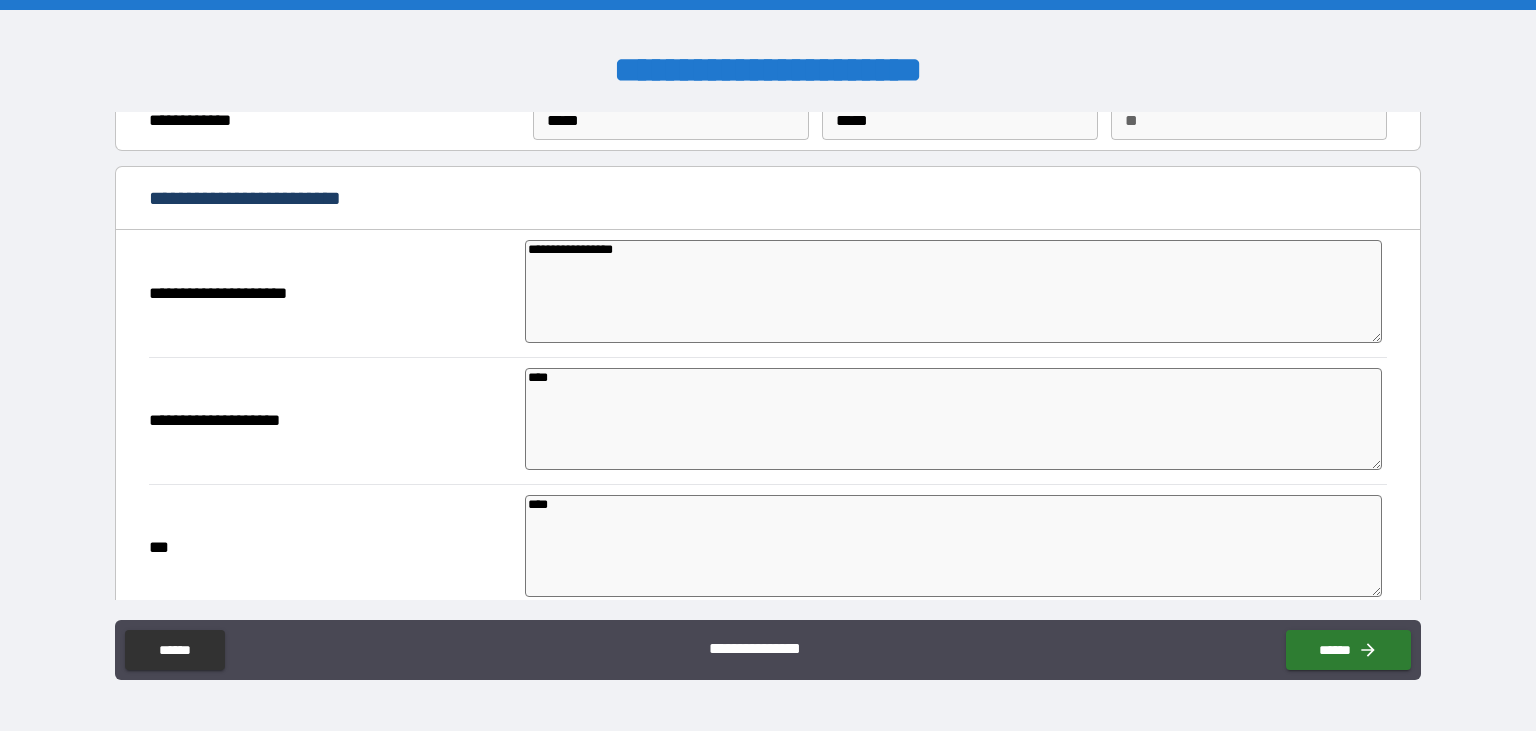 scroll, scrollTop: 397, scrollLeft: 0, axis: vertical 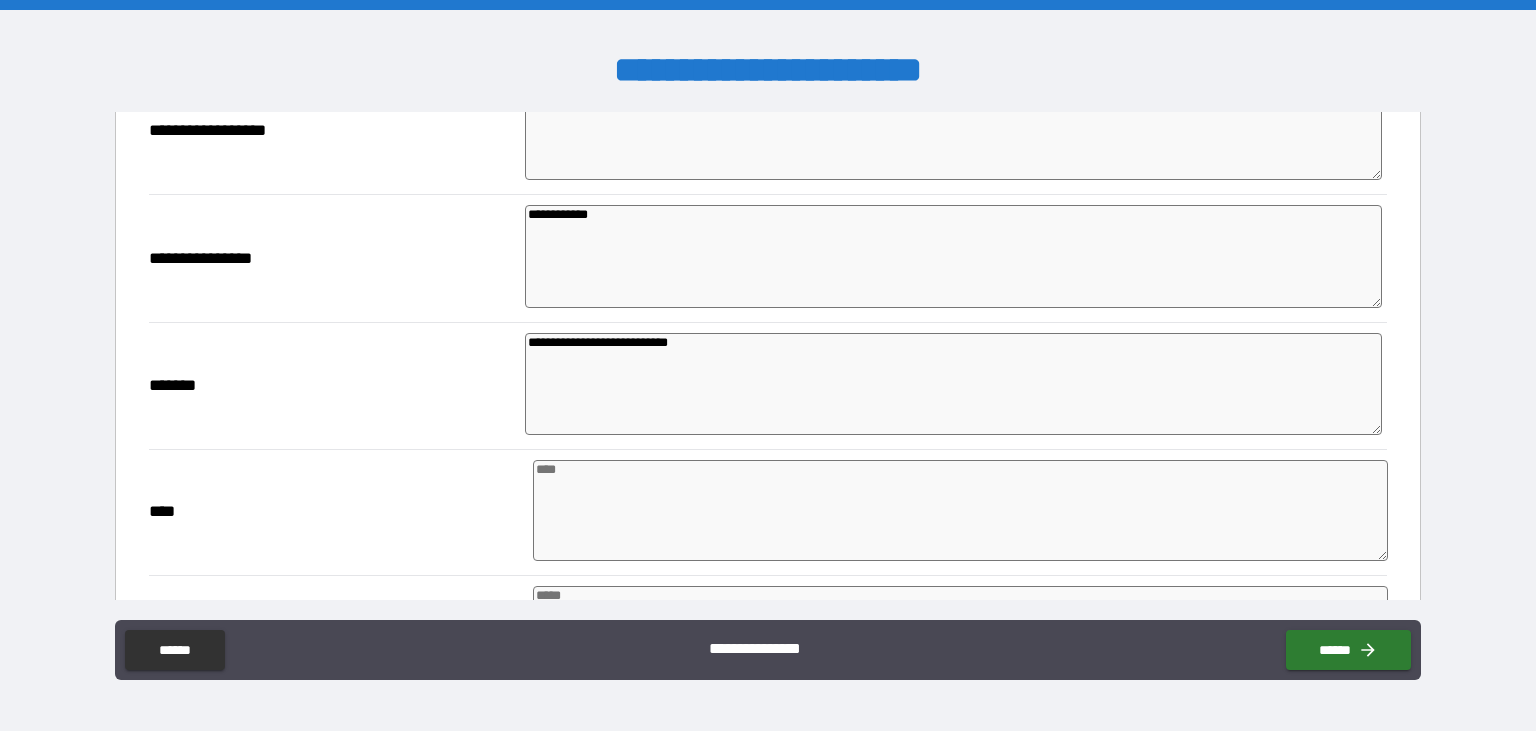 click at bounding box center [961, 510] 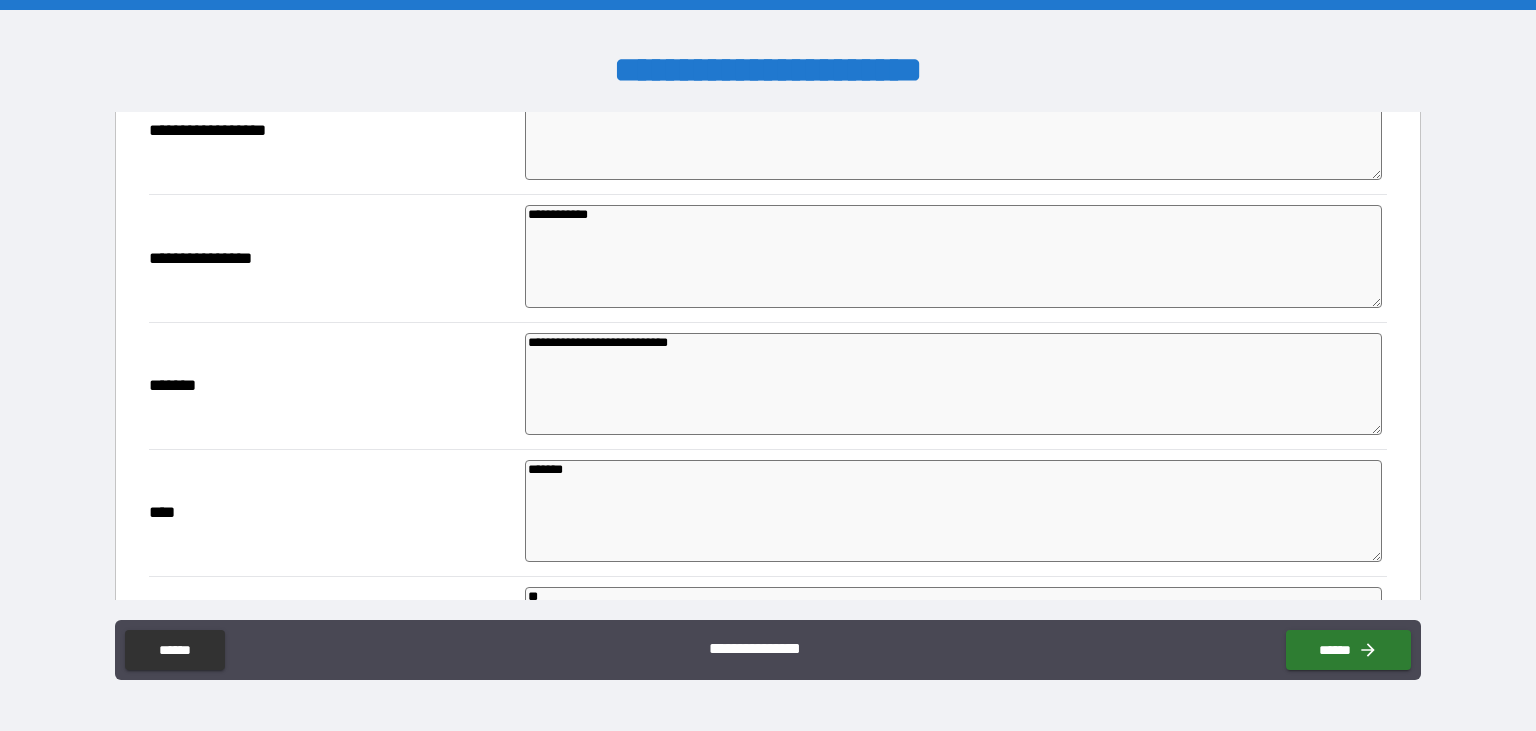 scroll, scrollTop: 1146, scrollLeft: 0, axis: vertical 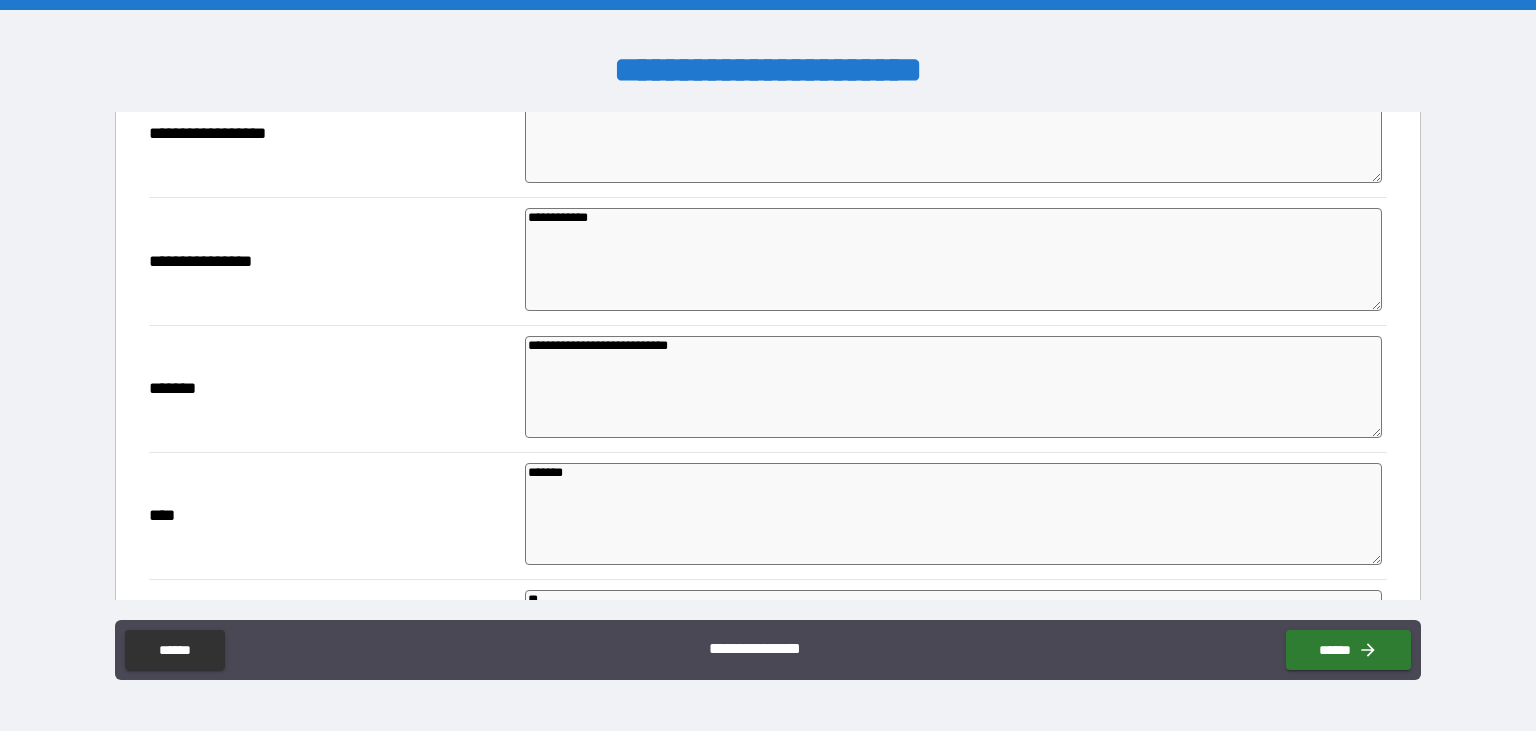 click on "**********" at bounding box center [953, 387] 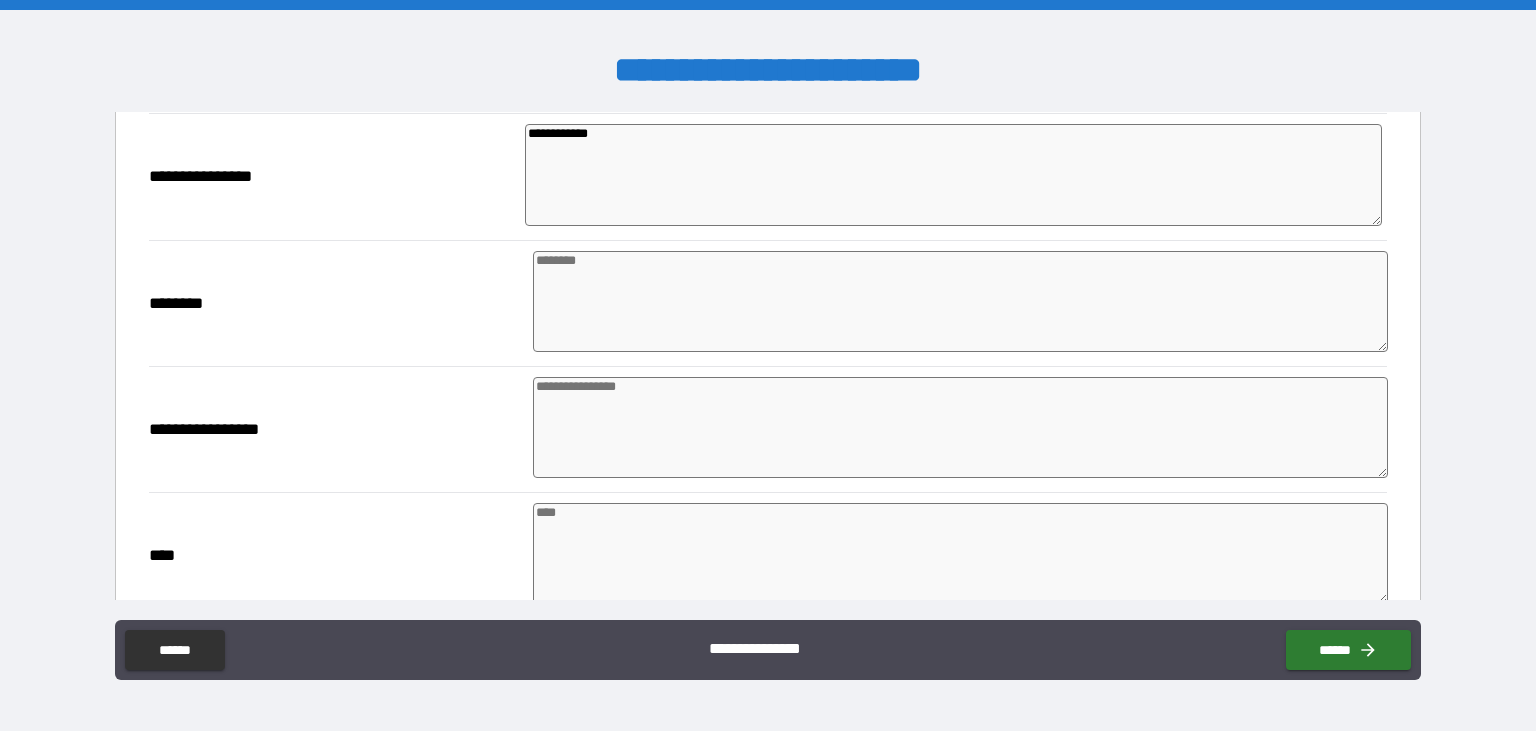 scroll, scrollTop: 1506, scrollLeft: 0, axis: vertical 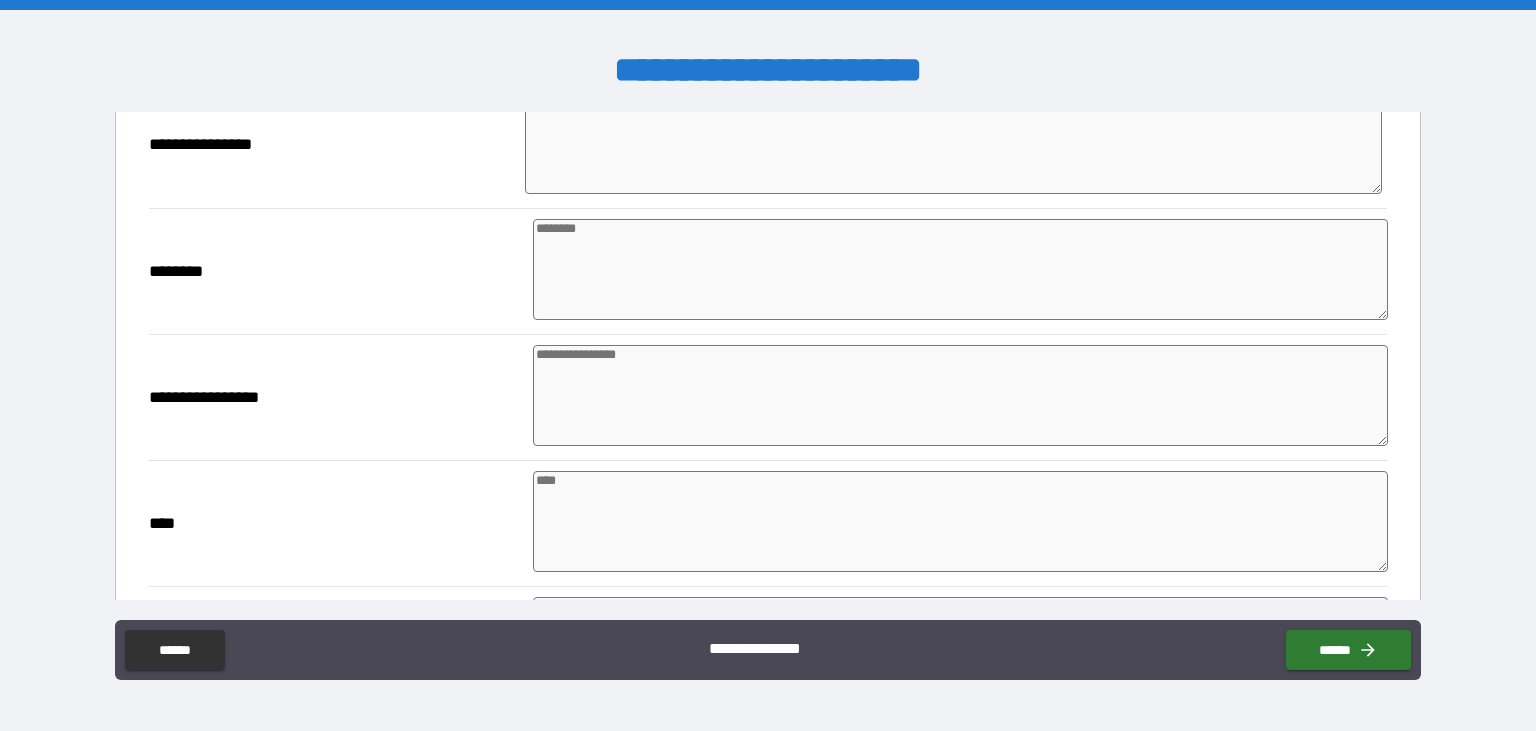 click at bounding box center (961, 269) 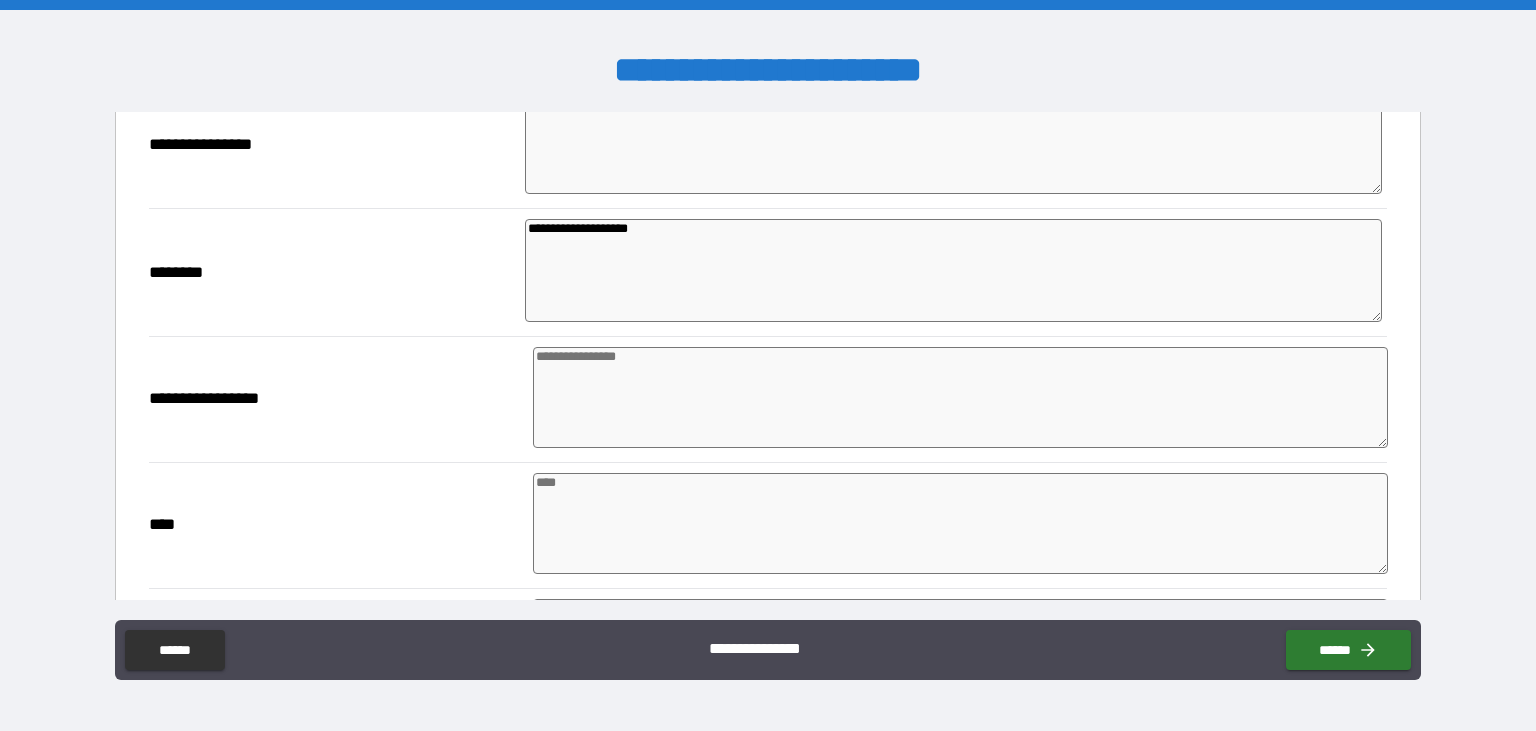 paste on "**********" 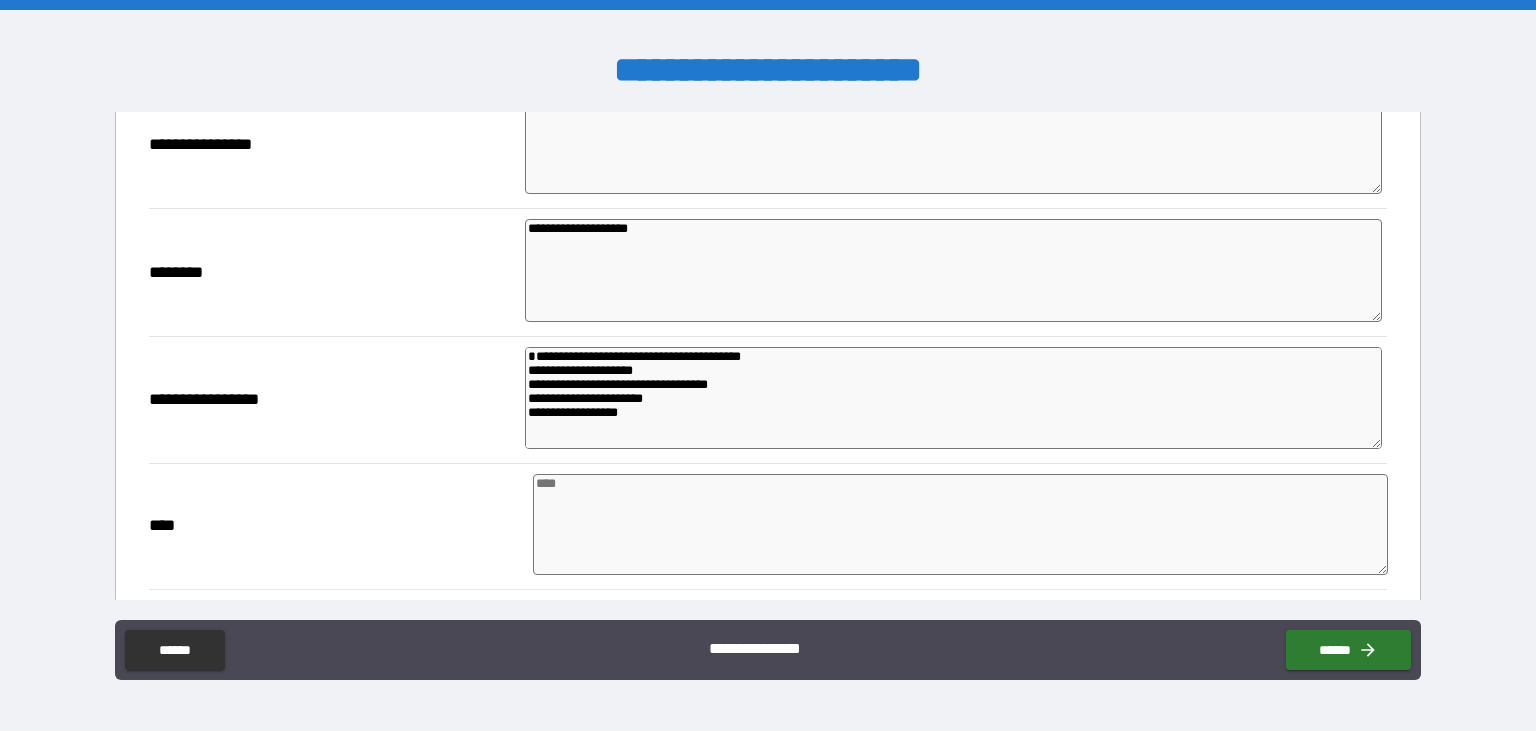 scroll, scrollTop: 575, scrollLeft: 0, axis: vertical 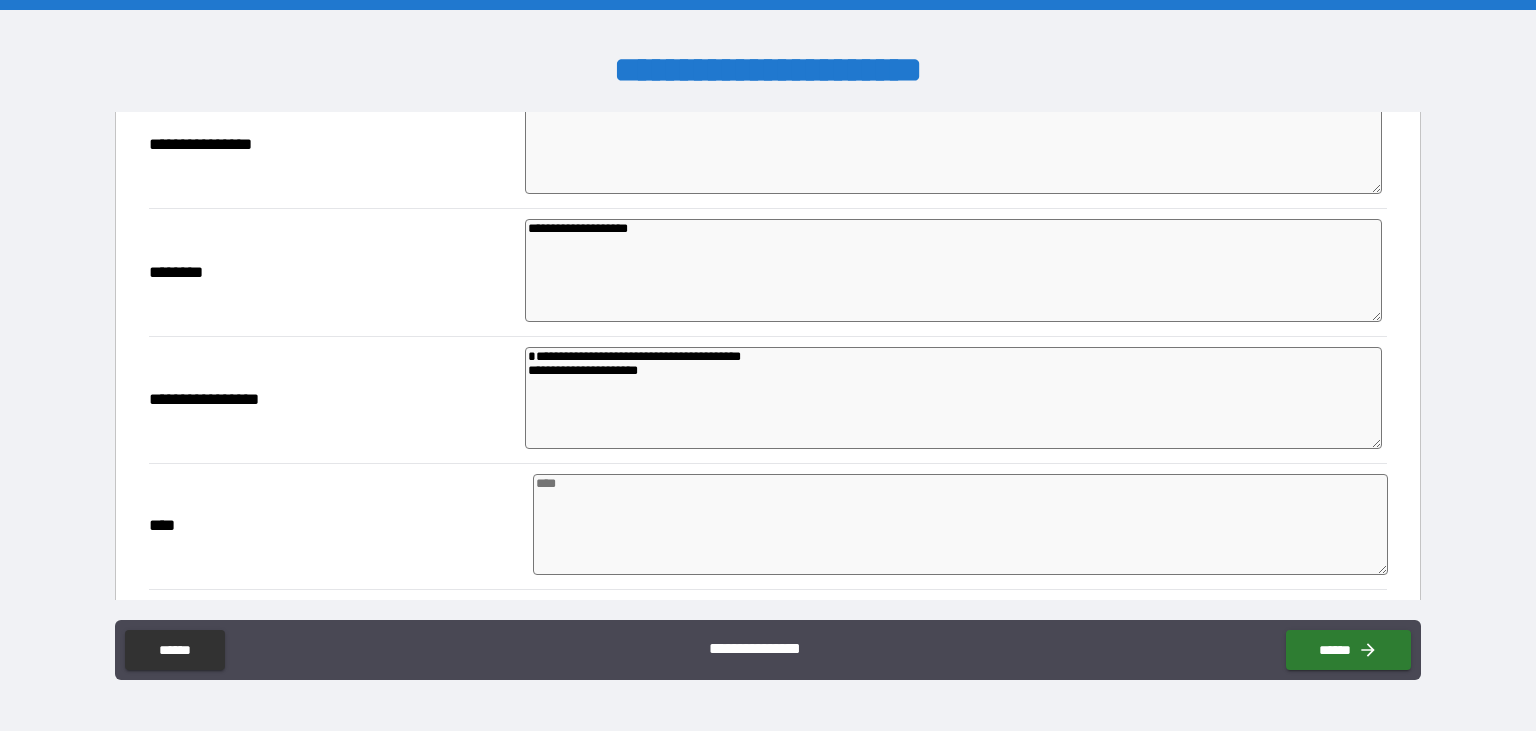 click at bounding box center [961, 524] 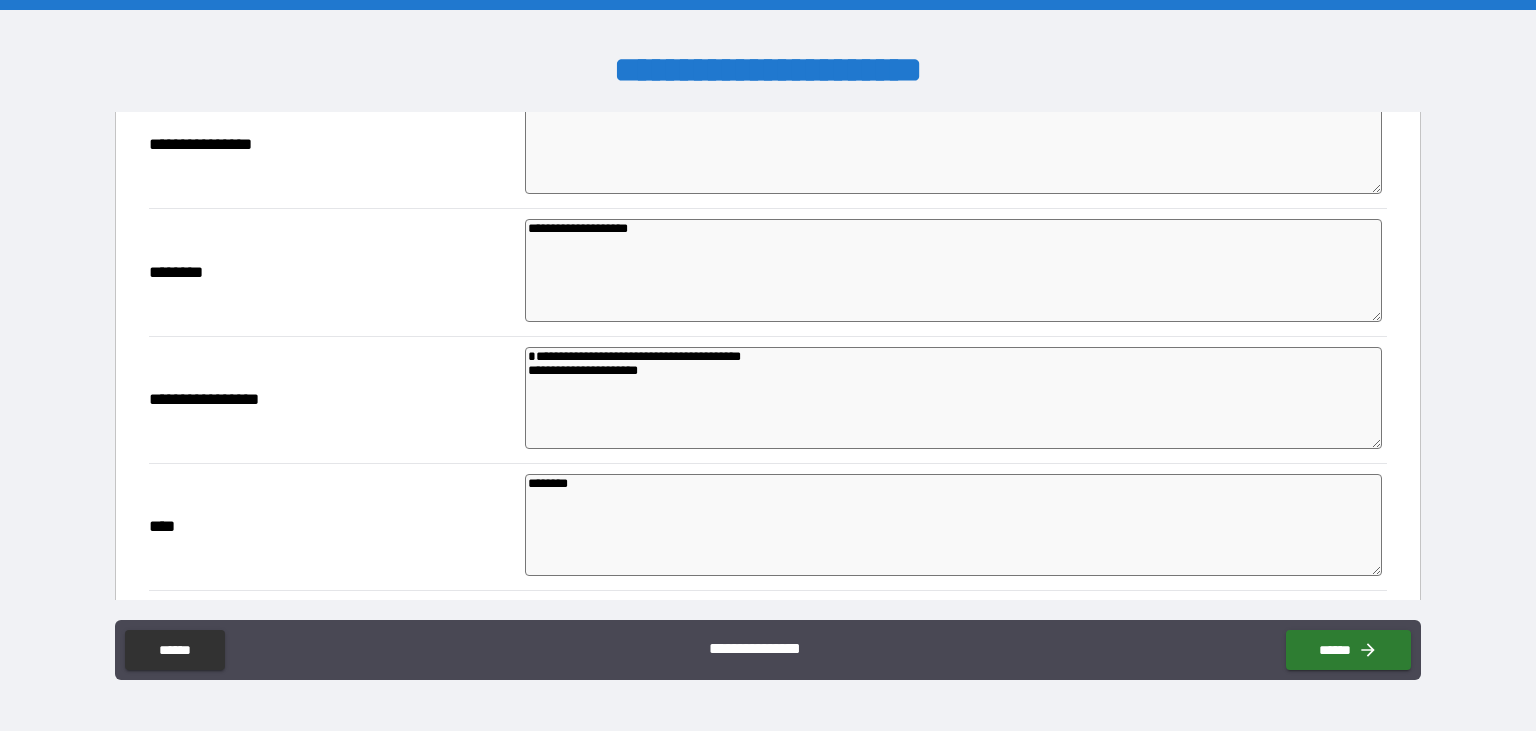 scroll, scrollTop: 1897, scrollLeft: 0, axis: vertical 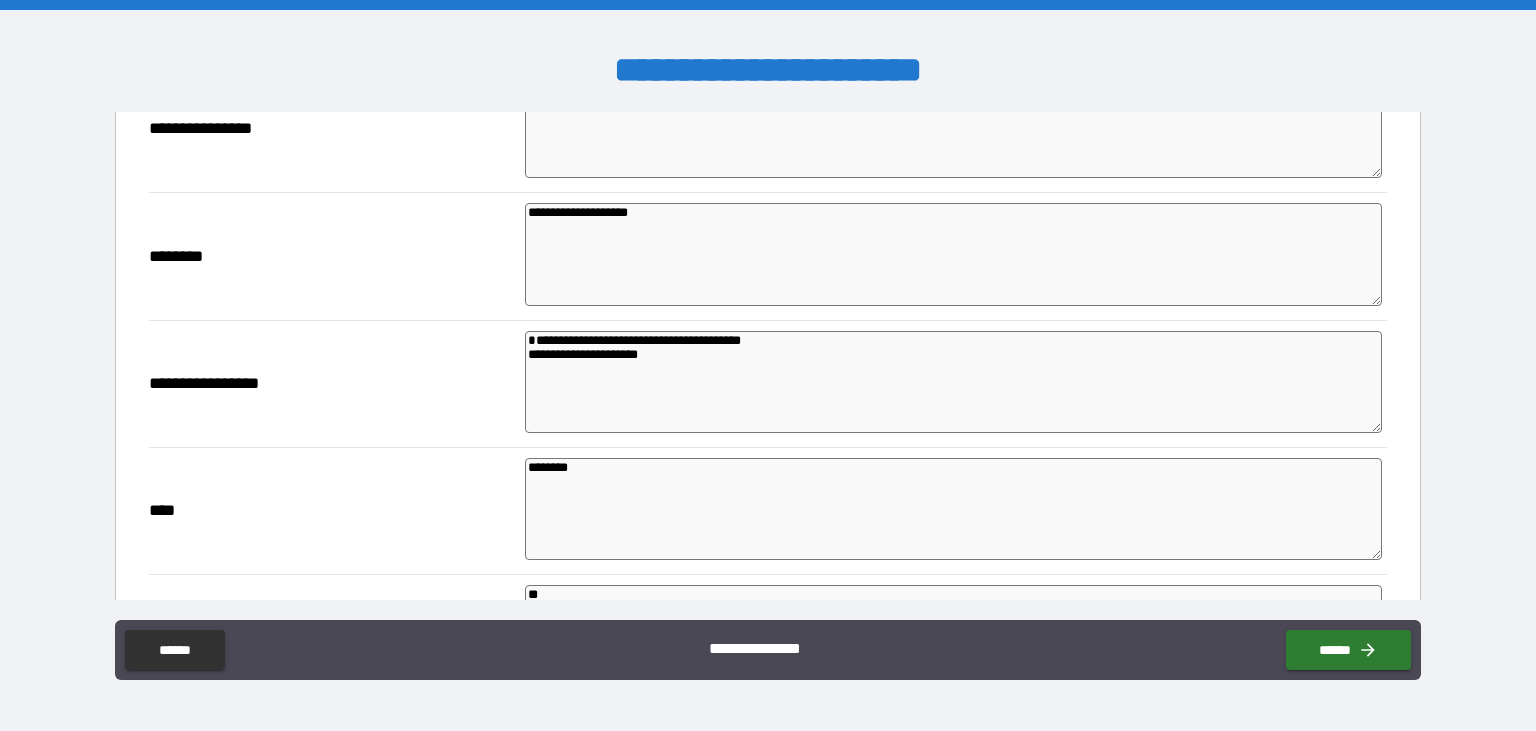 drag, startPoint x: 705, startPoint y: 342, endPoint x: 590, endPoint y: 343, distance: 115.00435 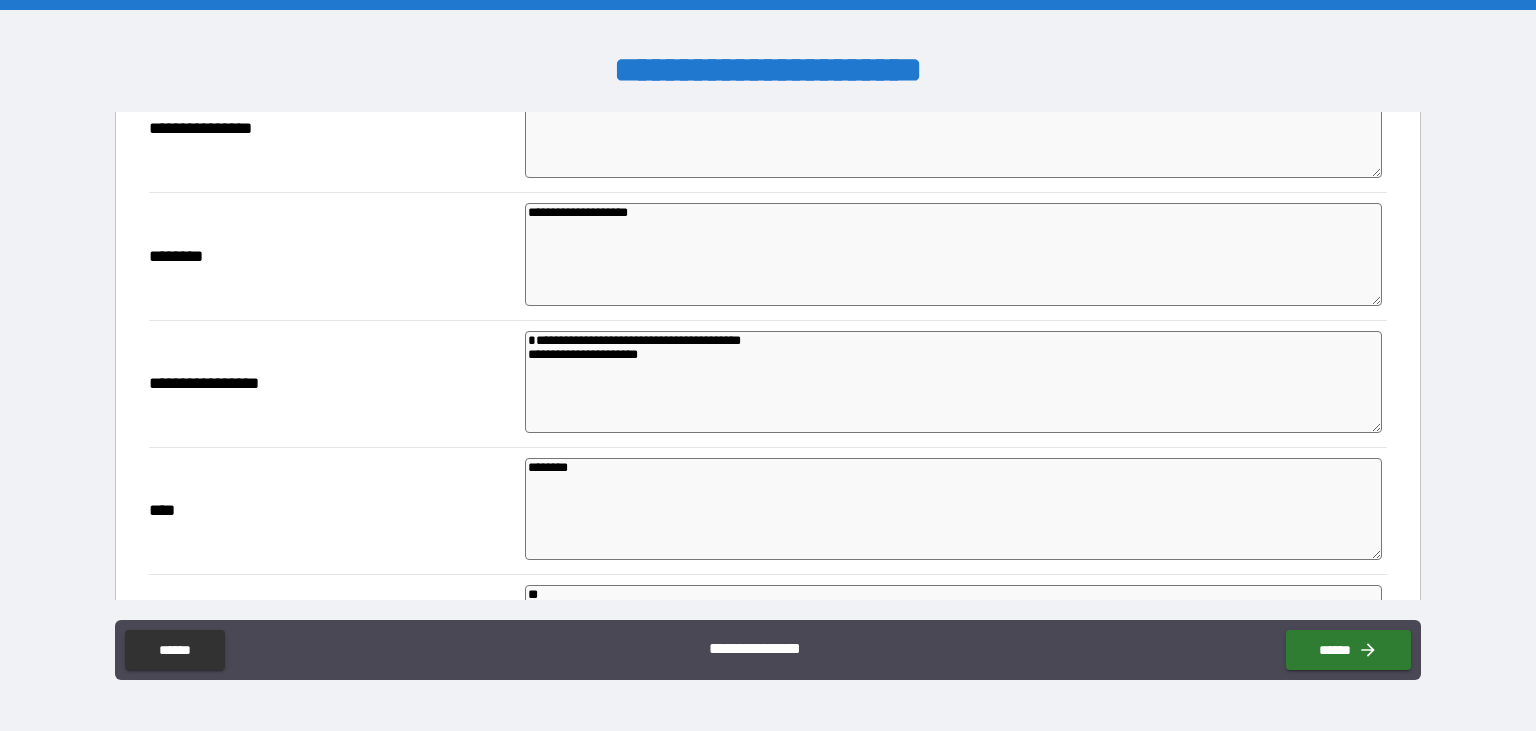 click on "**********" at bounding box center (953, 382) 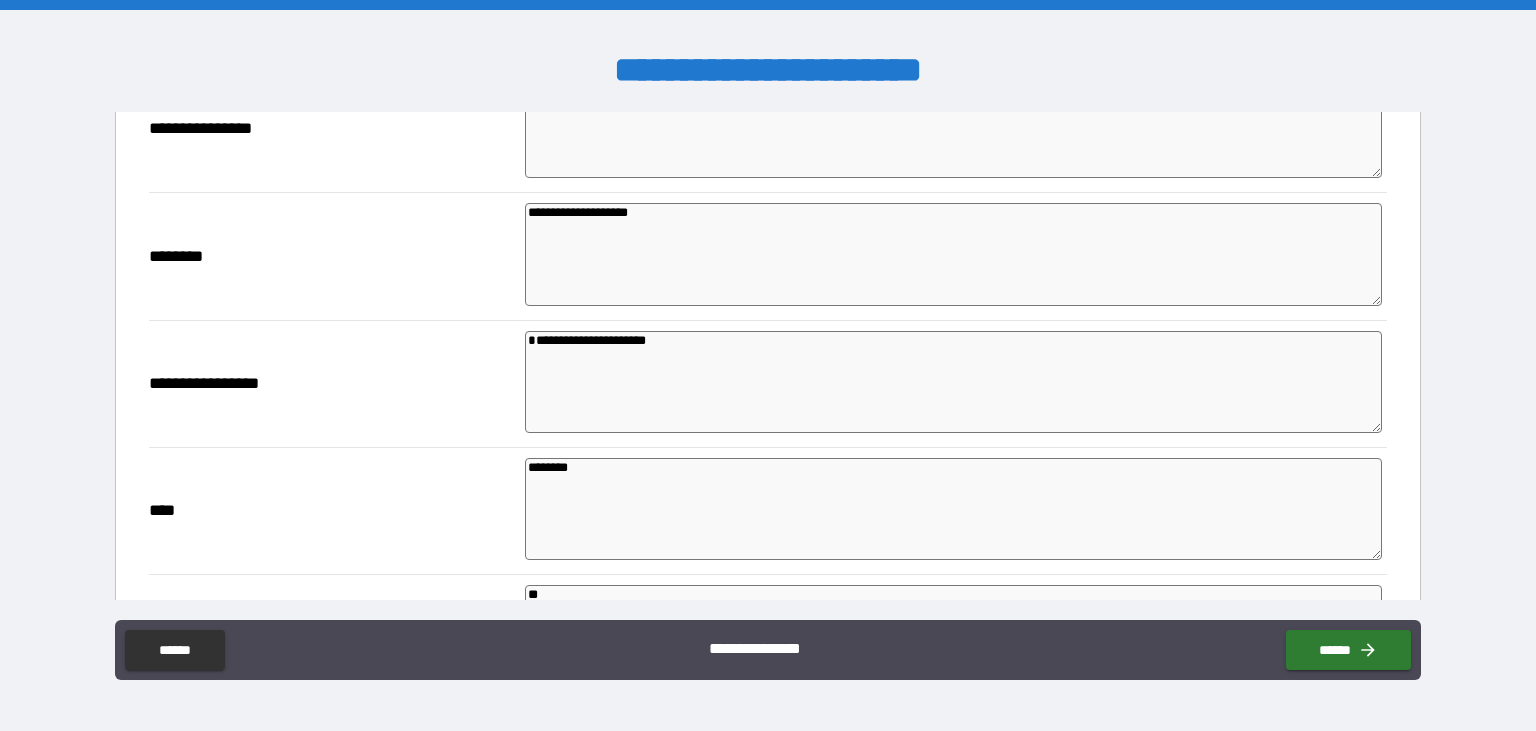 scroll, scrollTop: 1897, scrollLeft: 0, axis: vertical 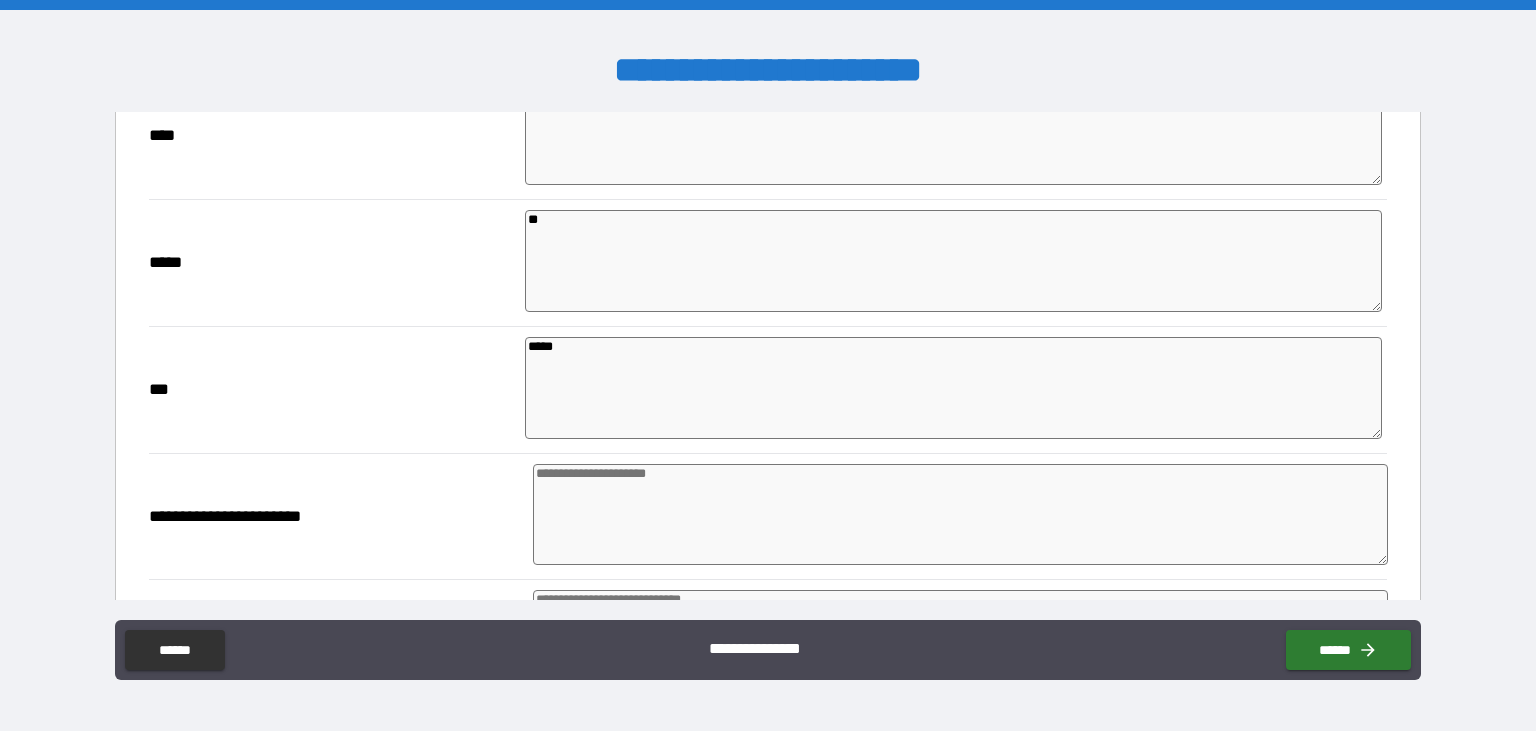 paste on "**********" 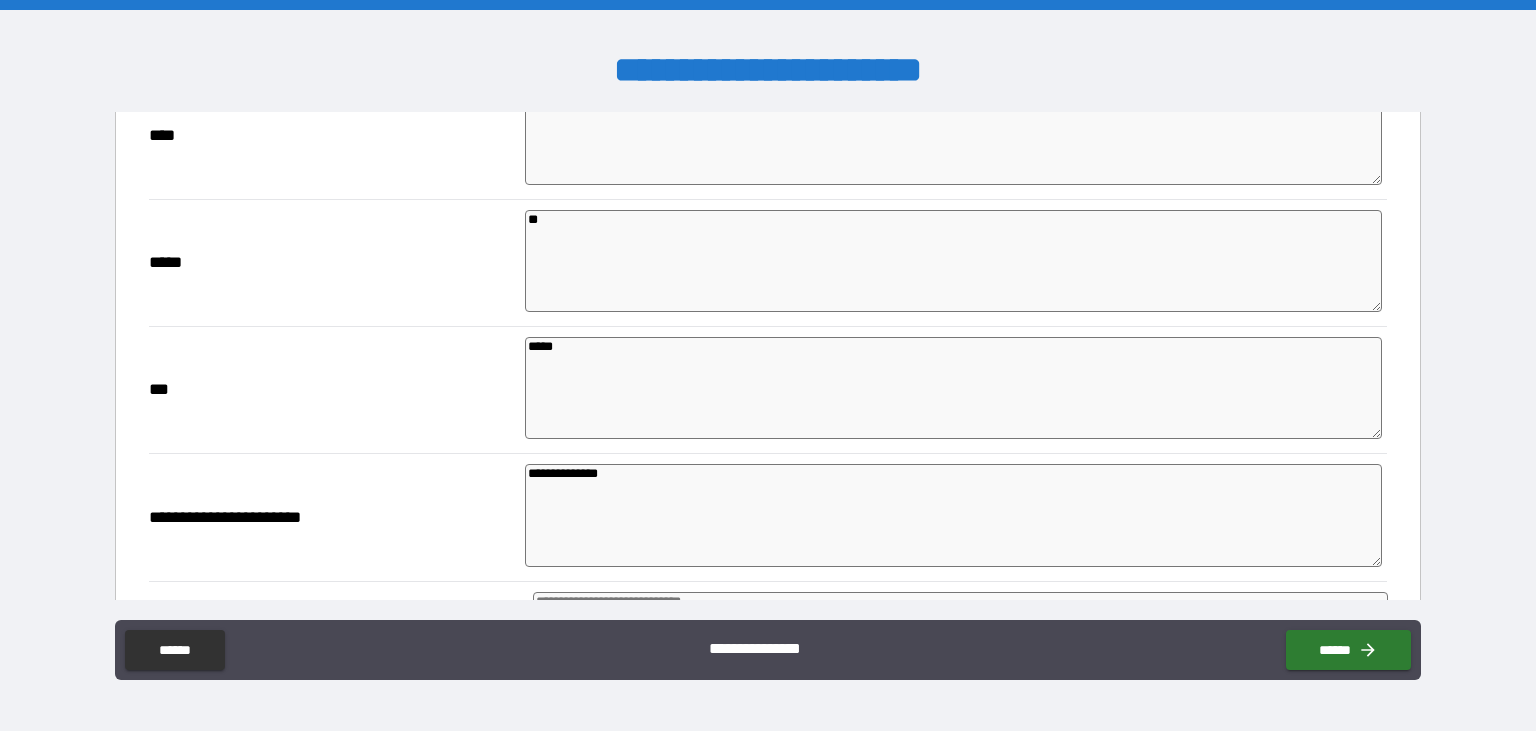scroll, scrollTop: 2271, scrollLeft: 0, axis: vertical 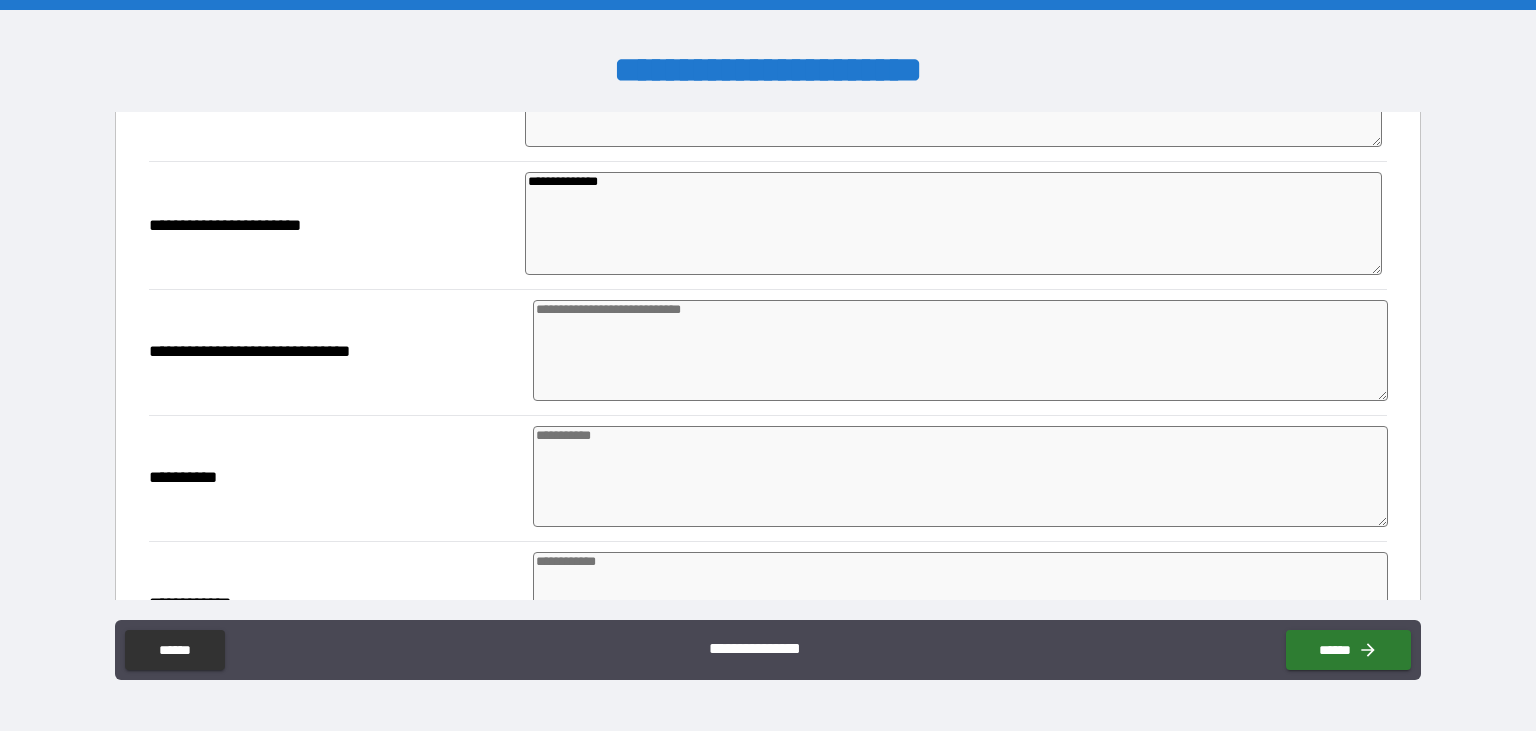 click at bounding box center (961, 476) 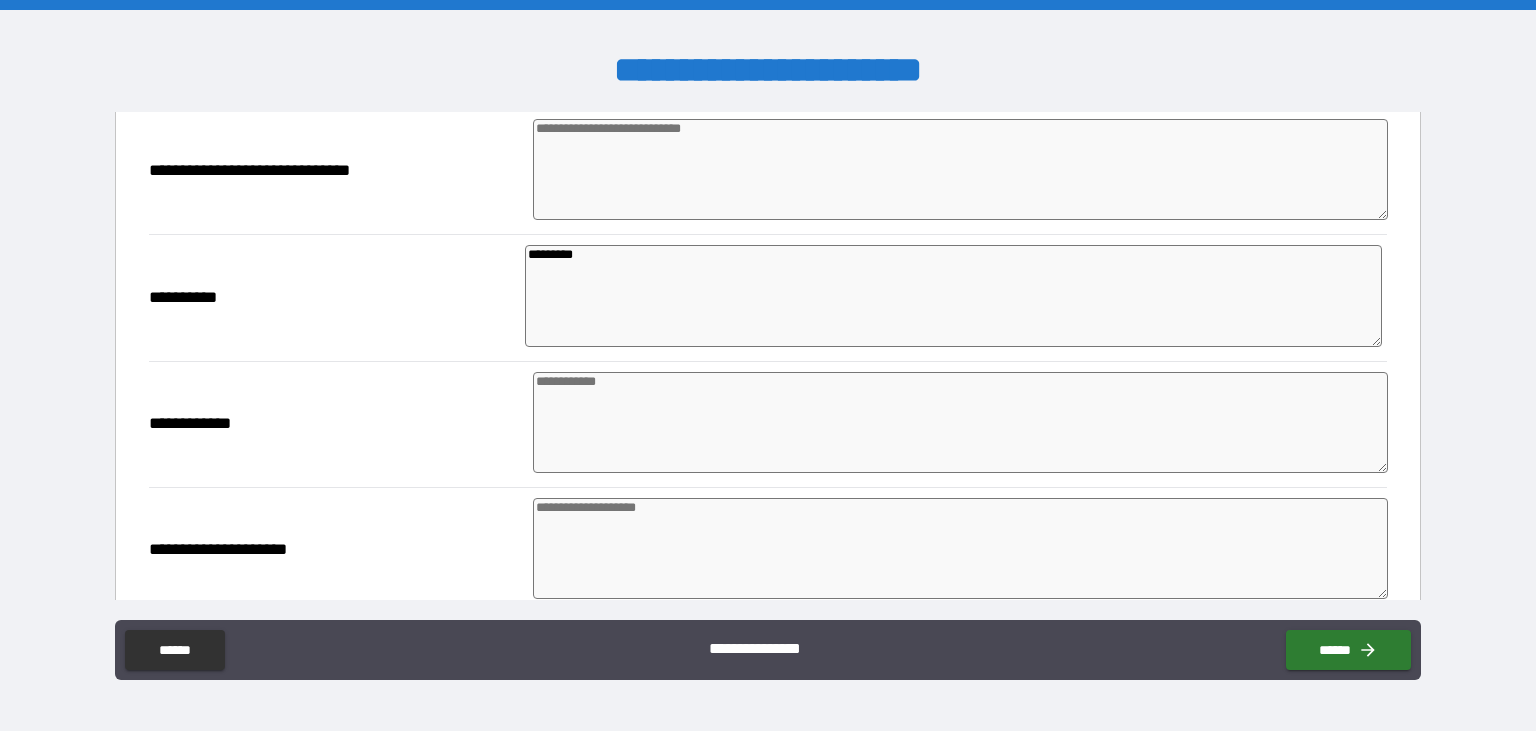 scroll, scrollTop: 2341, scrollLeft: 0, axis: vertical 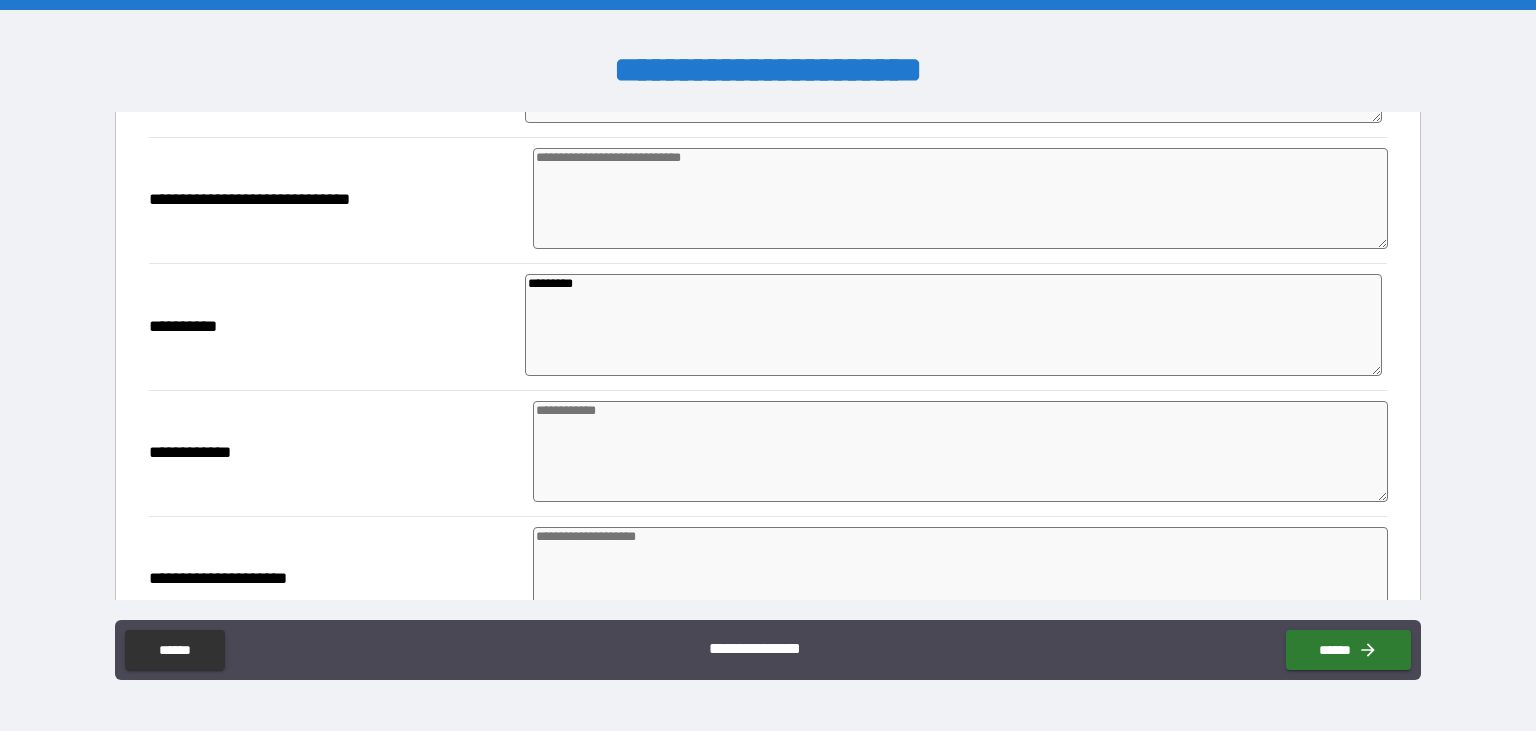 click at bounding box center (961, 577) 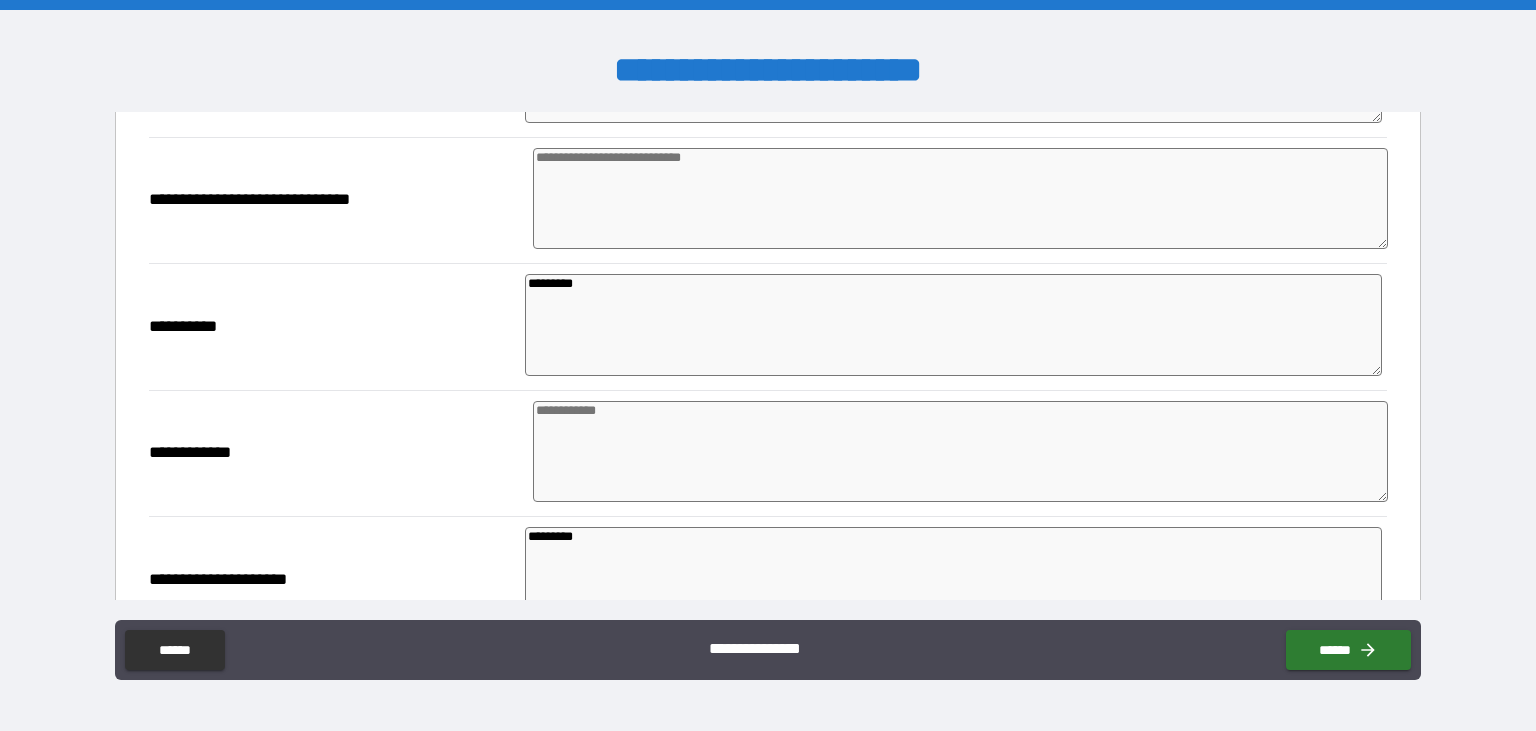 click on "*********" at bounding box center (953, 325) 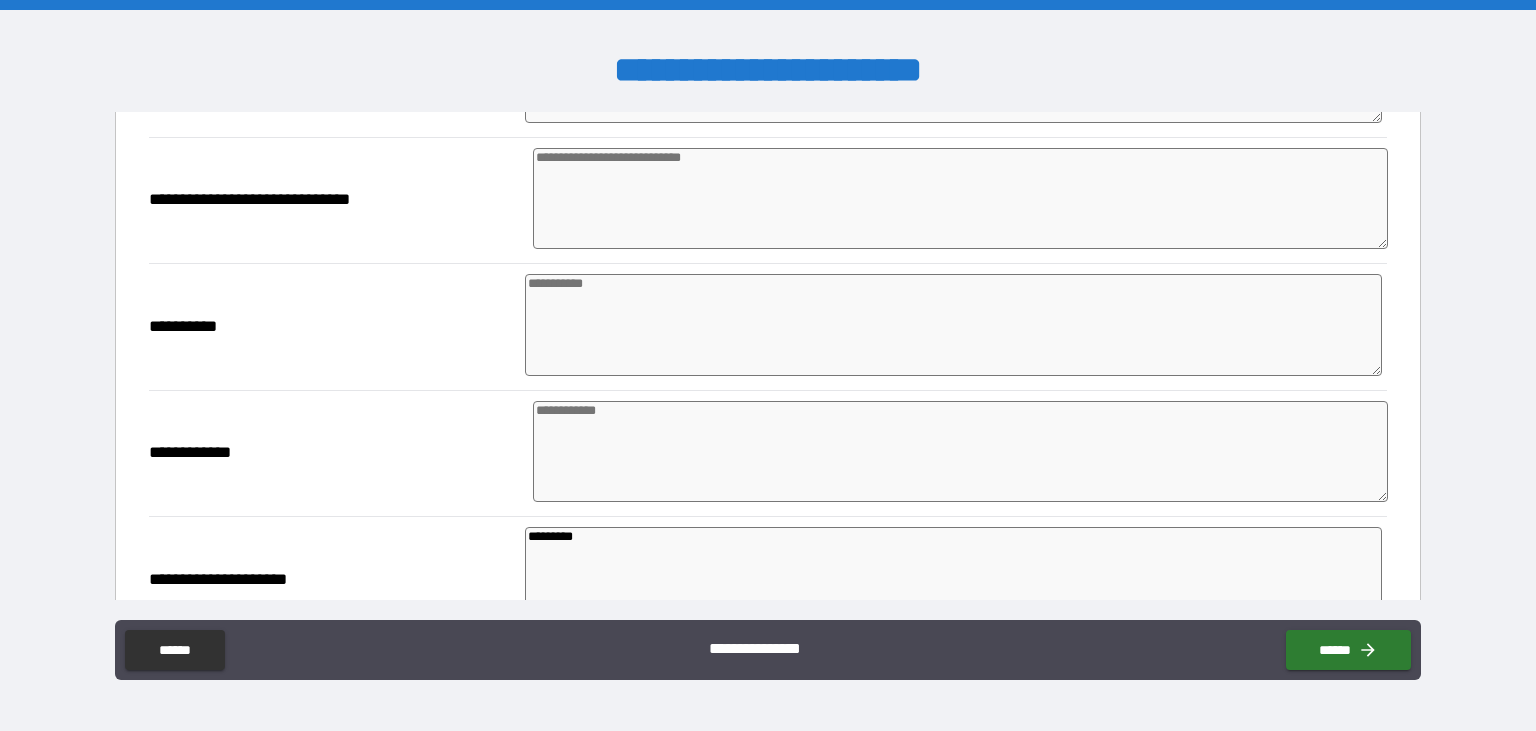 scroll, scrollTop: 2293, scrollLeft: 0, axis: vertical 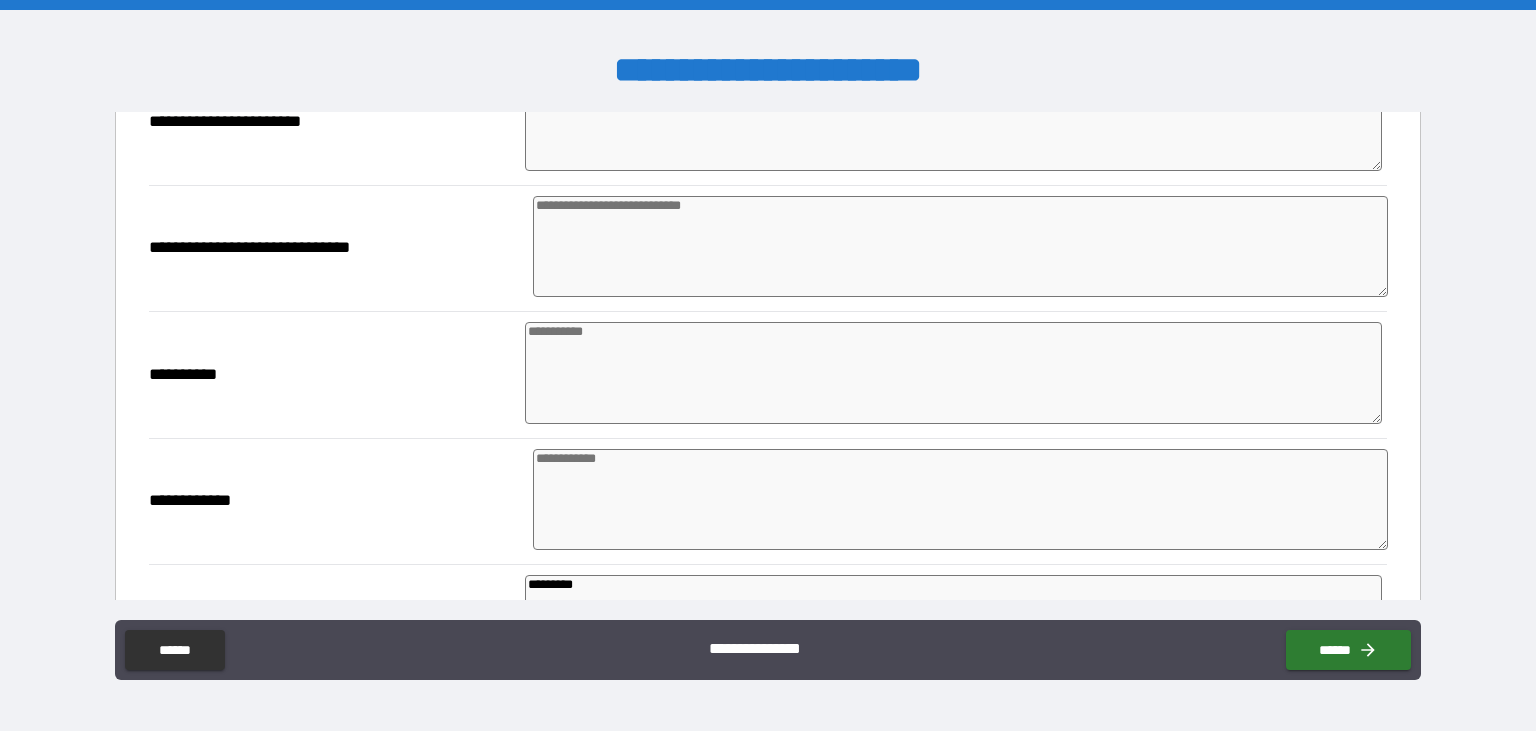 paste on "**********" 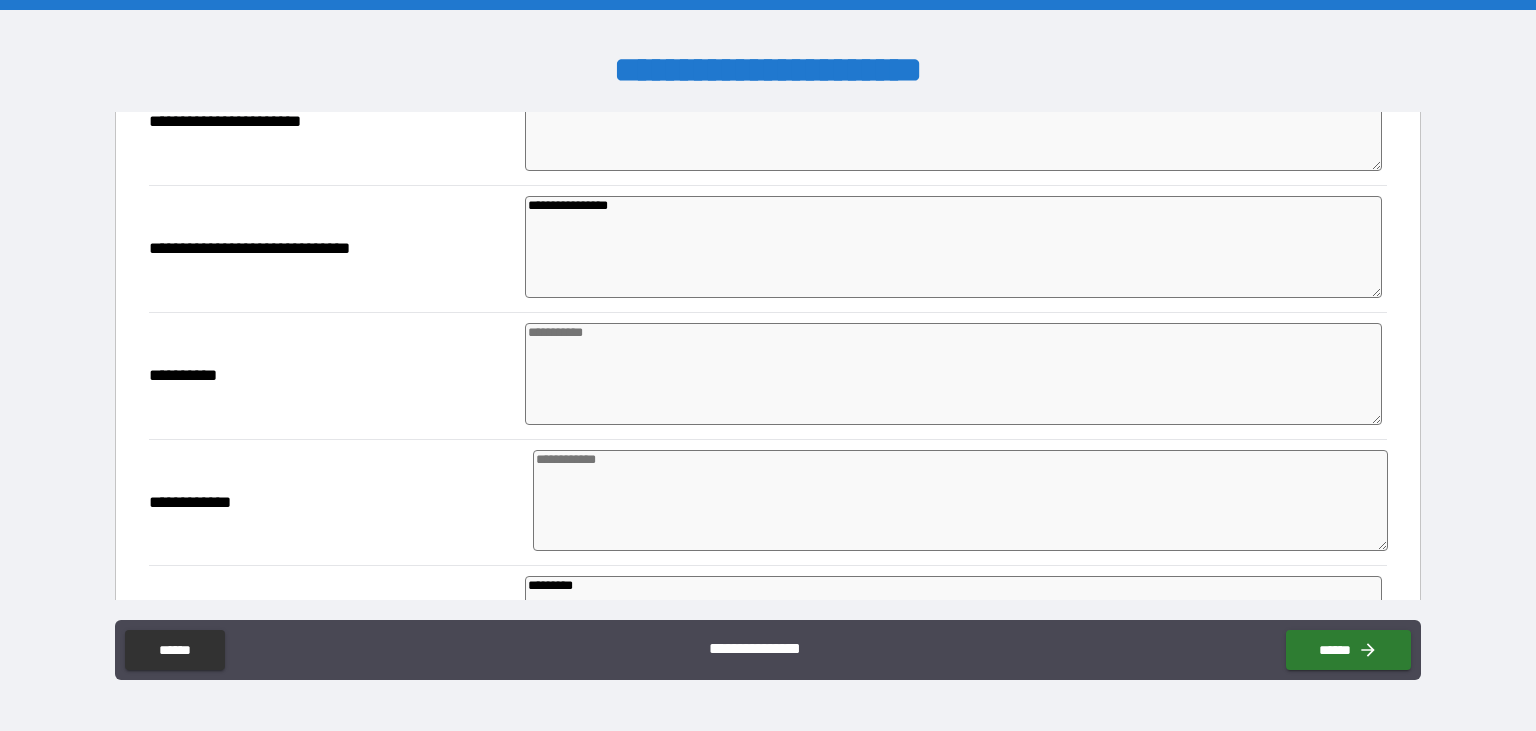 click at bounding box center (953, 374) 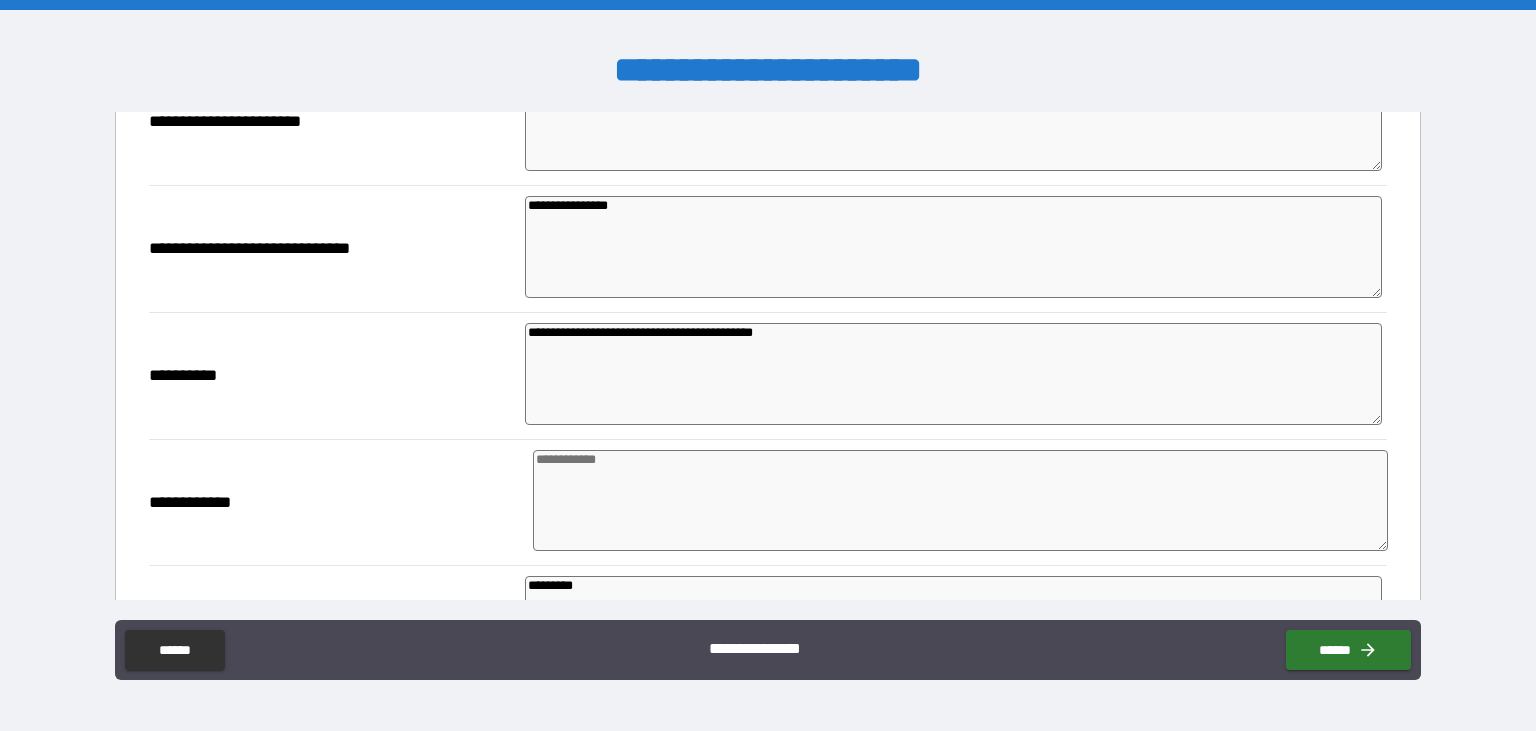 click at bounding box center (961, 500) 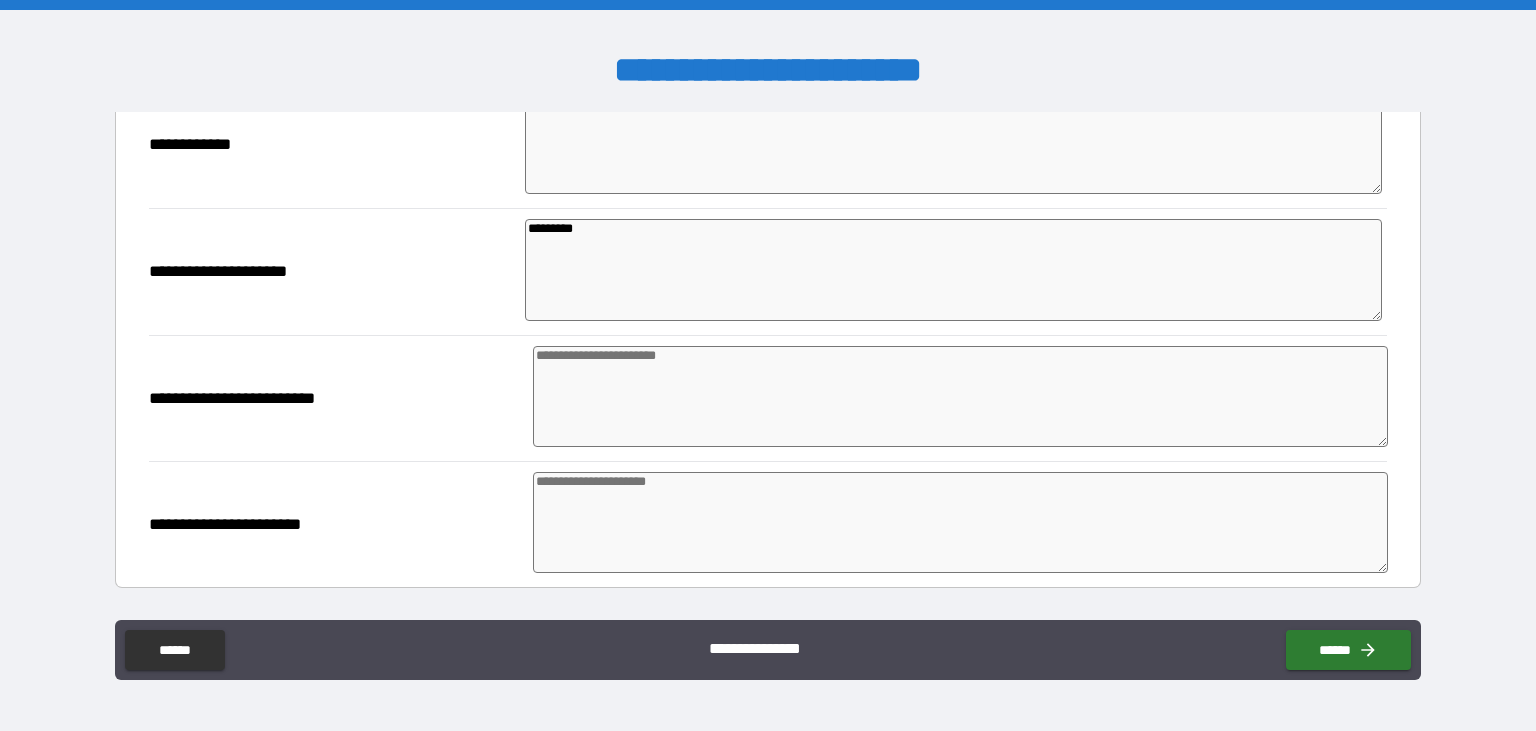 scroll, scrollTop: 2652, scrollLeft: 0, axis: vertical 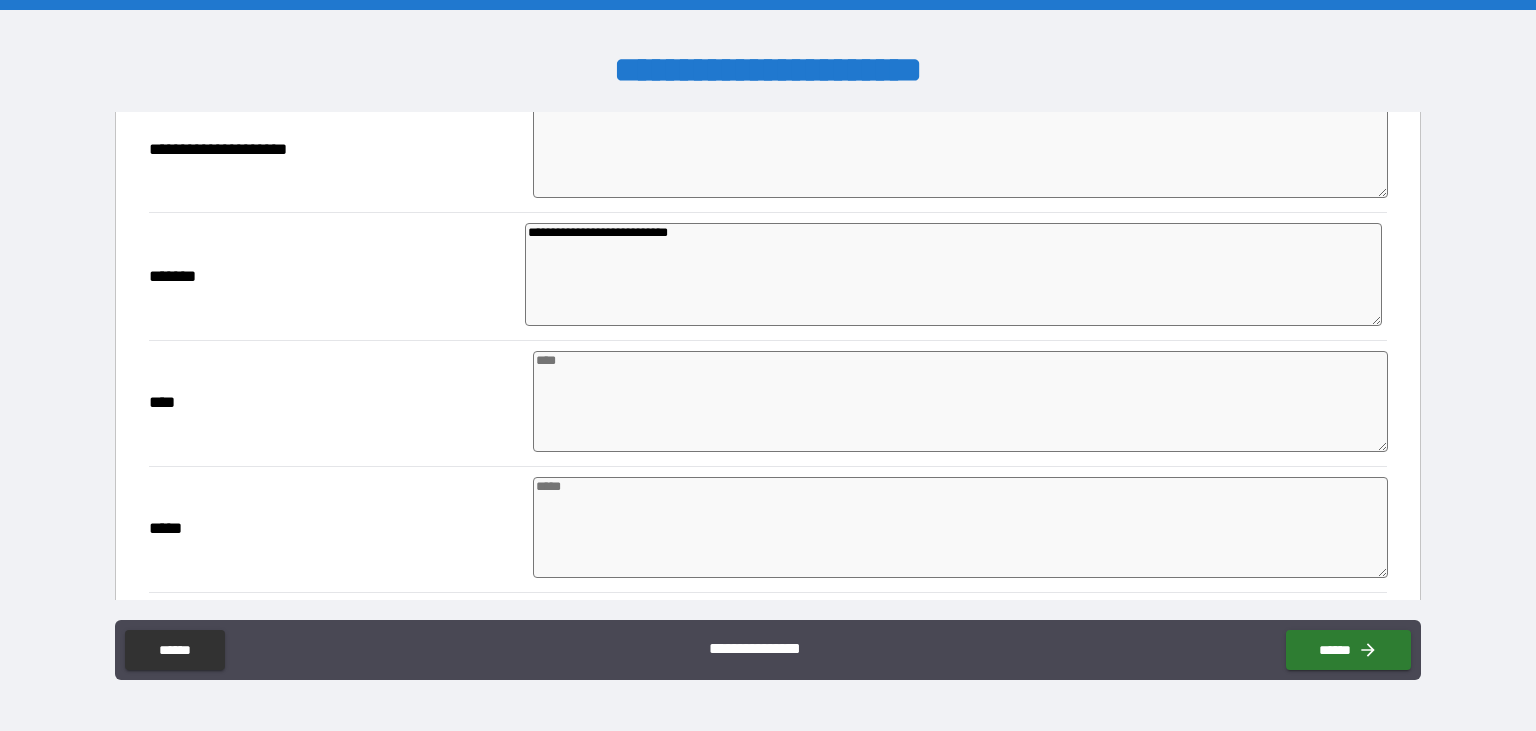 drag, startPoint x: 799, startPoint y: 177, endPoint x: 413, endPoint y: 201, distance: 386.7454 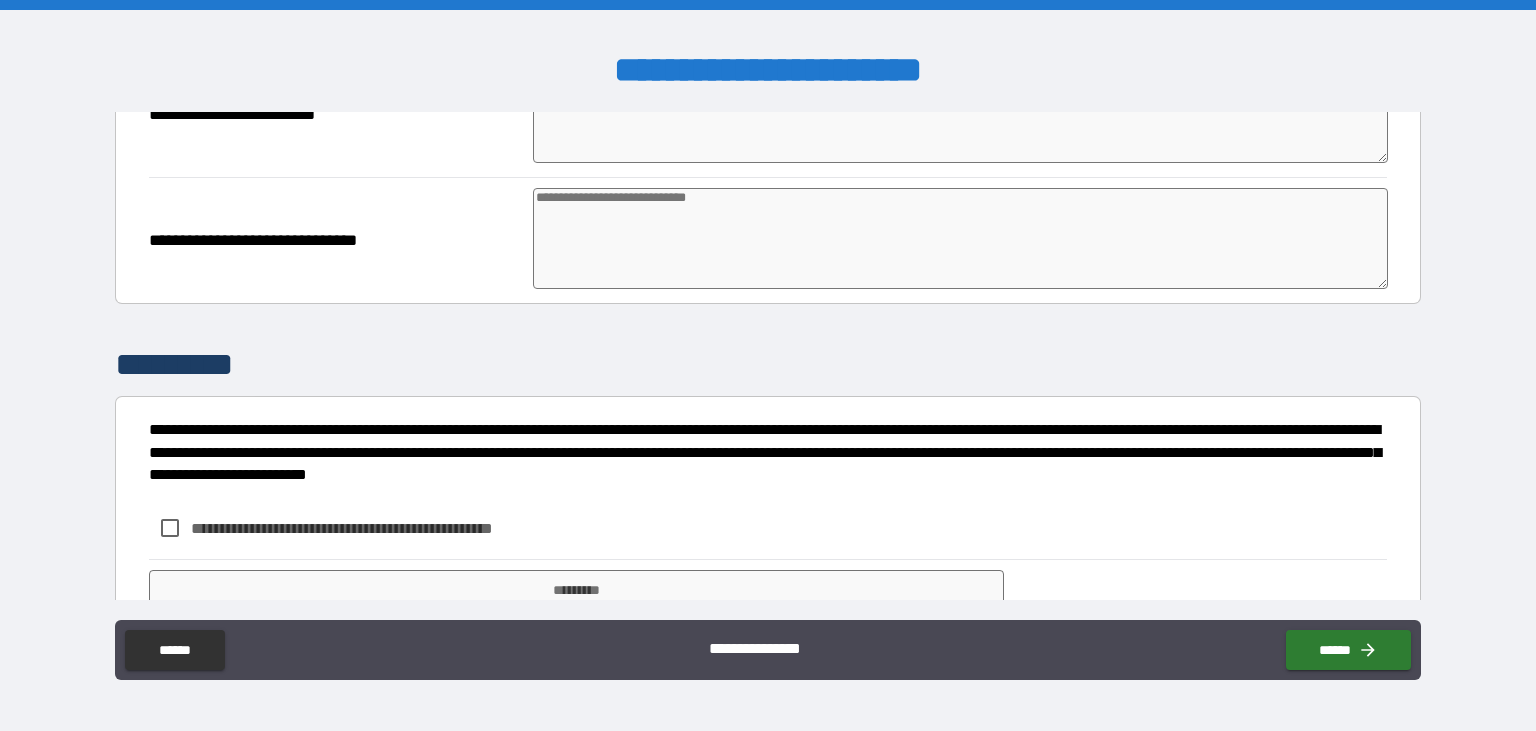 scroll, scrollTop: 5794, scrollLeft: 0, axis: vertical 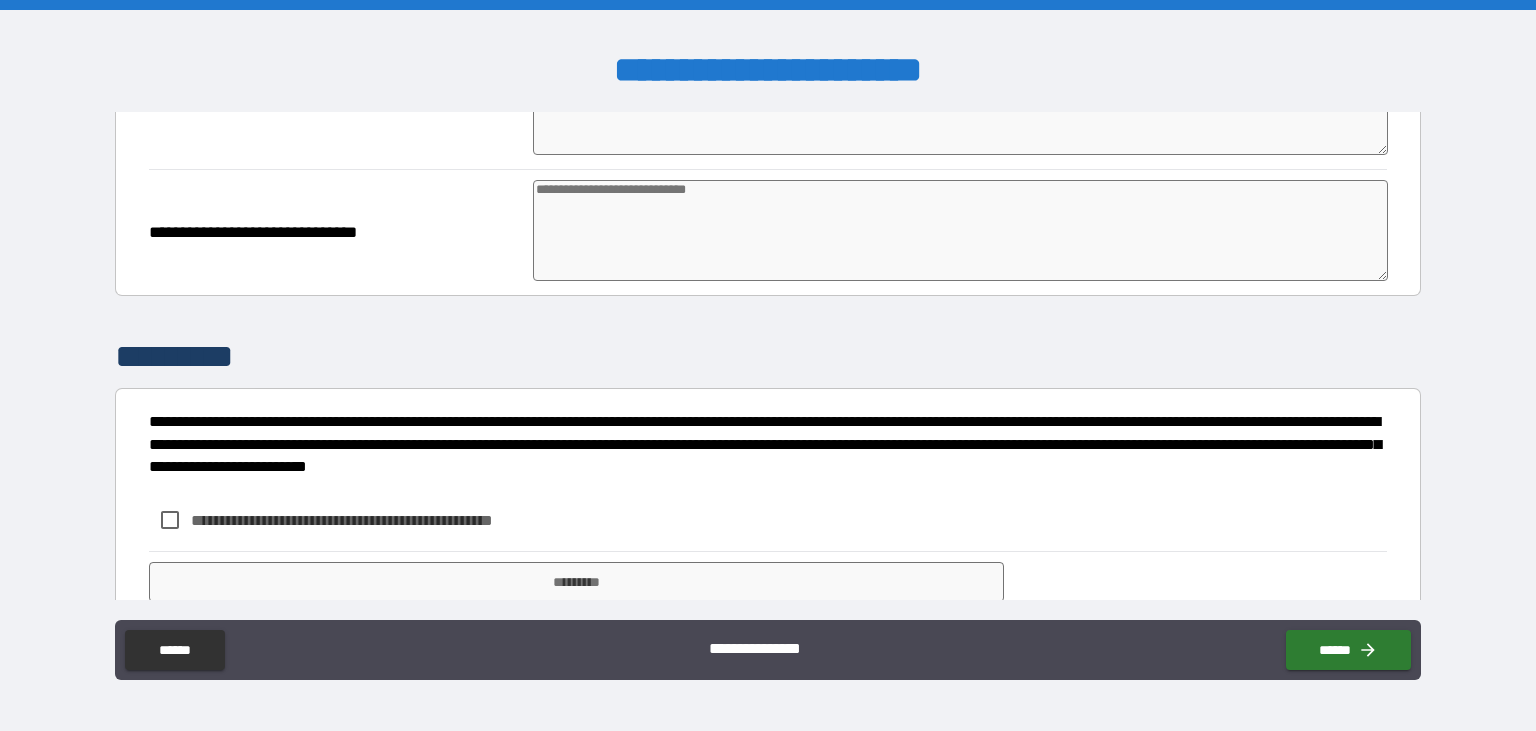 click on "**********" at bounding box center (375, 520) 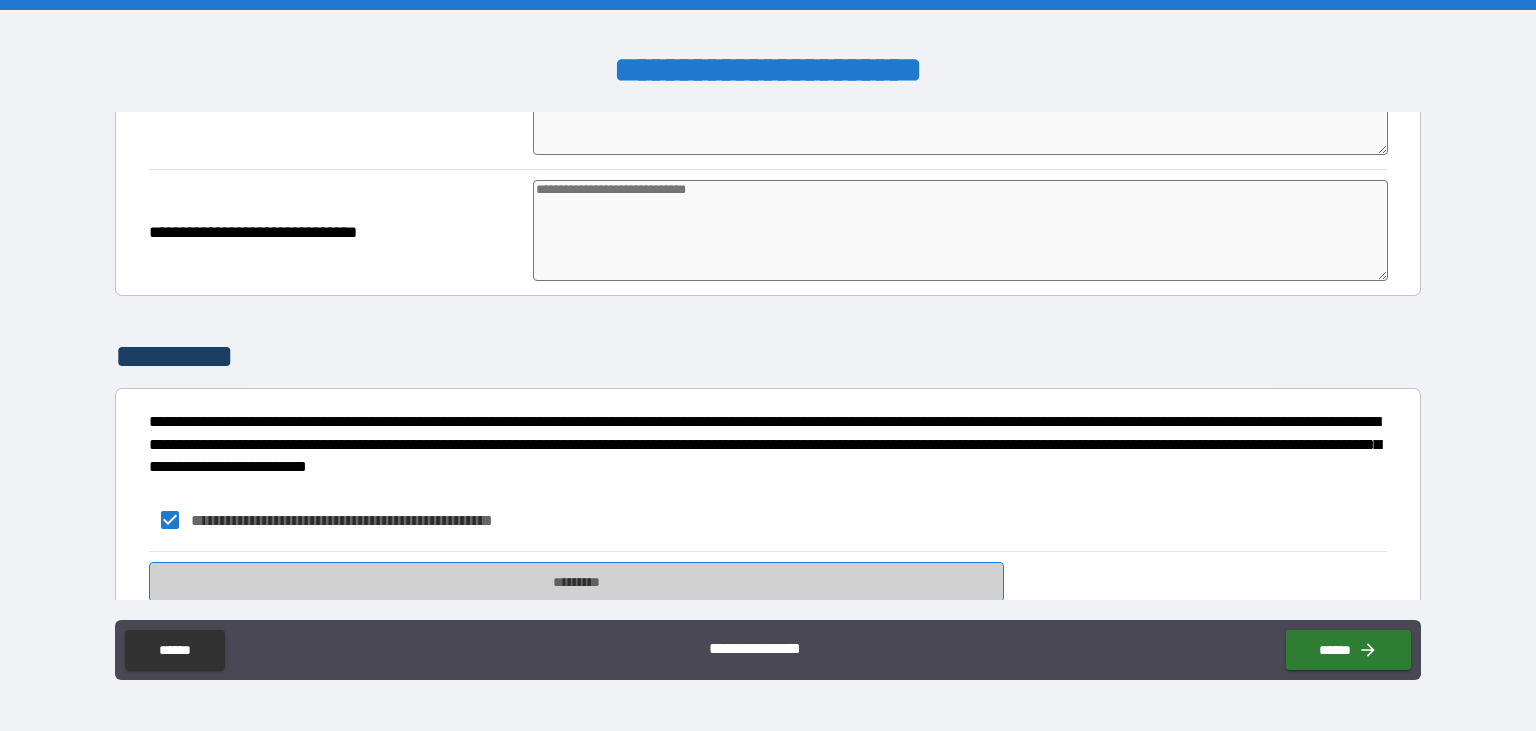 click on "*********" at bounding box center [576, 582] 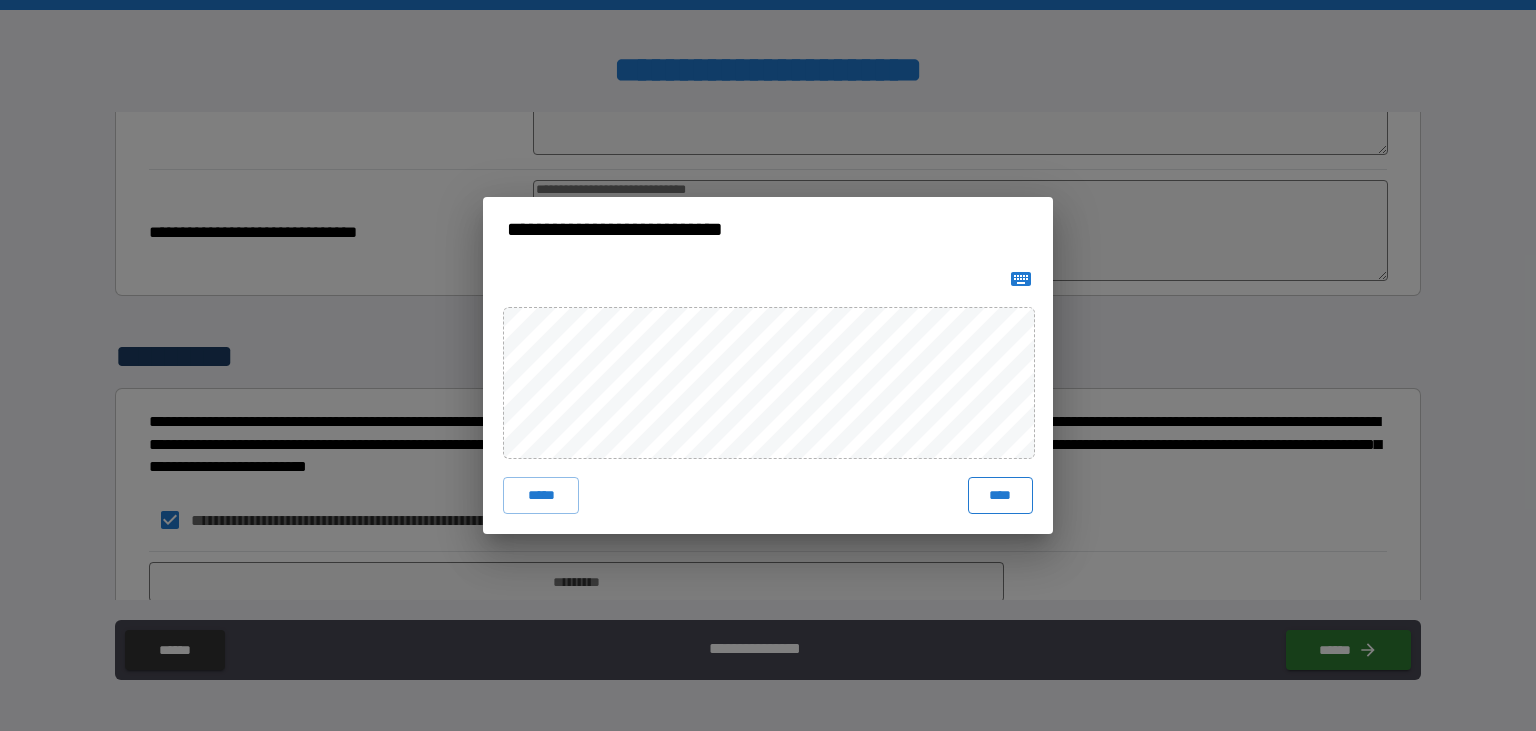 click on "****" at bounding box center [1000, 495] 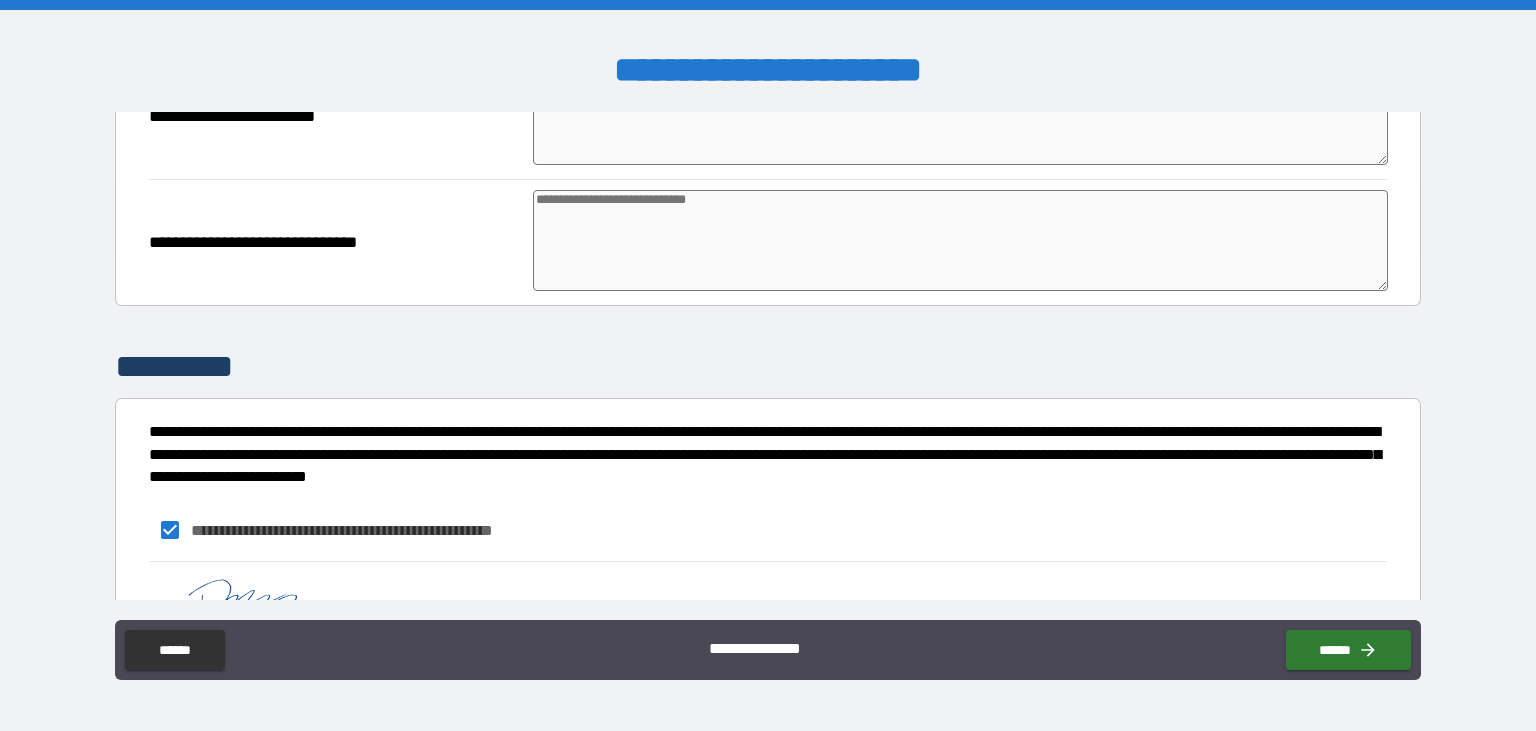 scroll, scrollTop: 5811, scrollLeft: 0, axis: vertical 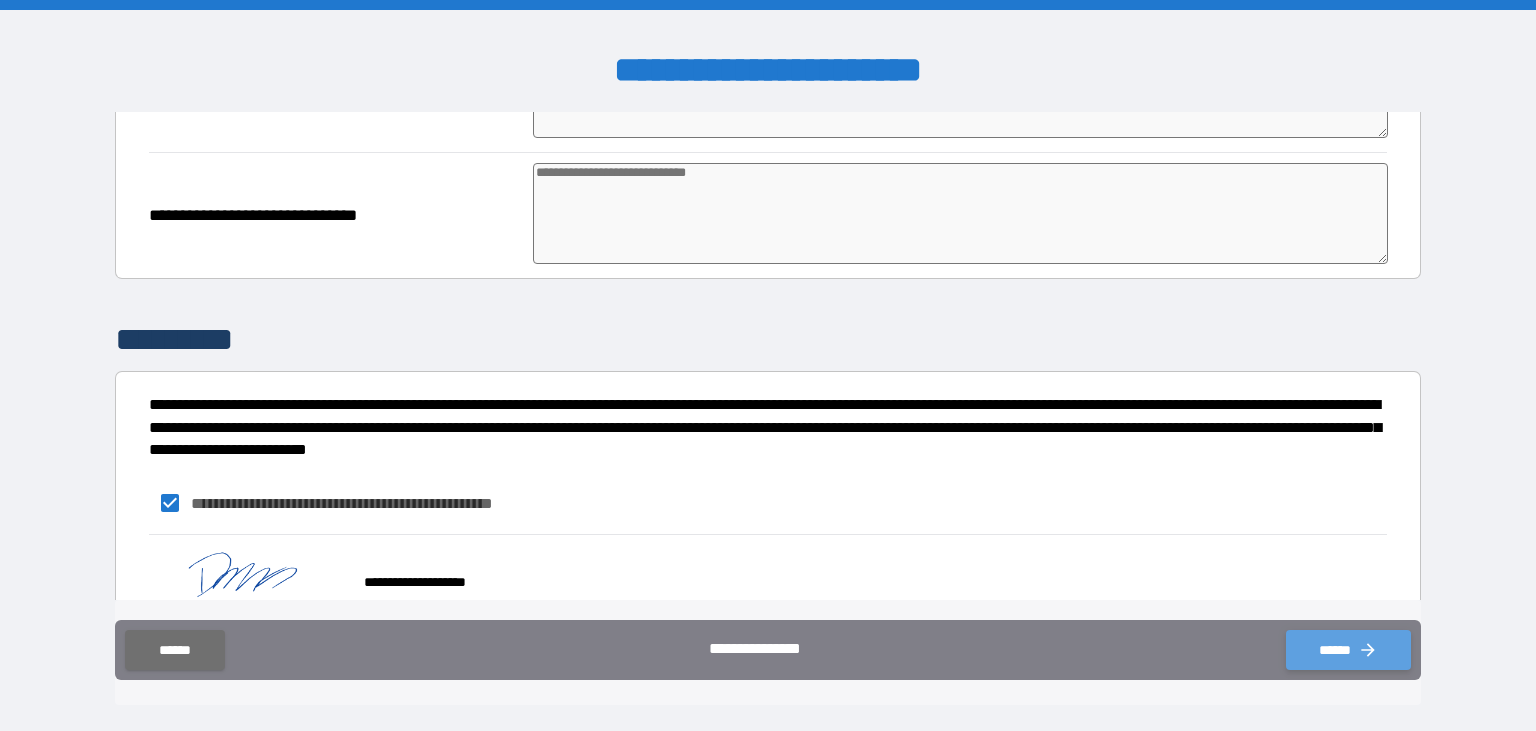 click on "******" at bounding box center (1348, 650) 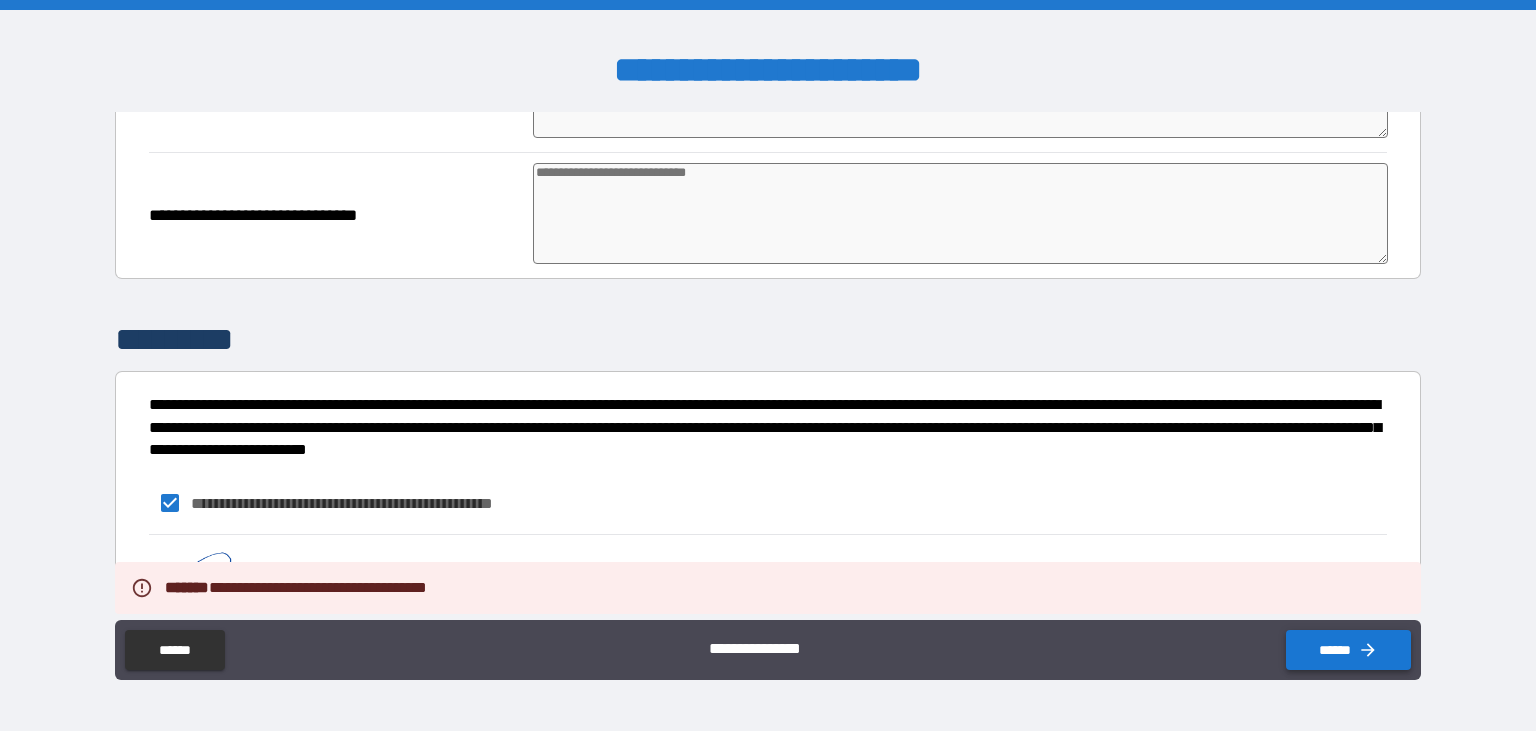scroll, scrollTop: 5806, scrollLeft: 0, axis: vertical 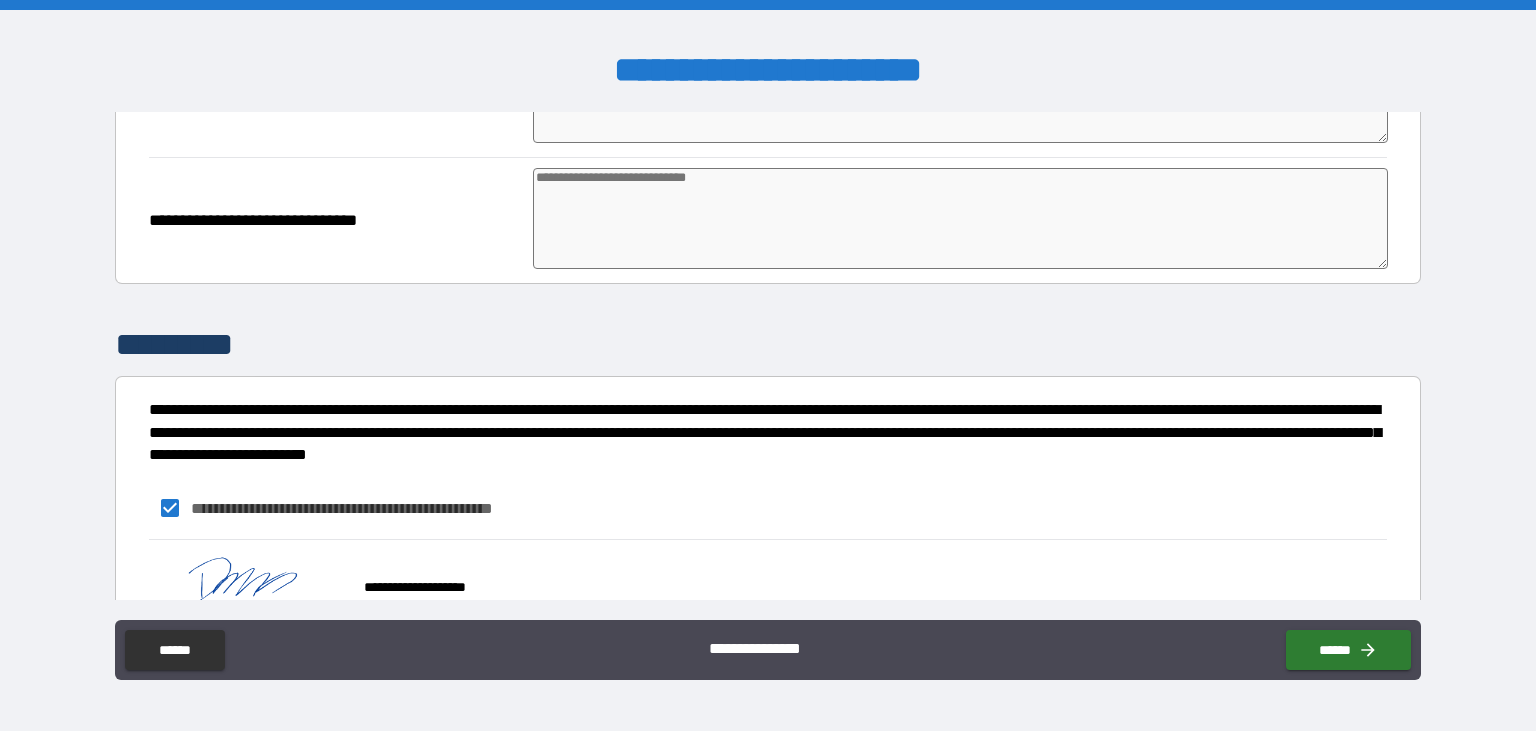 click on "**********" at bounding box center [768, 365] 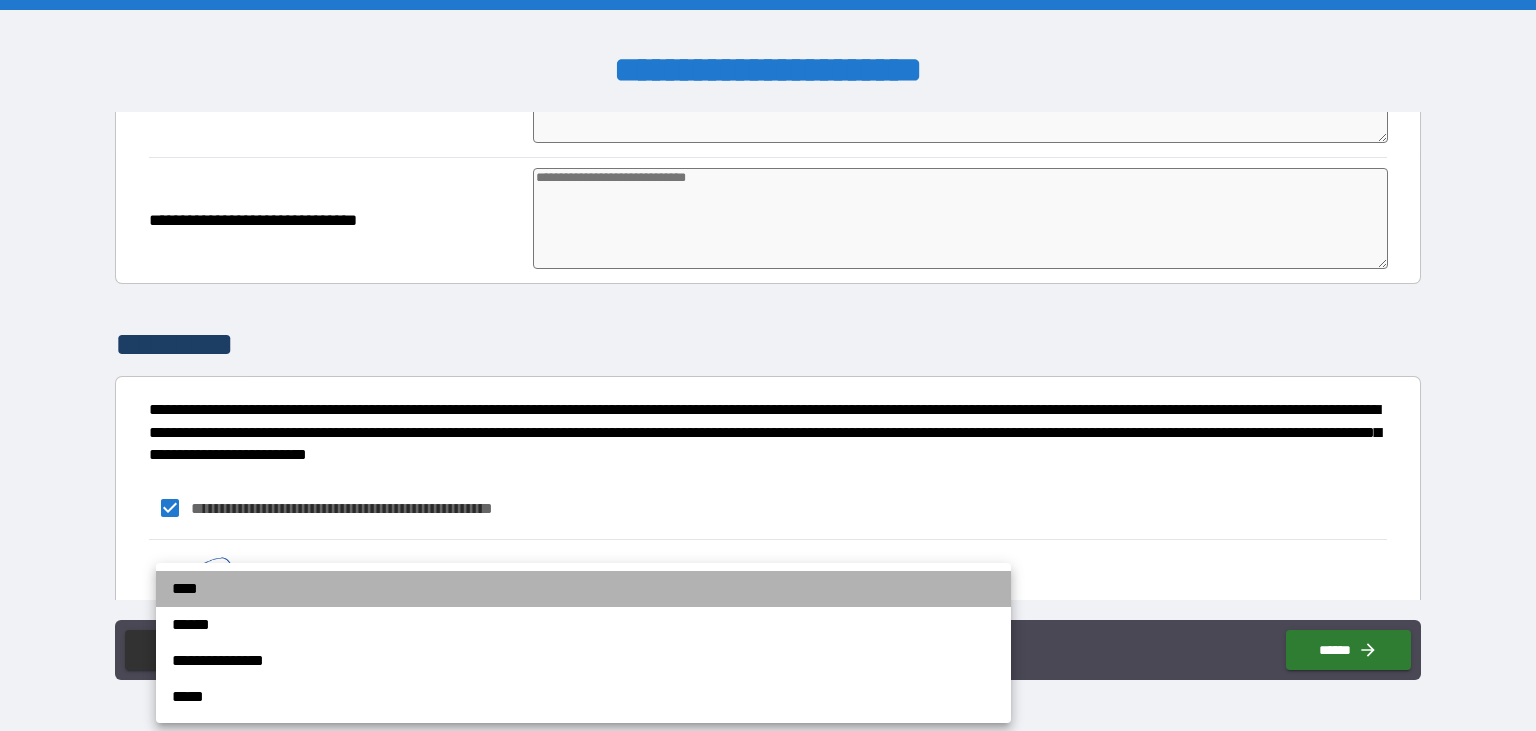 click on "****" at bounding box center (583, 589) 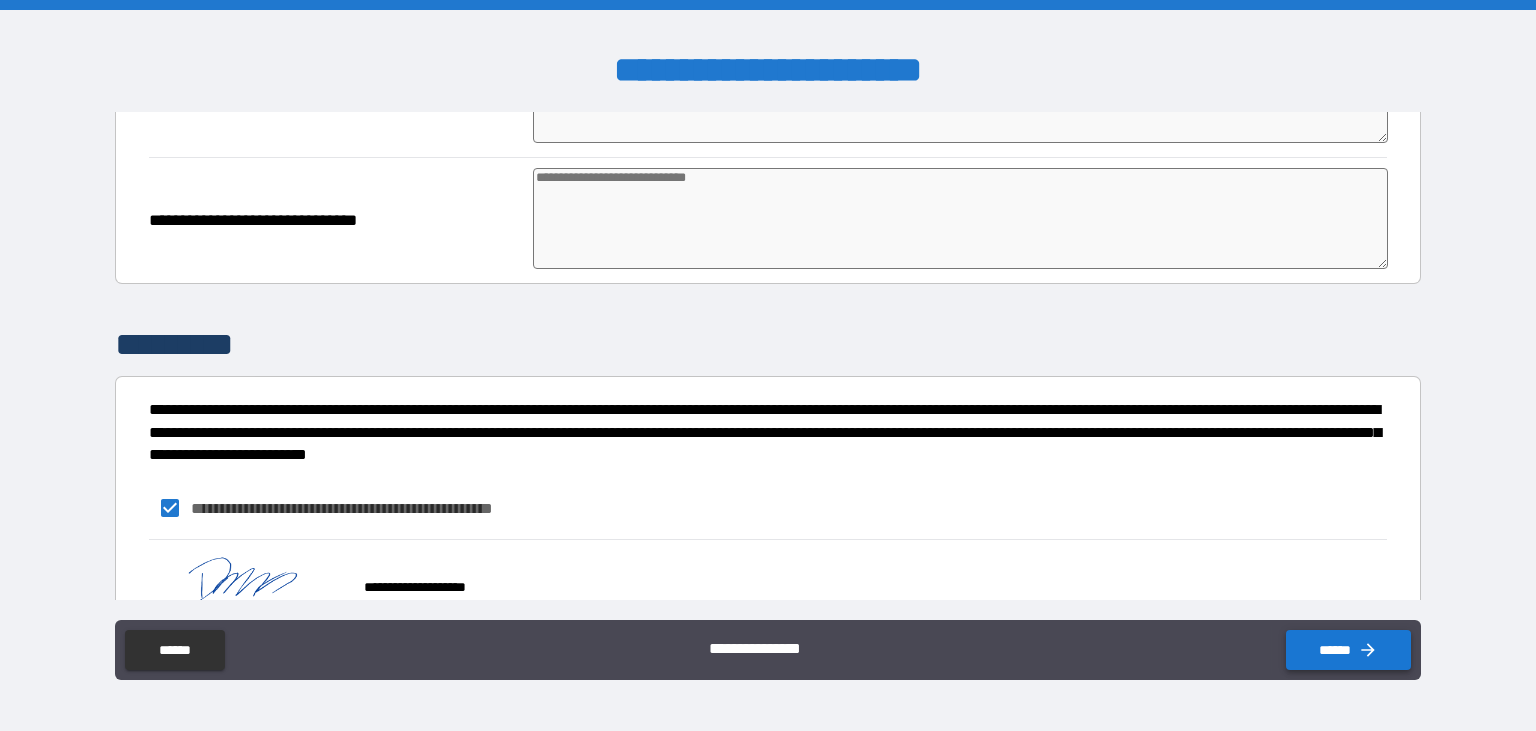 click on "******" at bounding box center (1348, 650) 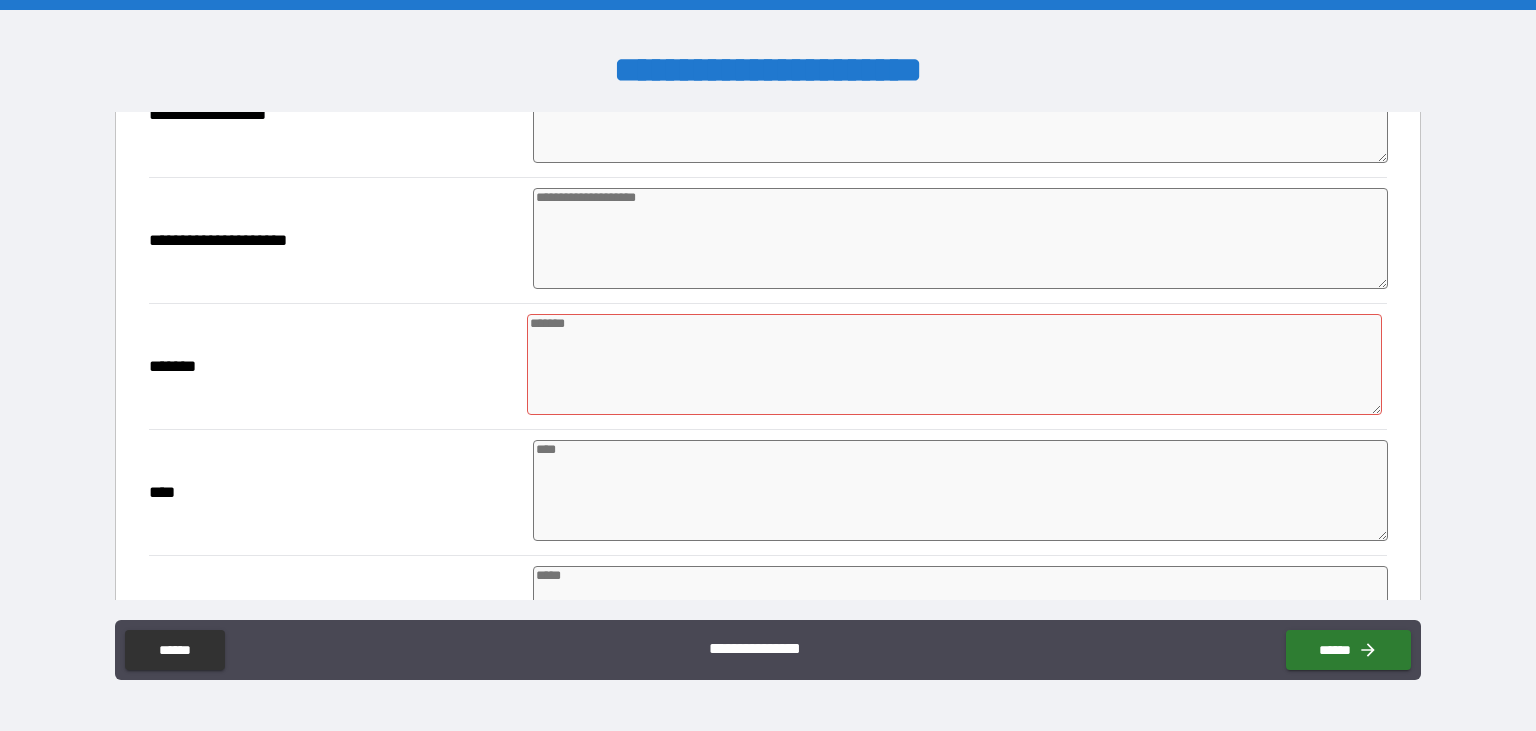 scroll, scrollTop: 3775, scrollLeft: 0, axis: vertical 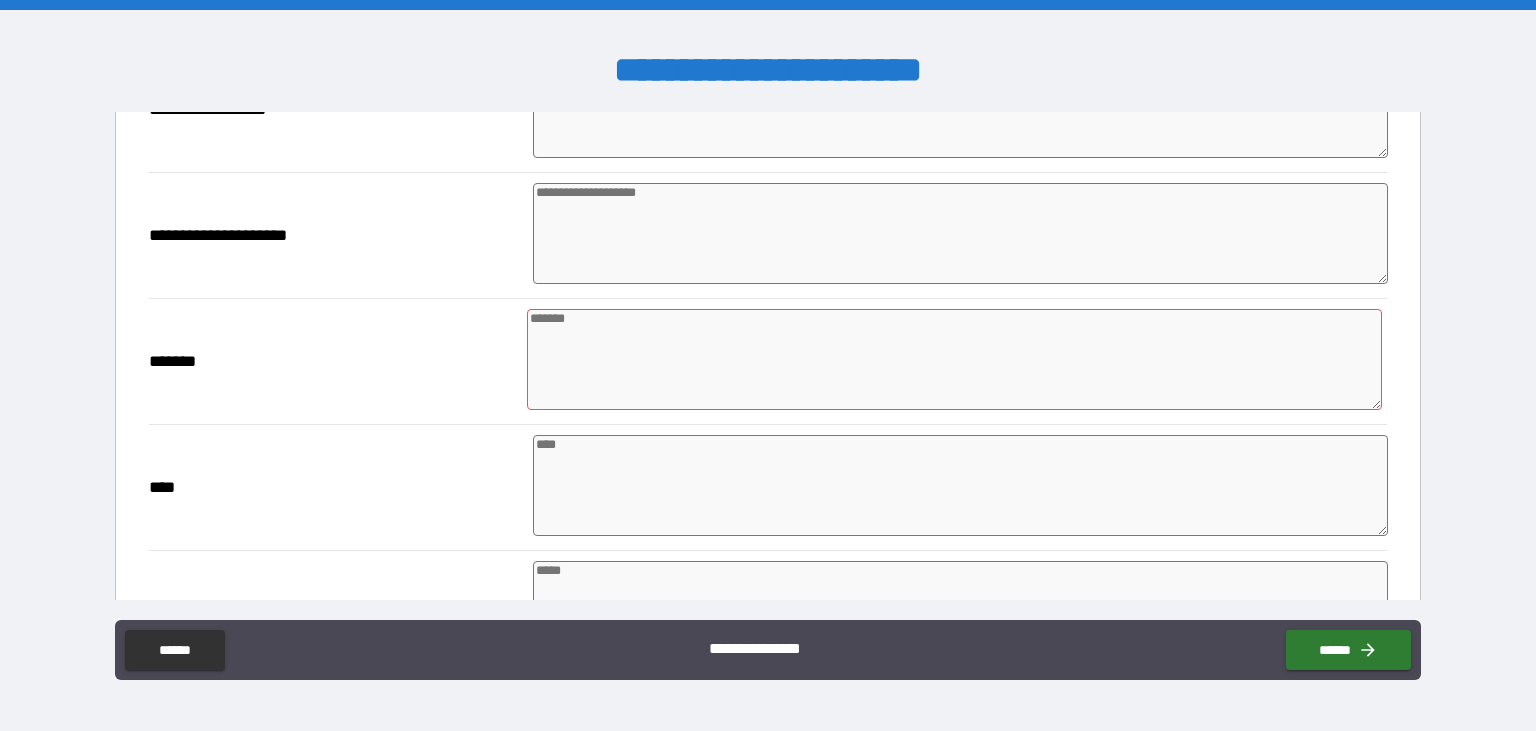 click at bounding box center [954, 359] 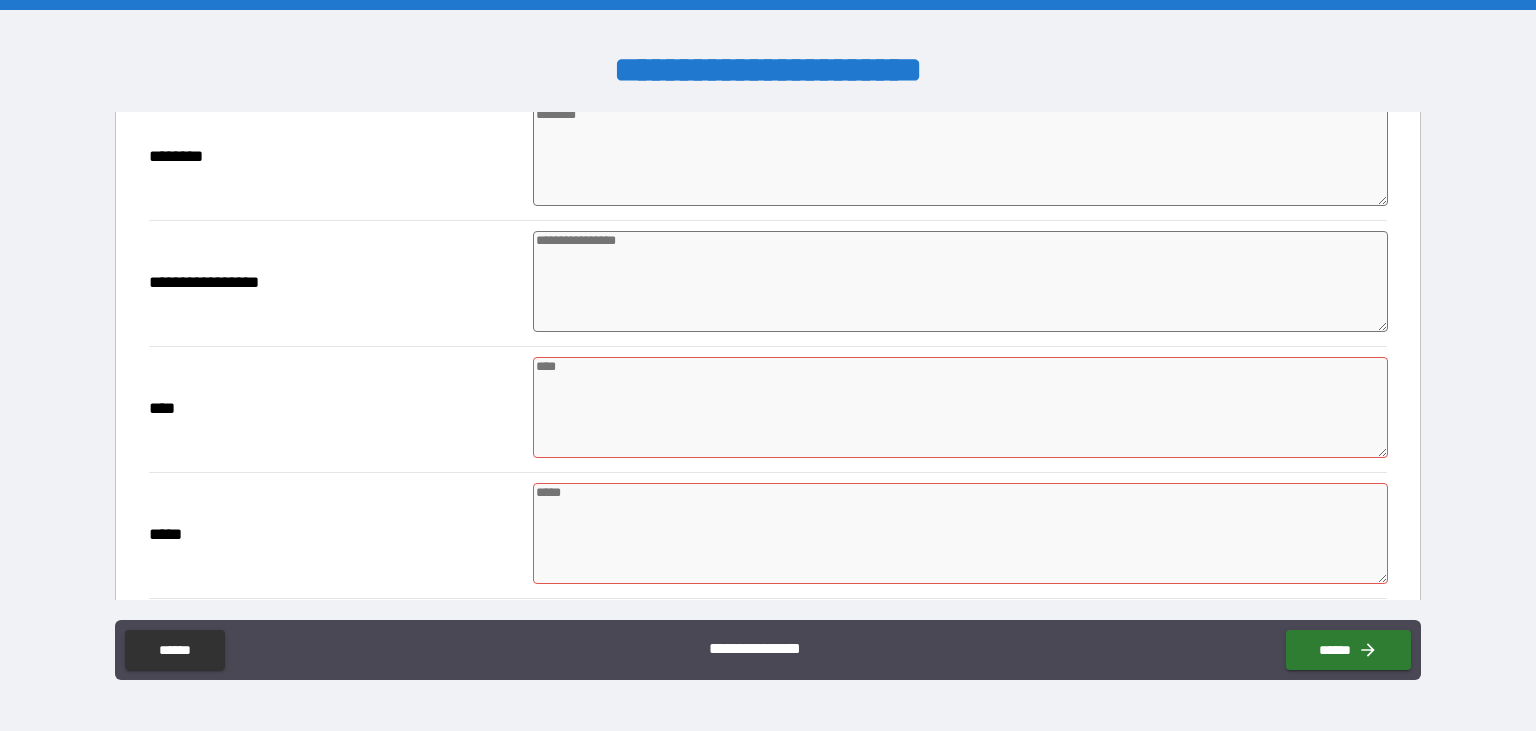 scroll, scrollTop: 4490, scrollLeft: 0, axis: vertical 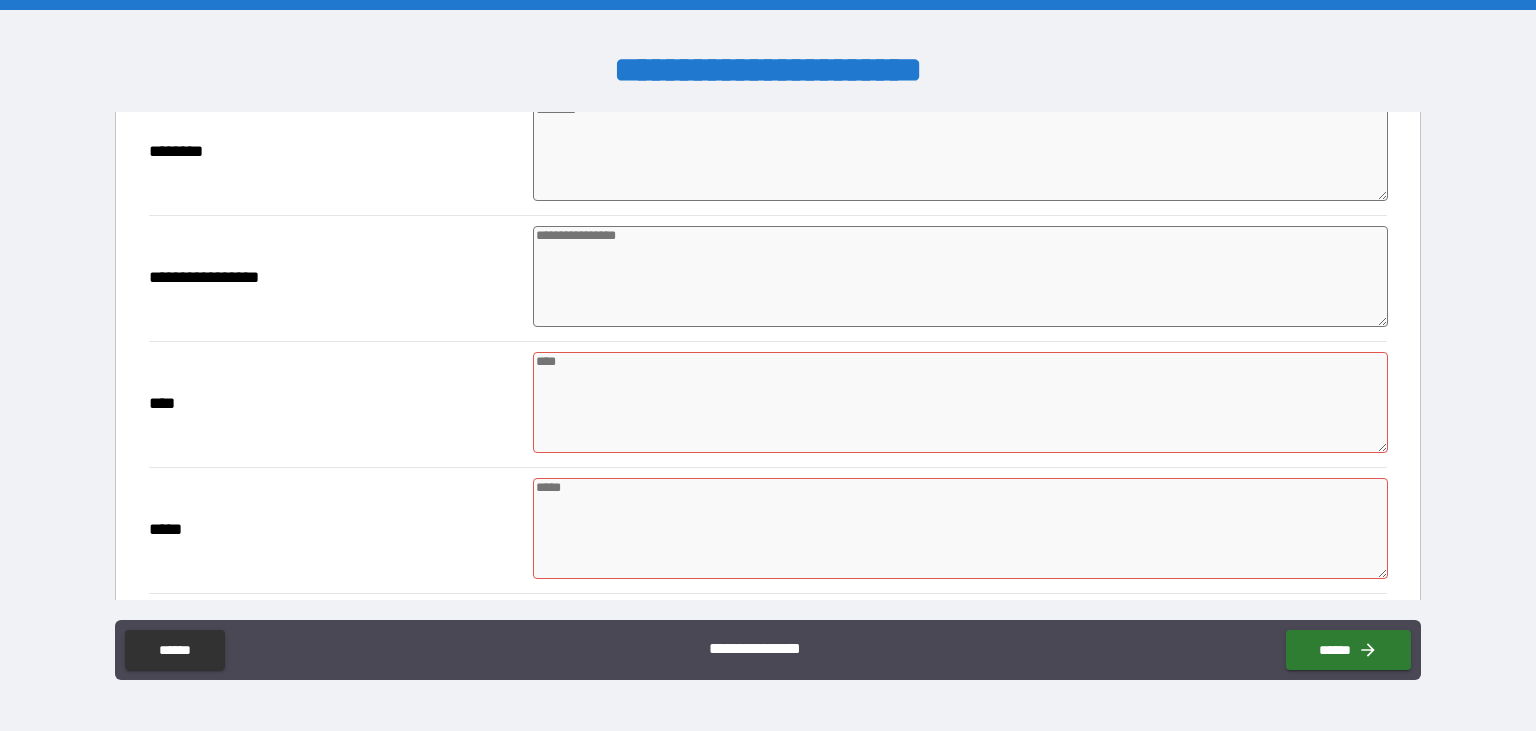 click at bounding box center (961, 402) 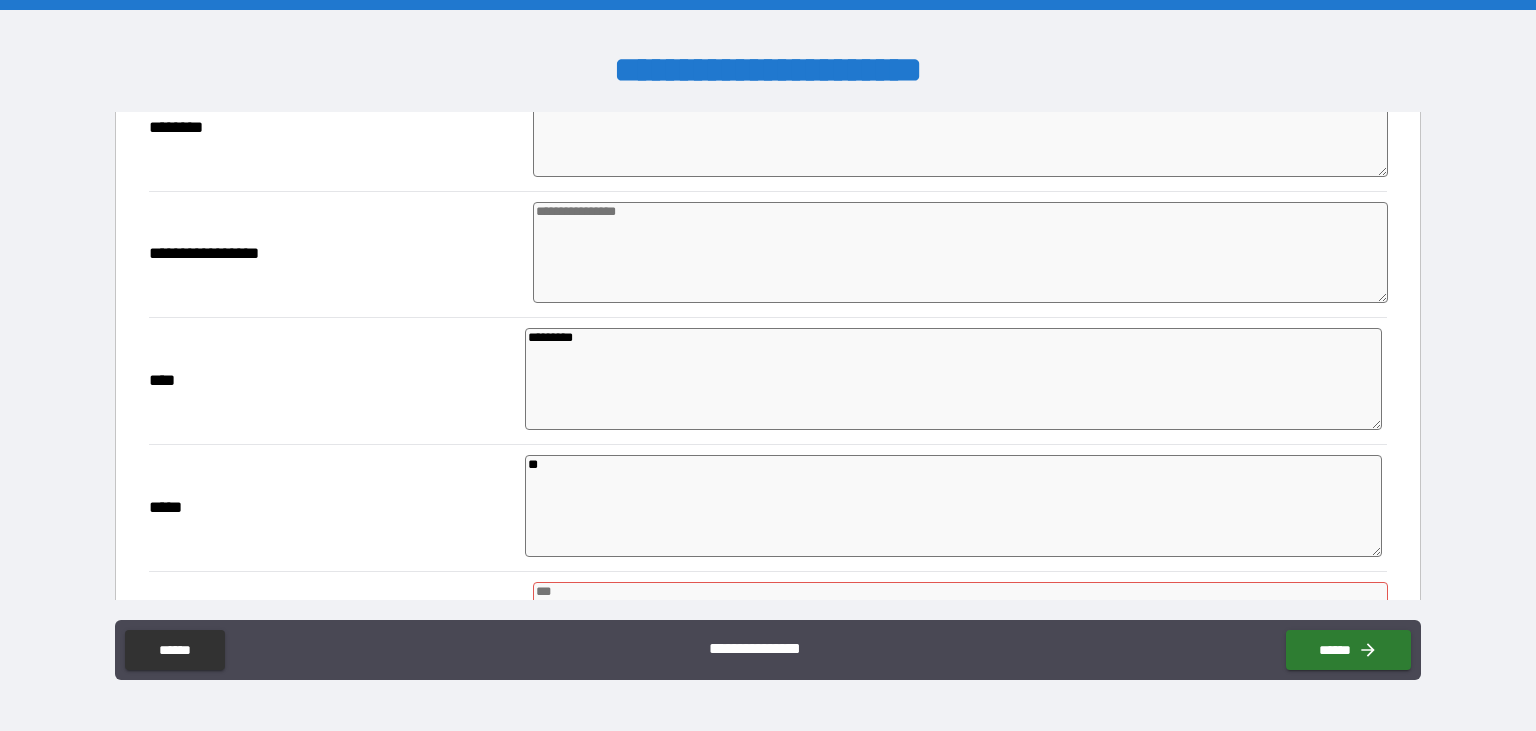 scroll, scrollTop: 4514, scrollLeft: 0, axis: vertical 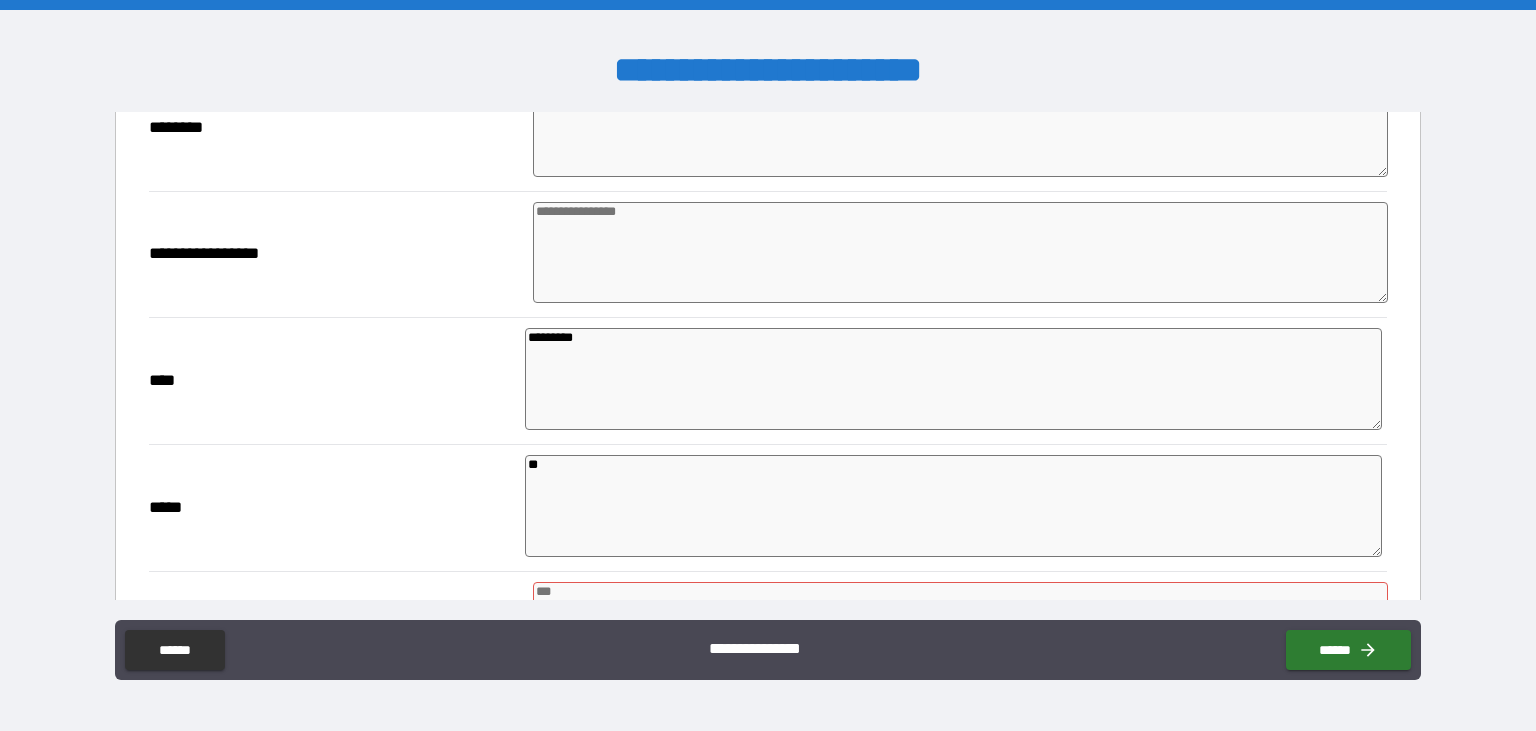 click on "*********" at bounding box center (953, 379) 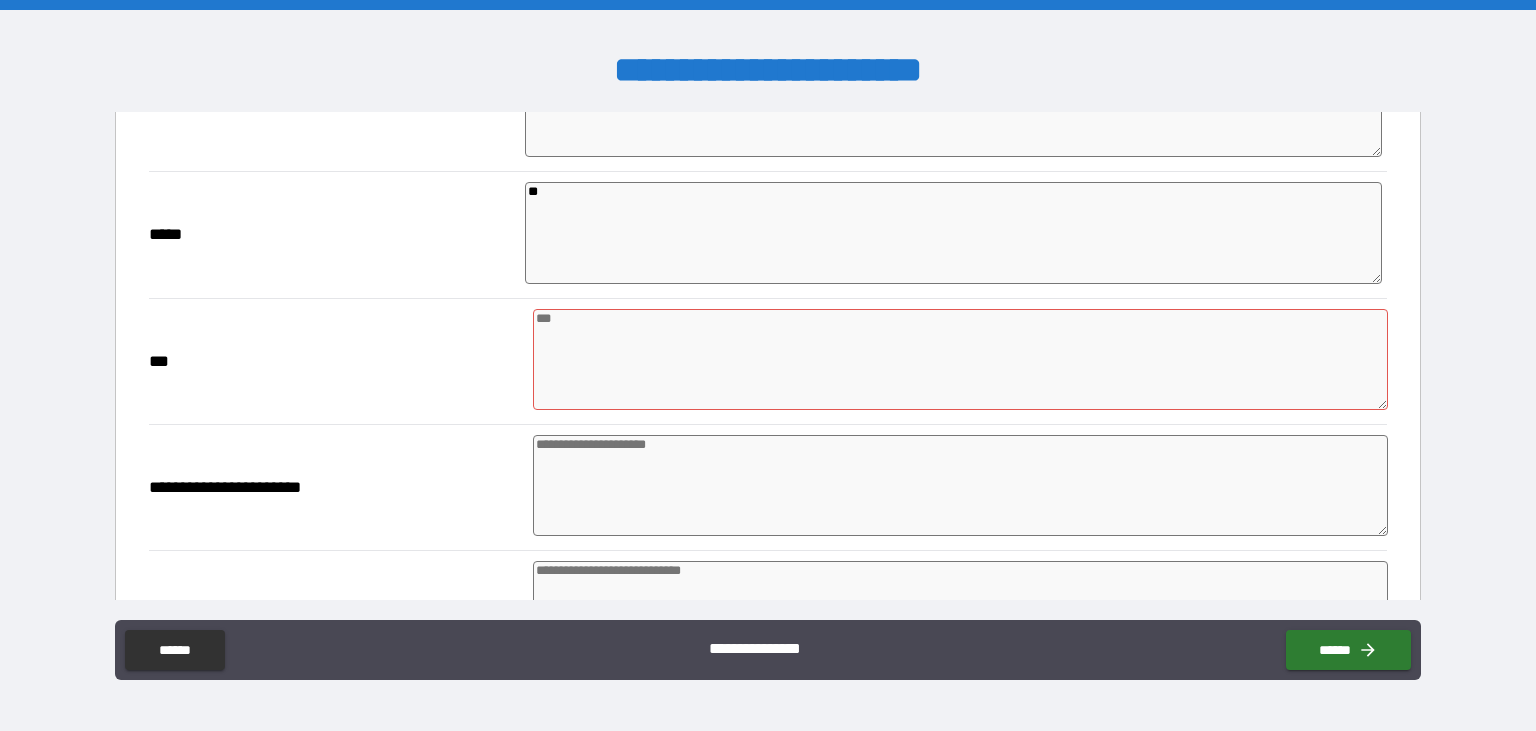scroll, scrollTop: 4788, scrollLeft: 0, axis: vertical 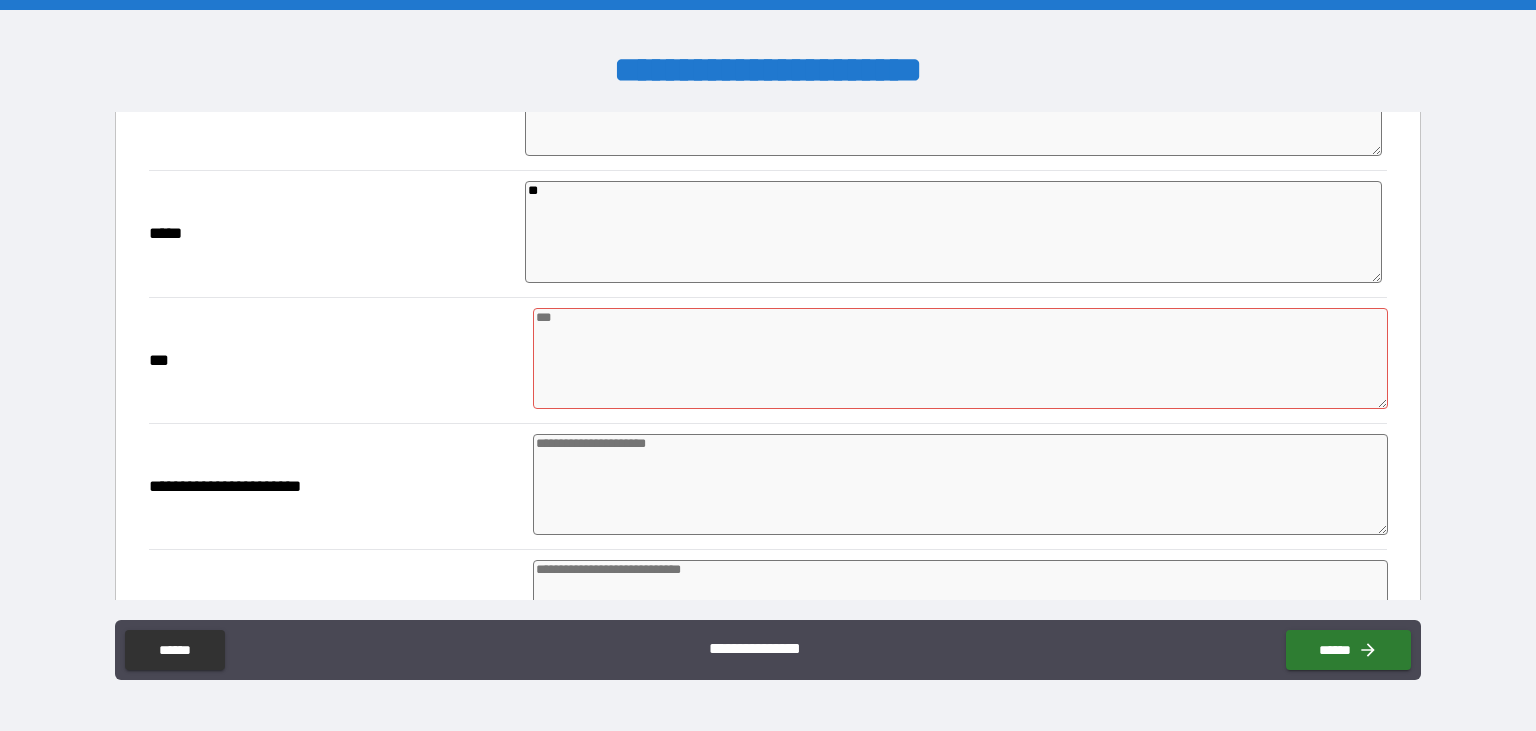 click at bounding box center (961, 358) 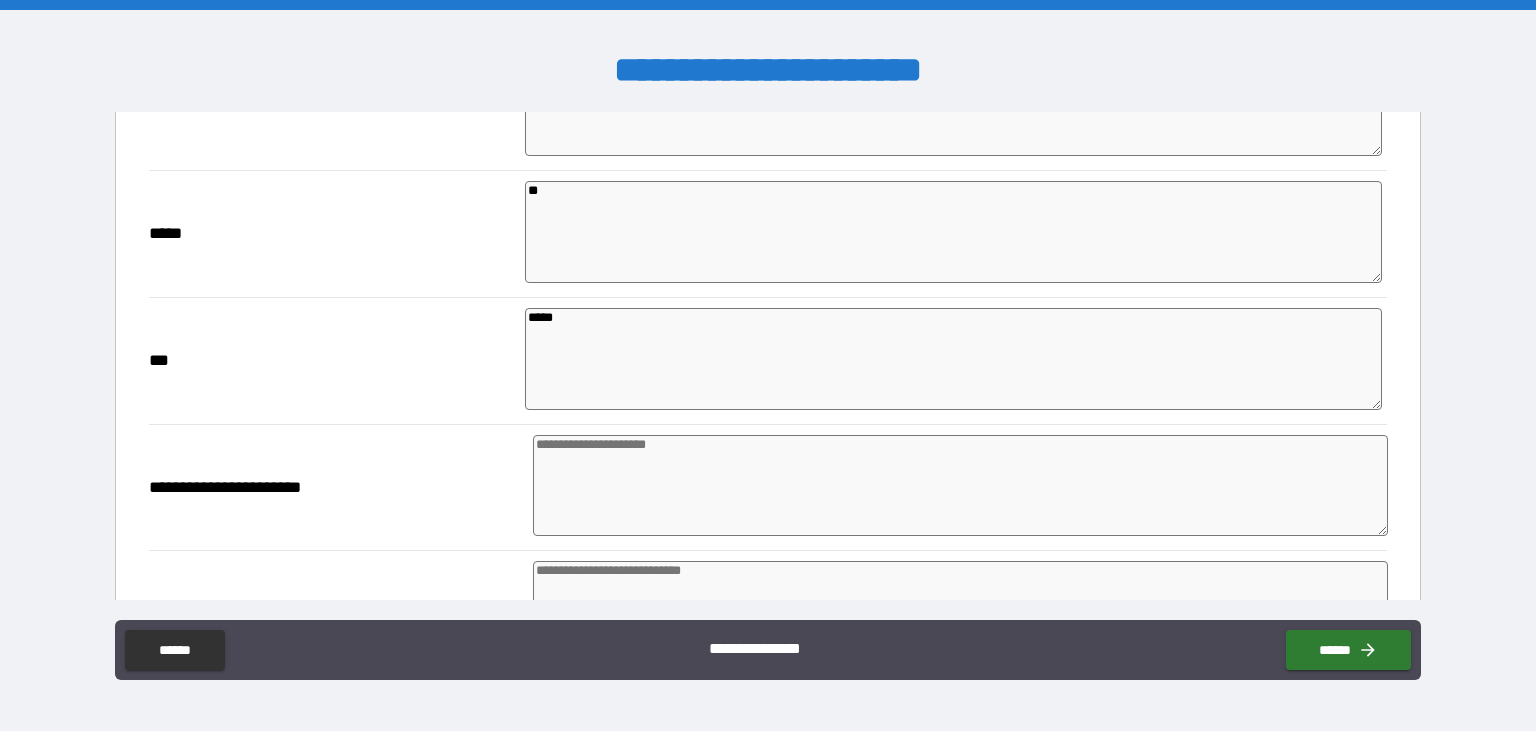 scroll, scrollTop: 4994, scrollLeft: 0, axis: vertical 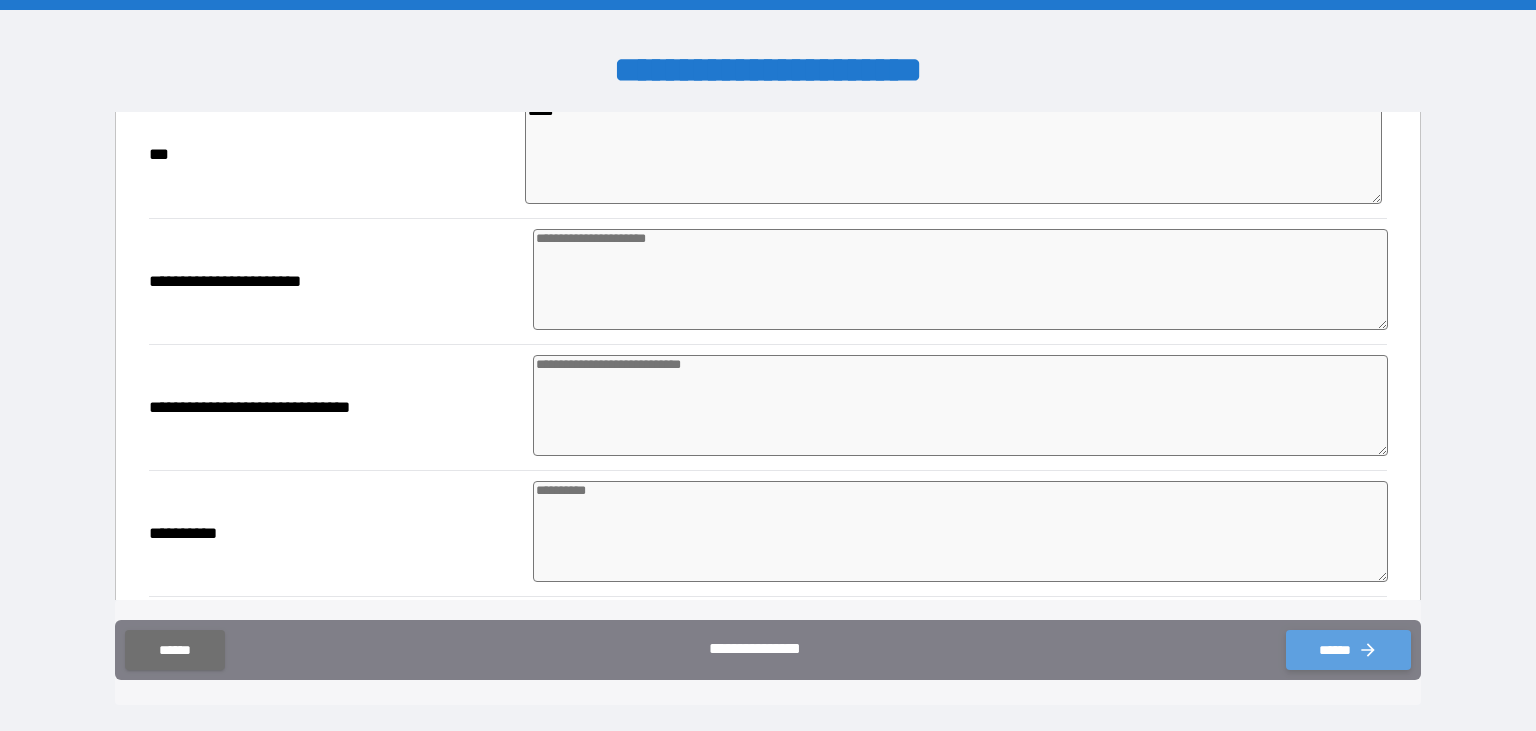 click on "******" at bounding box center [1348, 650] 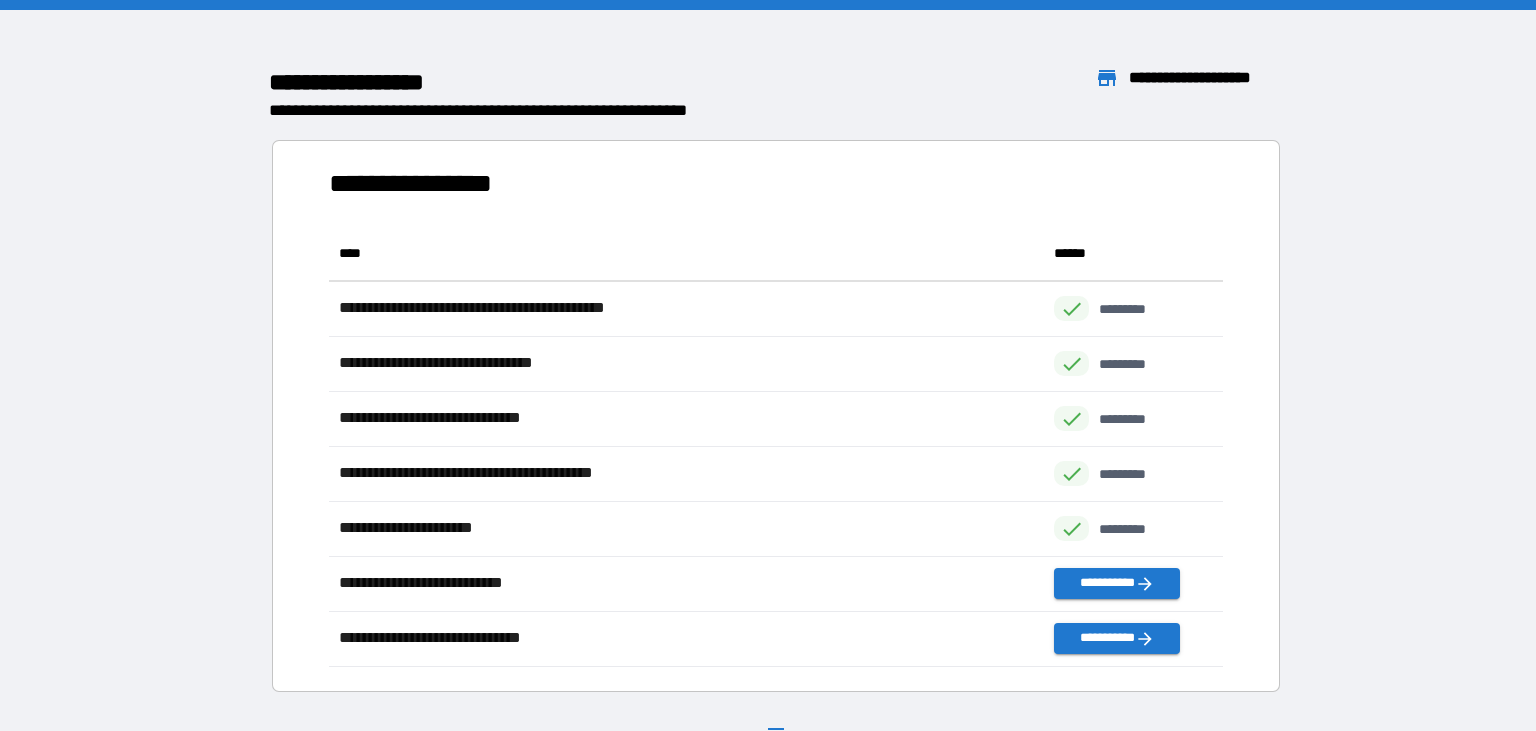 scroll, scrollTop: 441, scrollLeft: 894, axis: both 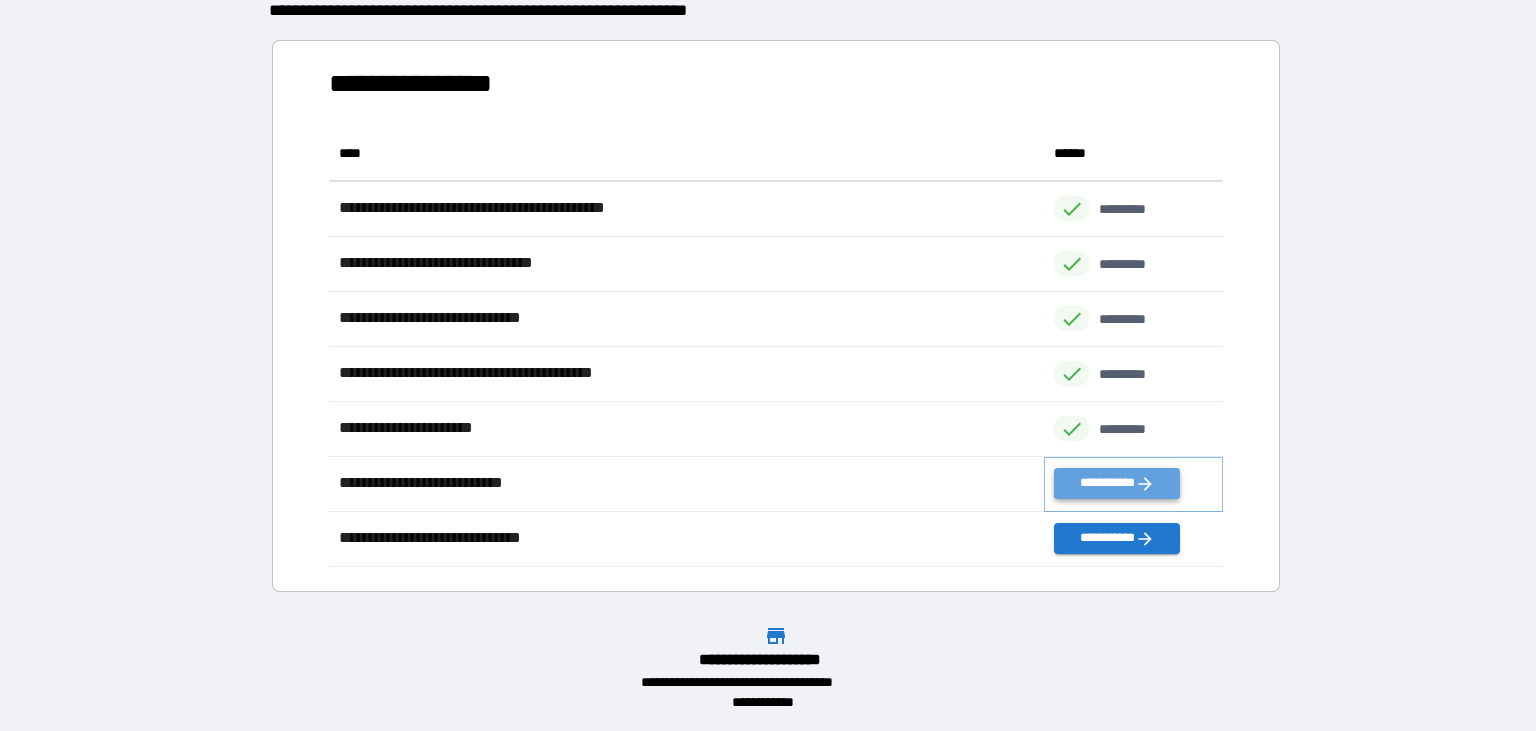 click on "**********" at bounding box center [1117, 483] 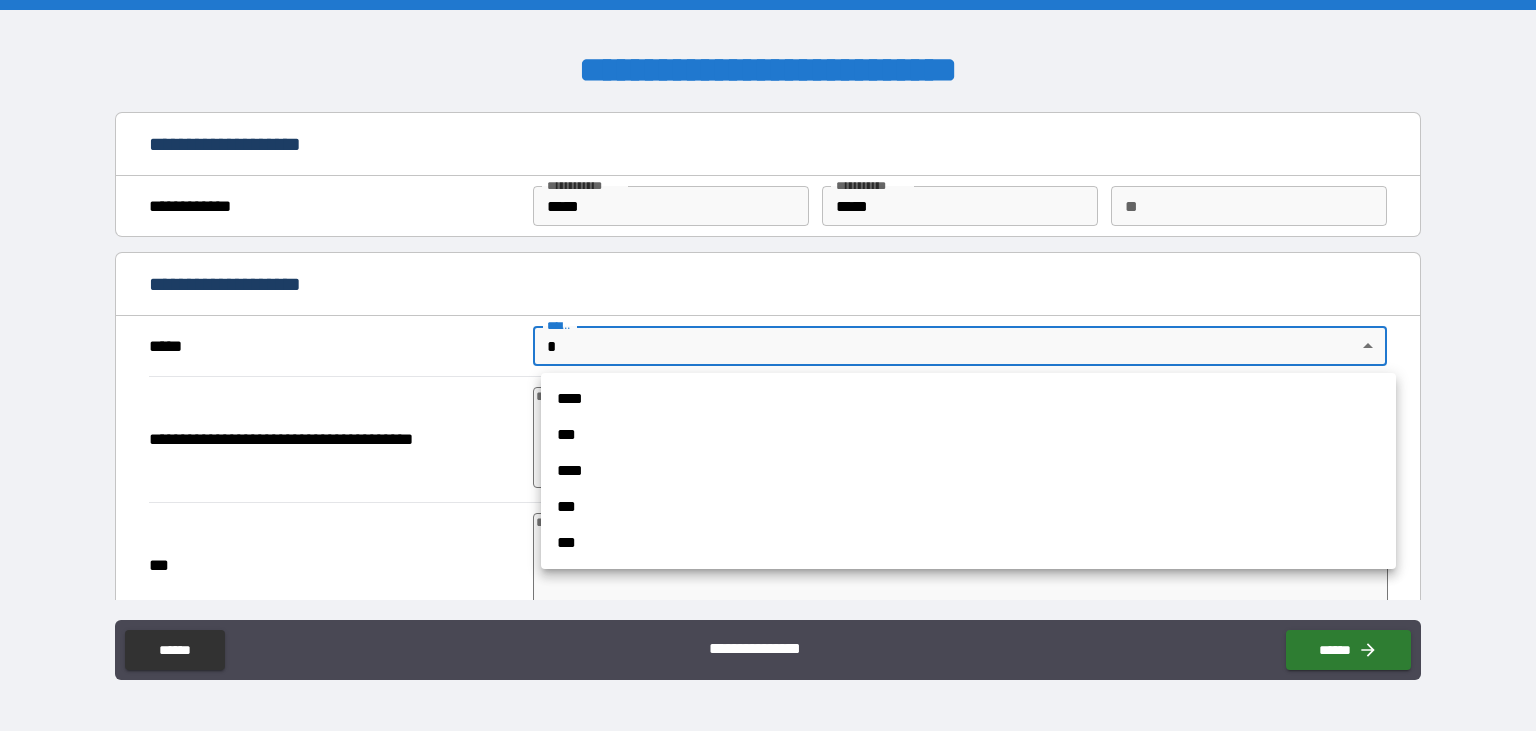 click on "**********" at bounding box center (768, 365) 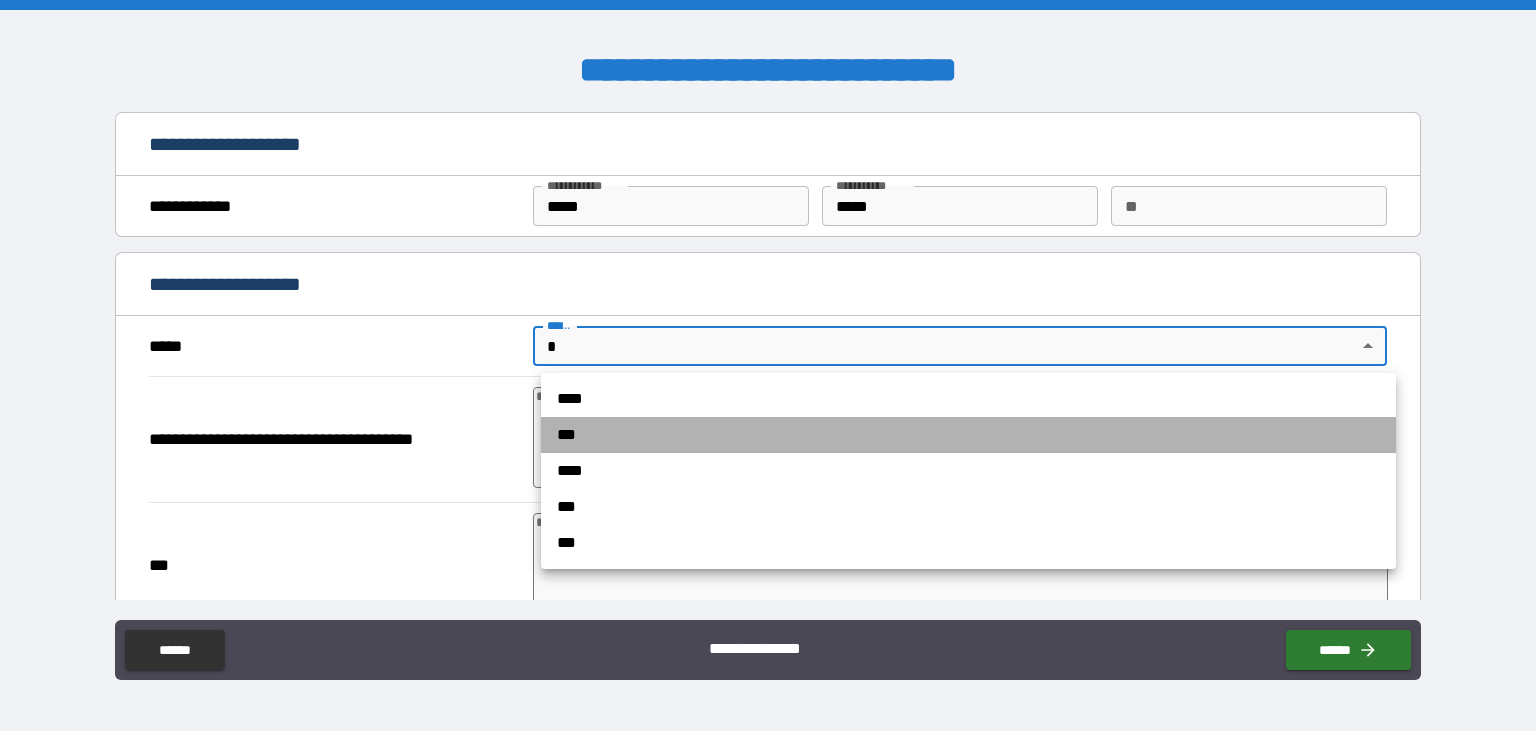 click on "***" at bounding box center [968, 435] 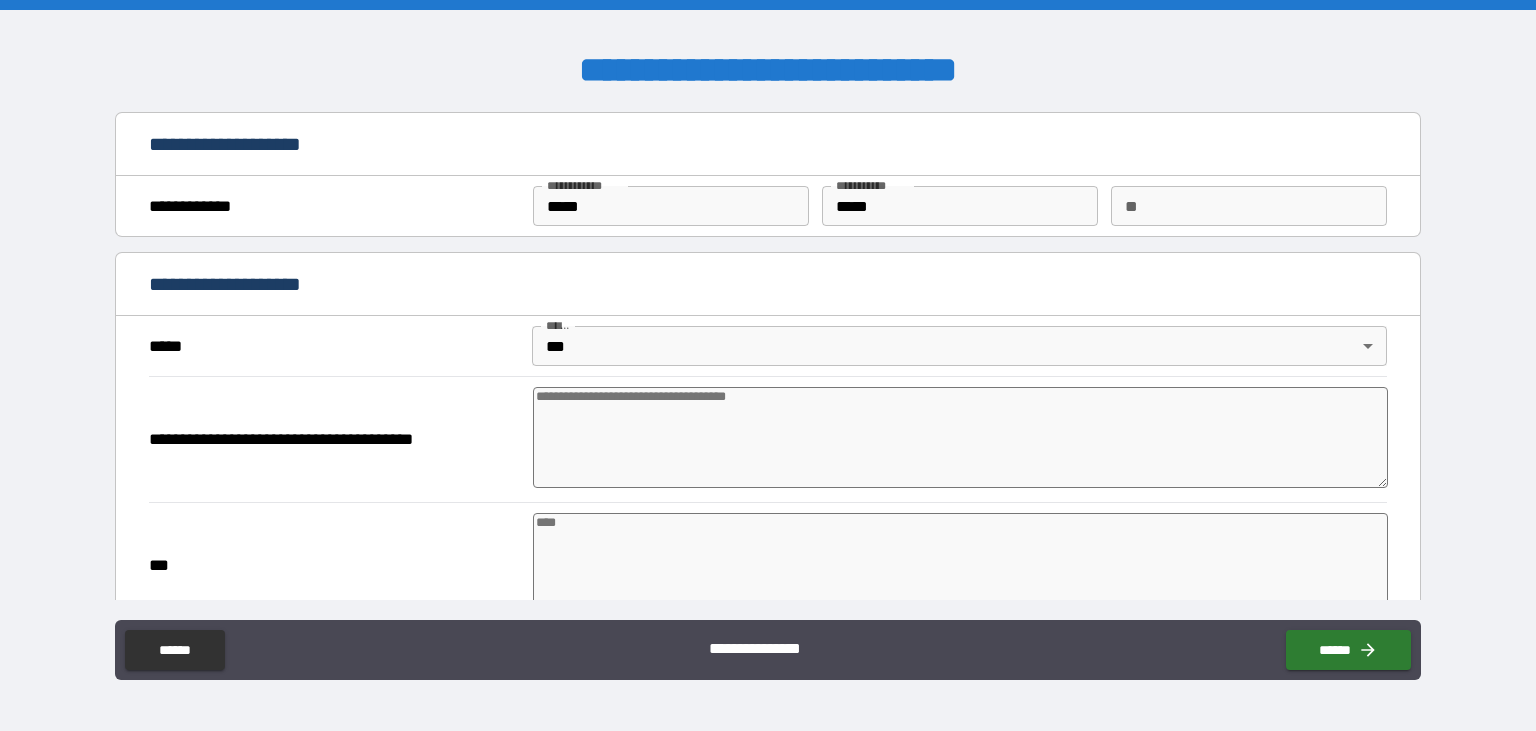 click at bounding box center [961, 437] 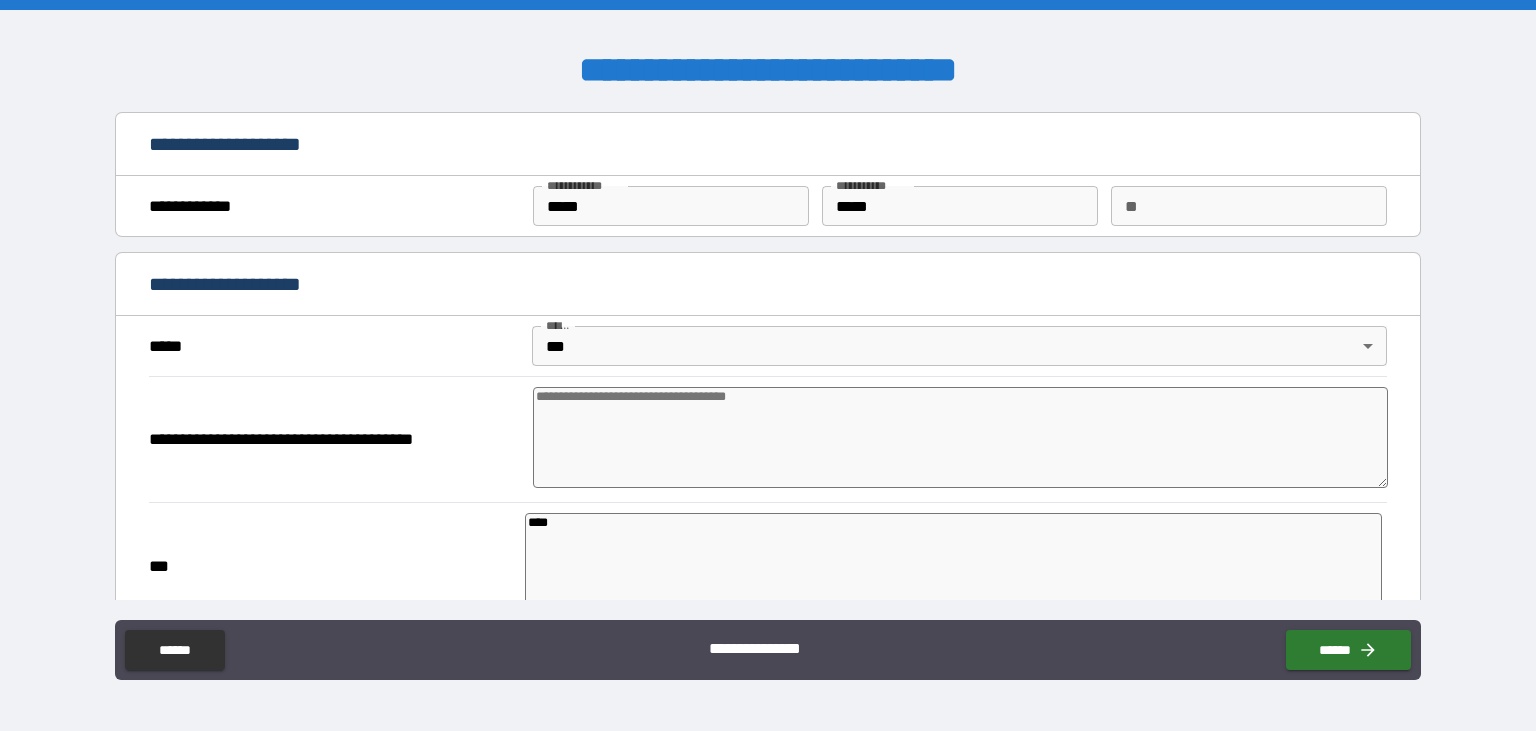 scroll, scrollTop: 332, scrollLeft: 0, axis: vertical 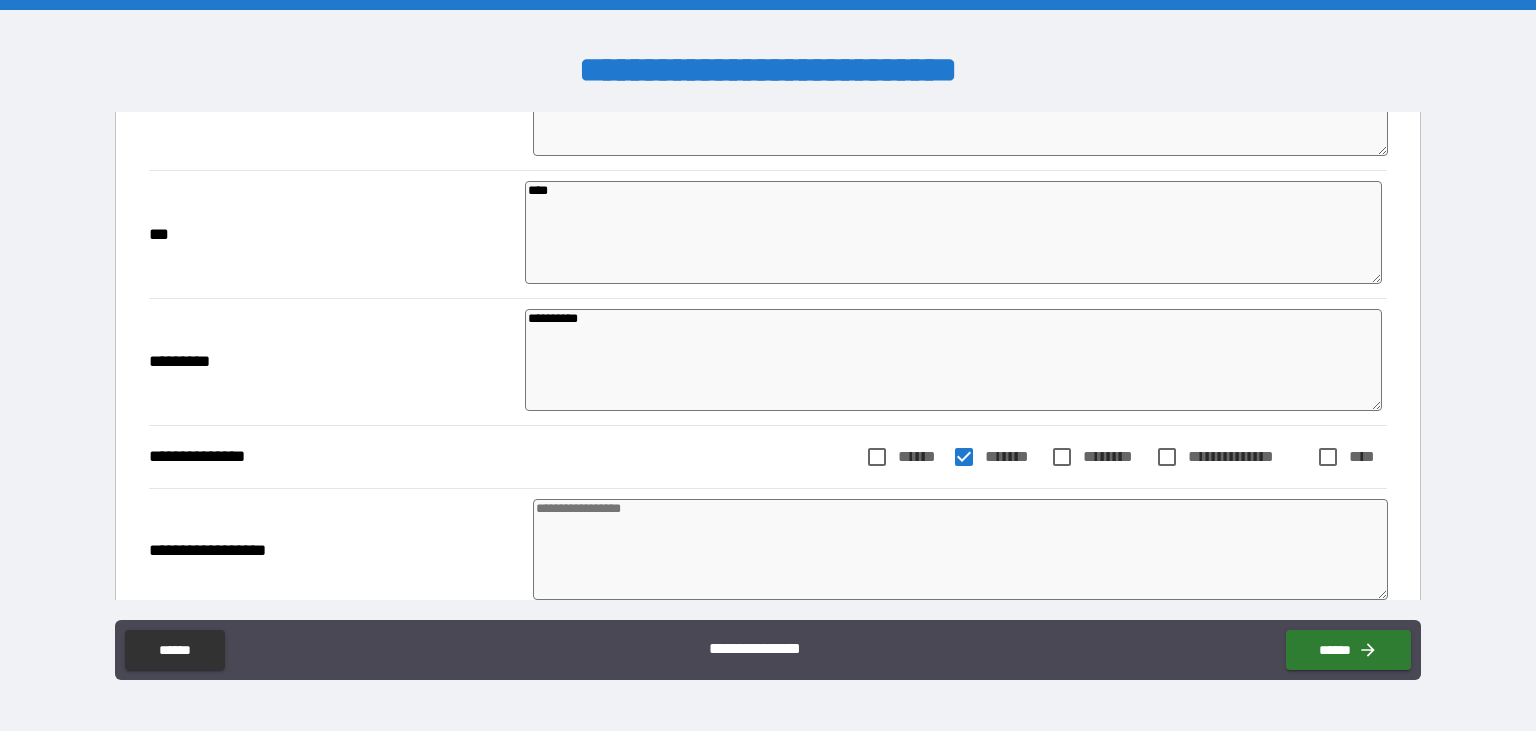 click at bounding box center [961, 549] 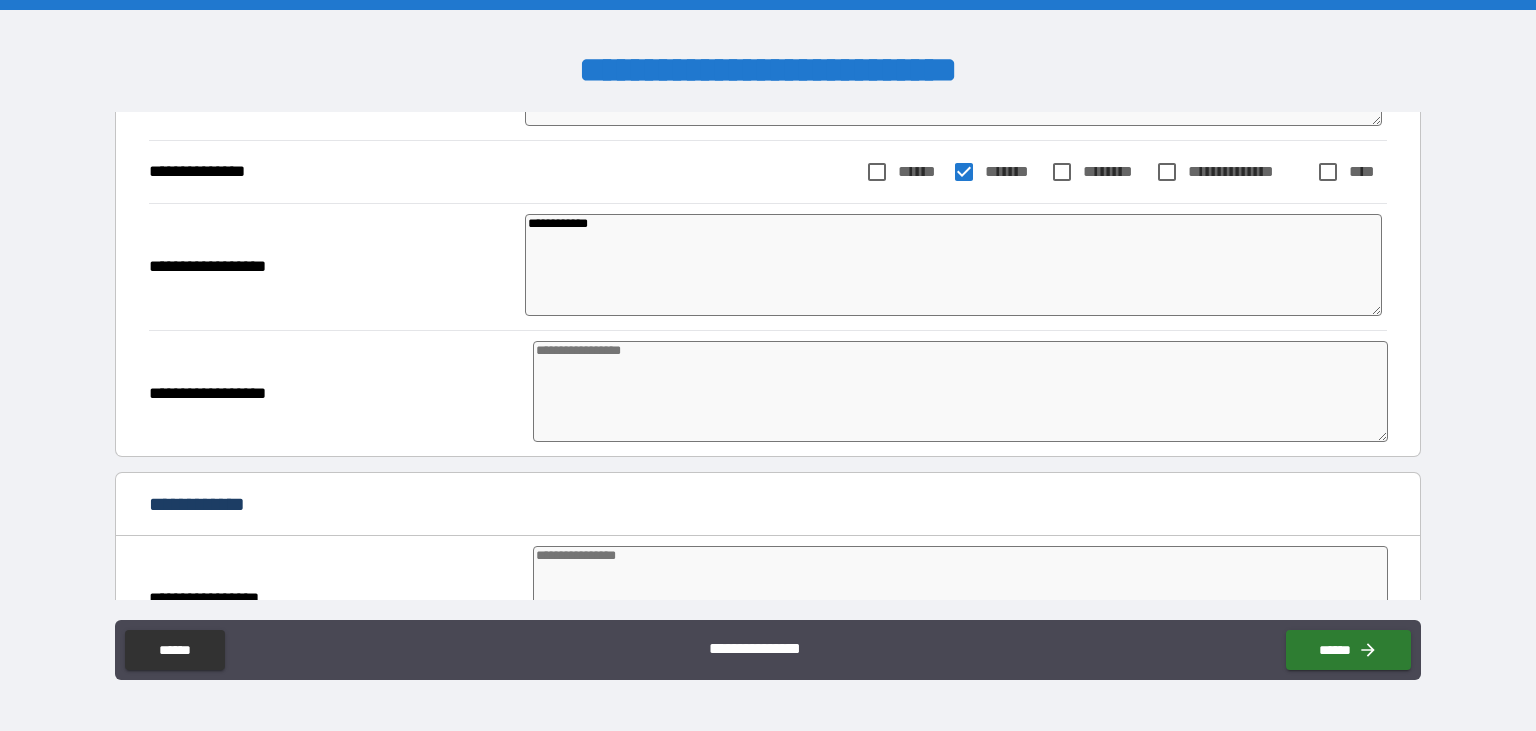 scroll, scrollTop: 625, scrollLeft: 0, axis: vertical 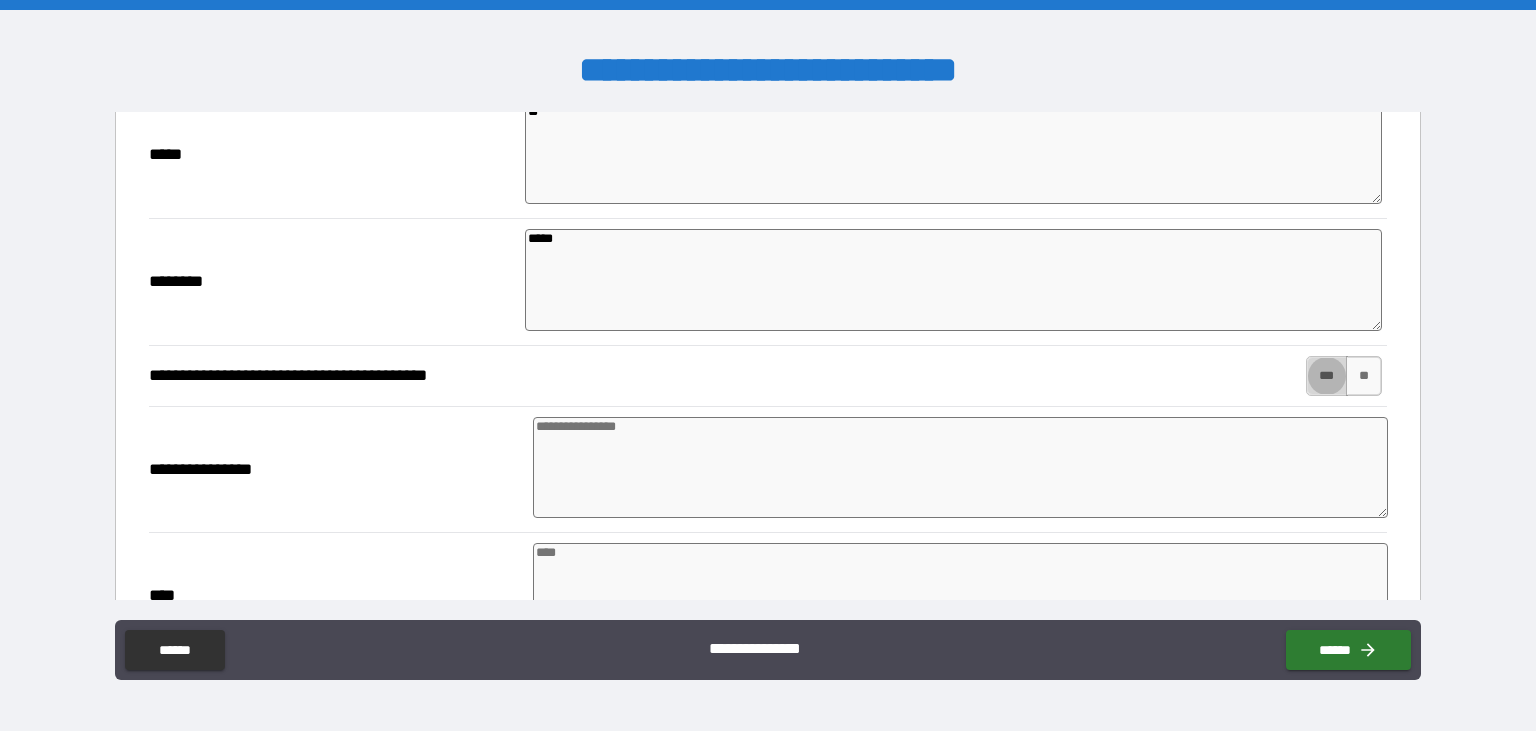 click on "***" at bounding box center [1327, 376] 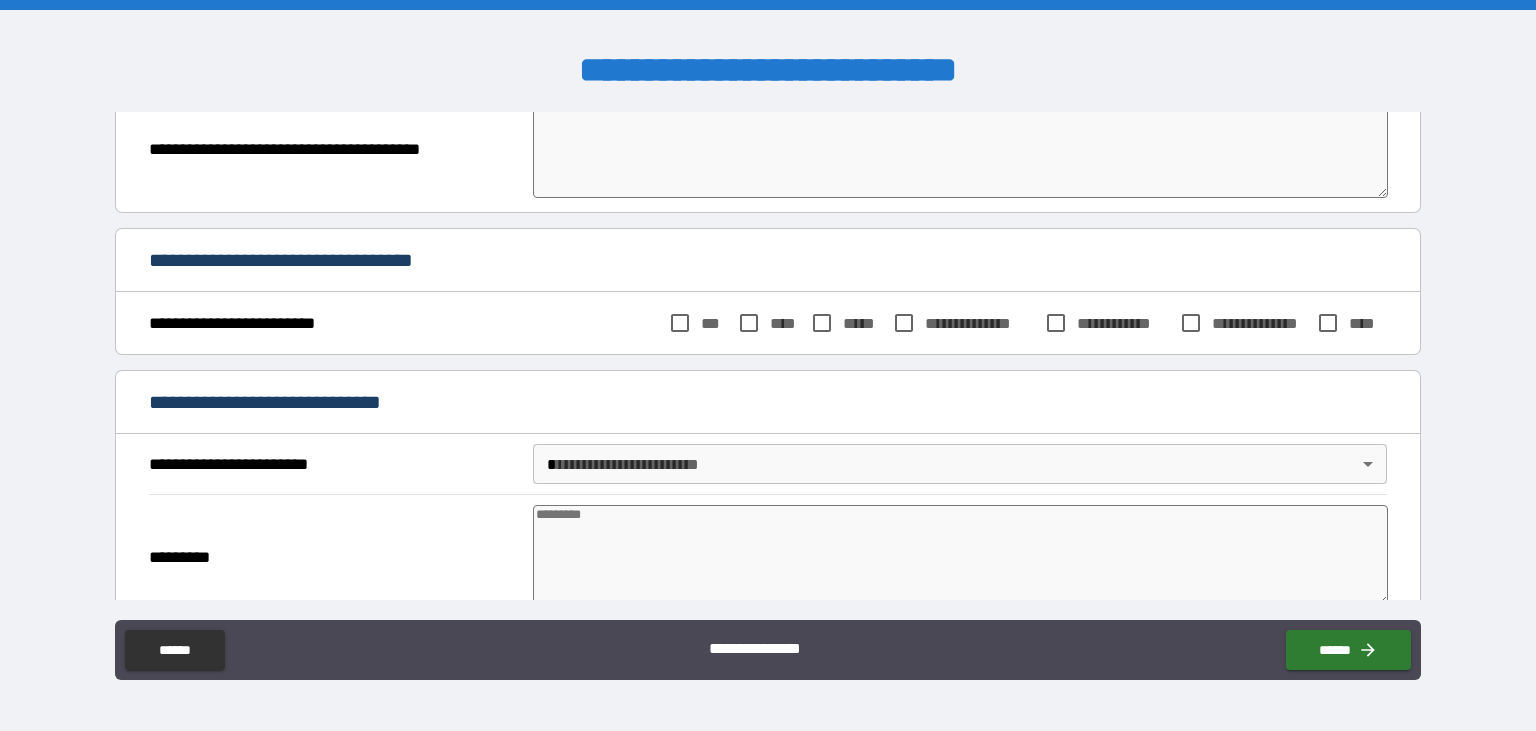 scroll, scrollTop: 2726, scrollLeft: 0, axis: vertical 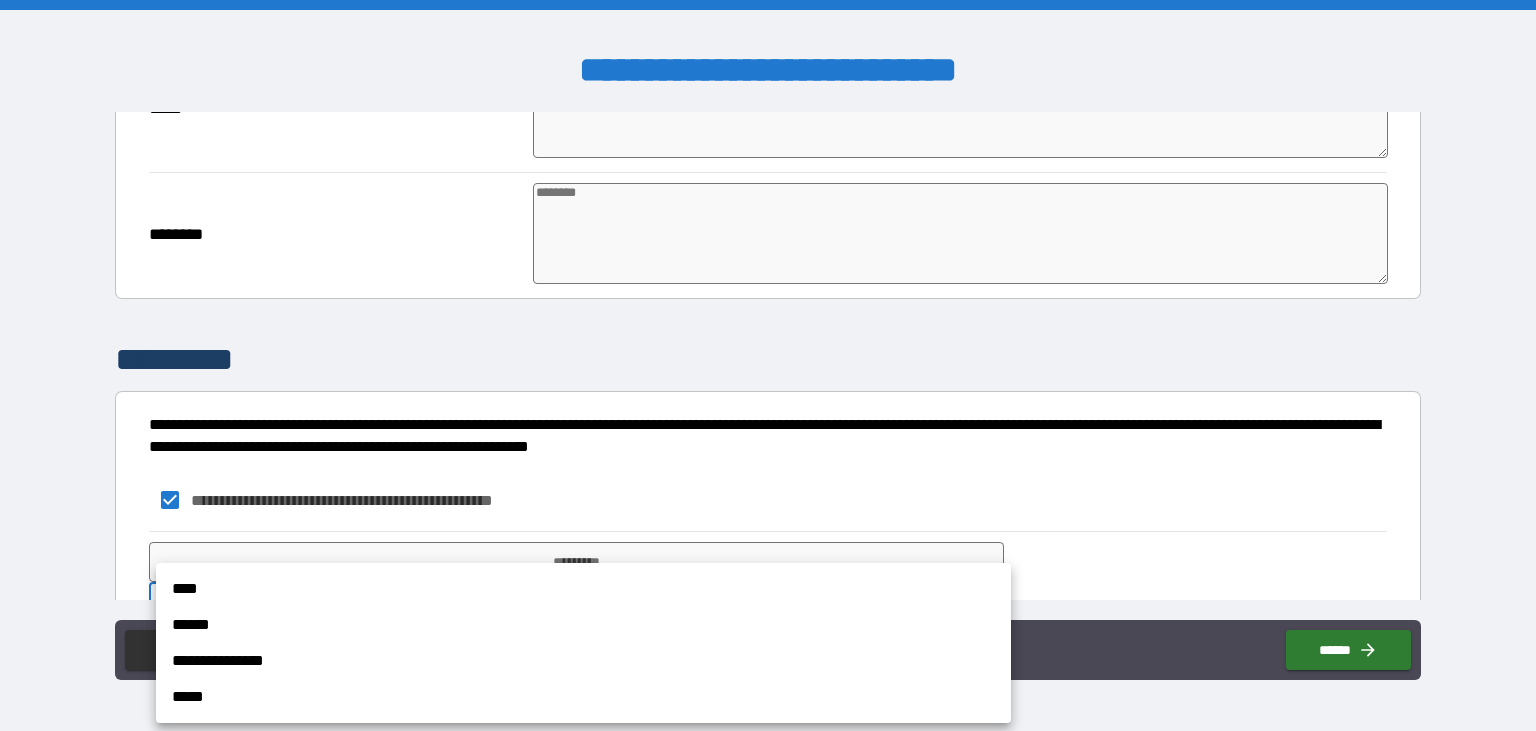 click on "**********" at bounding box center (768, 365) 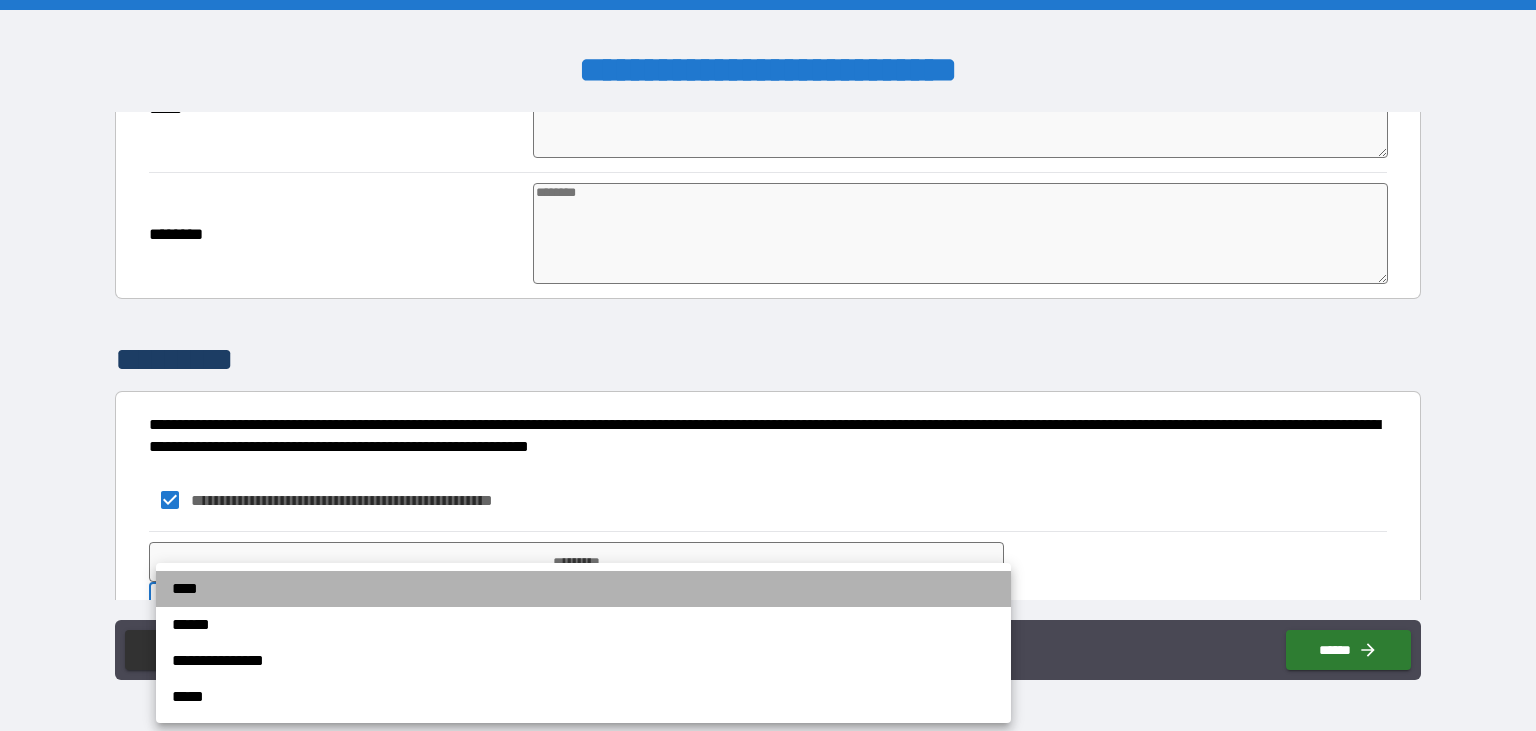 click on "****" at bounding box center (583, 589) 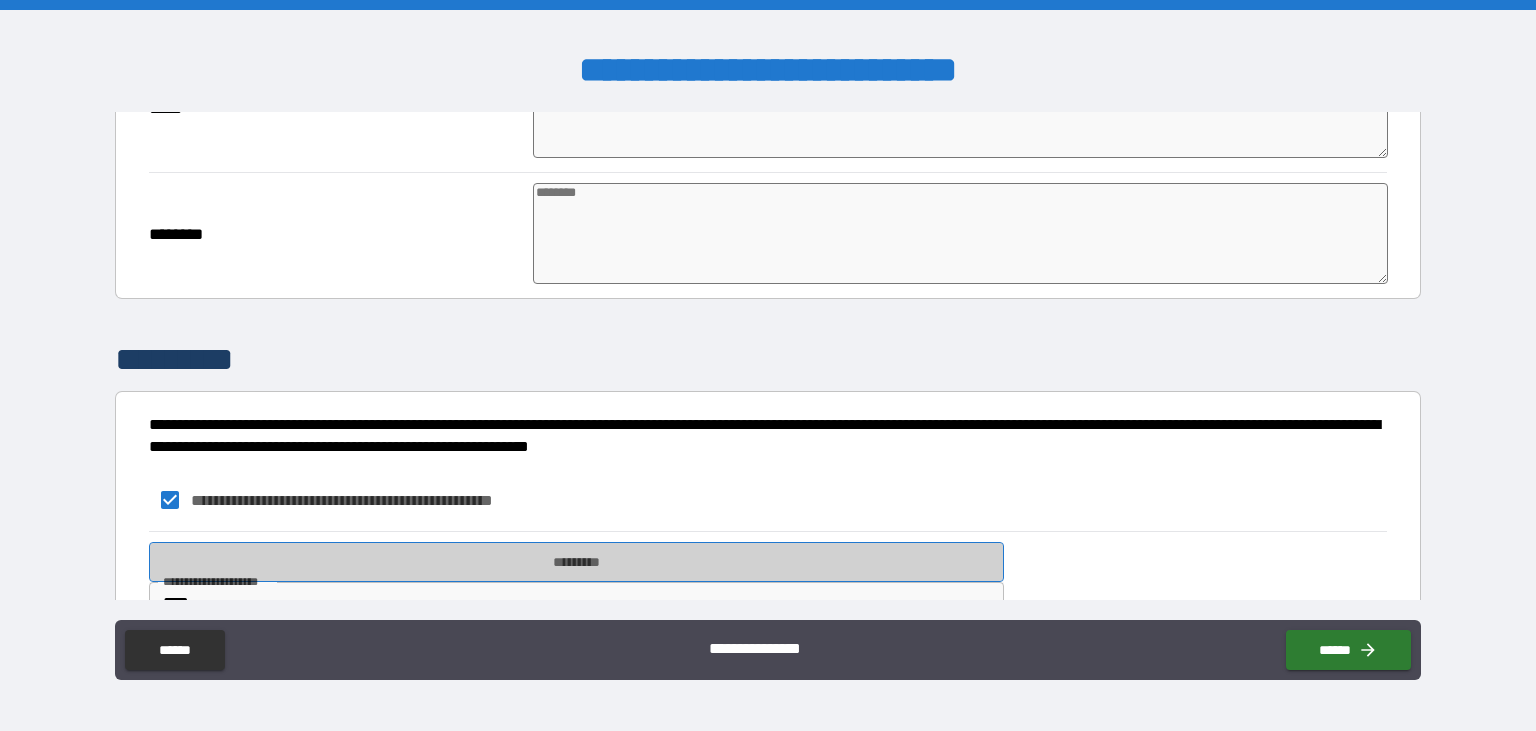 click on "*********" at bounding box center [576, 562] 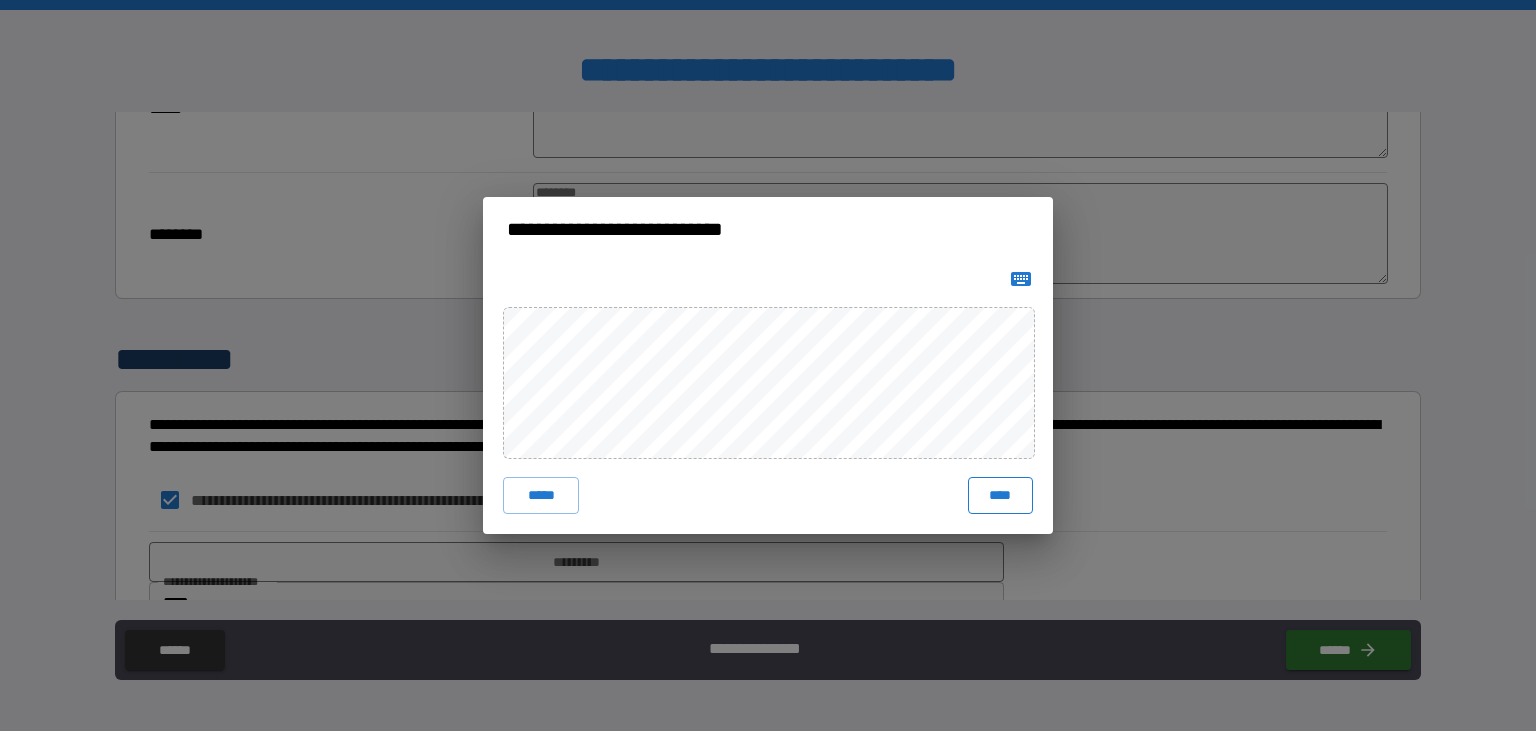 click on "****" at bounding box center [1000, 495] 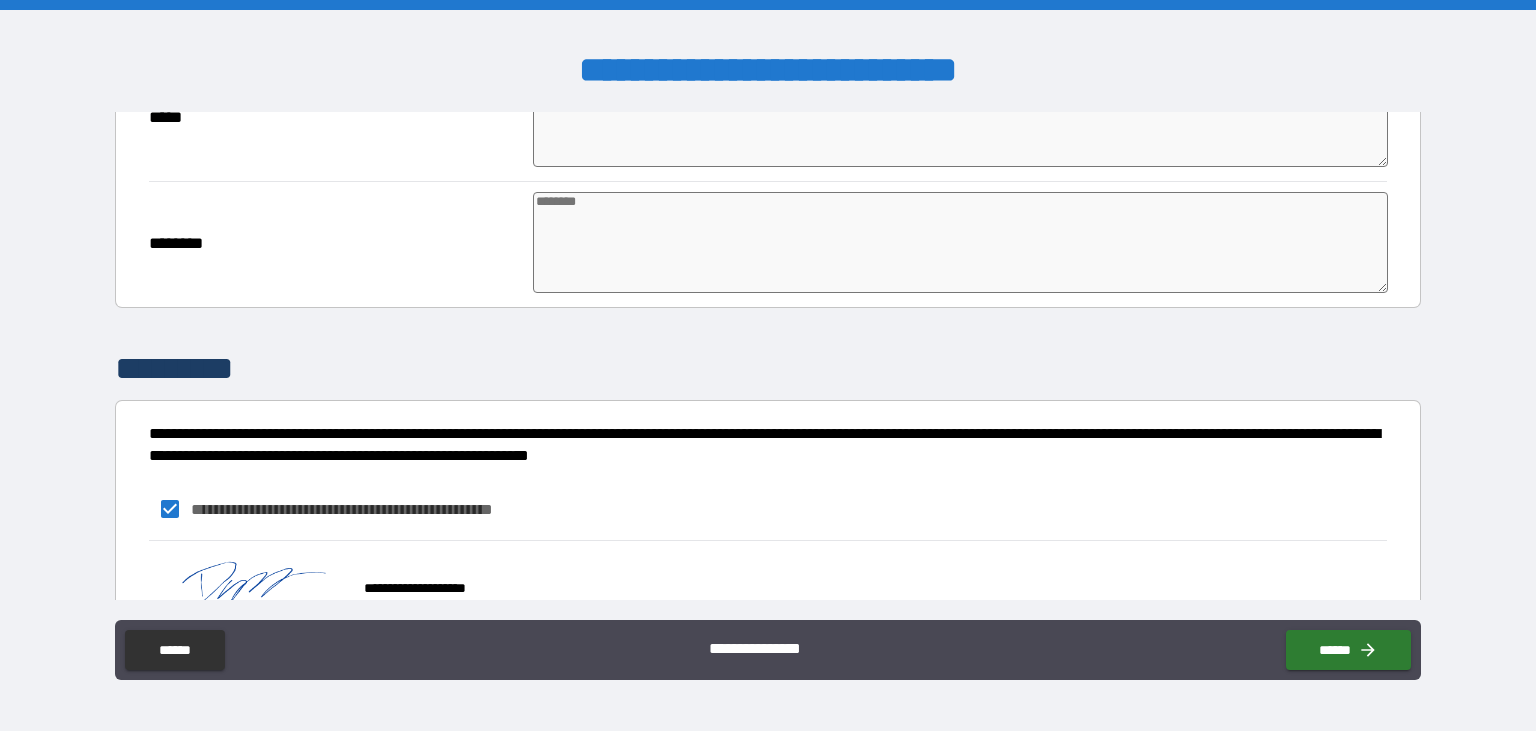 scroll, scrollTop: 5288, scrollLeft: 0, axis: vertical 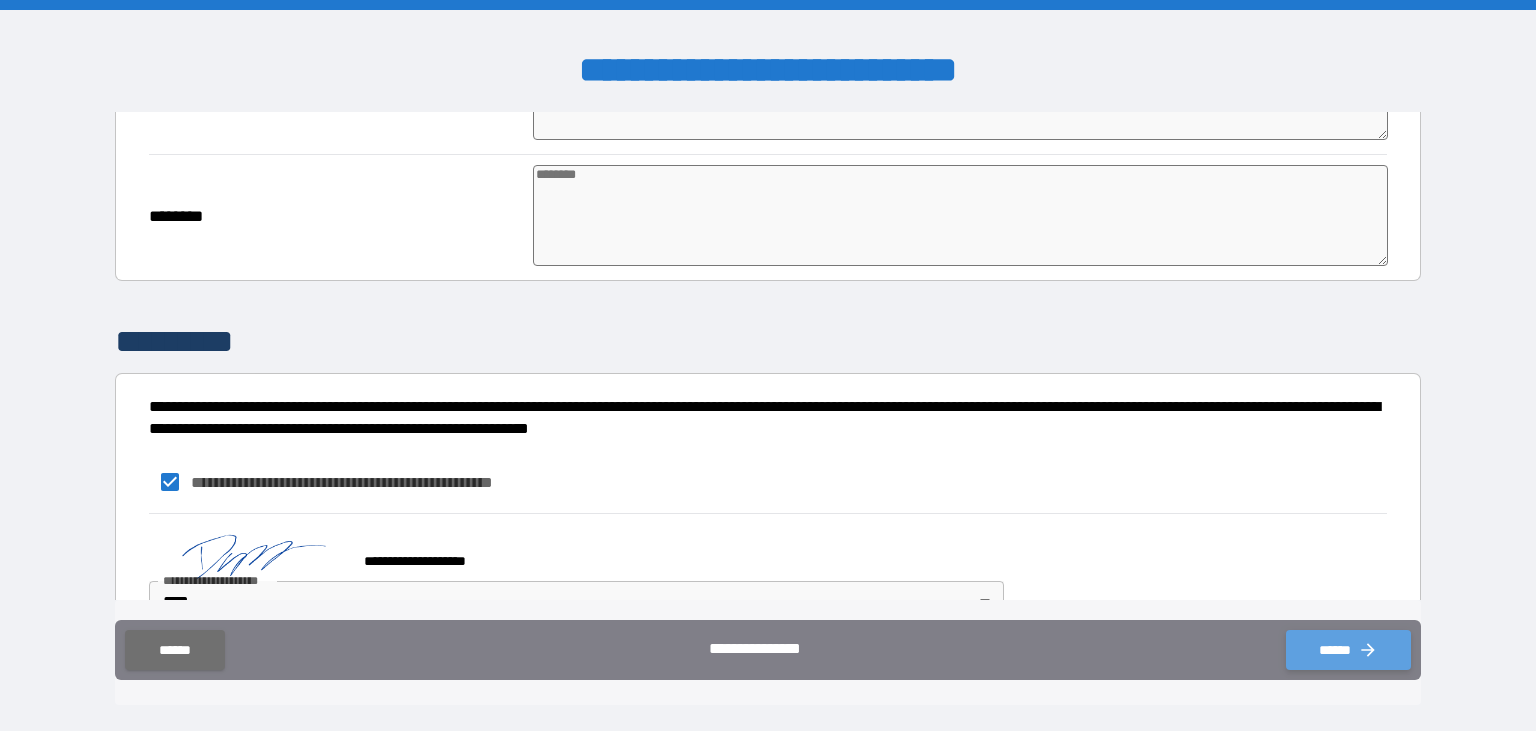 click on "******" at bounding box center [1348, 650] 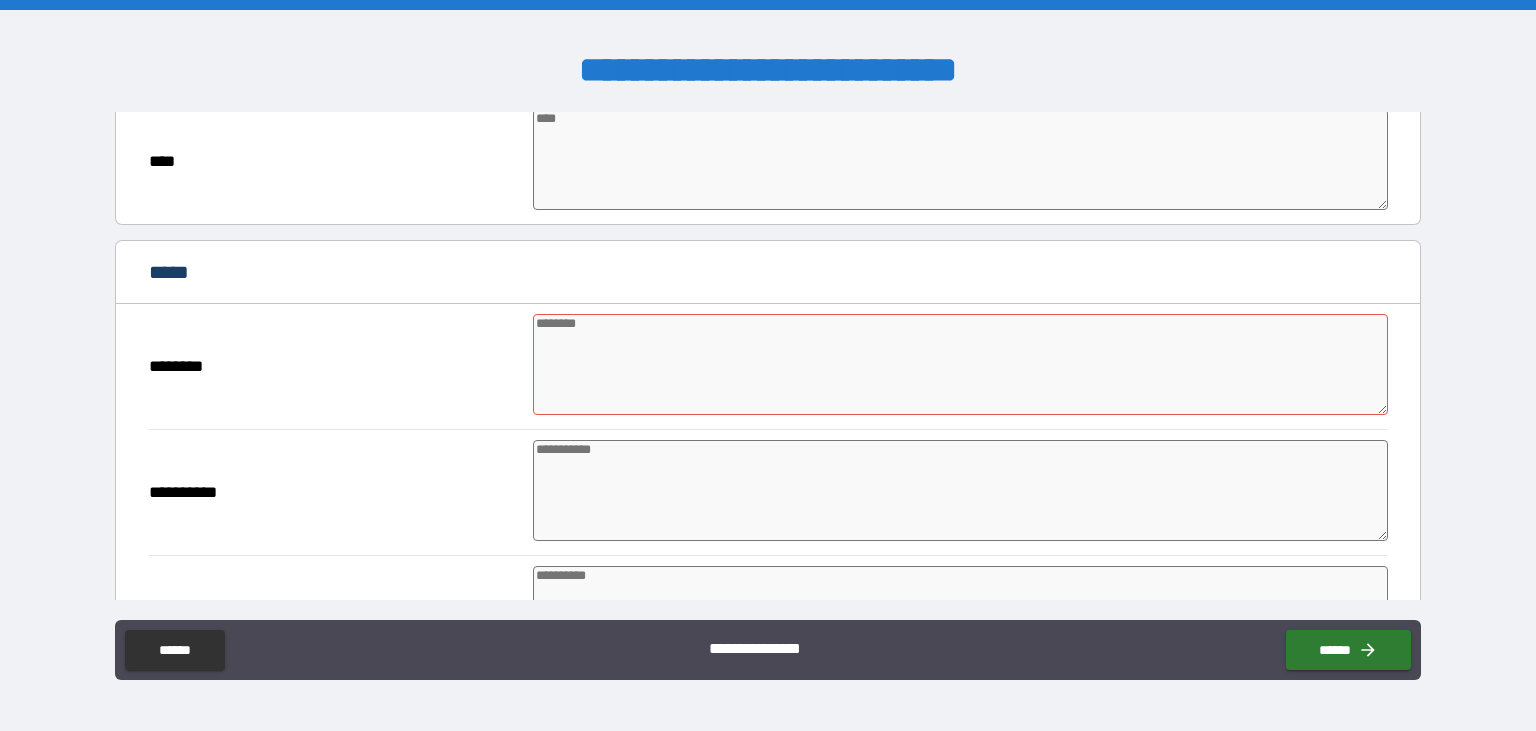 scroll, scrollTop: 1758, scrollLeft: 0, axis: vertical 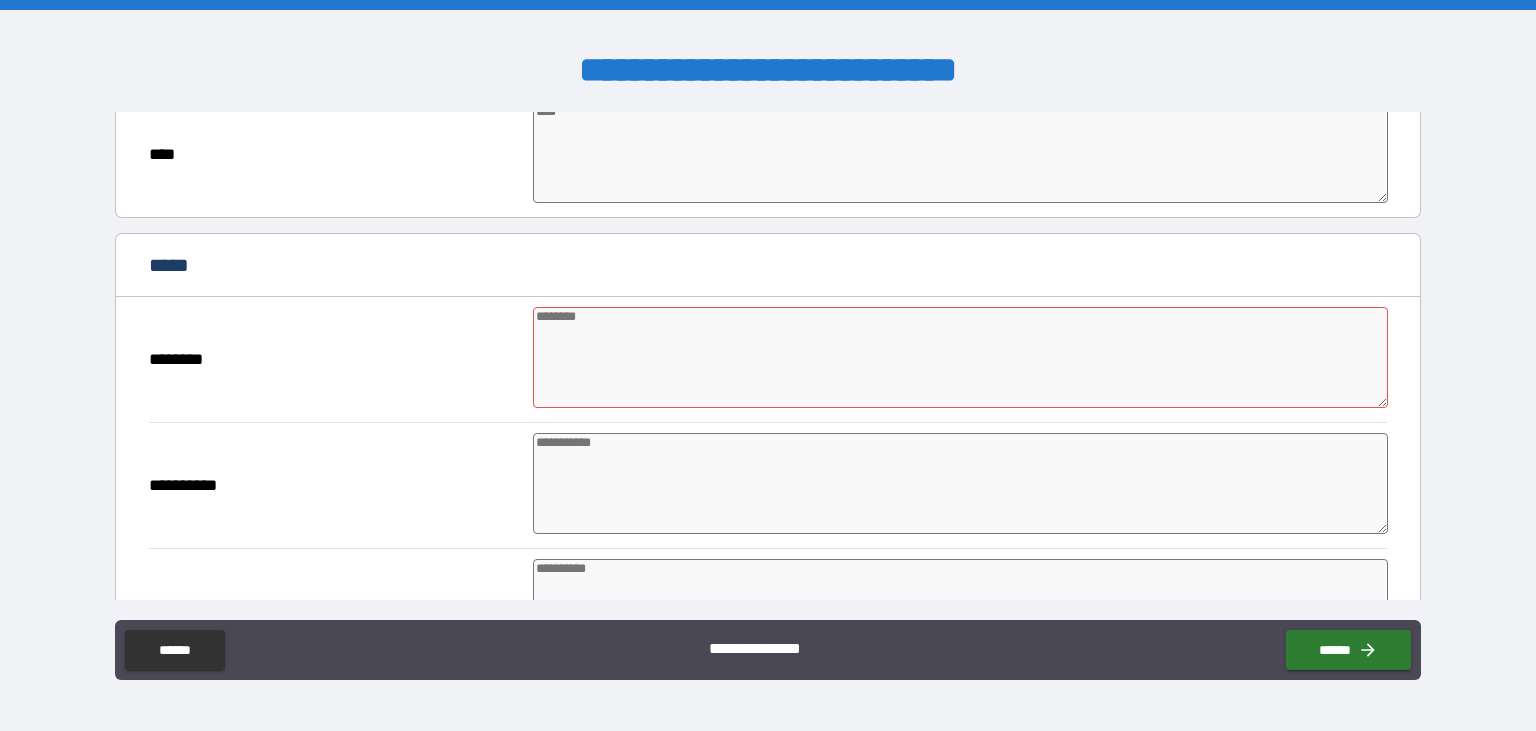 click at bounding box center [961, 357] 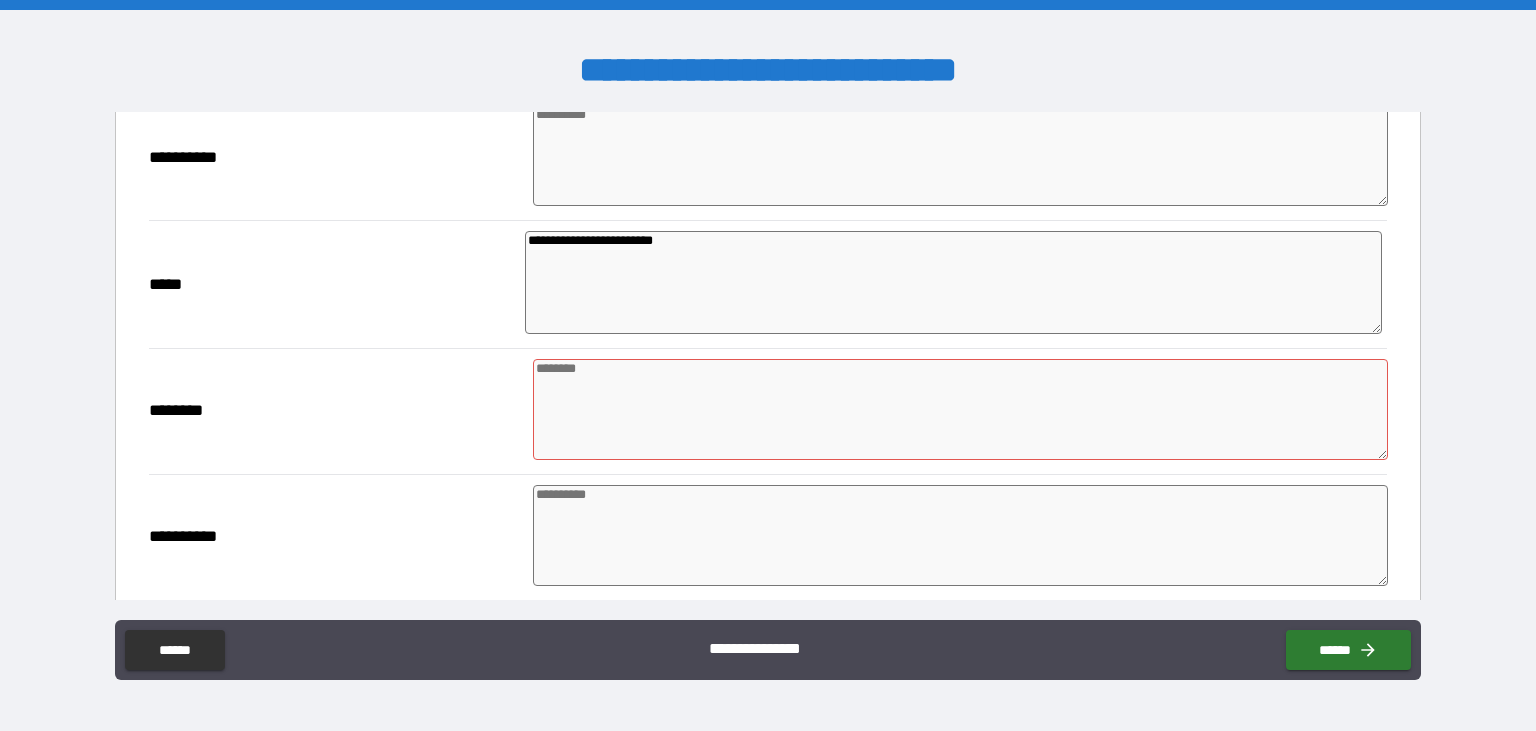 scroll, scrollTop: 2254, scrollLeft: 0, axis: vertical 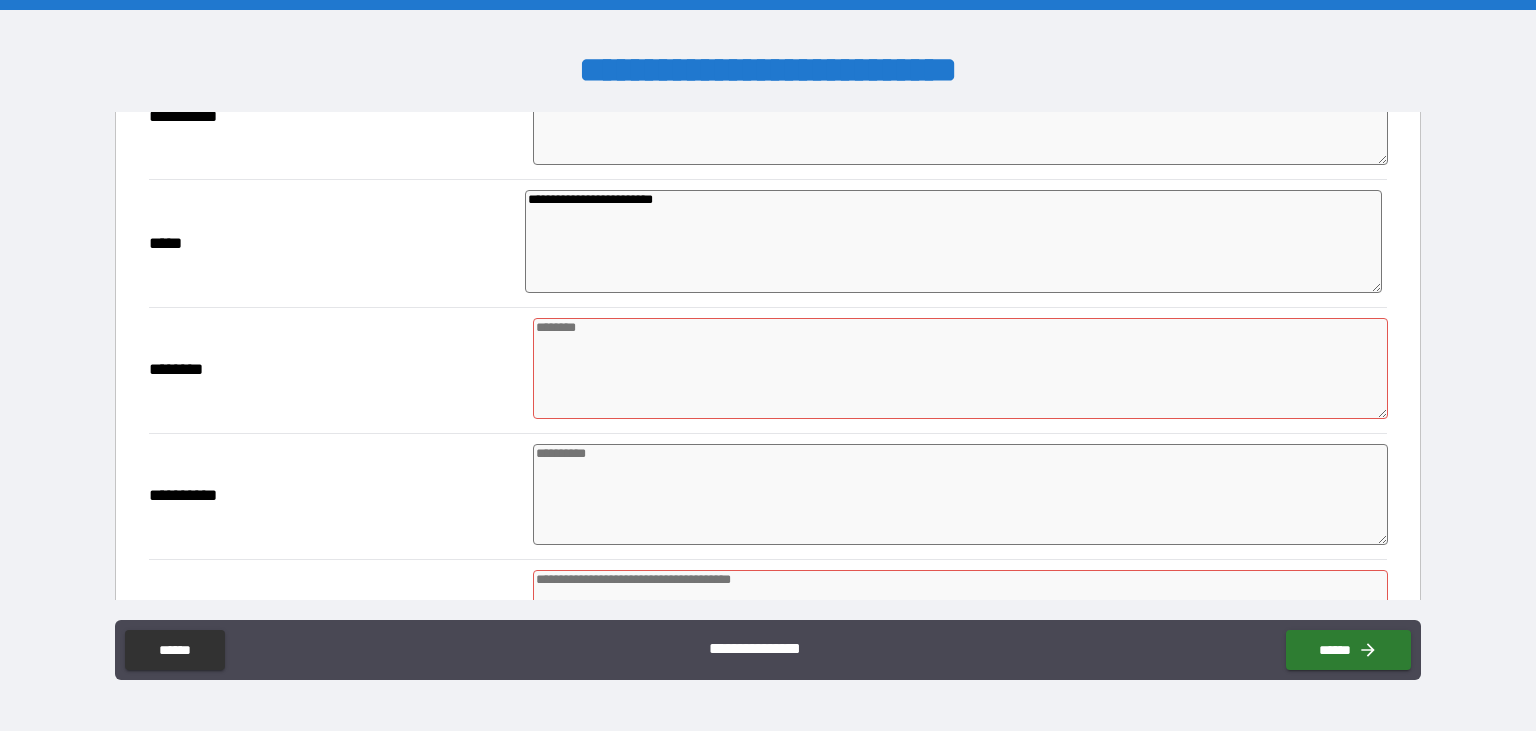 click at bounding box center [961, 368] 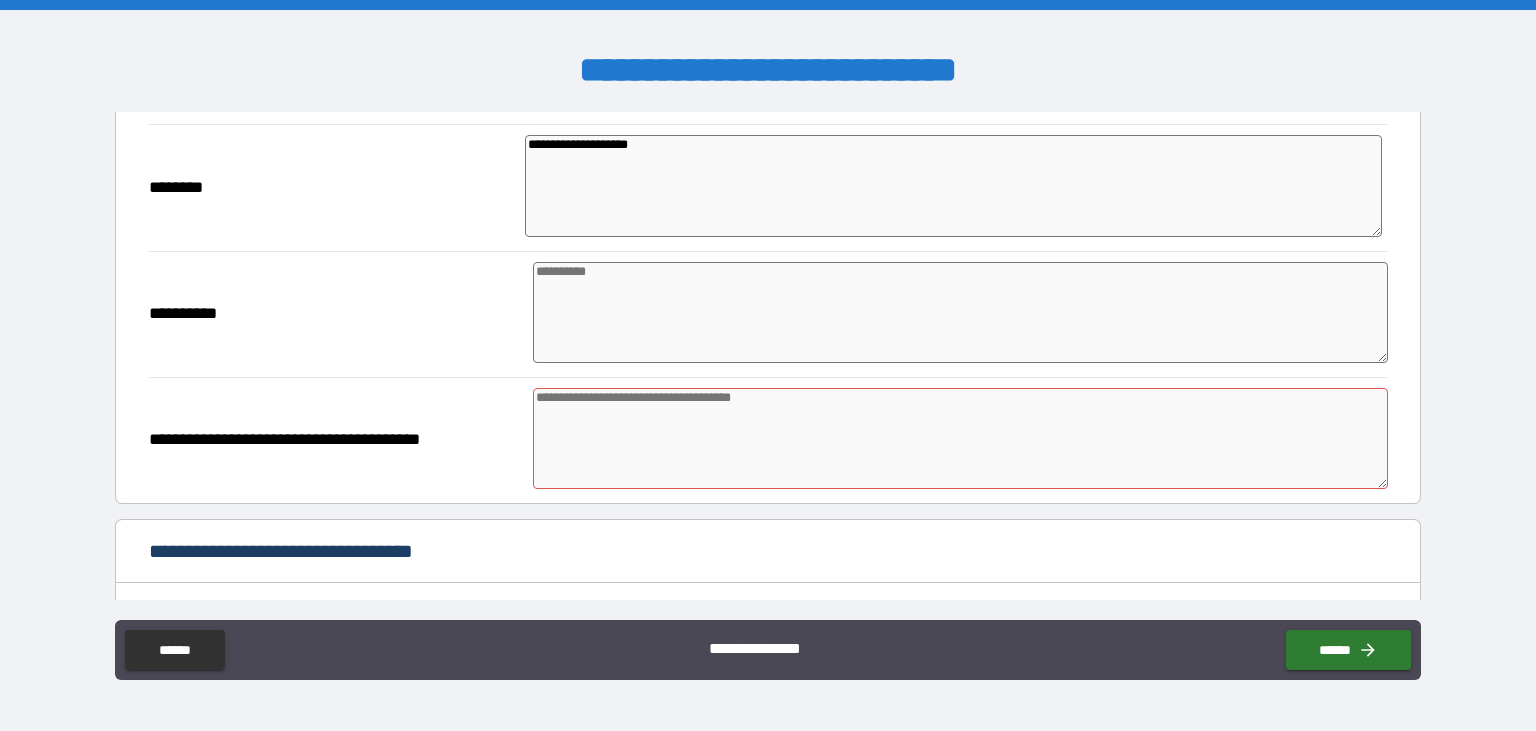 scroll, scrollTop: 2477, scrollLeft: 0, axis: vertical 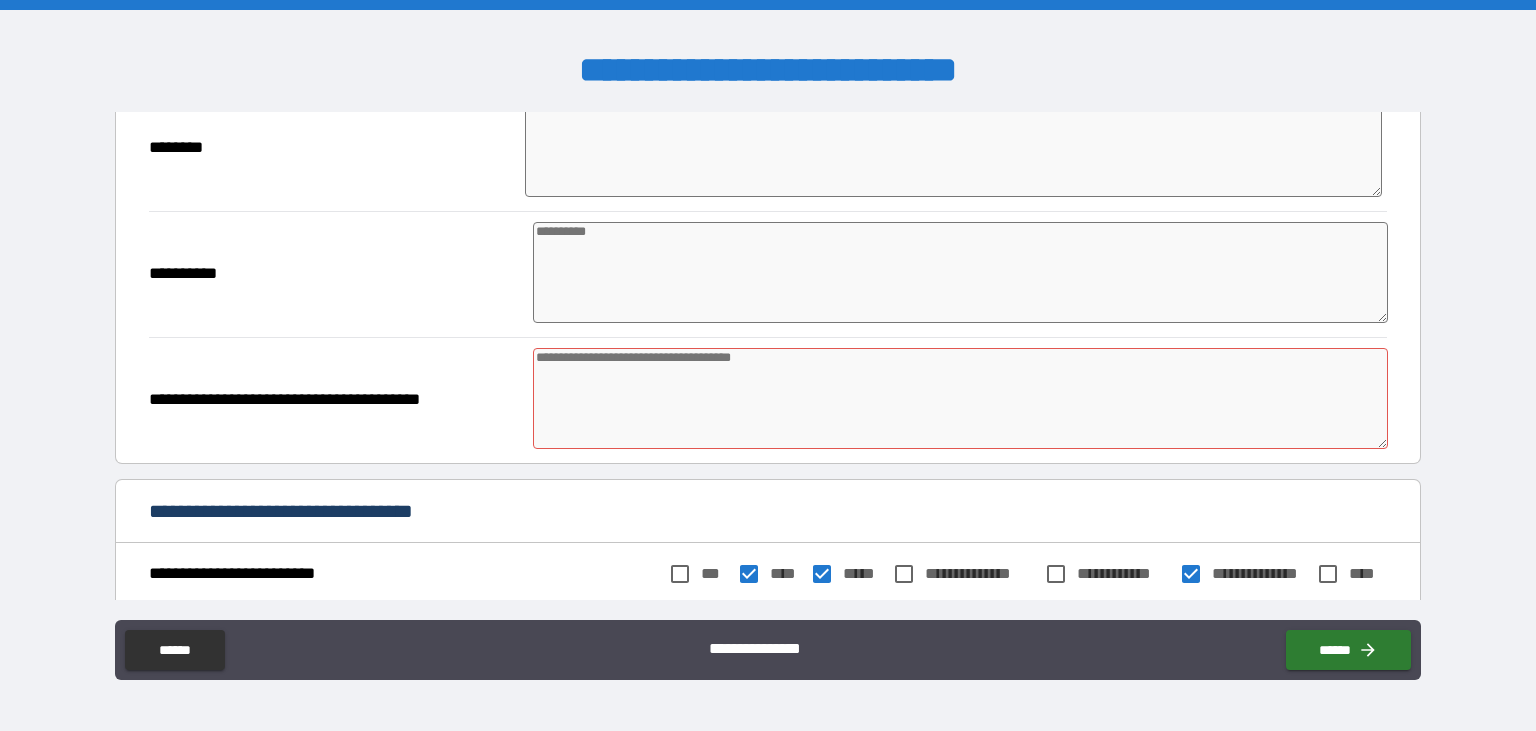 click at bounding box center (961, 398) 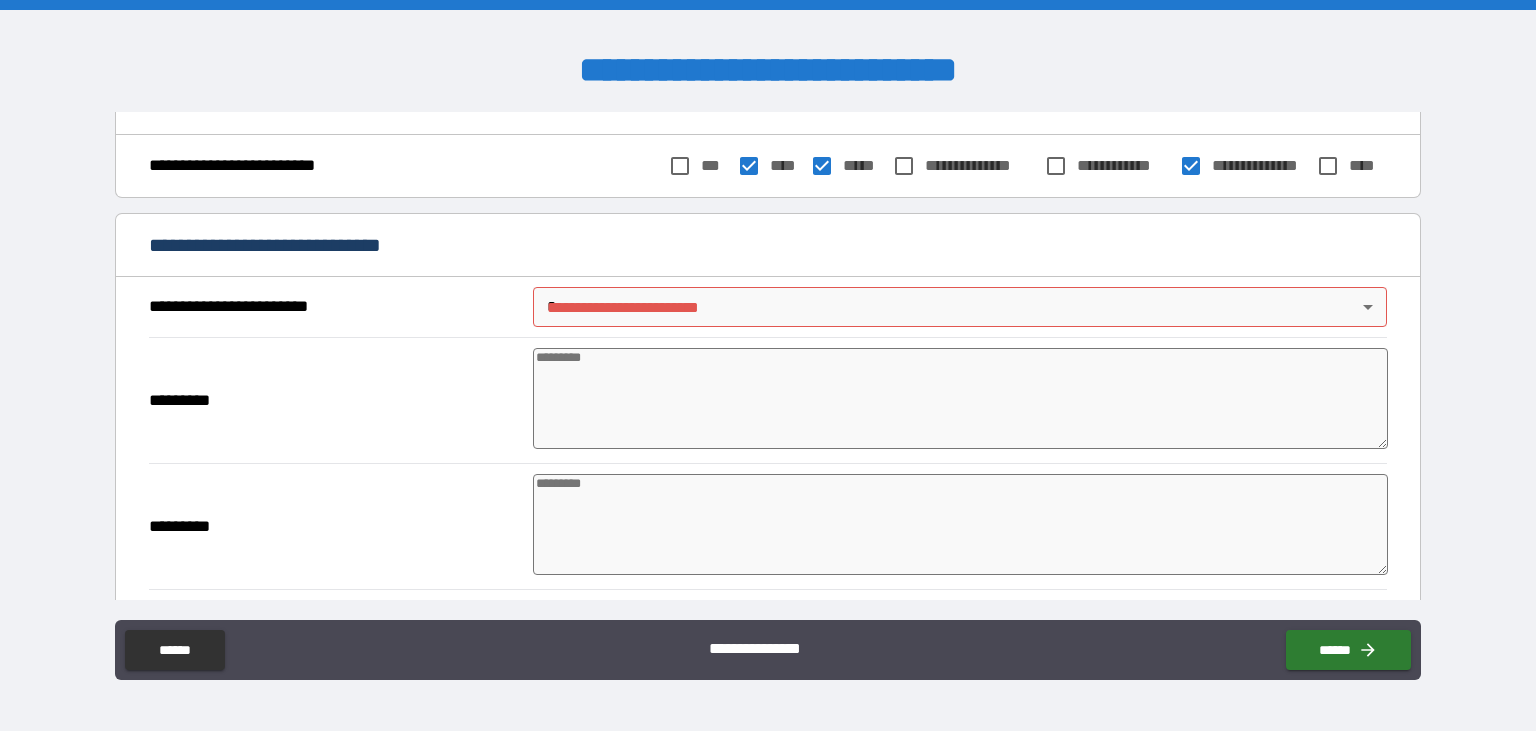 scroll, scrollTop: 2898, scrollLeft: 0, axis: vertical 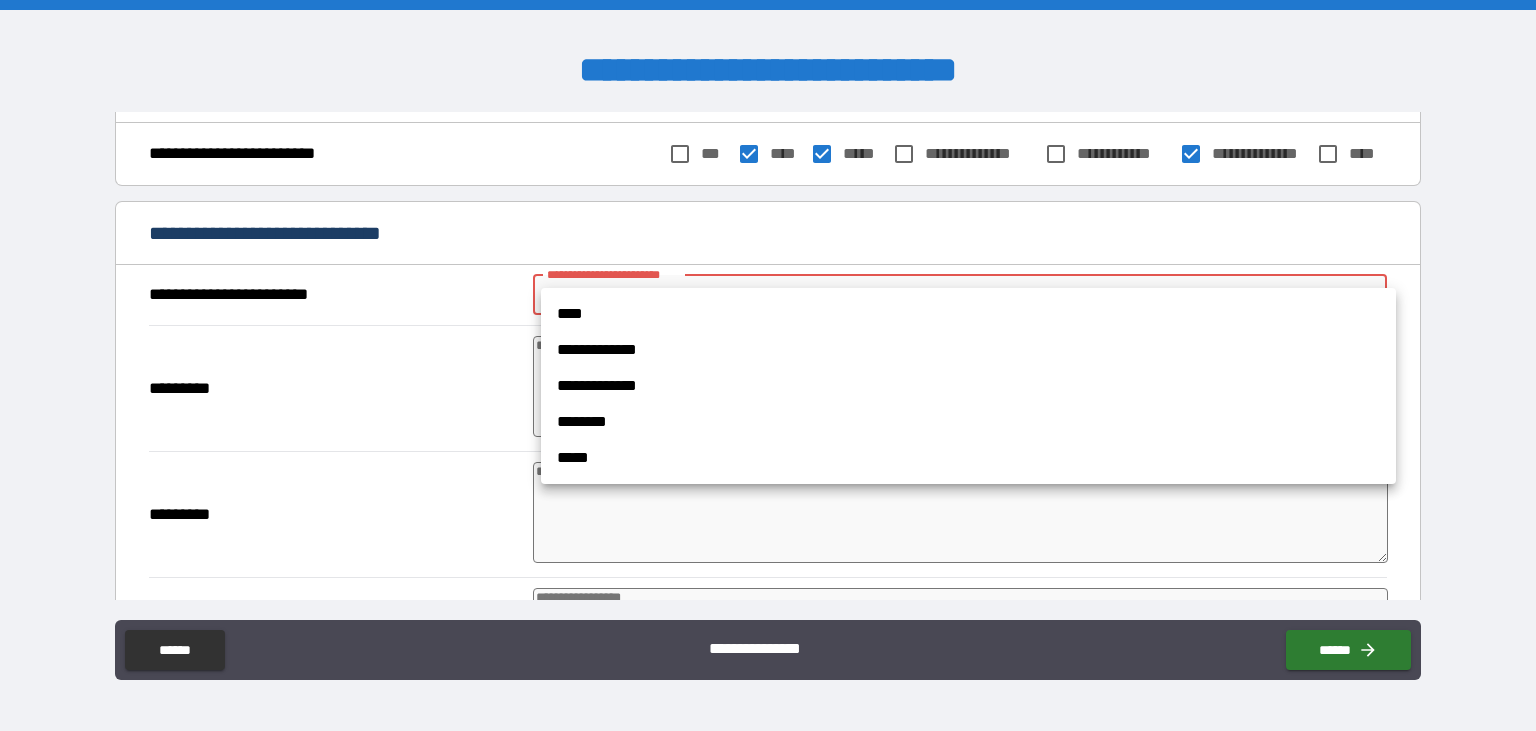 click on "**********" at bounding box center [768, 365] 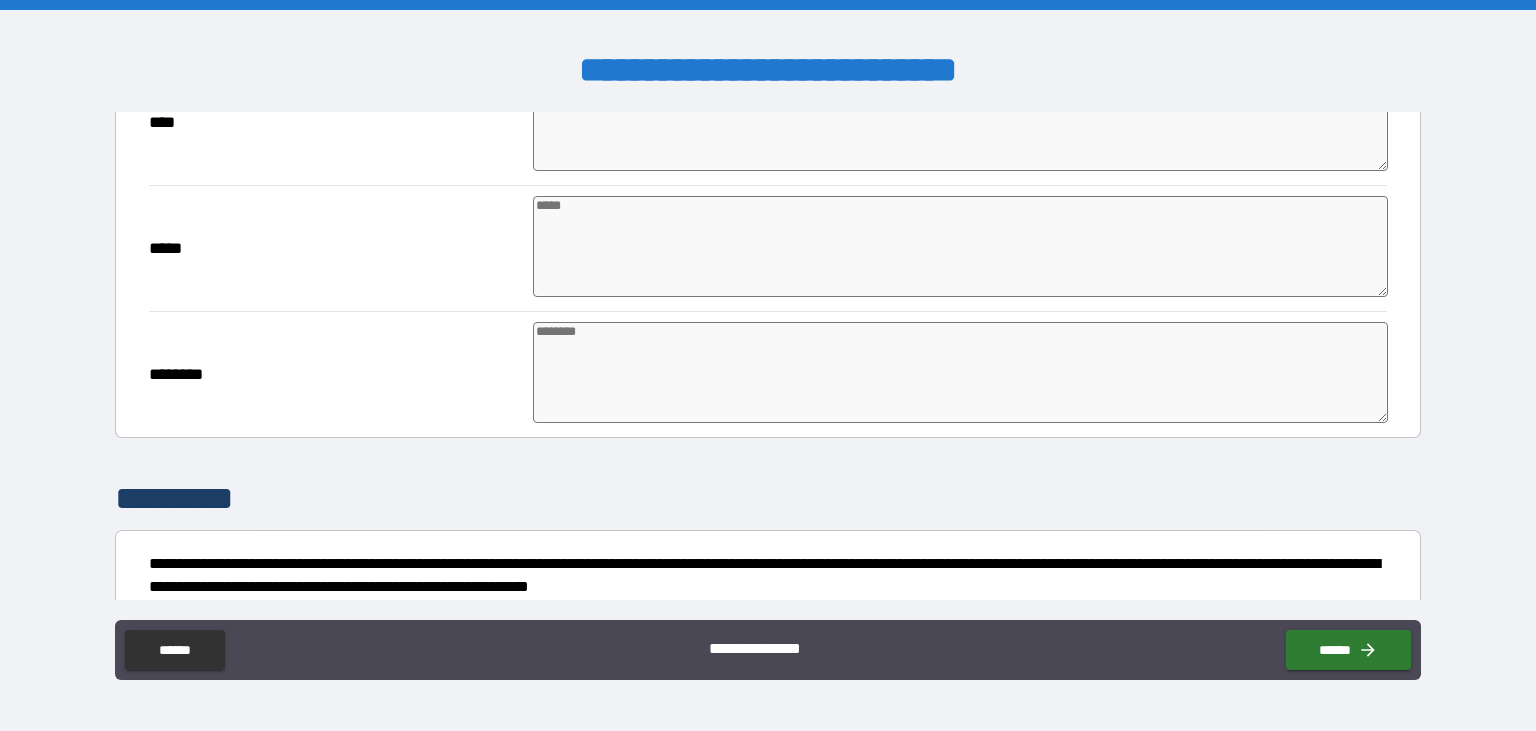 scroll, scrollTop: 5288, scrollLeft: 0, axis: vertical 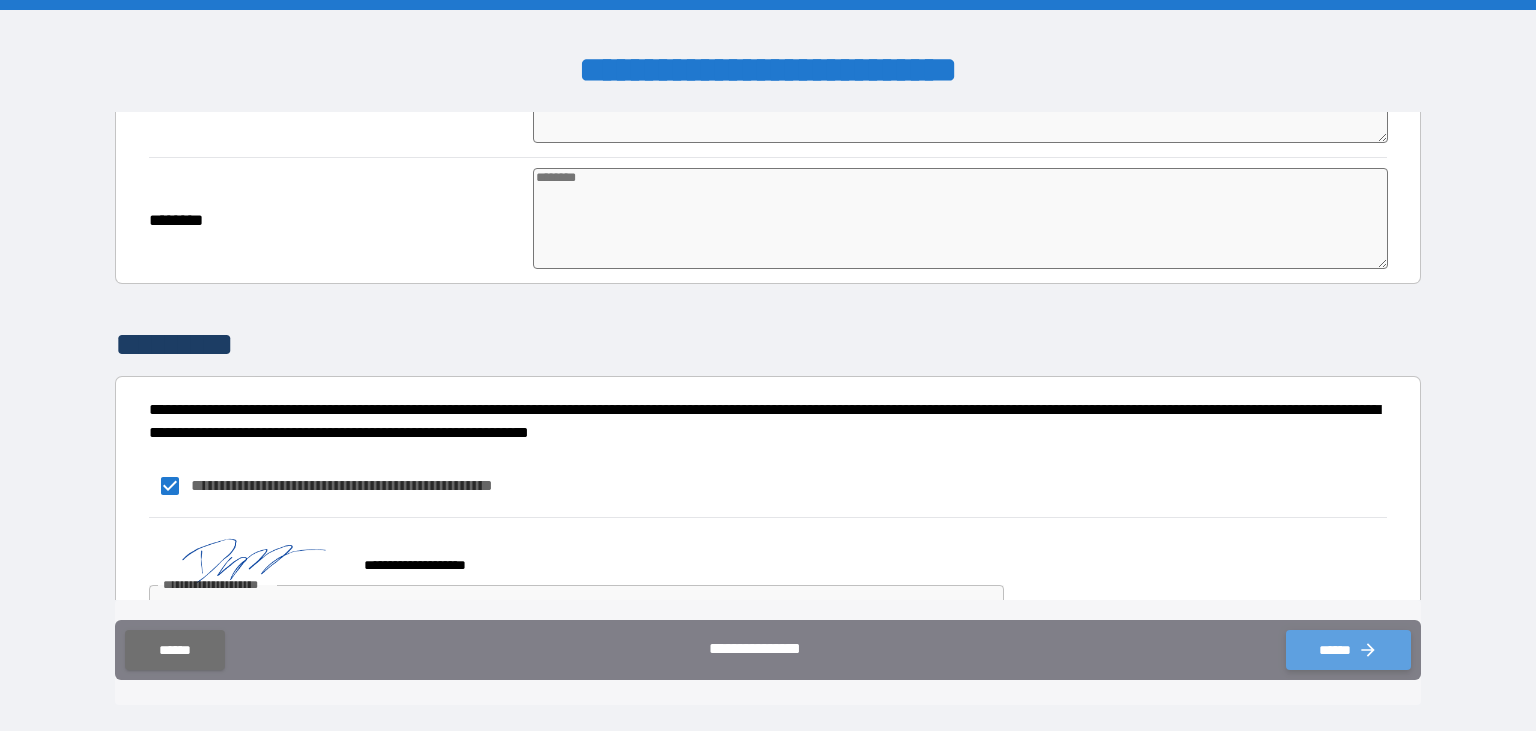 click on "******" at bounding box center [1348, 650] 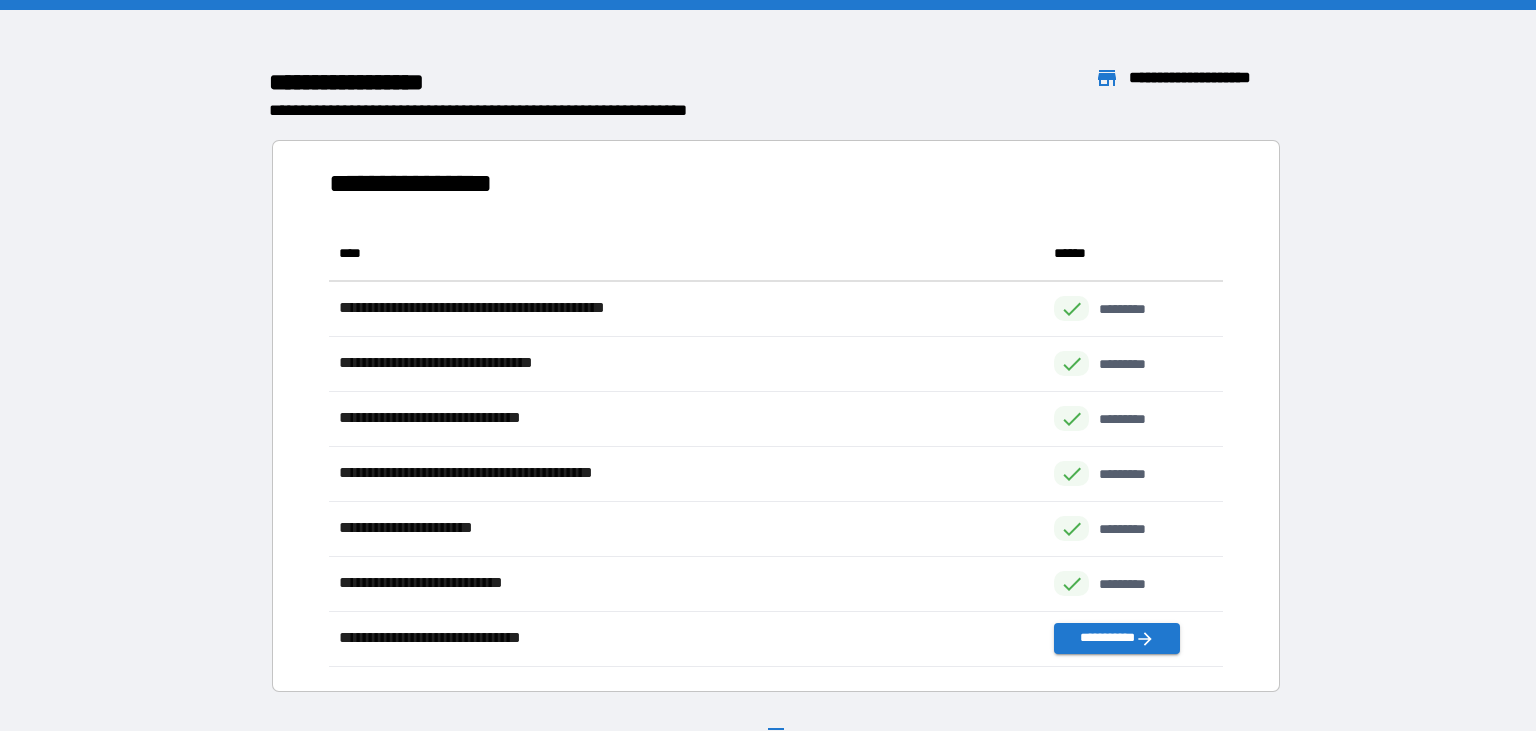 scroll, scrollTop: 1, scrollLeft: 1, axis: both 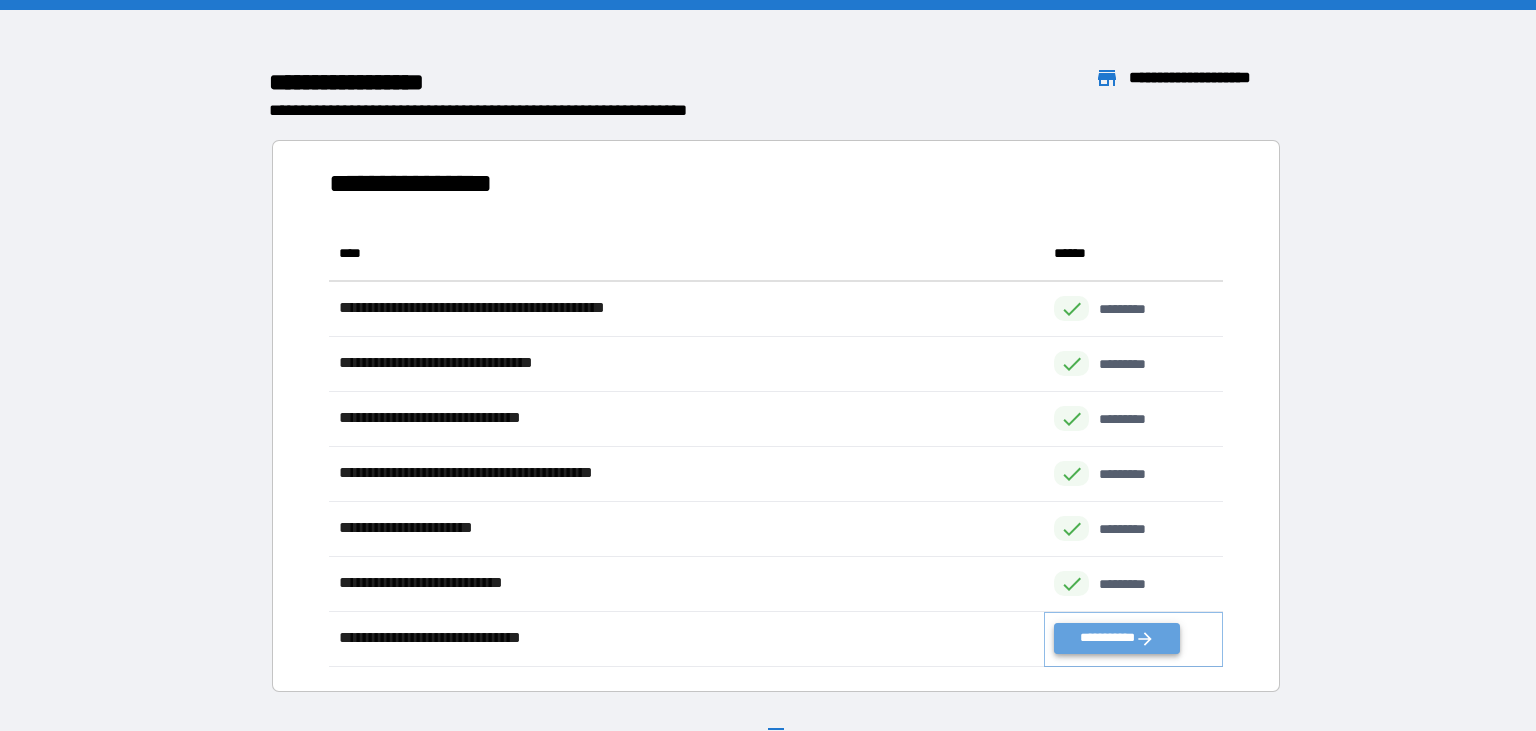 click on "**********" at bounding box center [1117, 638] 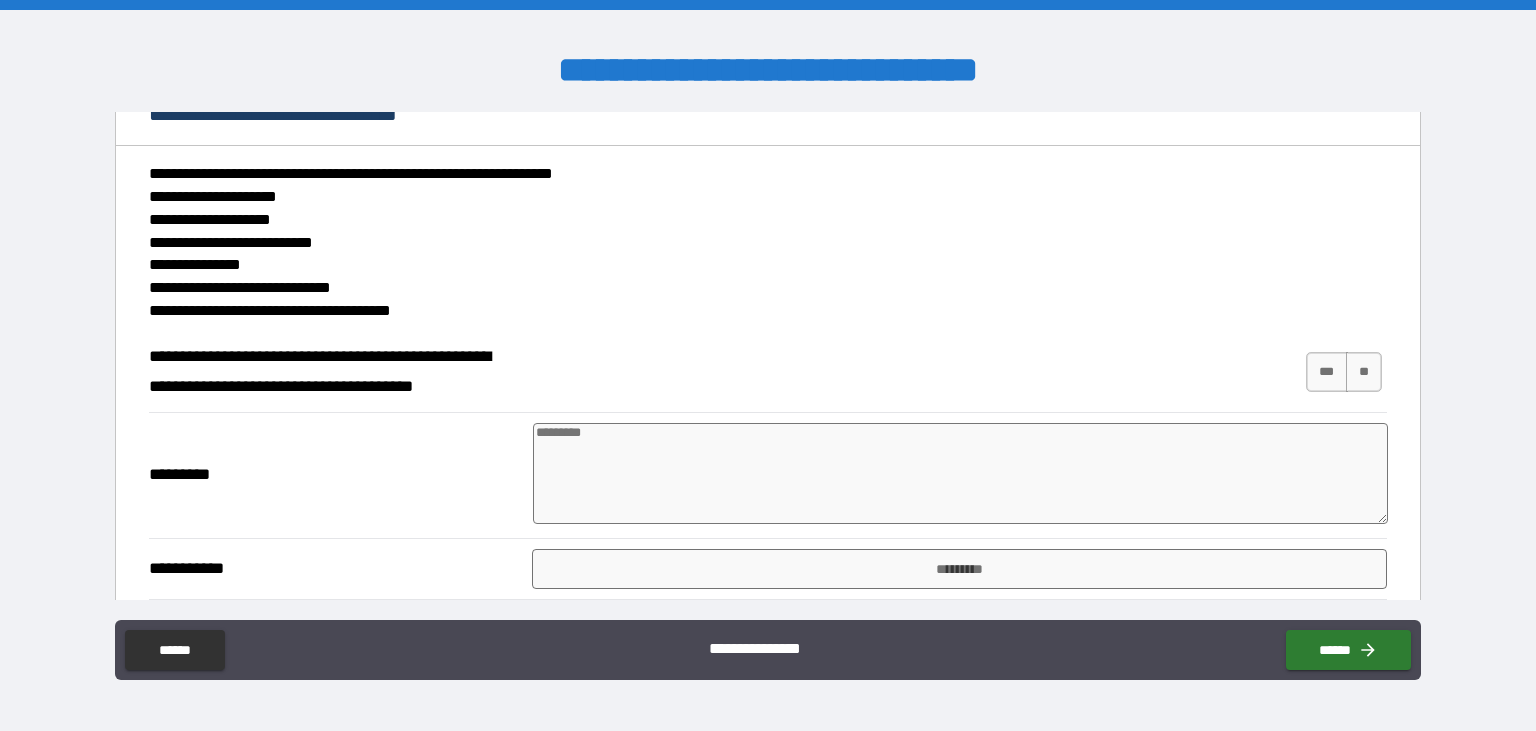 scroll, scrollTop: 171, scrollLeft: 0, axis: vertical 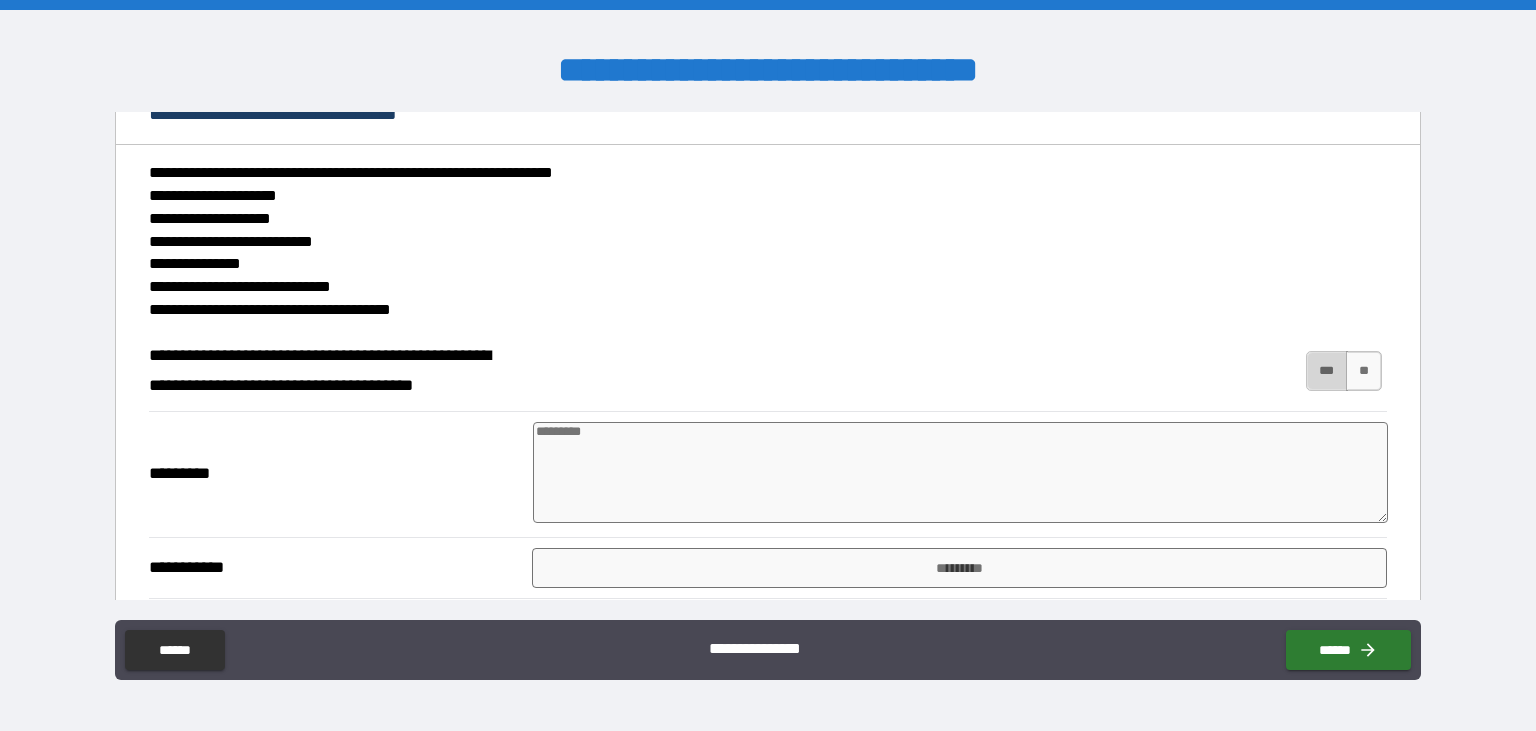 click on "***" at bounding box center [1327, 371] 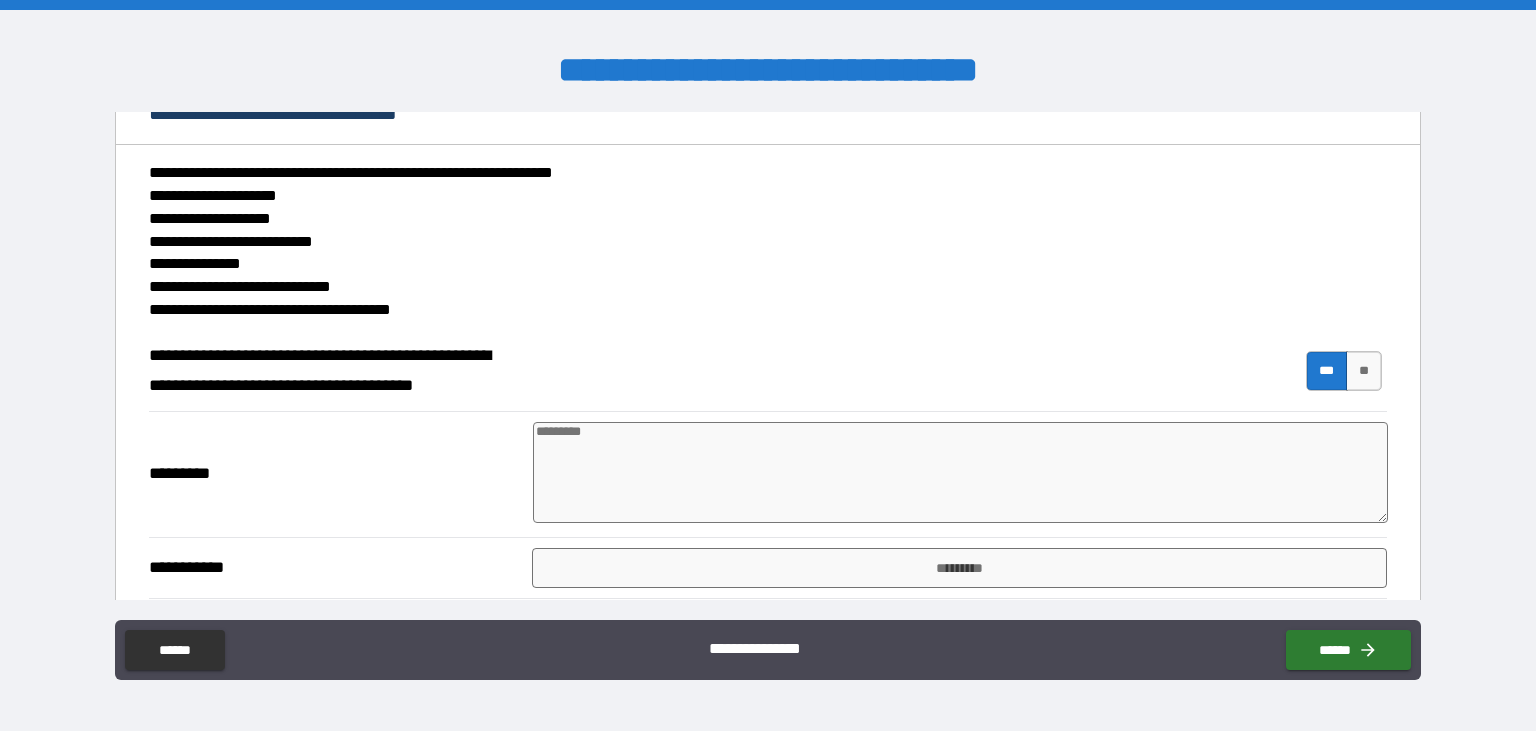 click at bounding box center (961, 472) 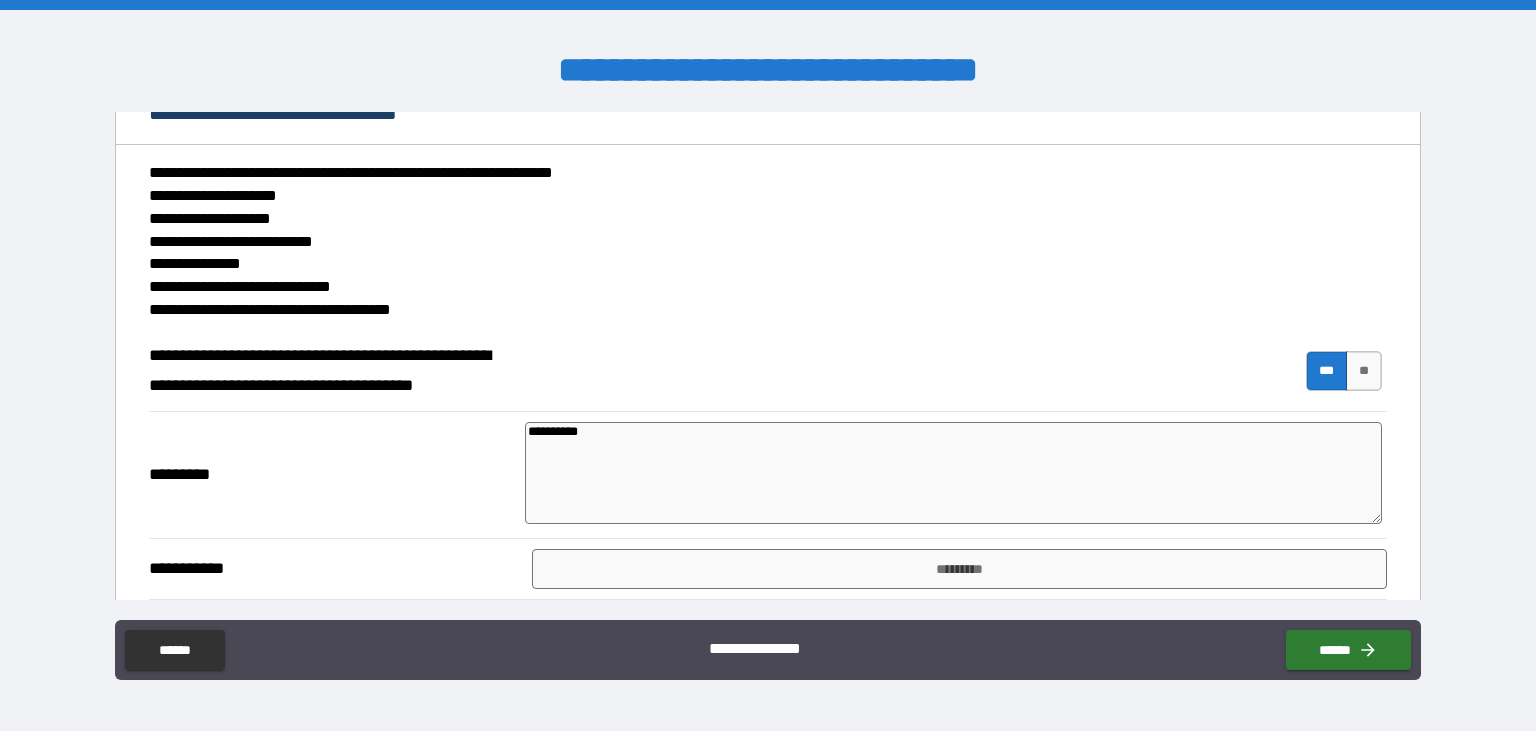 scroll, scrollTop: 322, scrollLeft: 0, axis: vertical 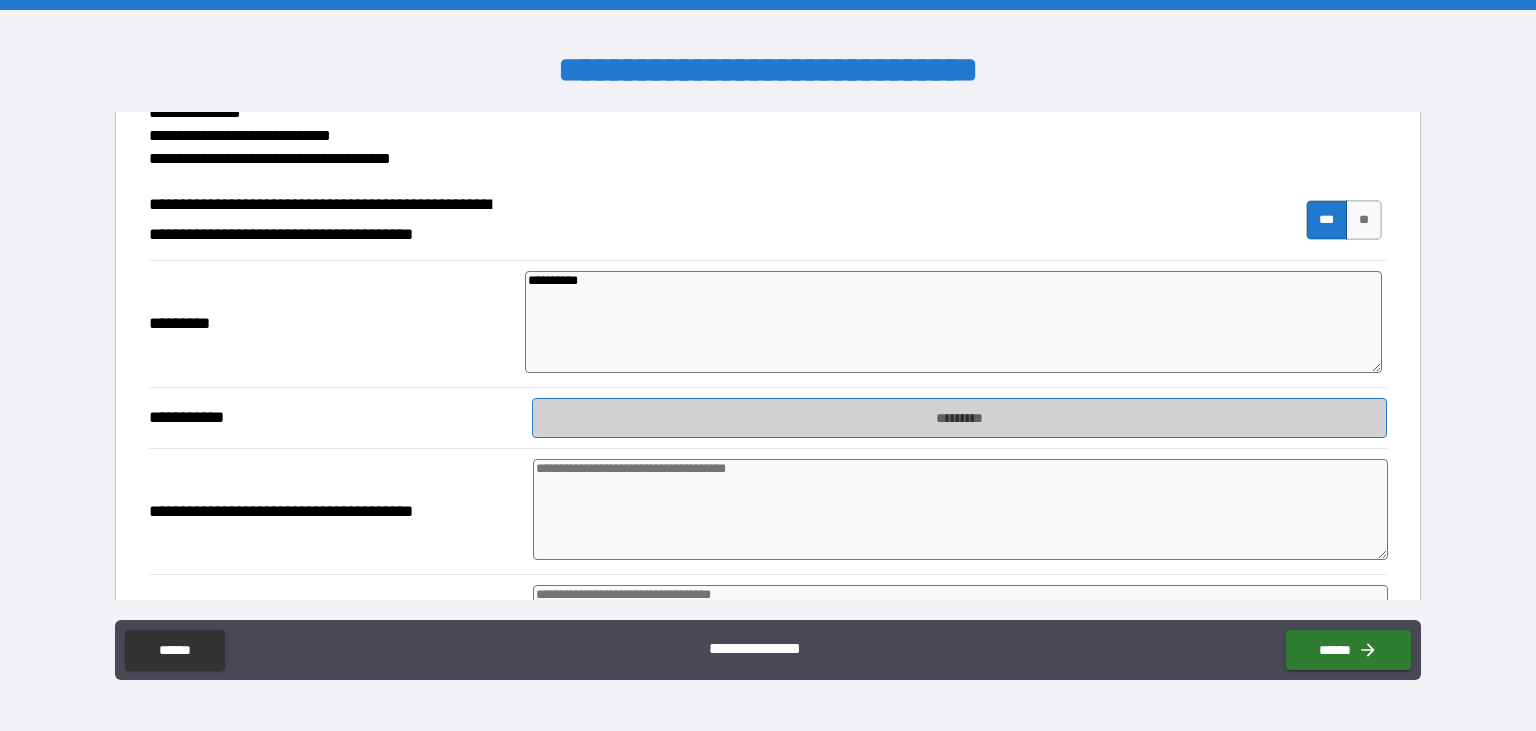 click on "*********" at bounding box center (959, 418) 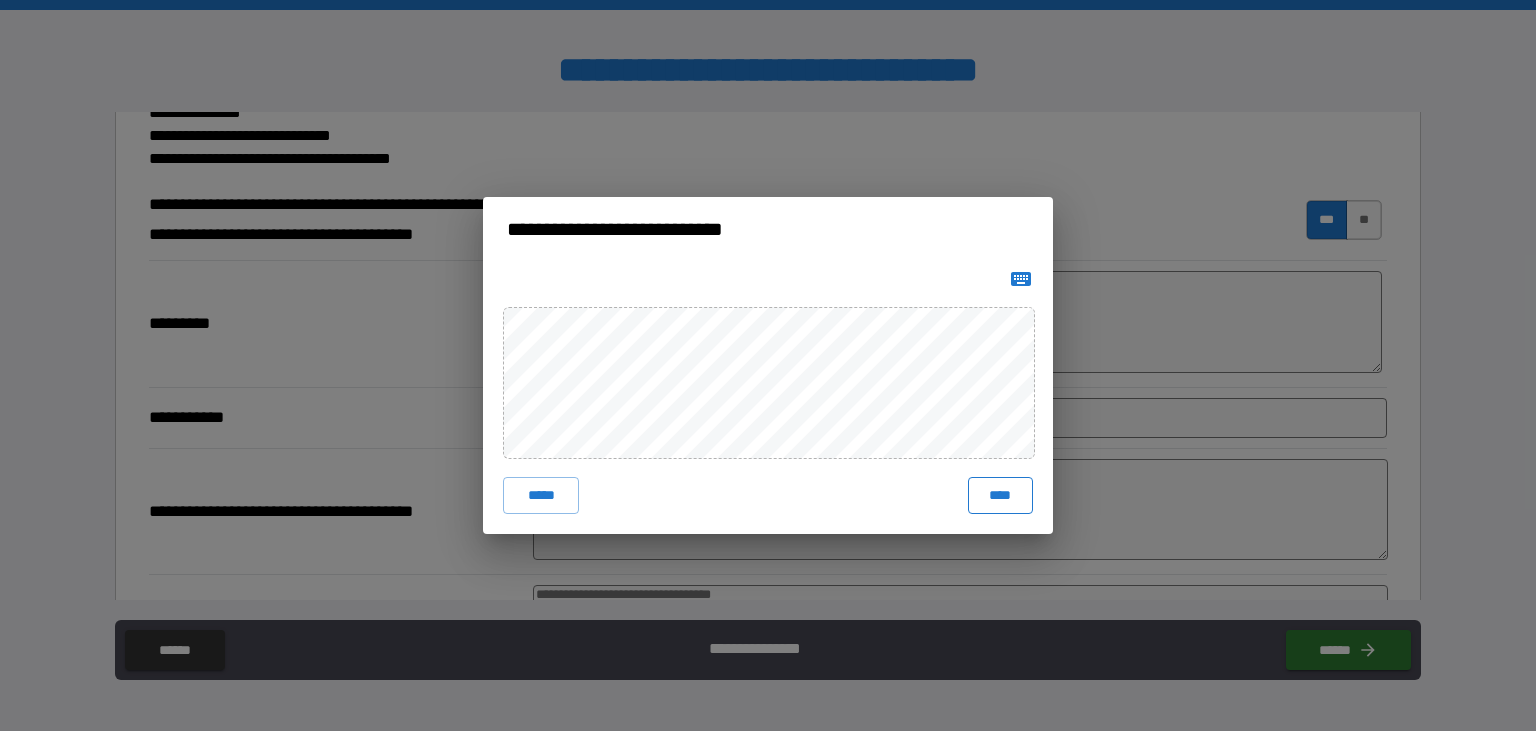 click on "****" at bounding box center (1000, 495) 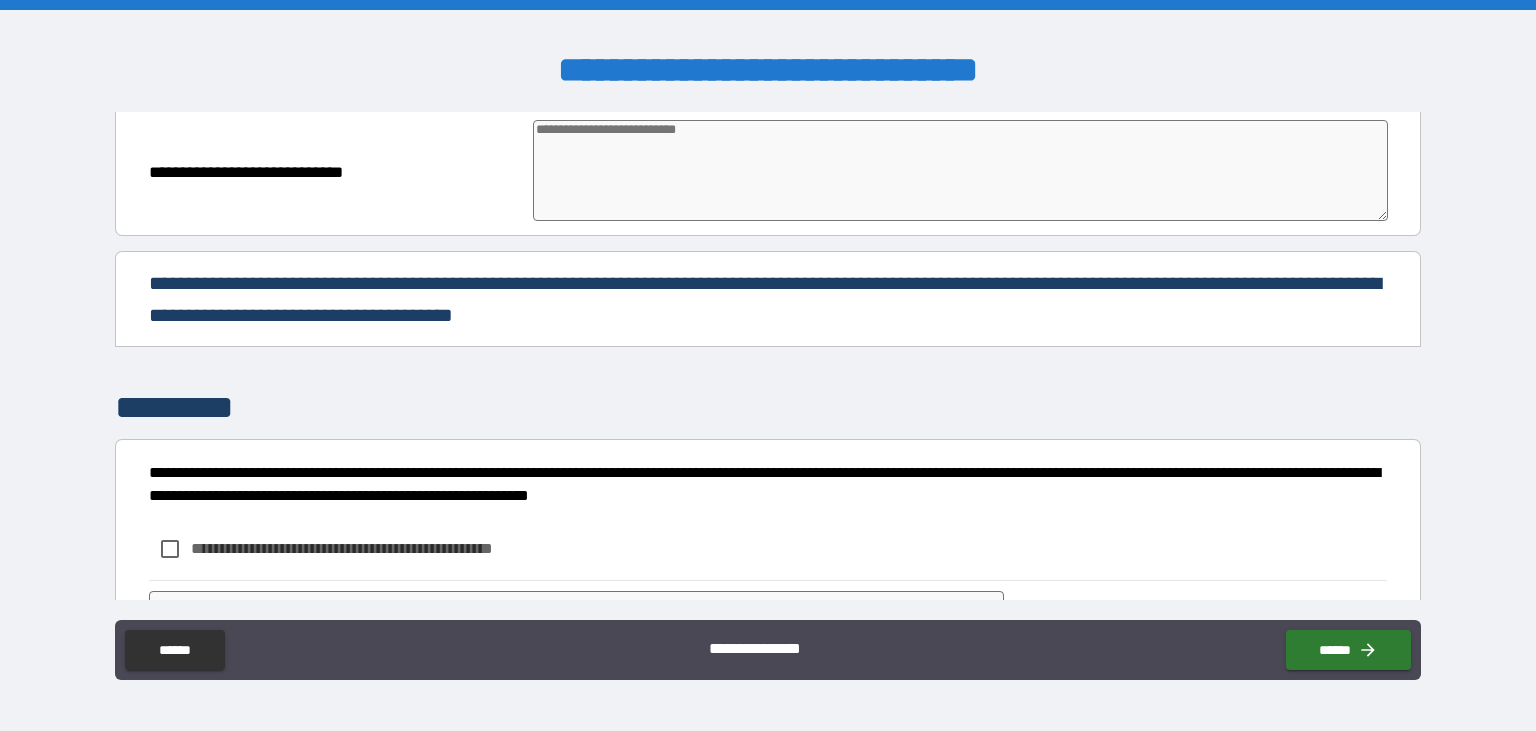 scroll, scrollTop: 1149, scrollLeft: 0, axis: vertical 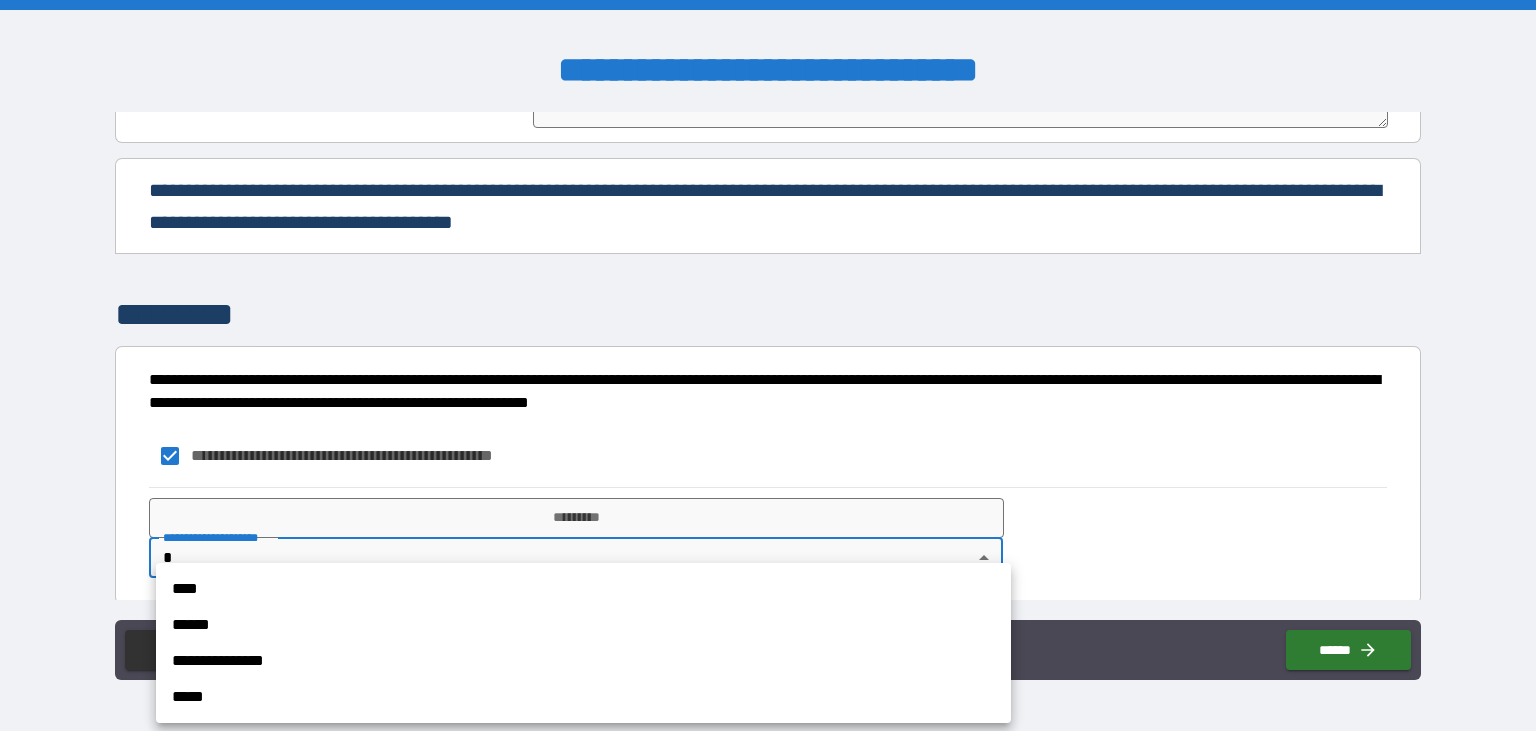 click on "**********" at bounding box center [768, 365] 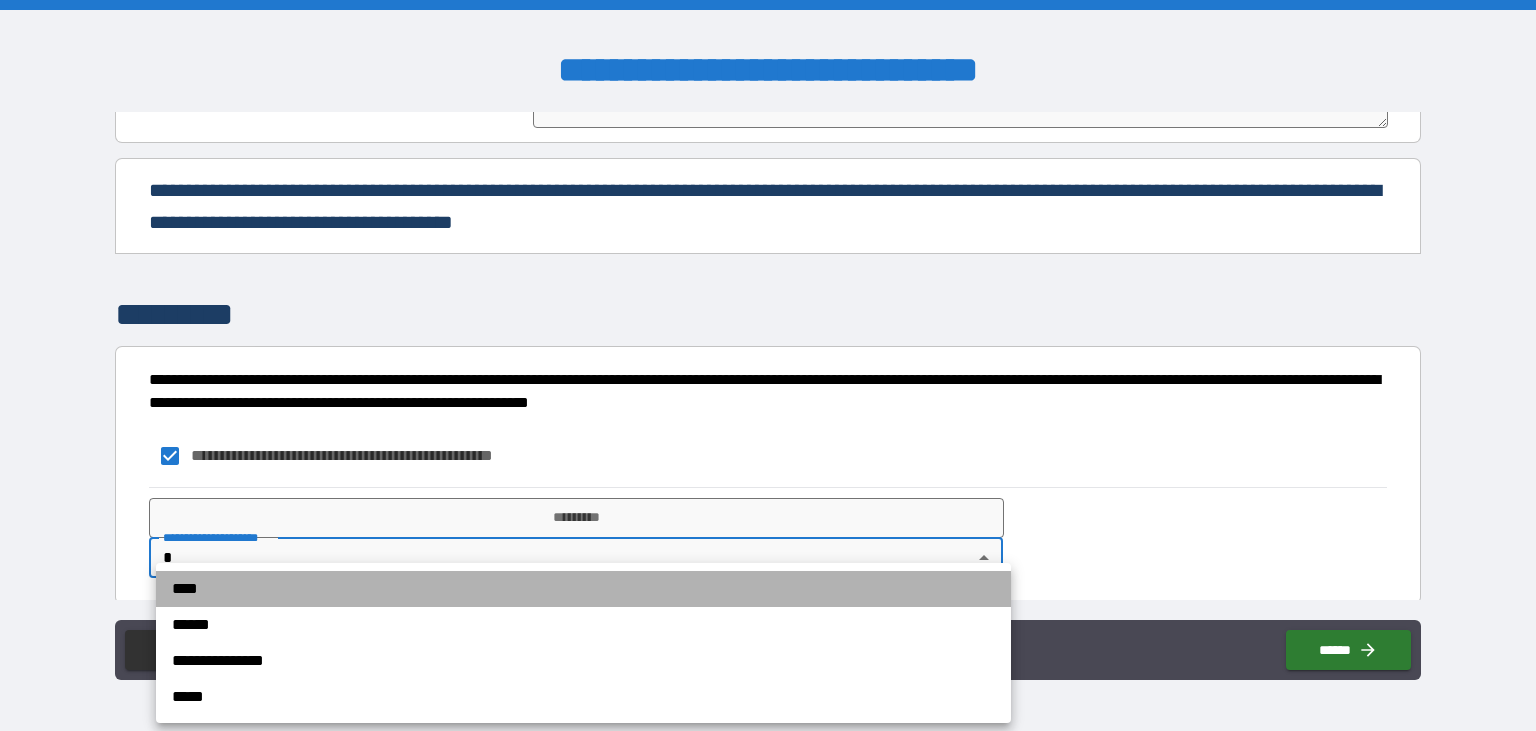 click on "****" at bounding box center (583, 589) 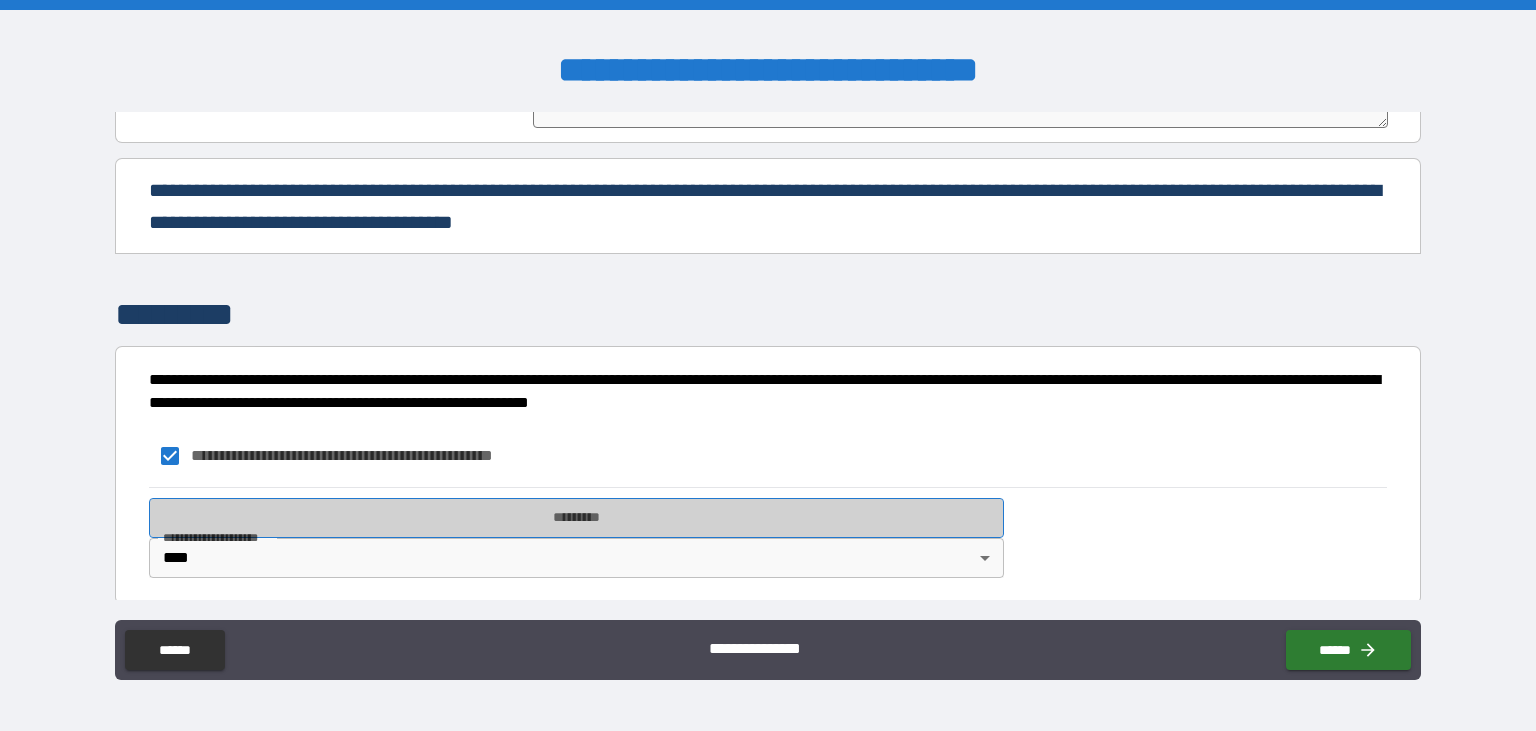 click on "*********" at bounding box center (576, 518) 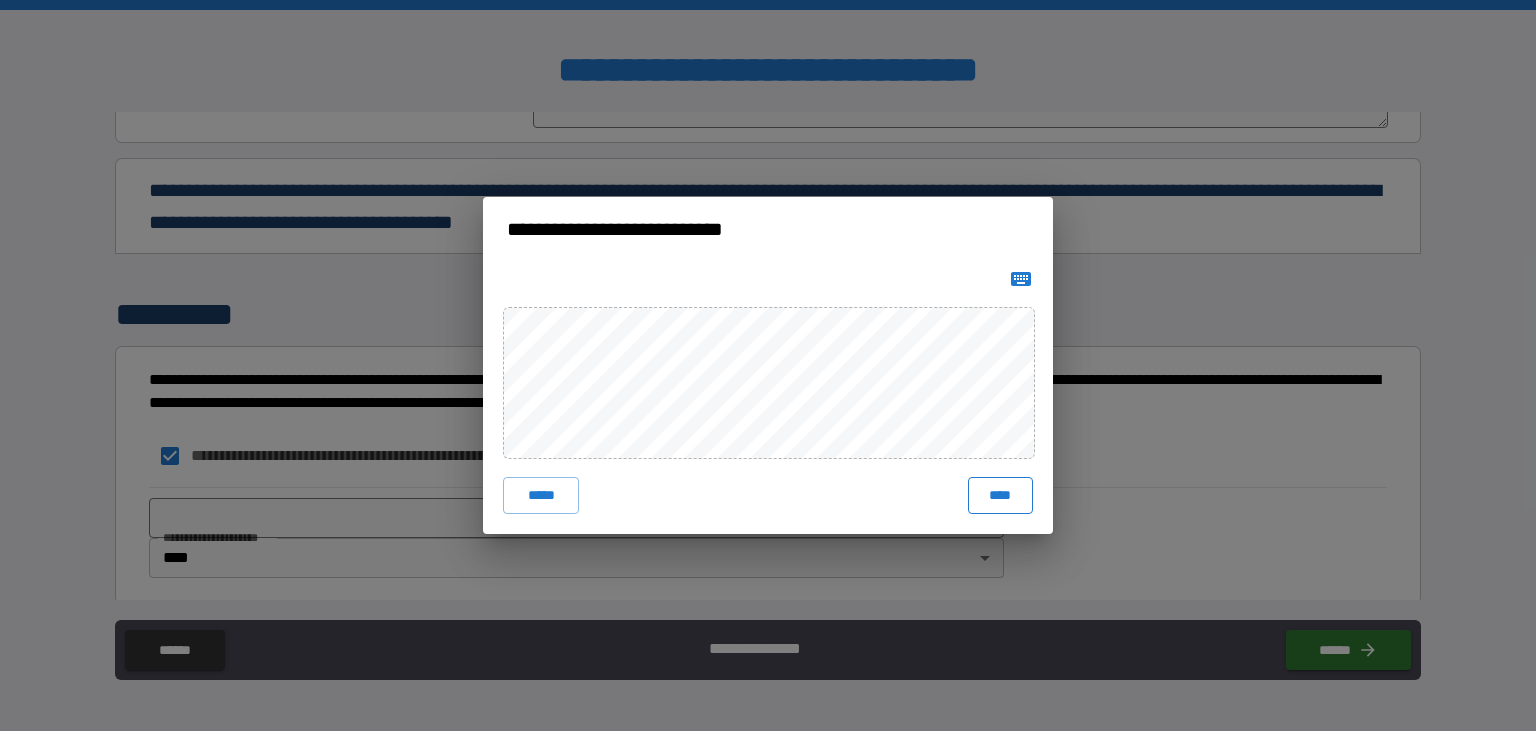 click on "****" at bounding box center [1000, 495] 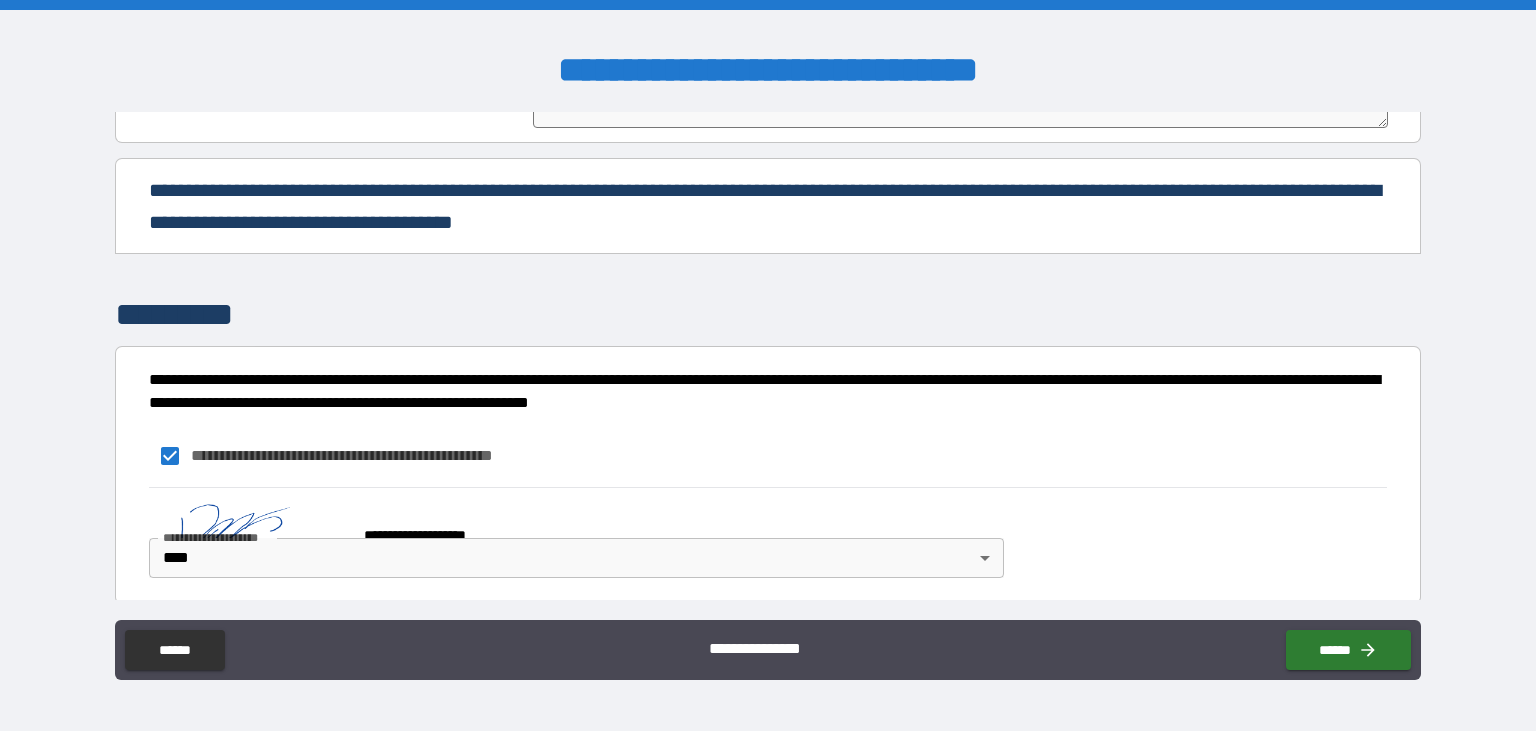 scroll, scrollTop: 1139, scrollLeft: 0, axis: vertical 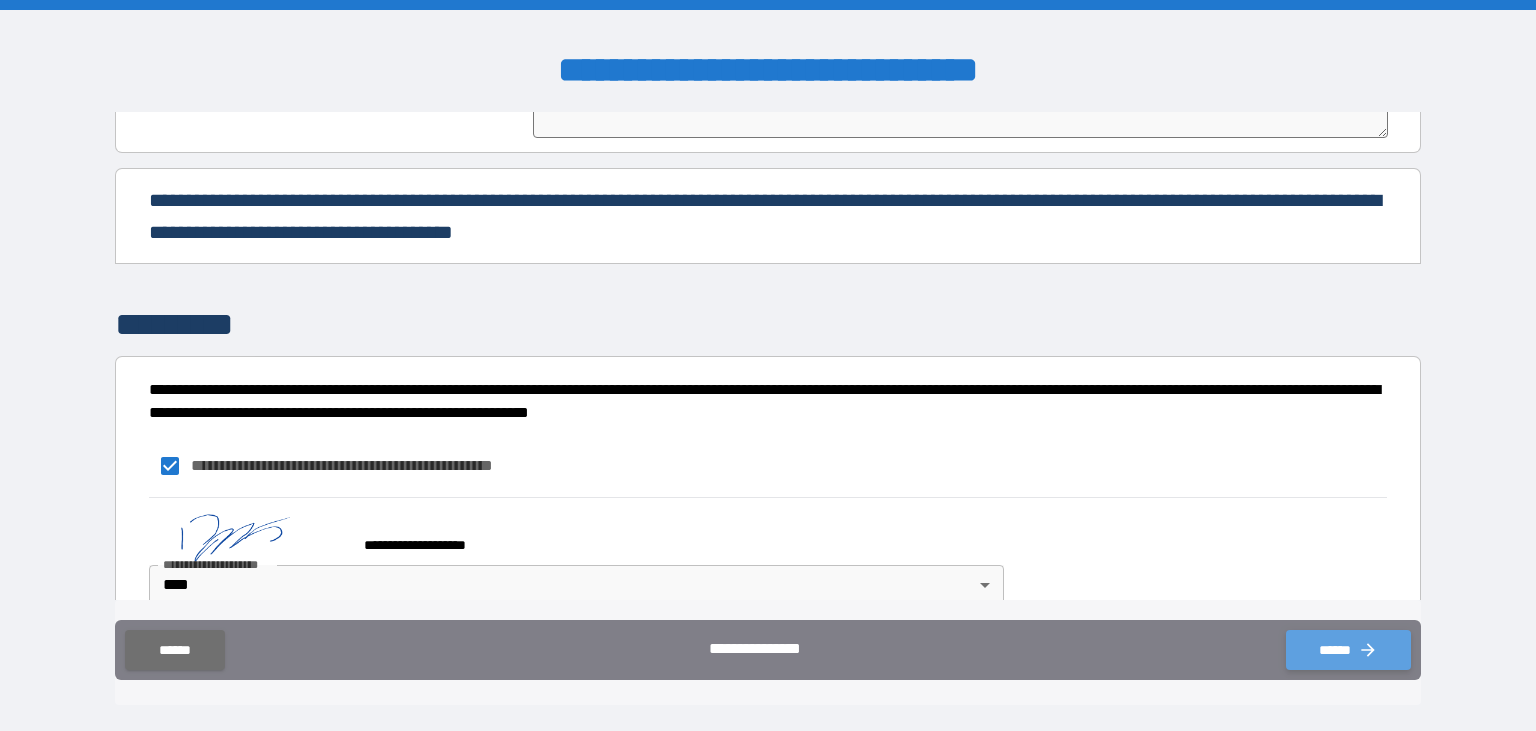 click on "******" at bounding box center (1348, 650) 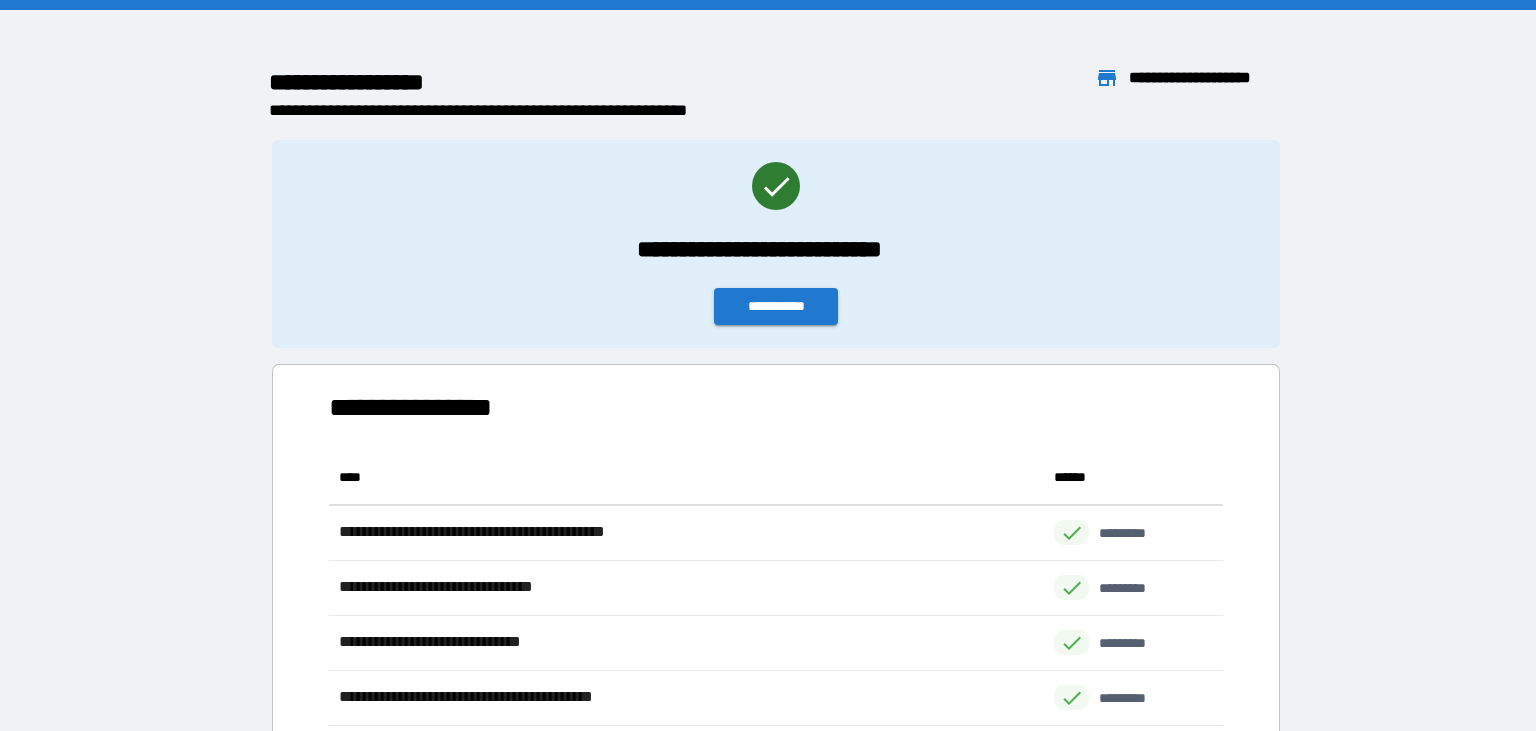 scroll, scrollTop: 1, scrollLeft: 1, axis: both 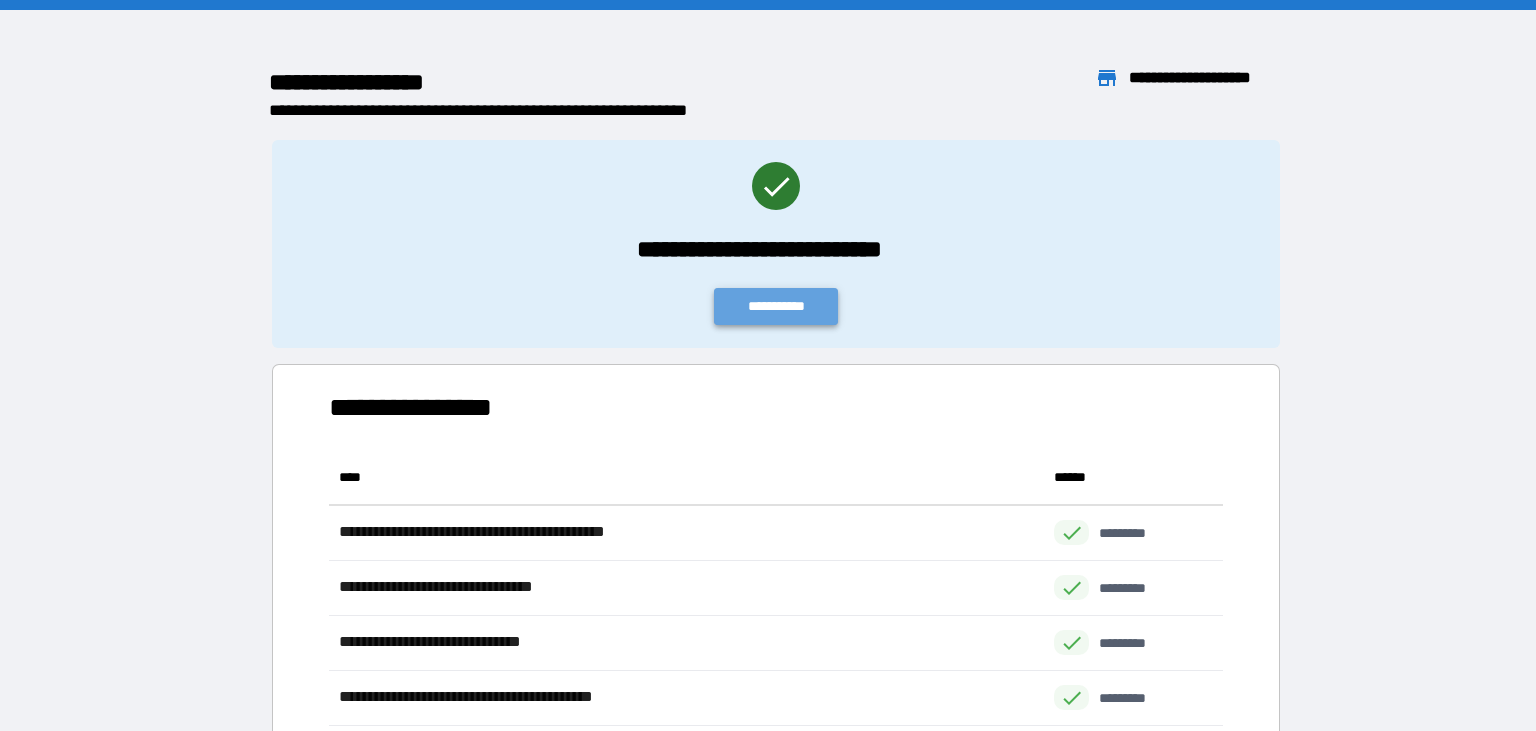 click on "**********" at bounding box center [776, 306] 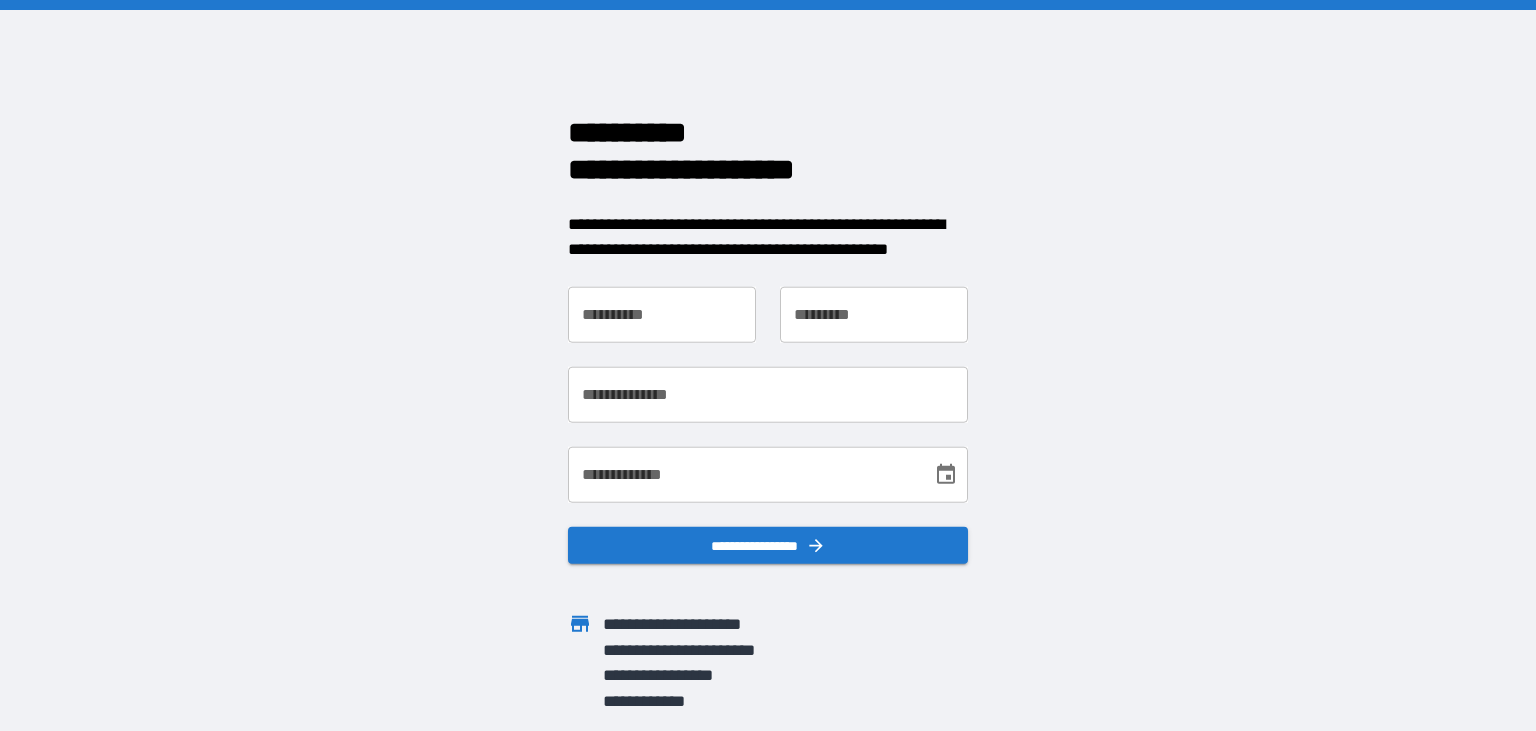 scroll, scrollTop: 0, scrollLeft: 0, axis: both 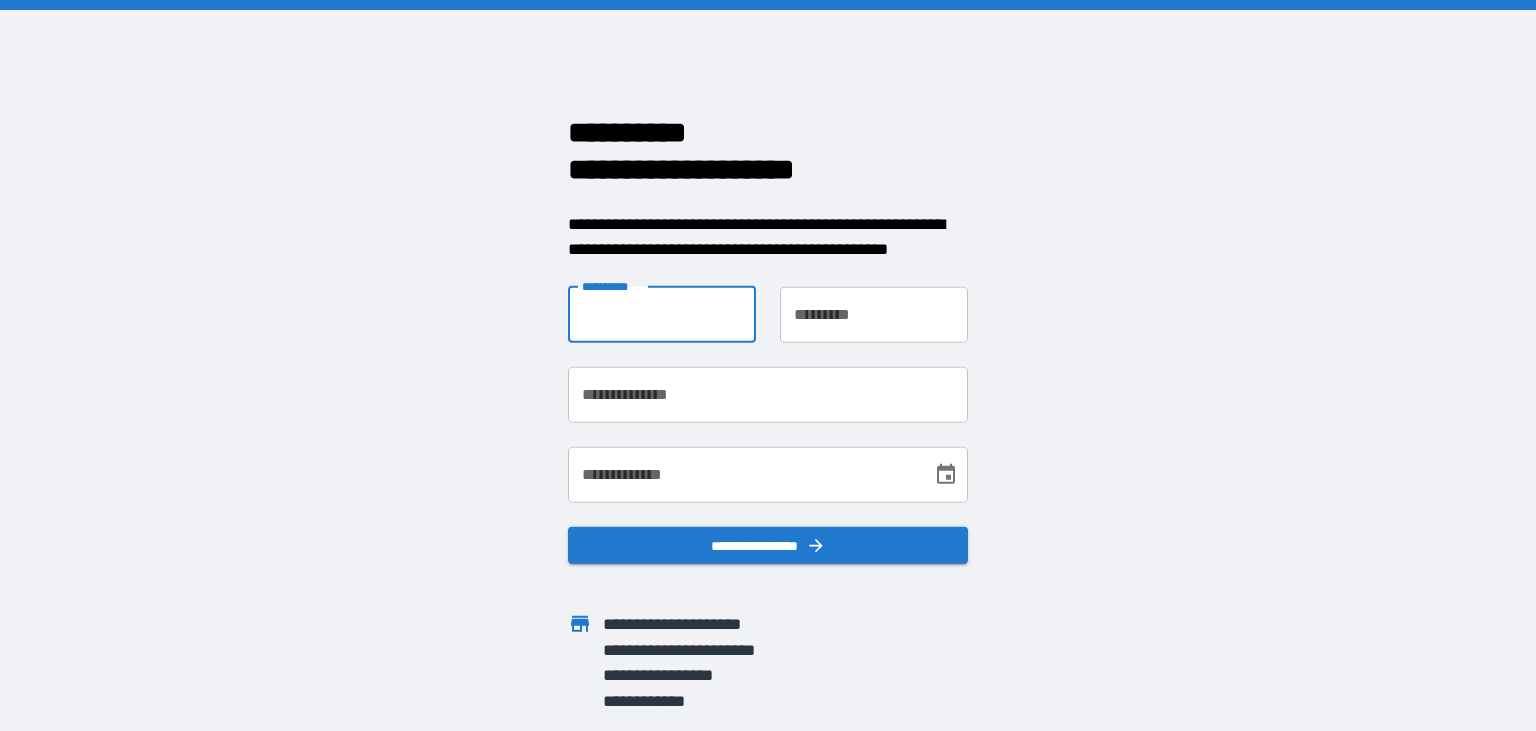 click on "**********" at bounding box center (662, 314) 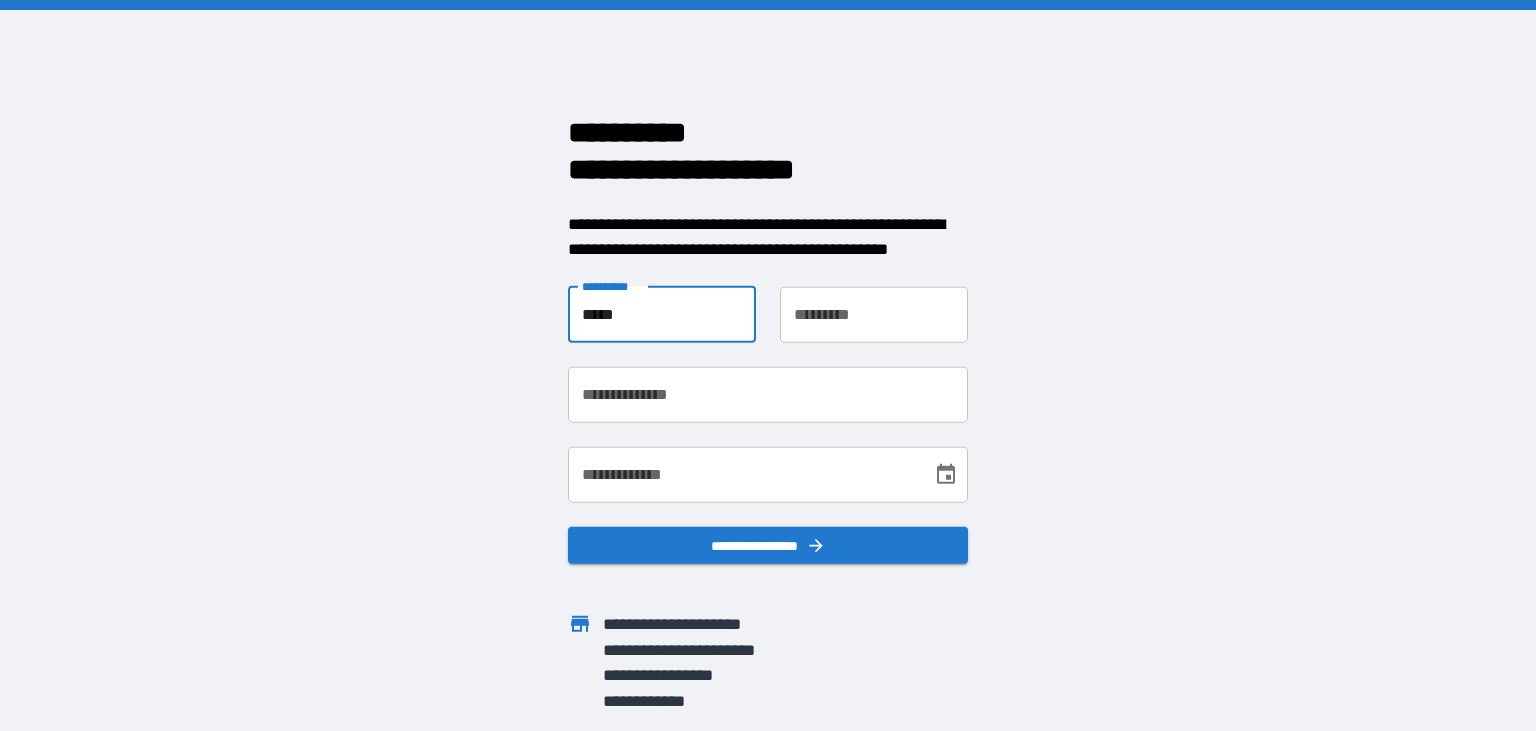 type on "*****" 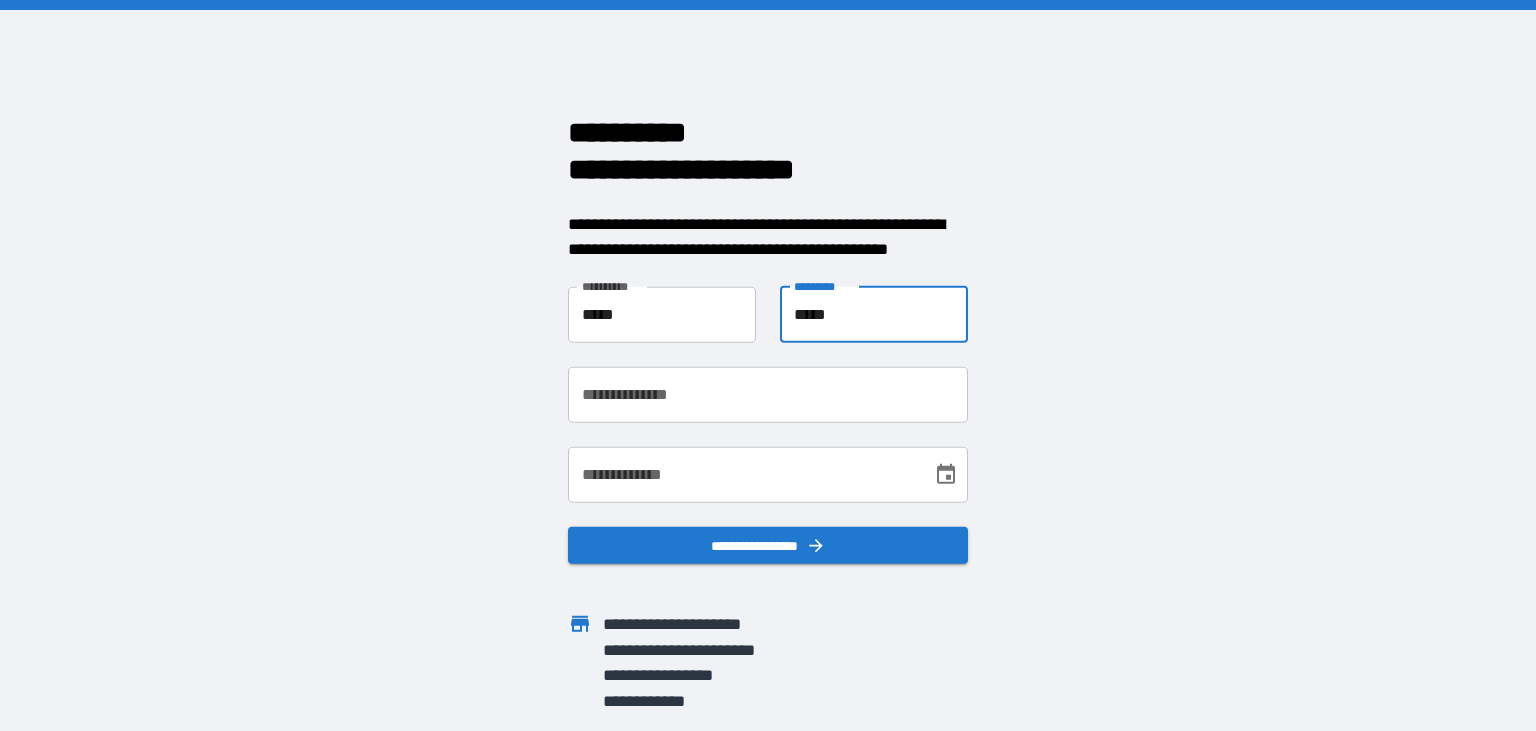 type on "*****" 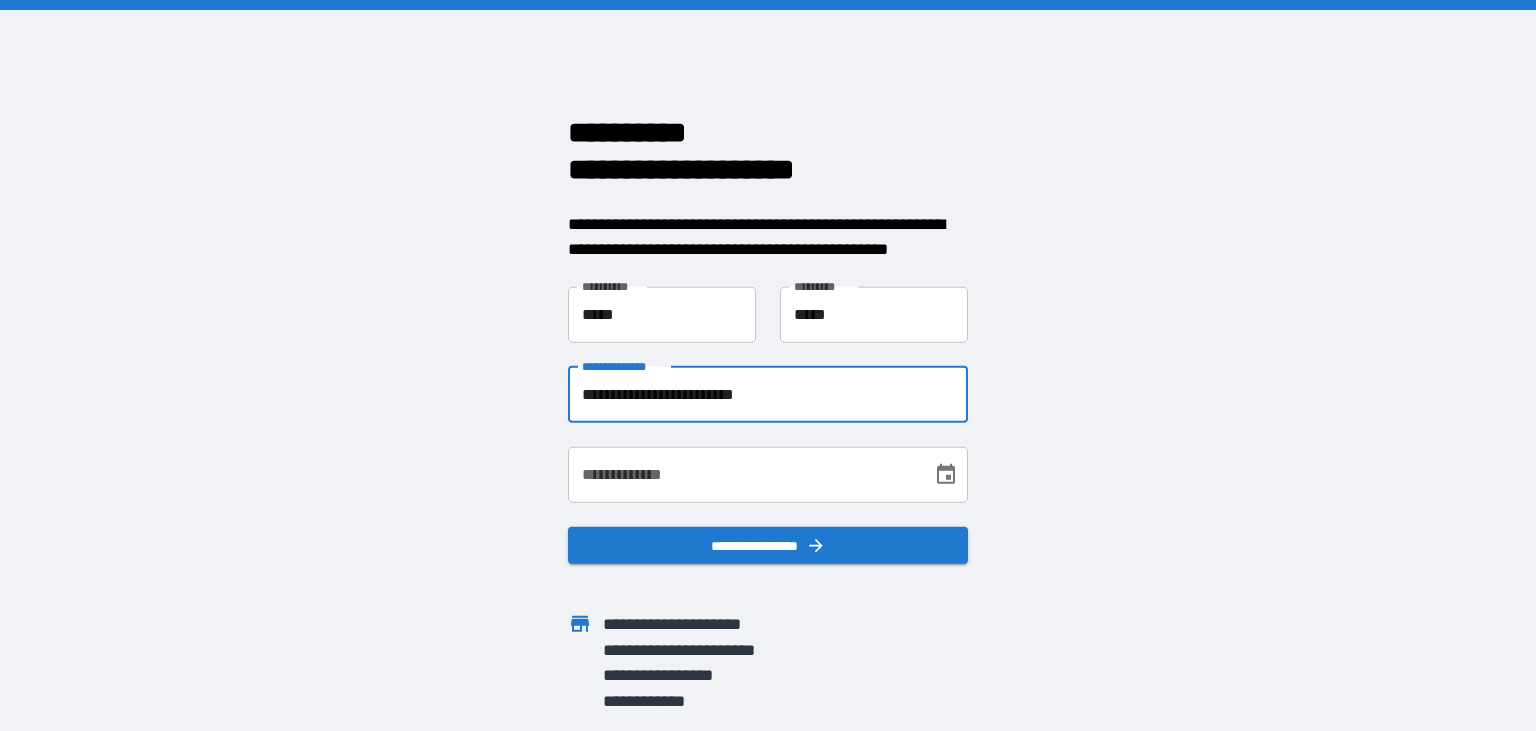 type on "**********" 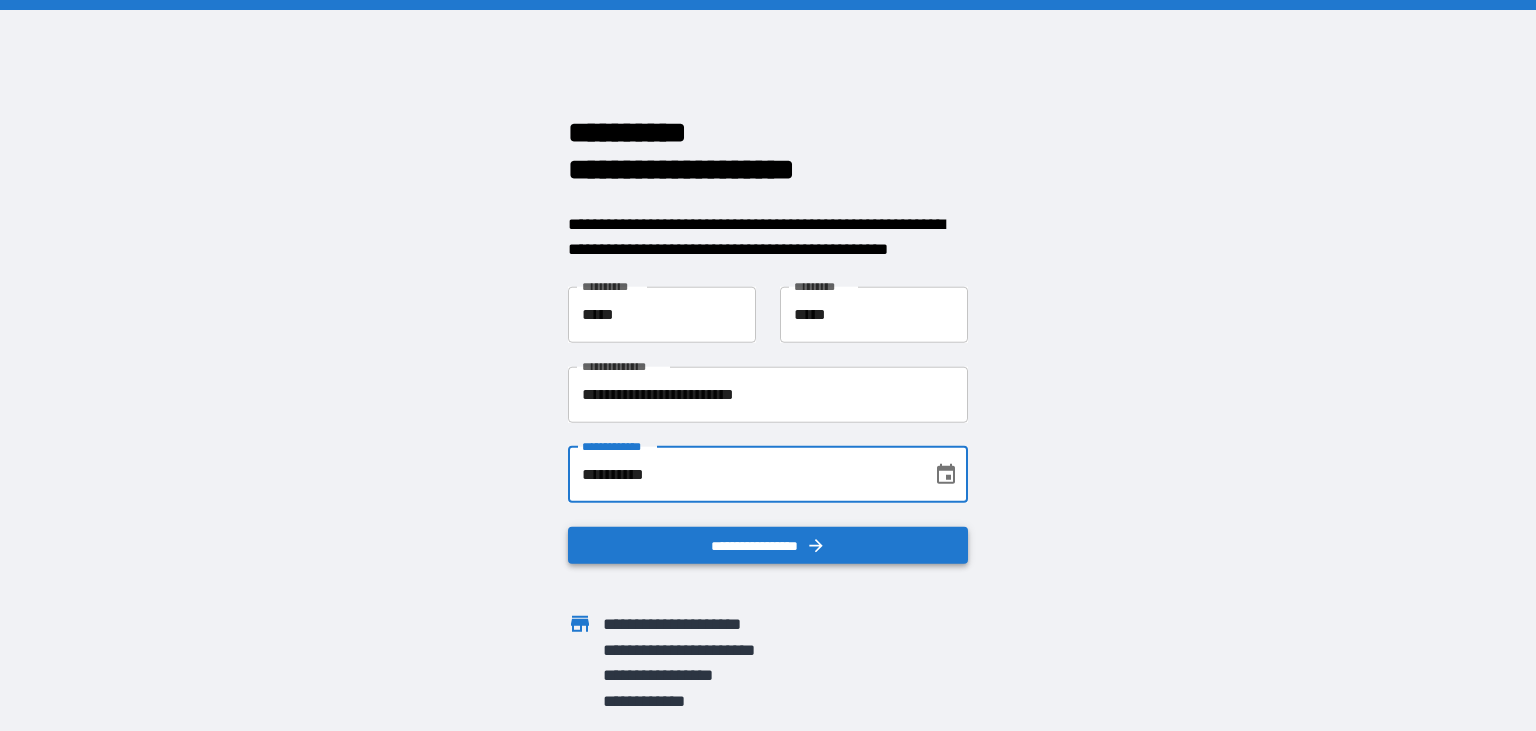 type on "**********" 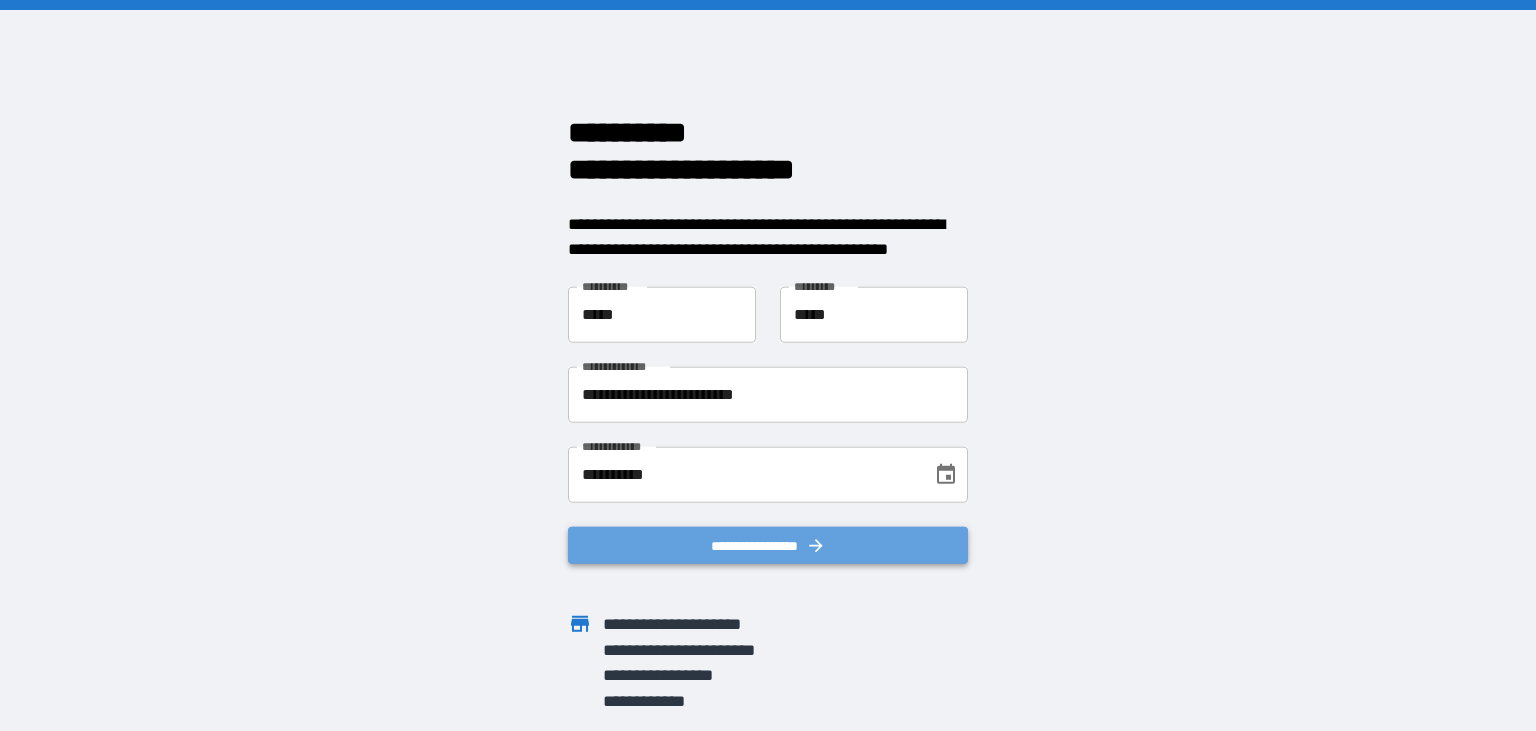 click on "**********" at bounding box center (768, 545) 